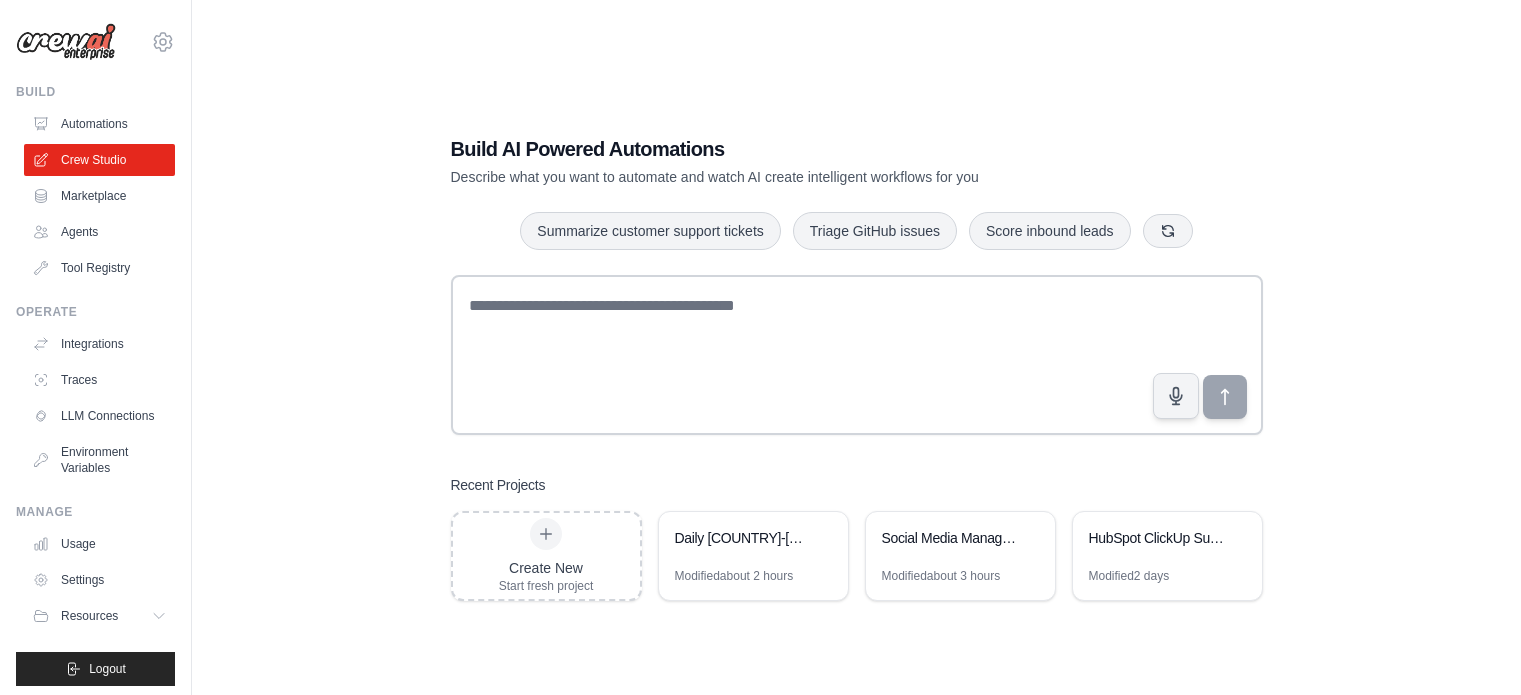 scroll, scrollTop: 0, scrollLeft: 0, axis: both 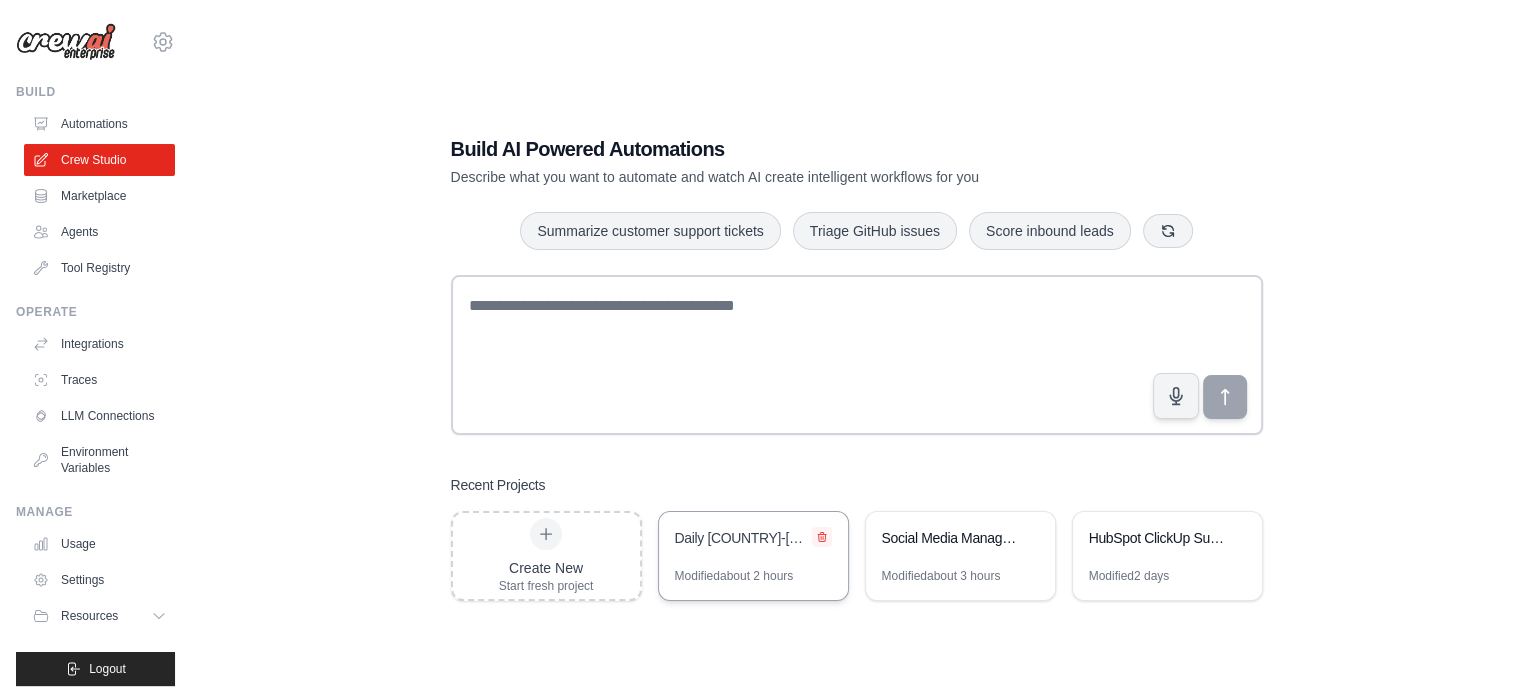 click 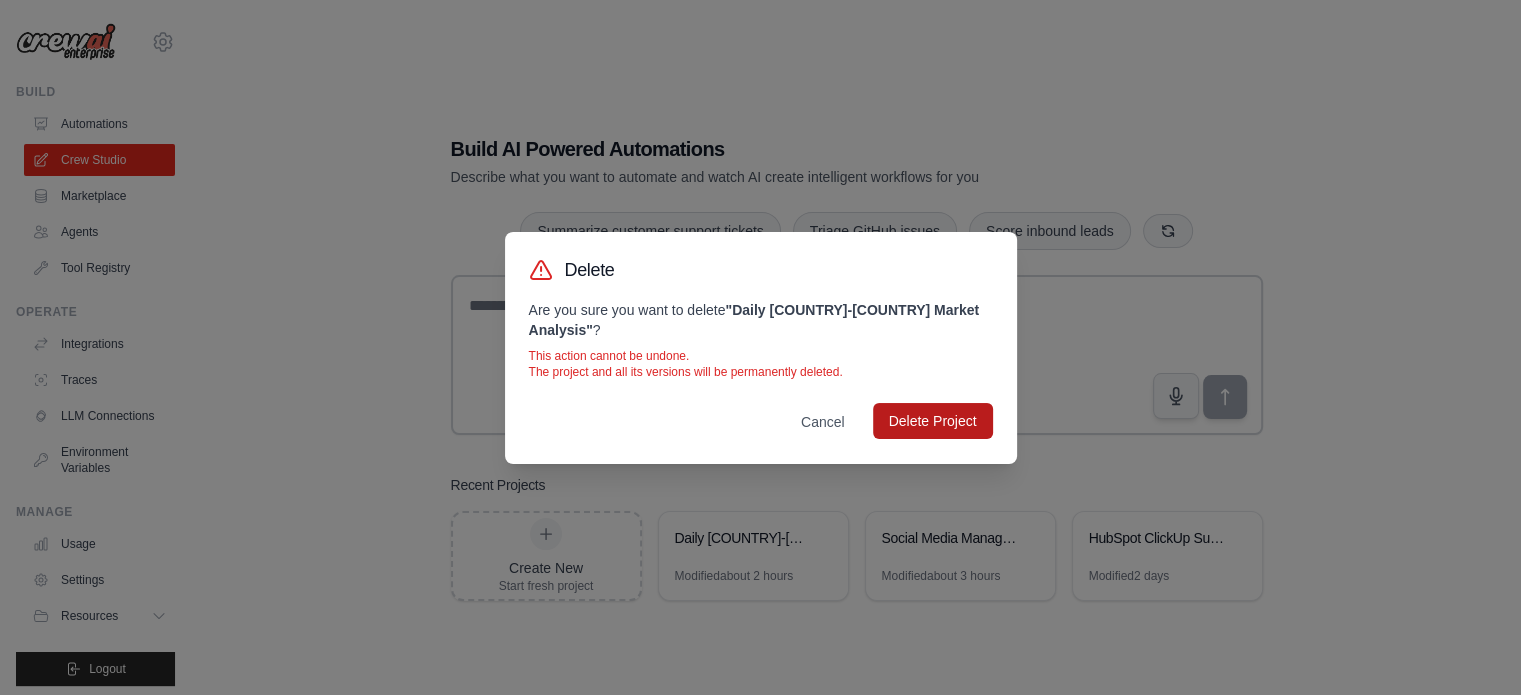 click on "Delete Project" at bounding box center [933, 421] 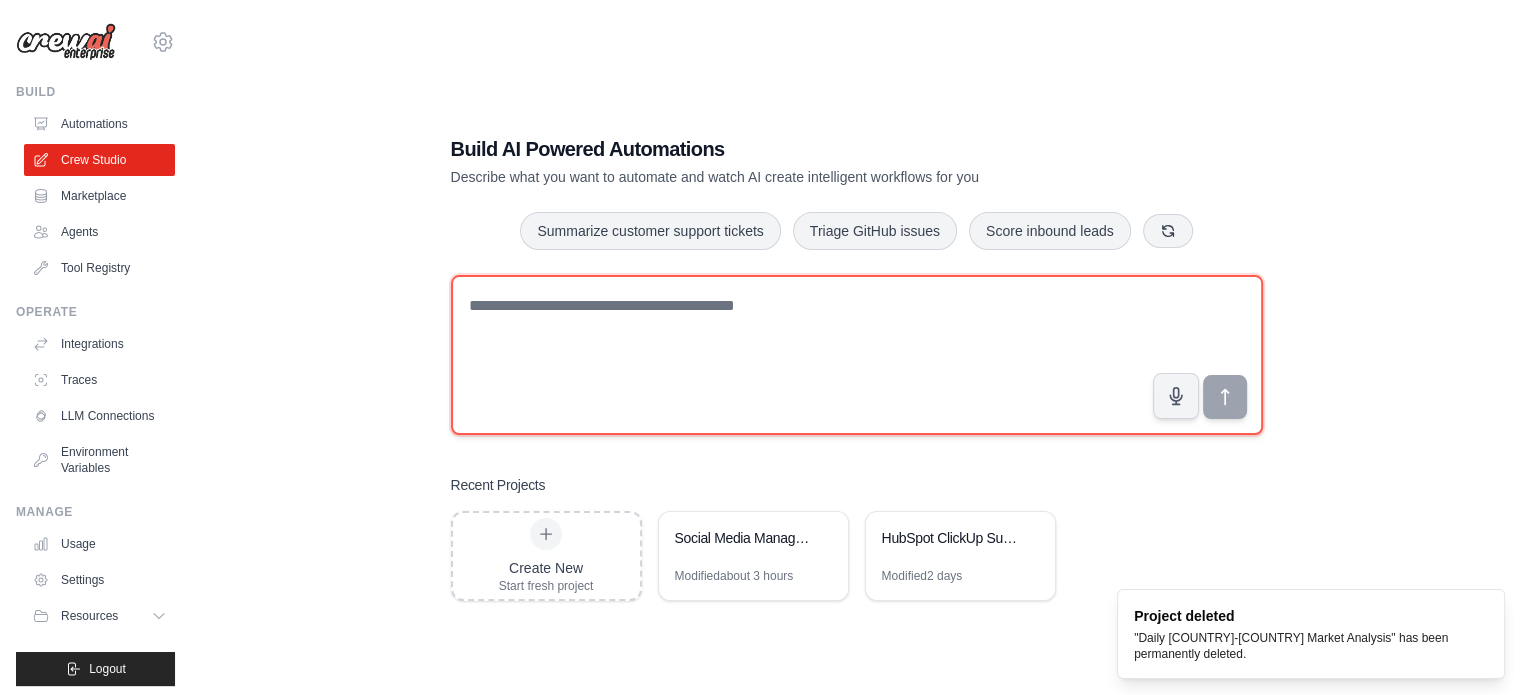 click at bounding box center [857, 355] 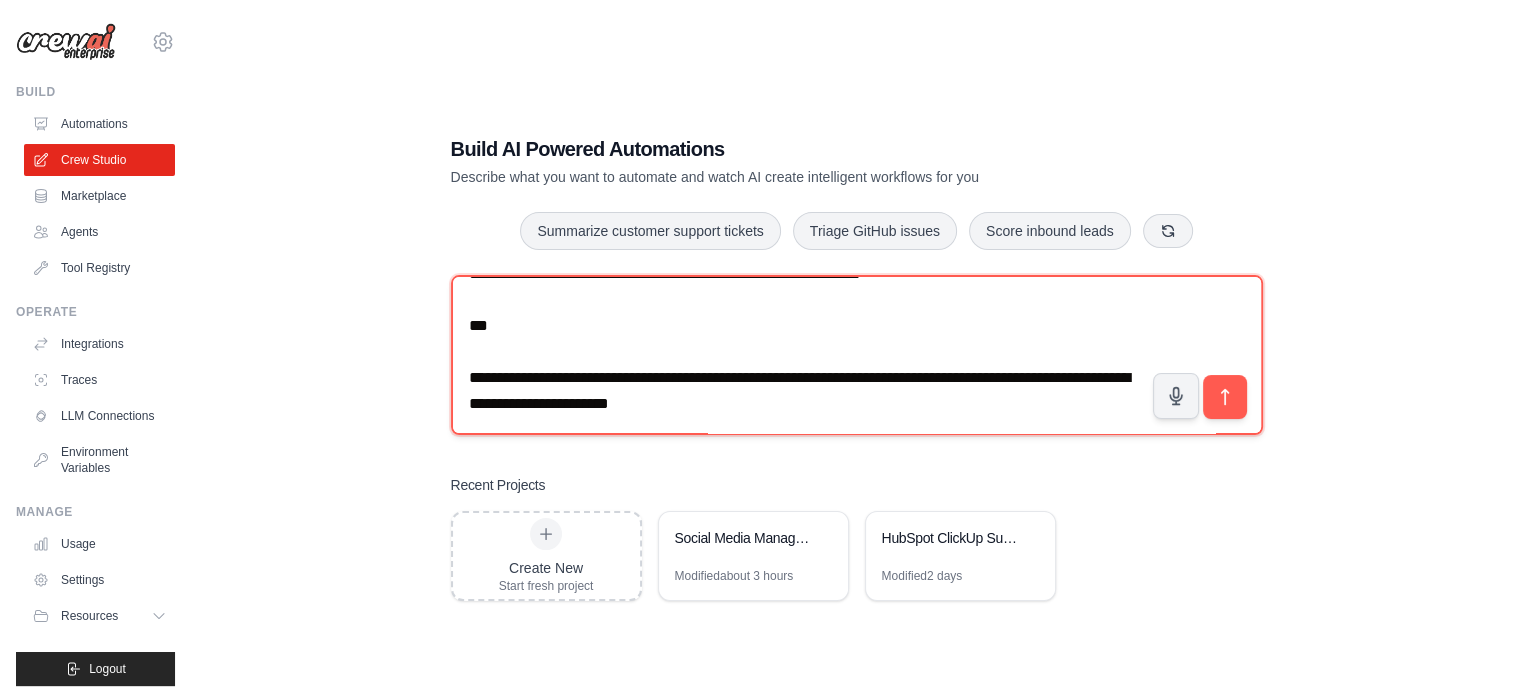 scroll, scrollTop: 1461, scrollLeft: 0, axis: vertical 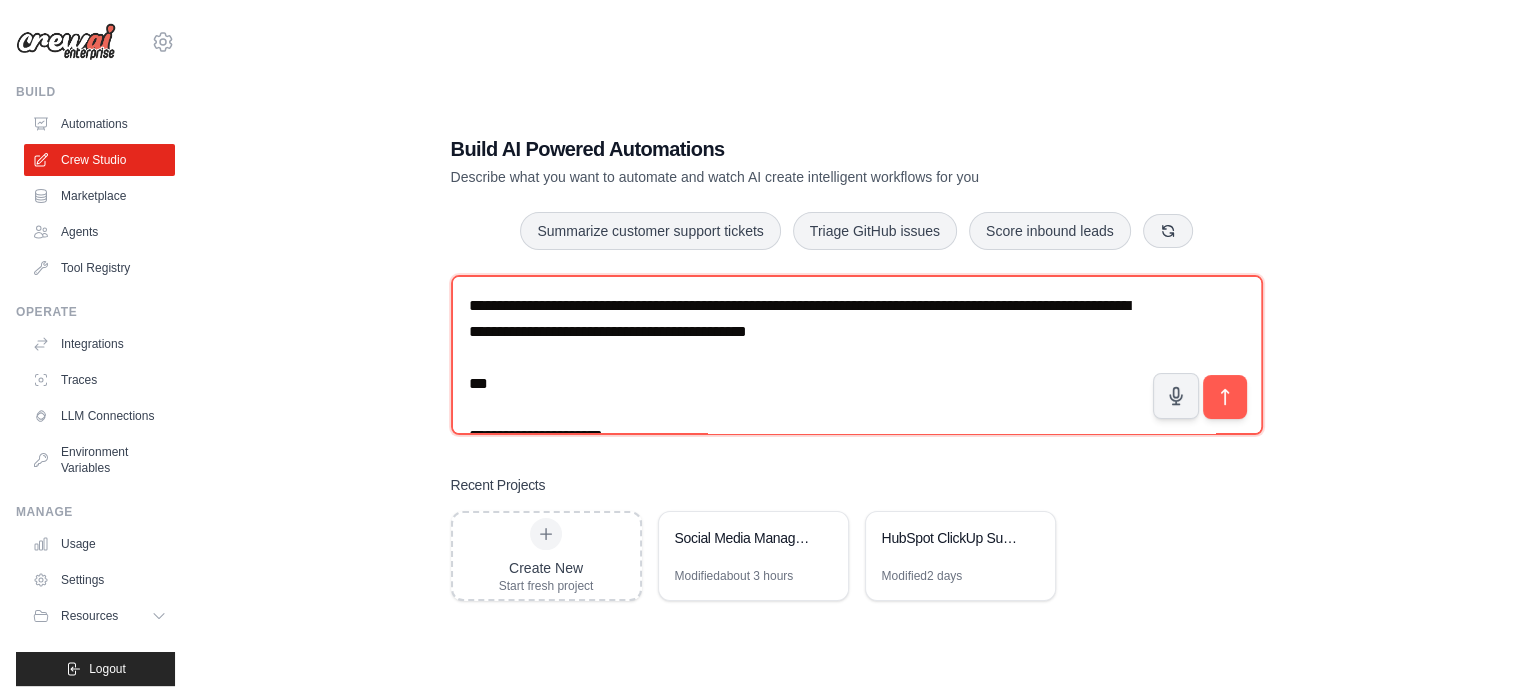 drag, startPoint x: 470, startPoint y: 388, endPoint x: 450, endPoint y: 217, distance: 172.16562 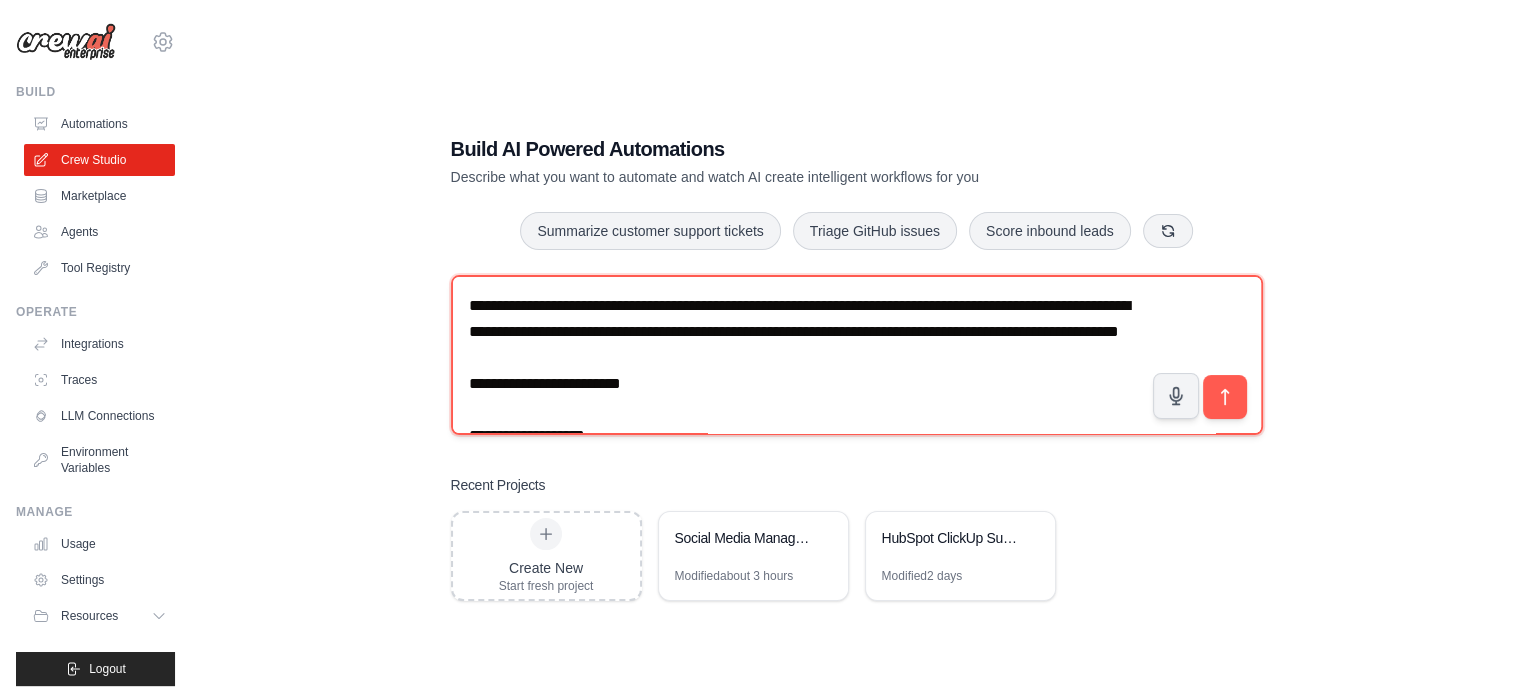 drag, startPoint x: 923, startPoint y: 361, endPoint x: 919, endPoint y: 345, distance: 16.492422 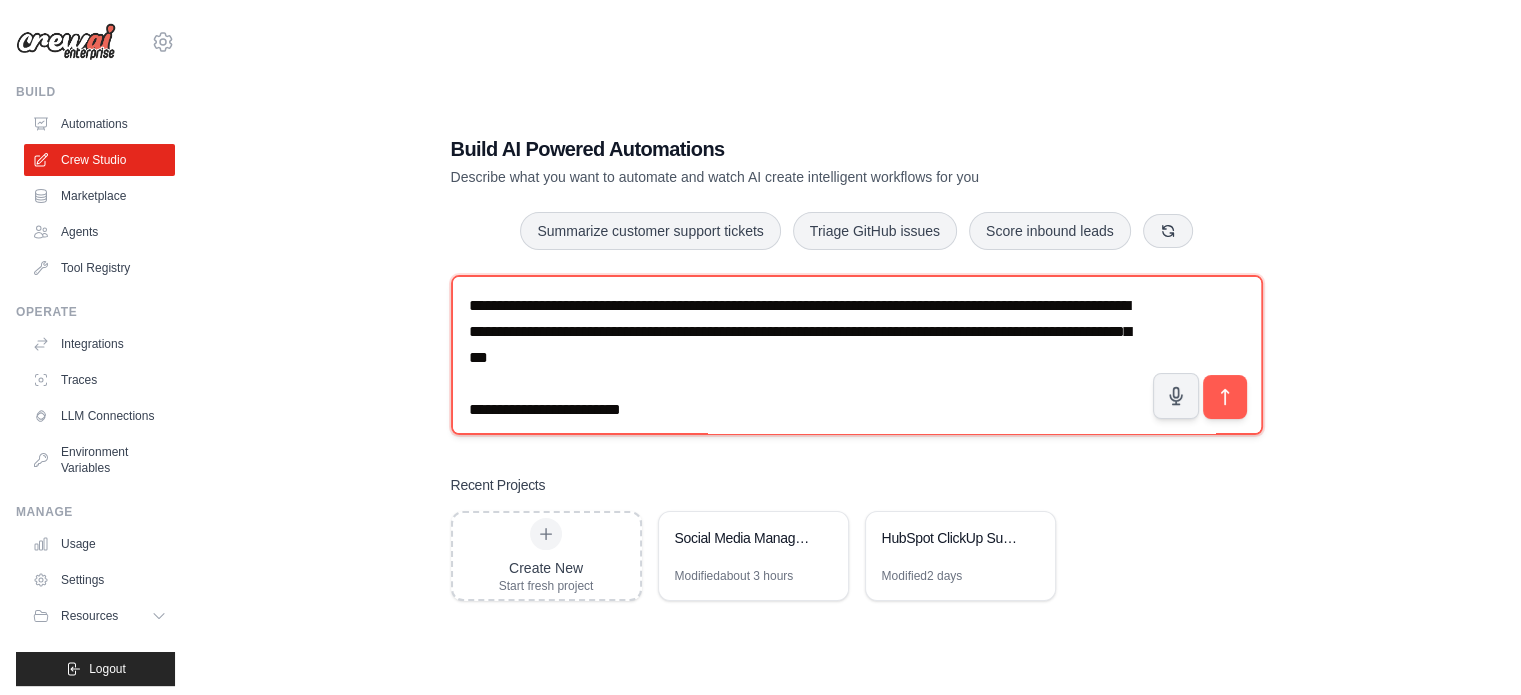 drag, startPoint x: 1024, startPoint y: 360, endPoint x: 1050, endPoint y: 371, distance: 28.231188 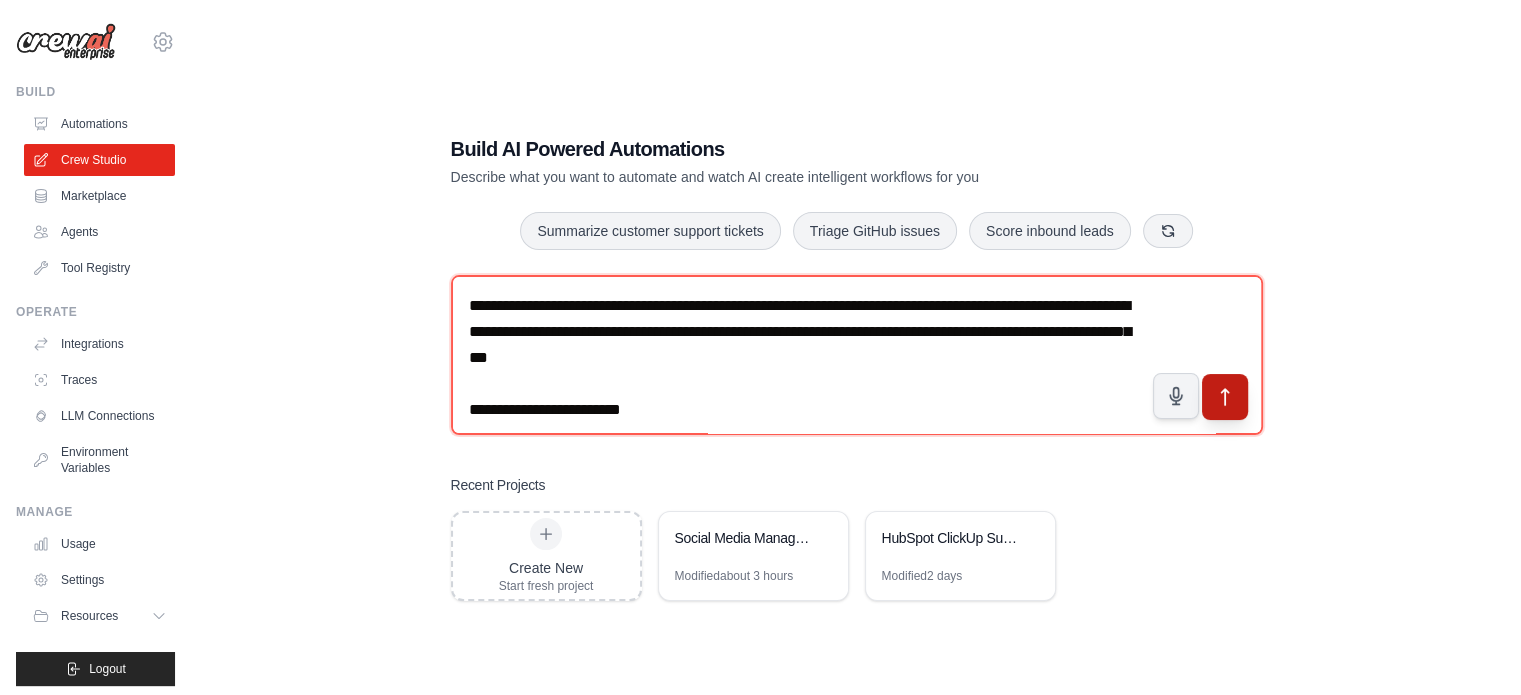 type on "**********" 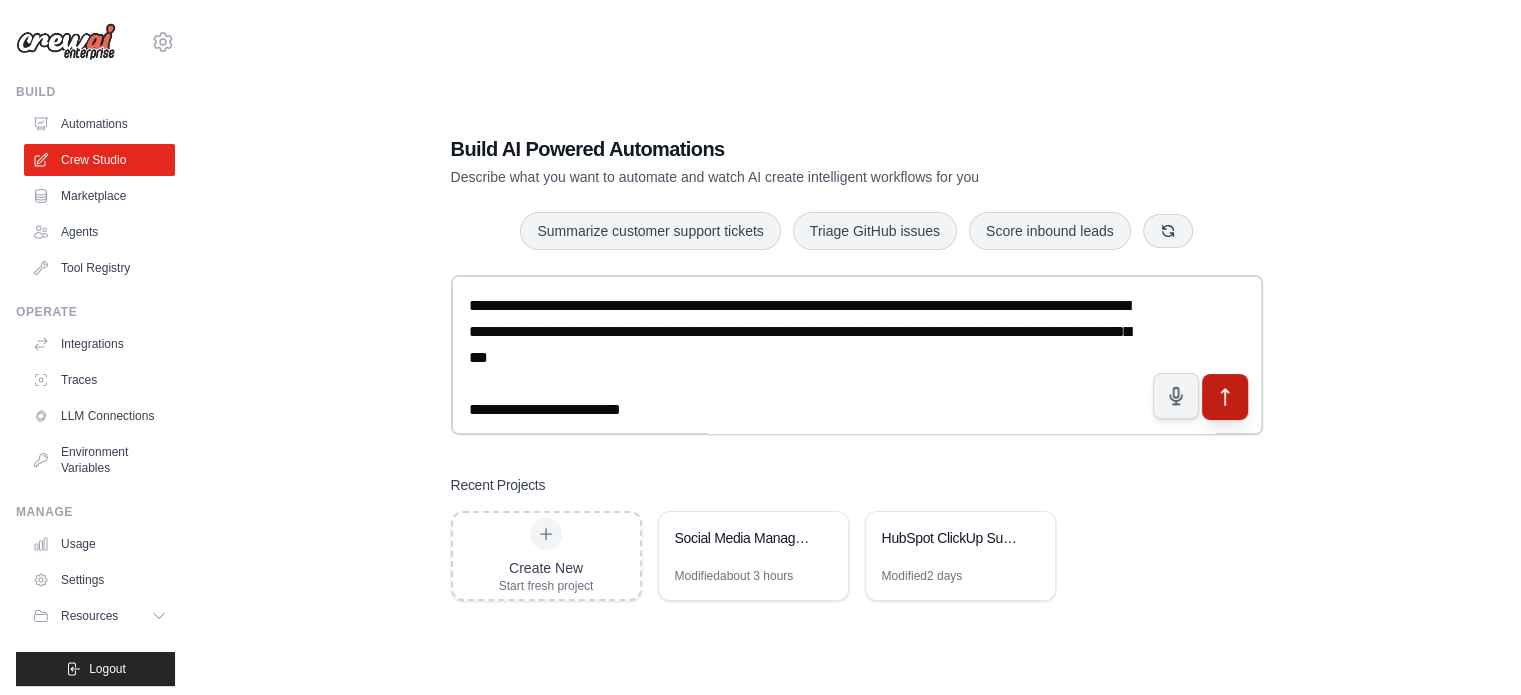 click 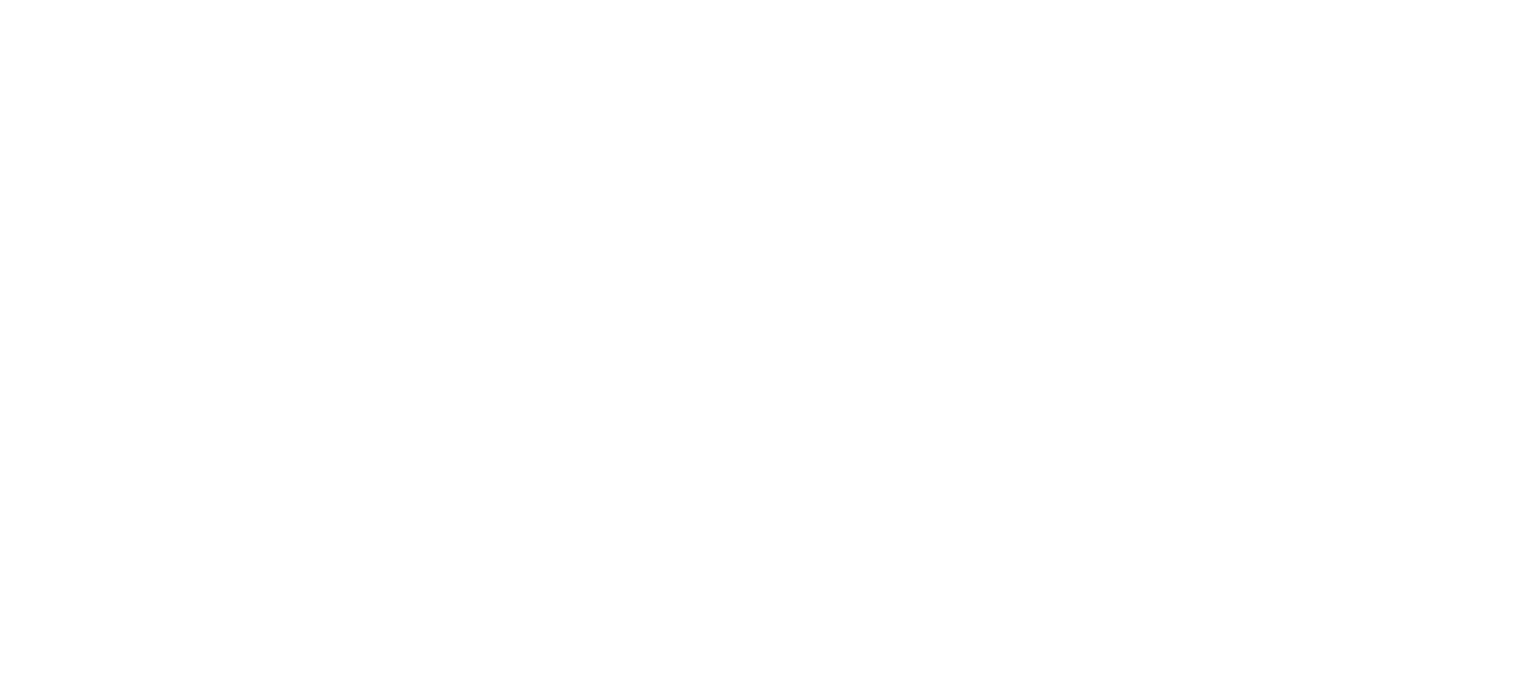 scroll, scrollTop: 0, scrollLeft: 0, axis: both 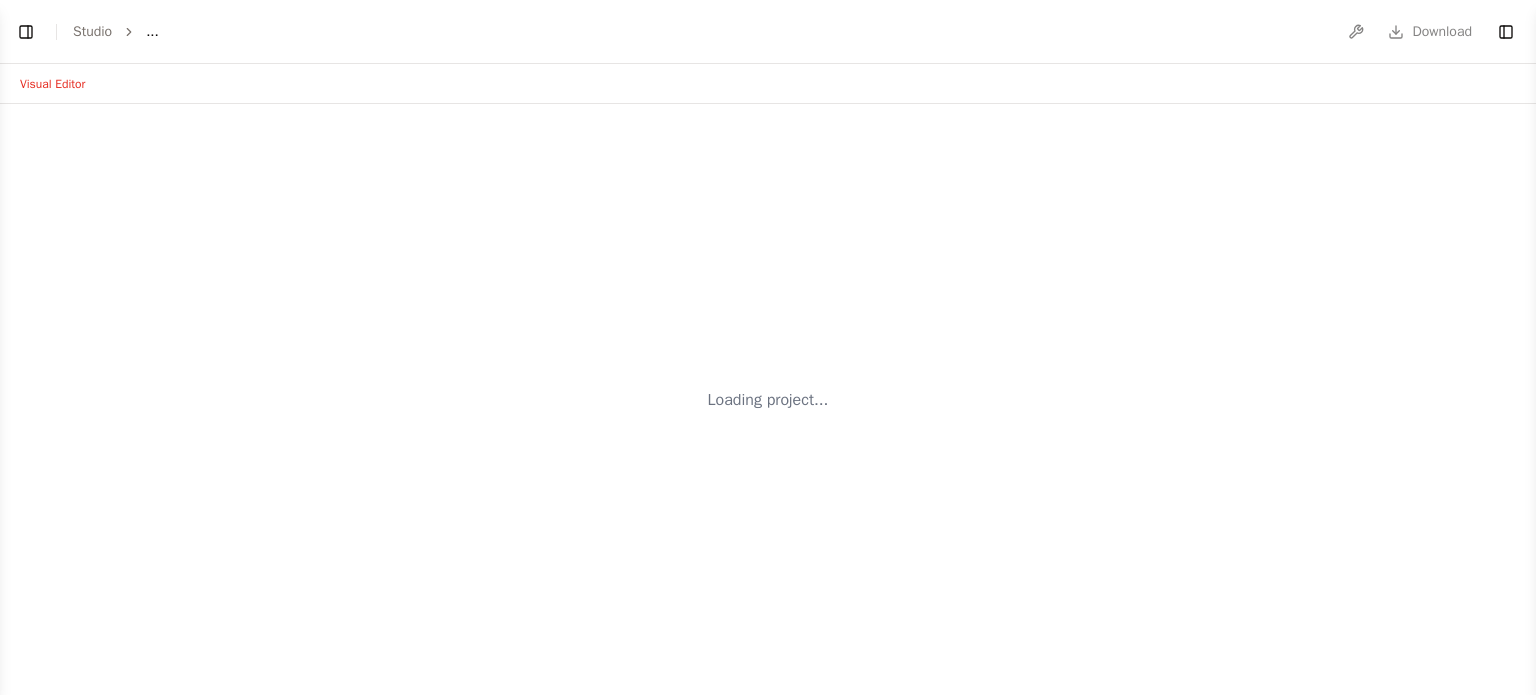select on "****" 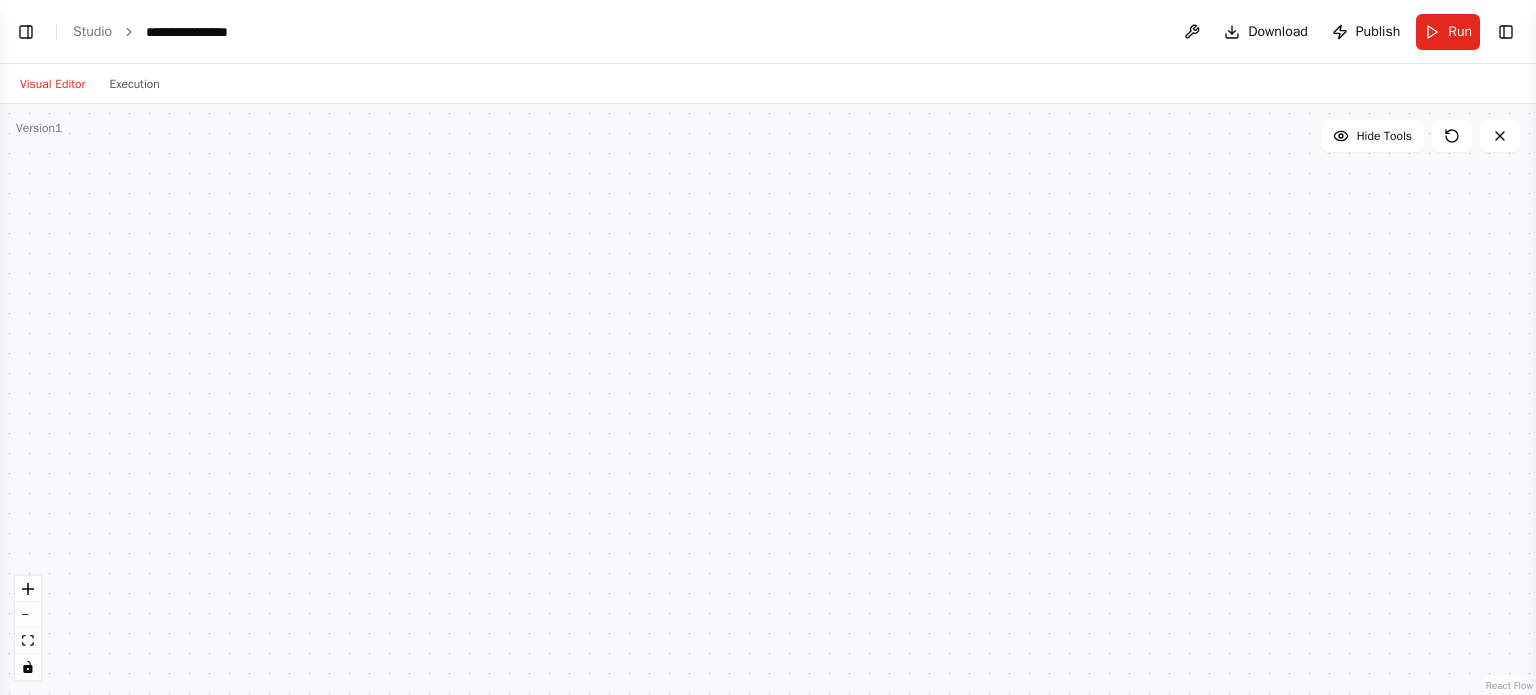 scroll, scrollTop: 332, scrollLeft: 0, axis: vertical 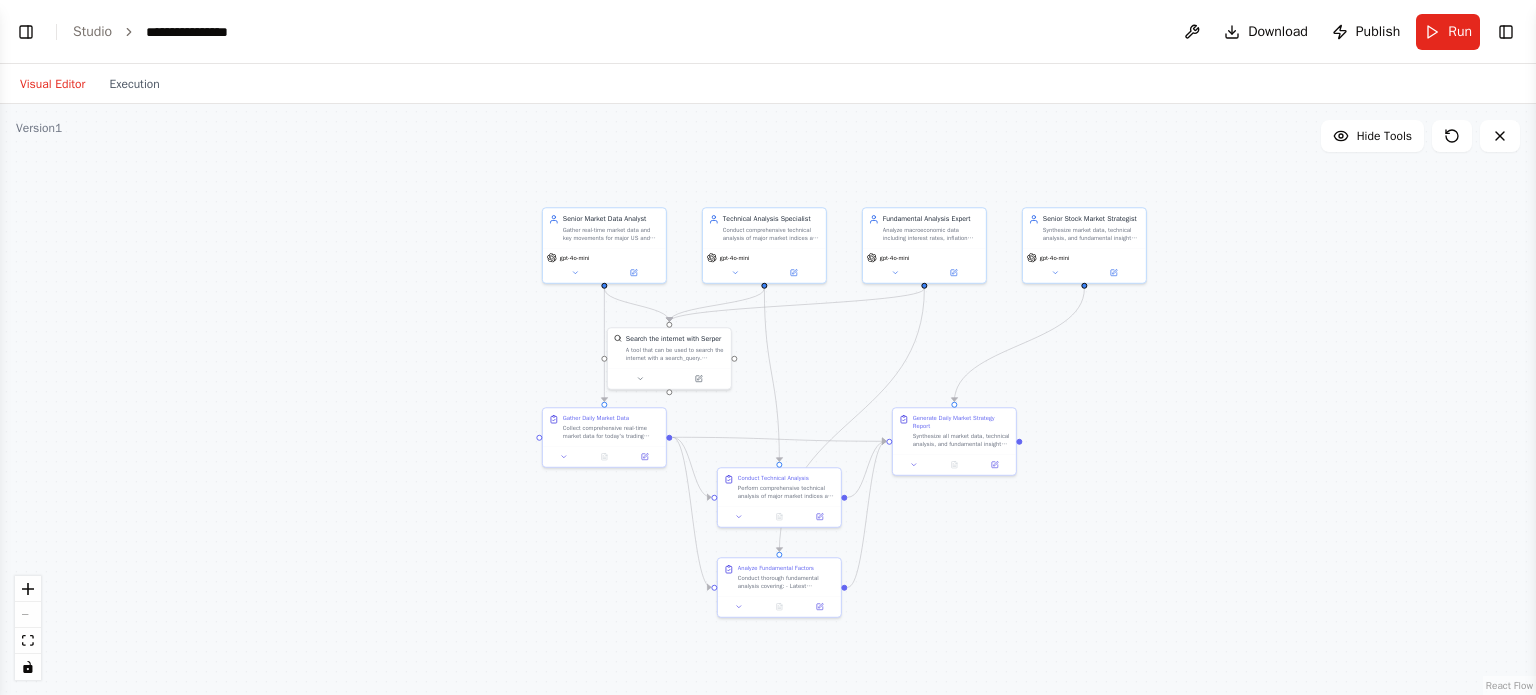 drag, startPoint x: 1083, startPoint y: 559, endPoint x: 1096, endPoint y: 411, distance: 148.56985 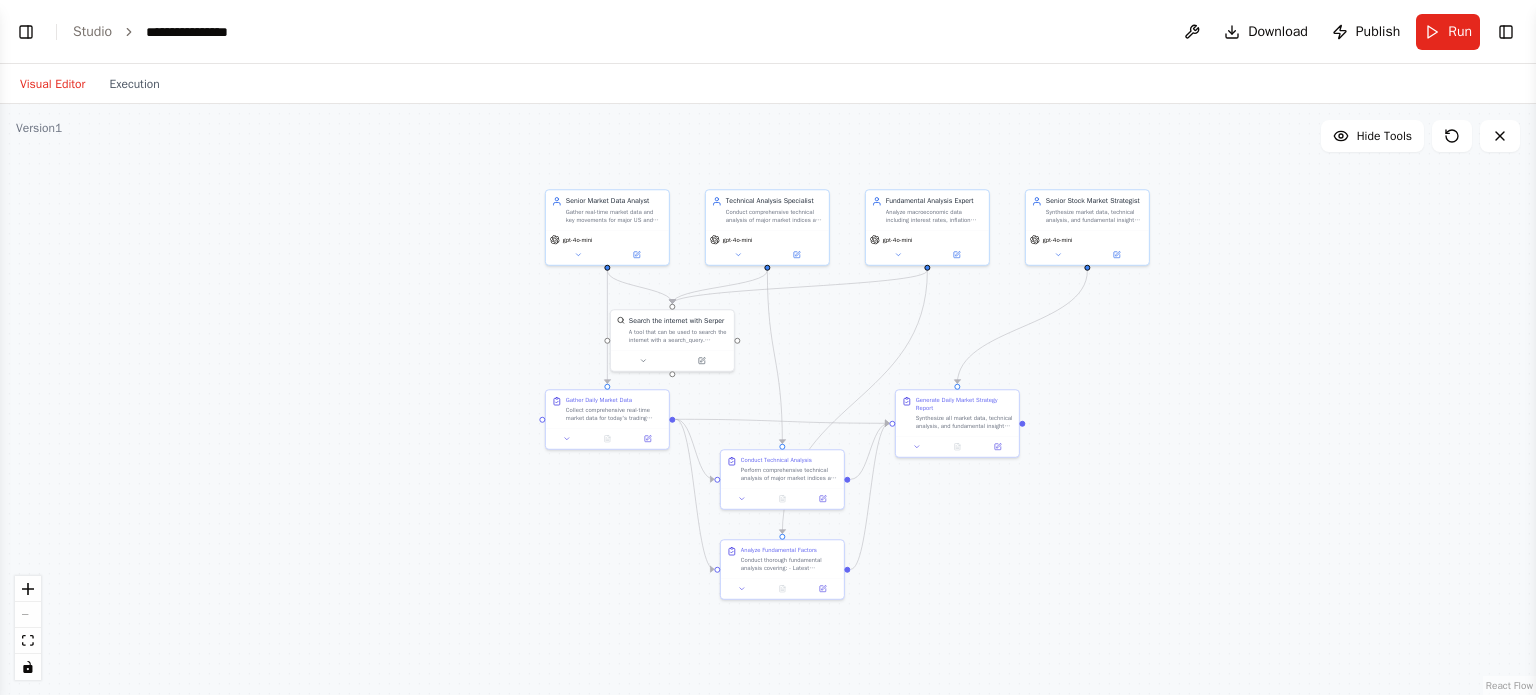 scroll, scrollTop: 1454, scrollLeft: 0, axis: vertical 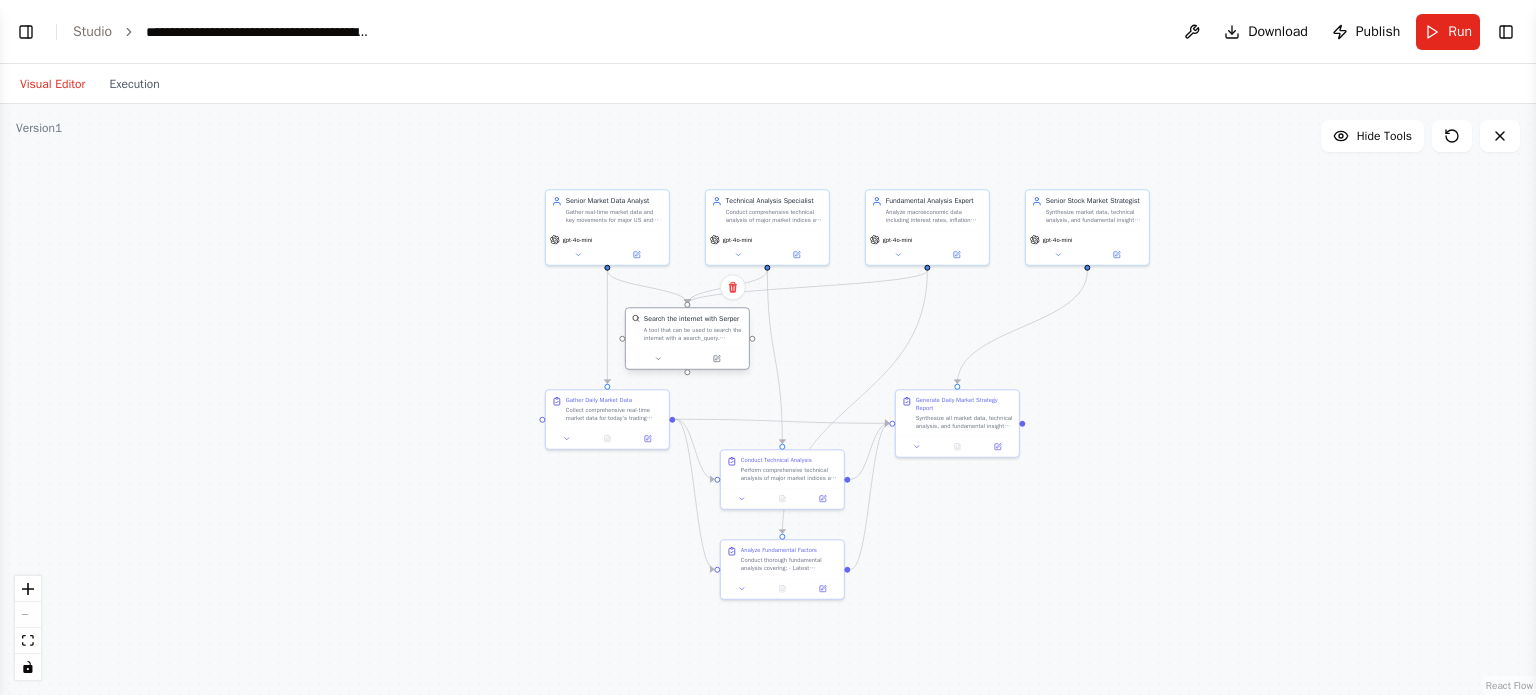 drag, startPoint x: 774, startPoint y: 341, endPoint x: 720, endPoint y: 333, distance: 54.589375 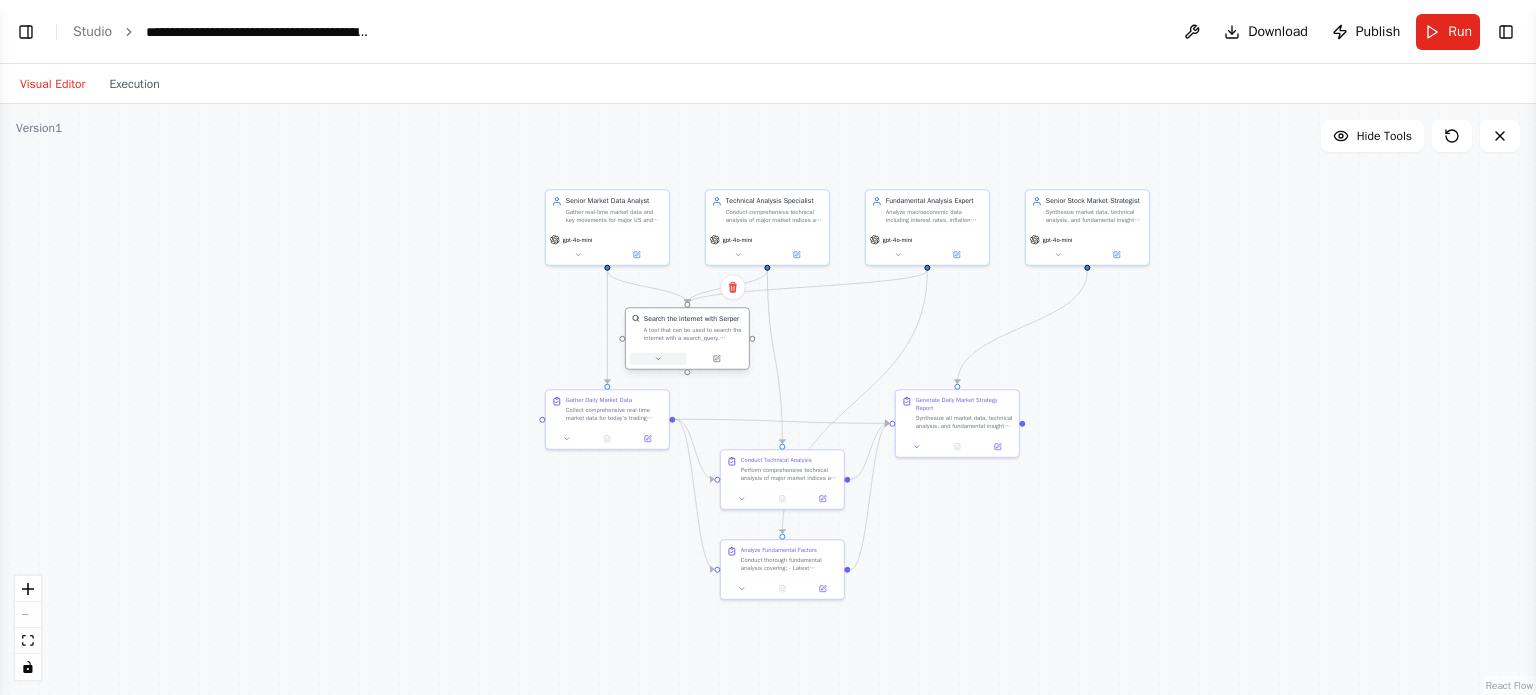 click at bounding box center (658, 359) 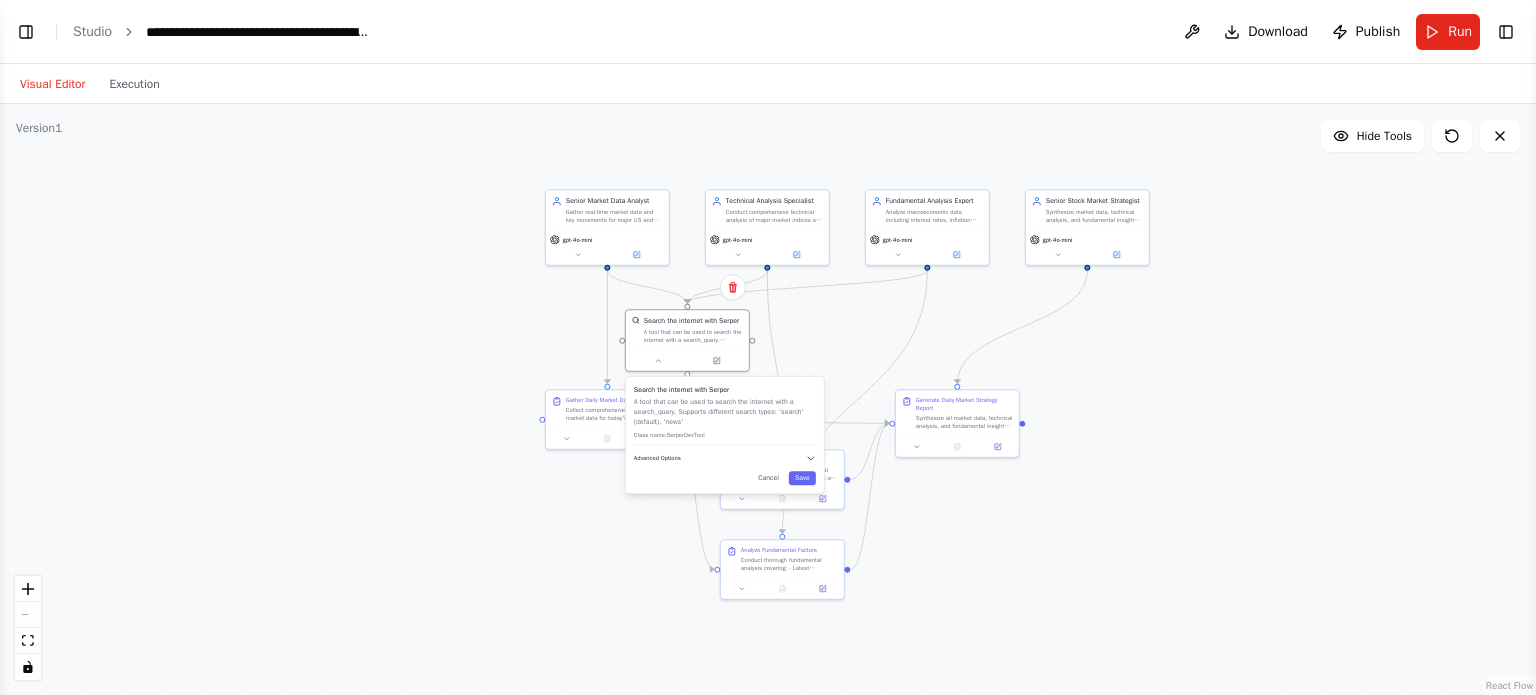click on "Advanced Options" at bounding box center (725, 458) 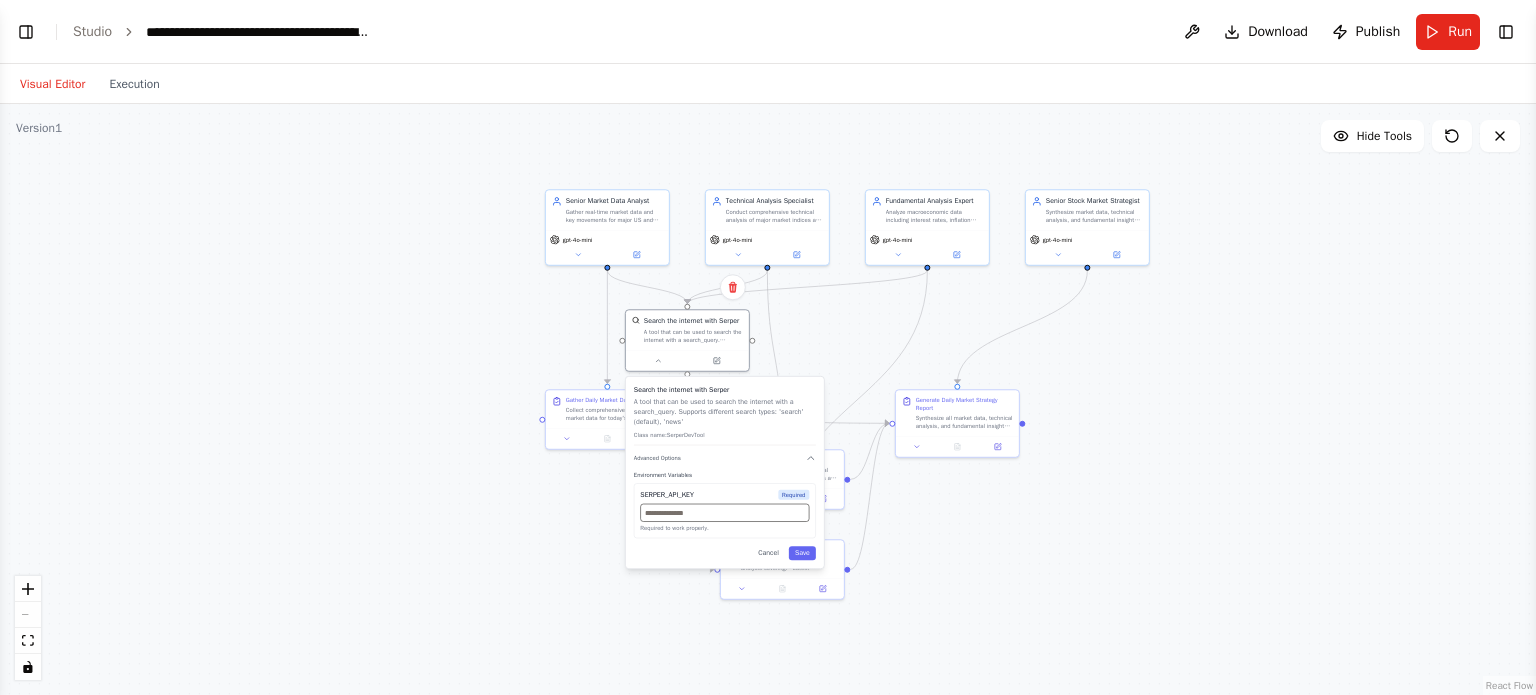 click at bounding box center (724, 513) 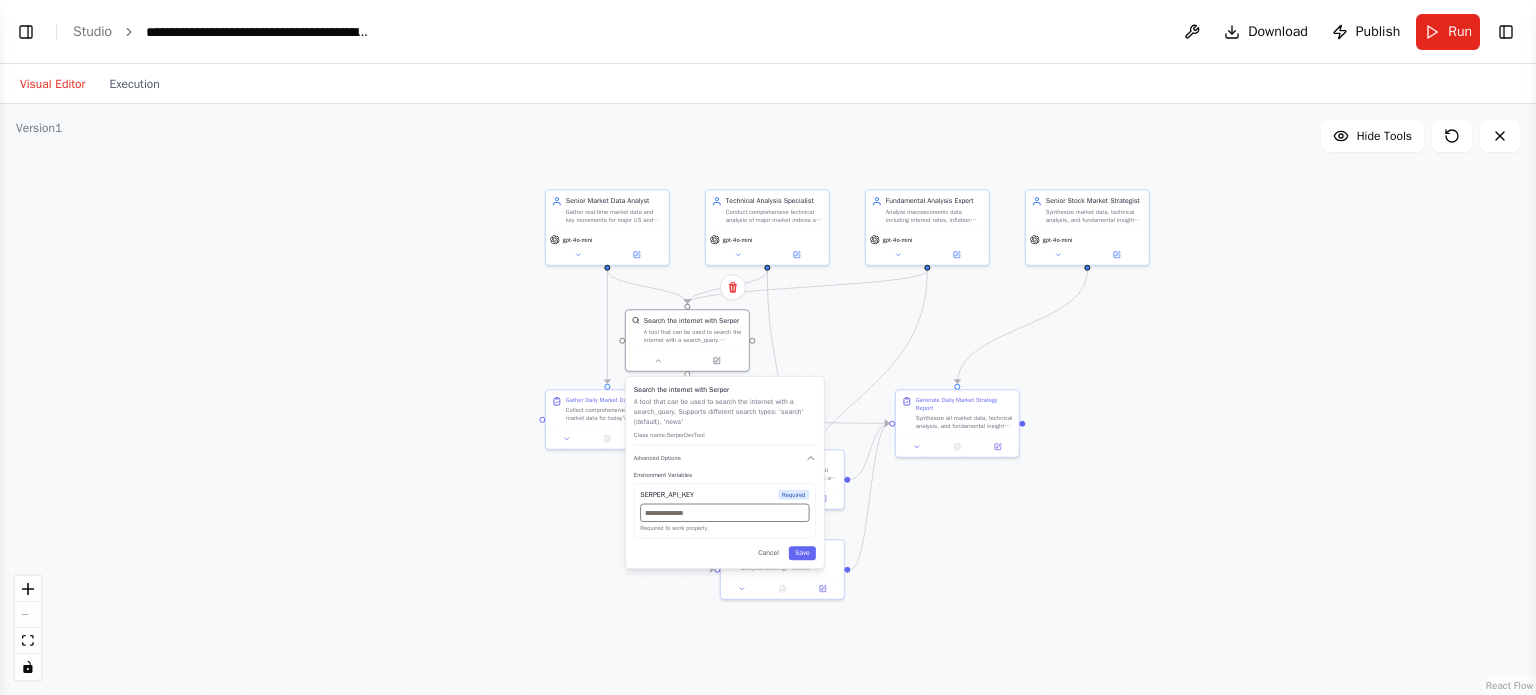 click at bounding box center [724, 513] 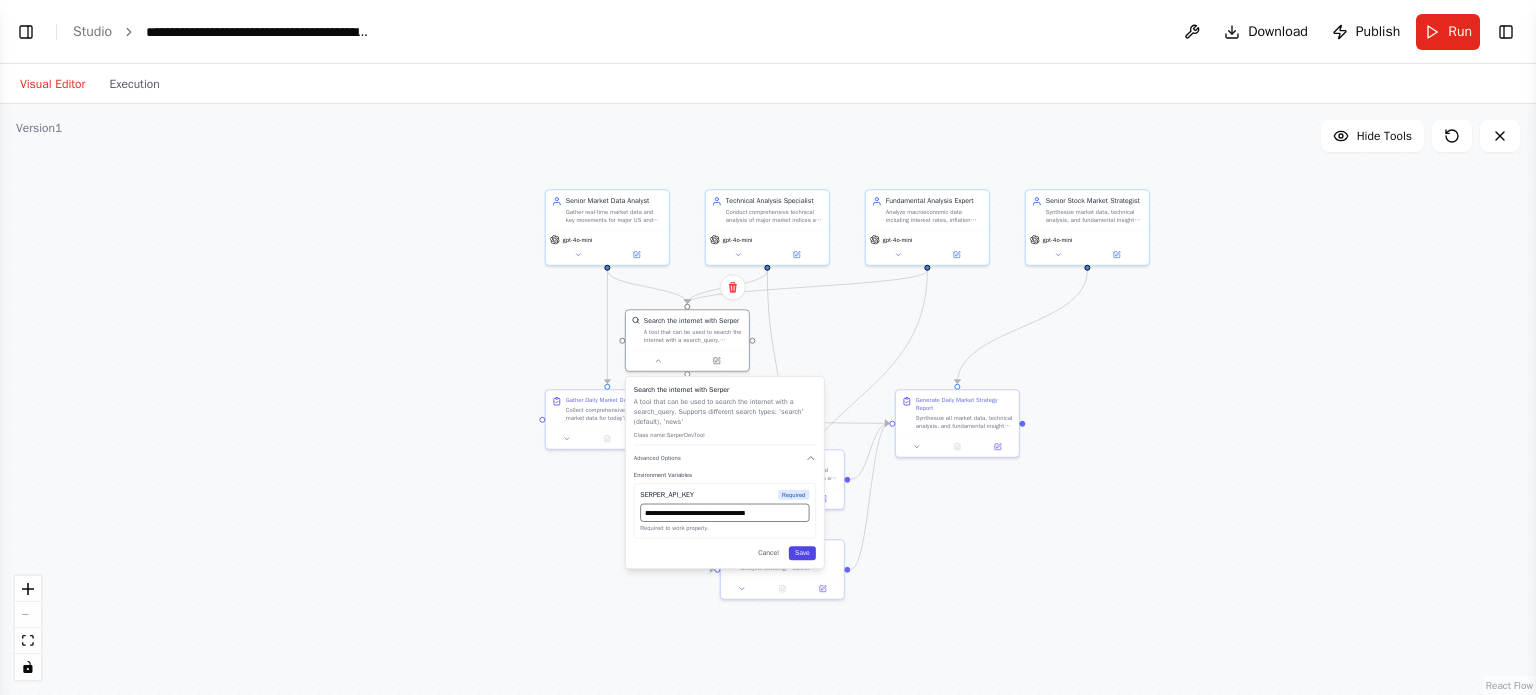 type on "**********" 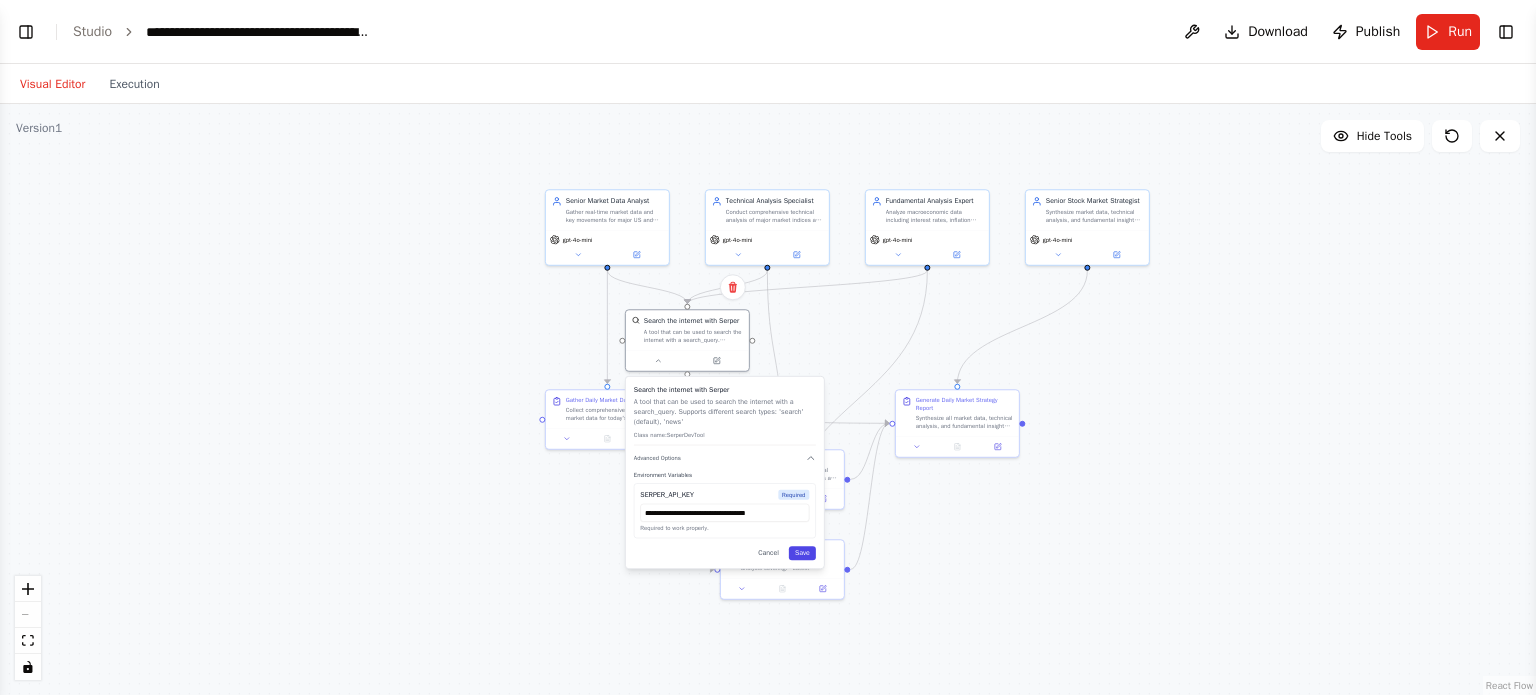 click on "Save" at bounding box center (802, 553) 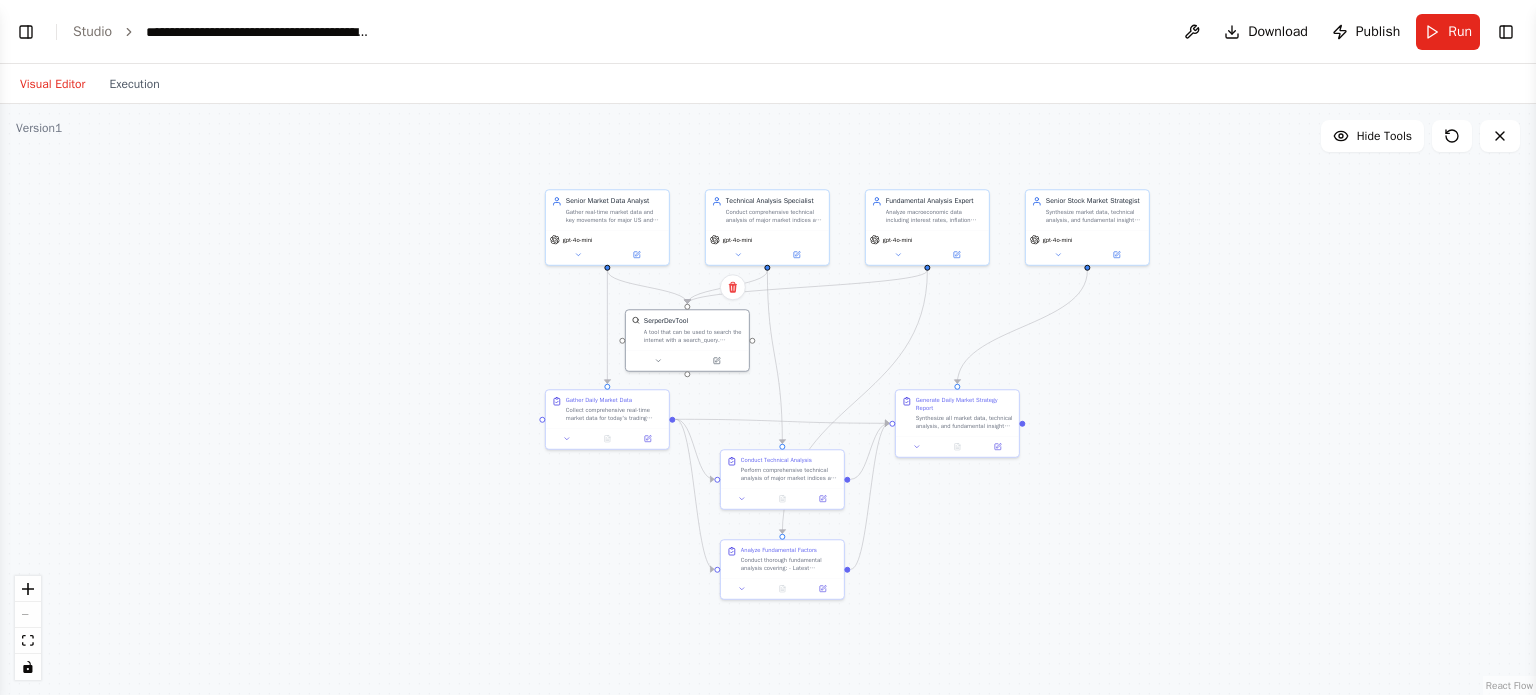 click on "Visual Editor" at bounding box center (52, 84) 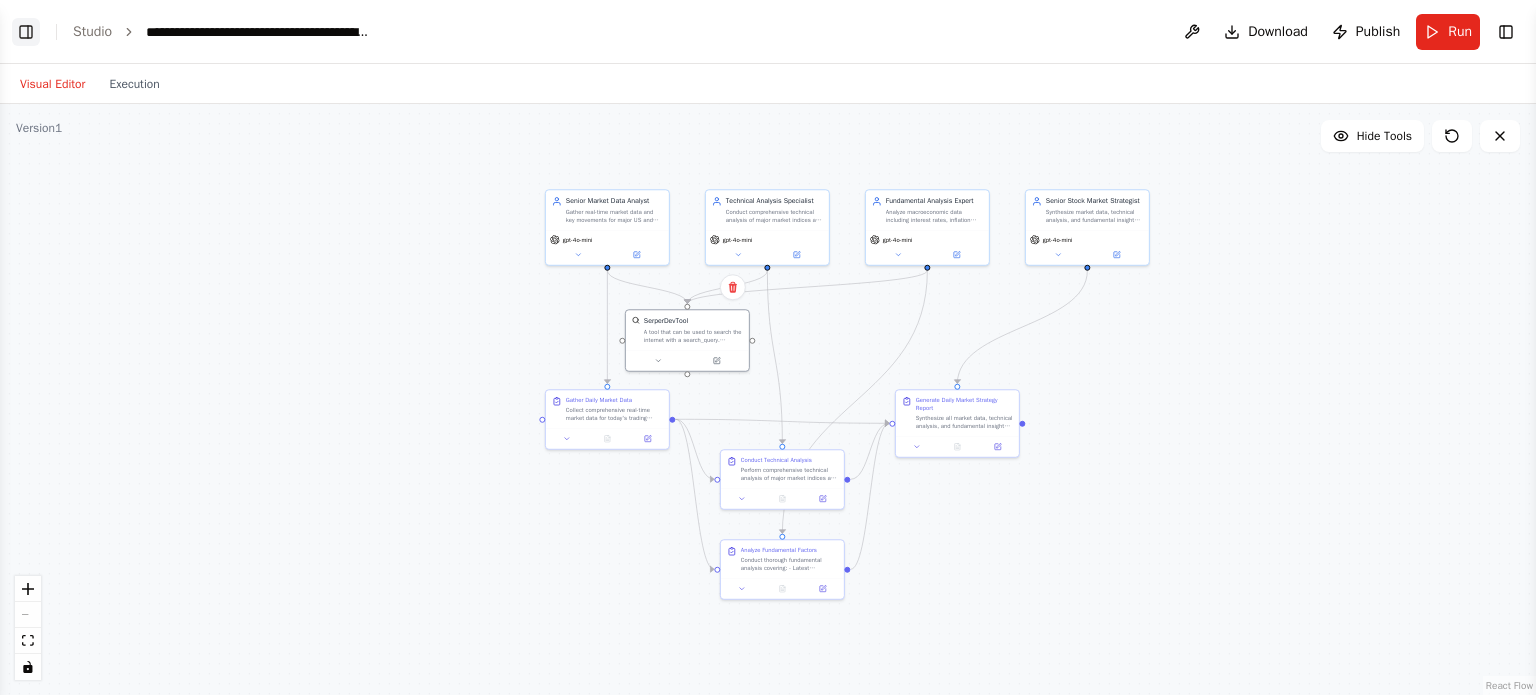 click on "Toggle Left Sidebar" at bounding box center (26, 32) 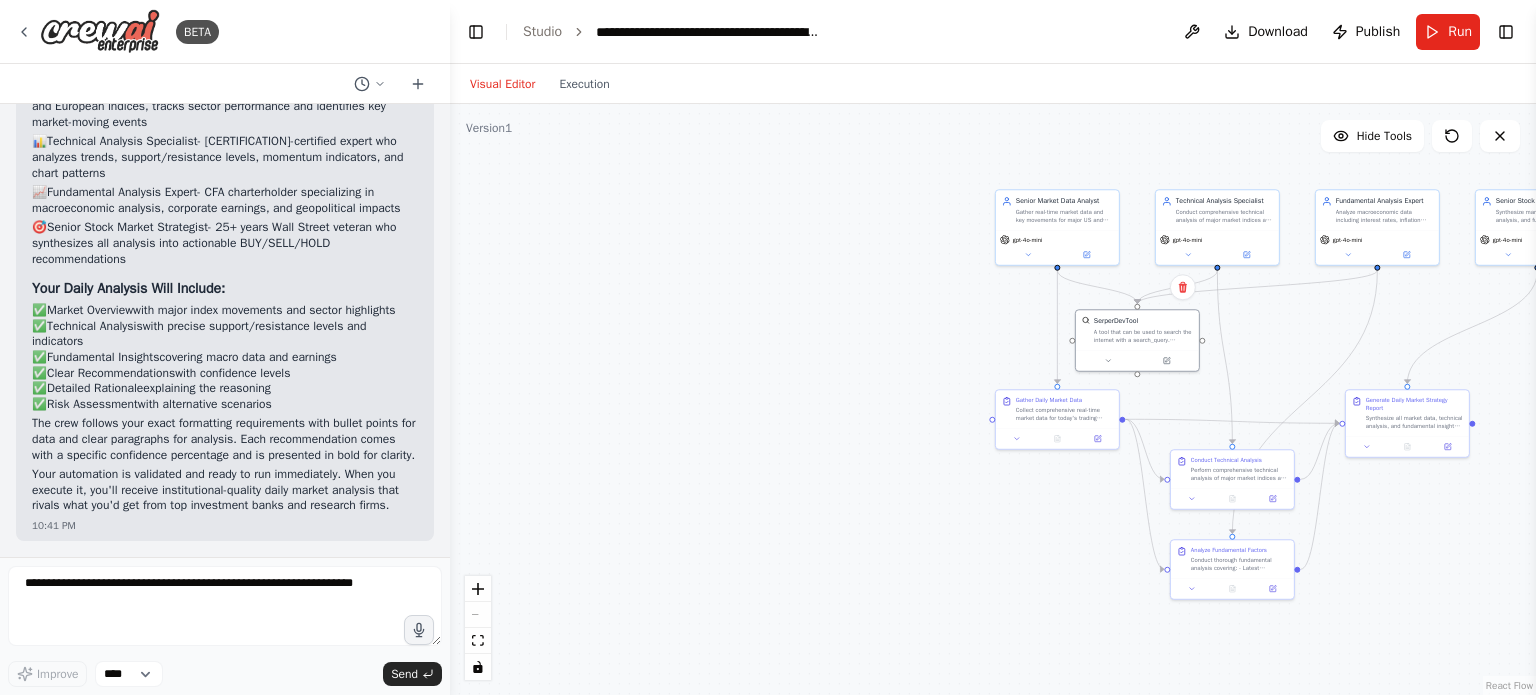 scroll, scrollTop: 2130, scrollLeft: 0, axis: vertical 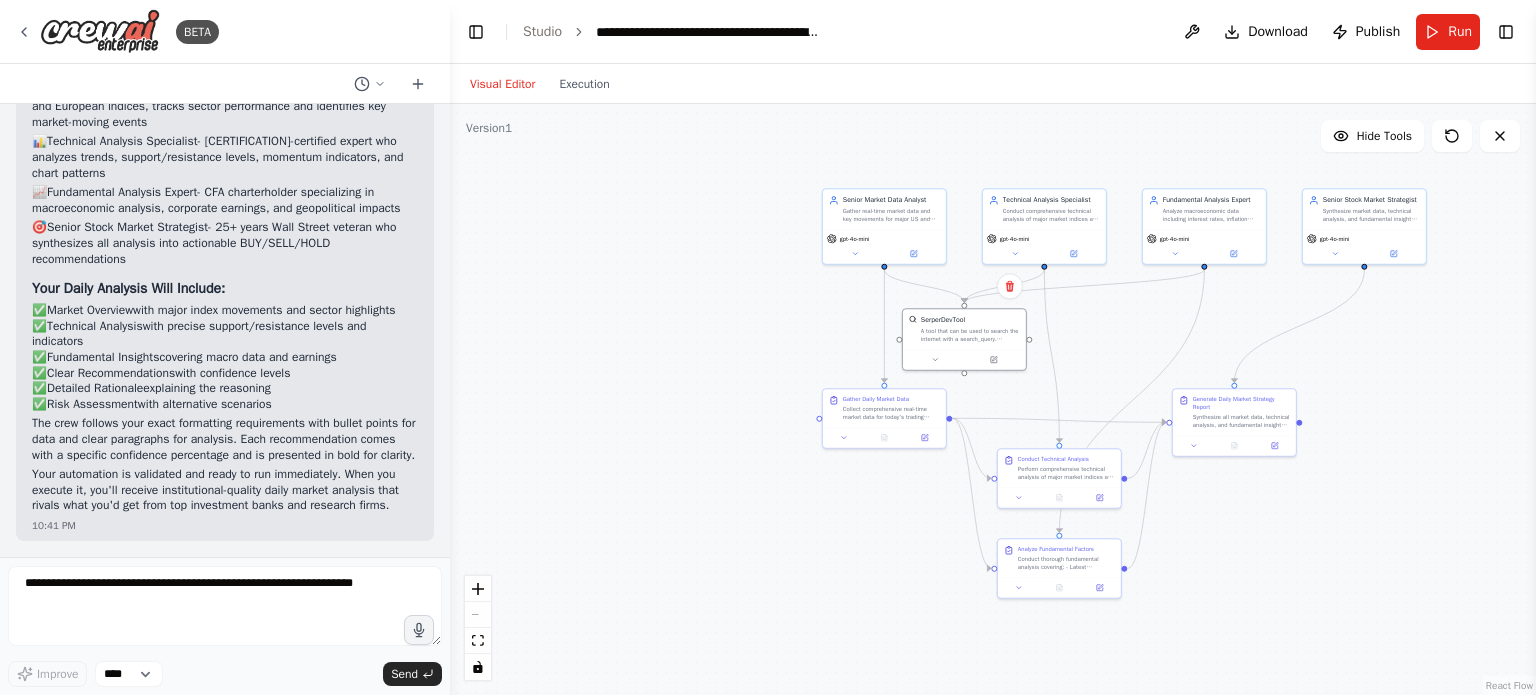 drag, startPoint x: 756, startPoint y: 379, endPoint x: 546, endPoint y: 353, distance: 211.60341 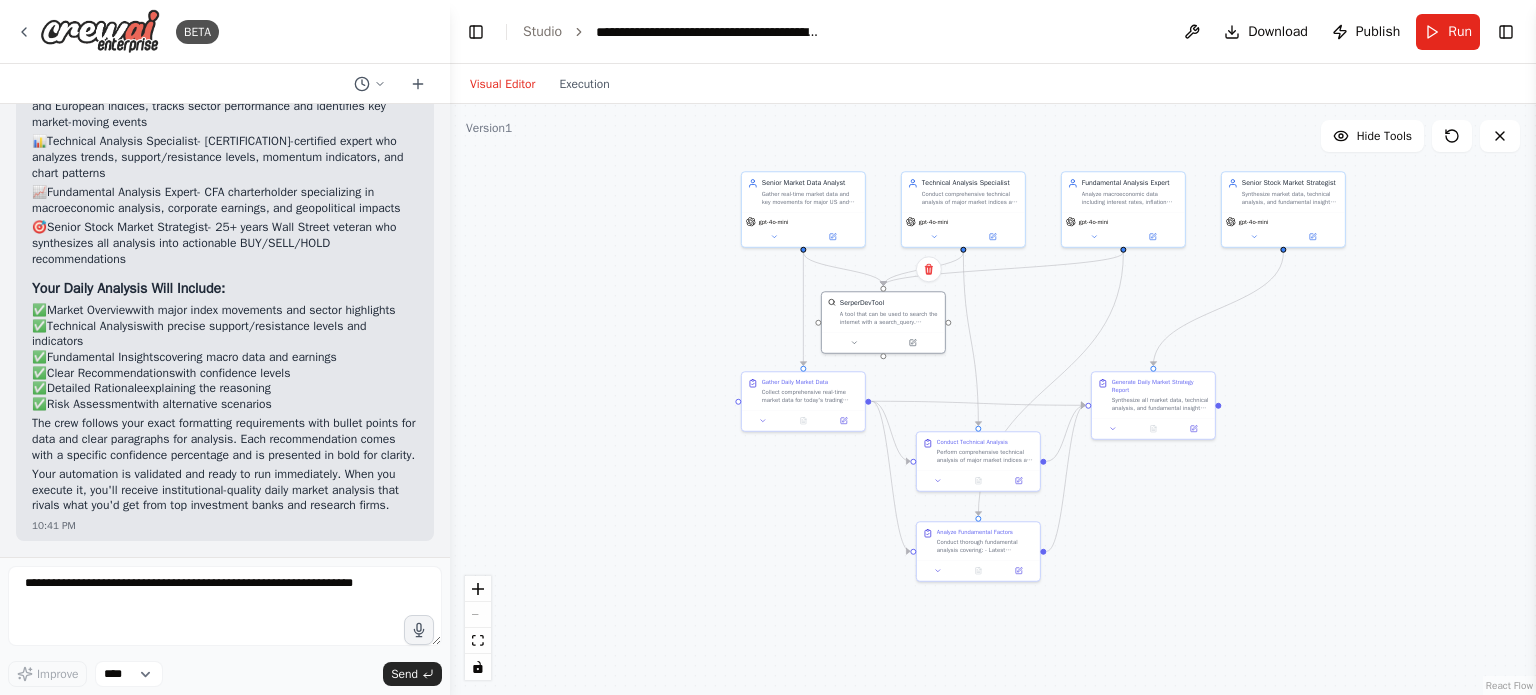 drag, startPoint x: 1181, startPoint y: 523, endPoint x: 1156, endPoint y: 523, distance: 25 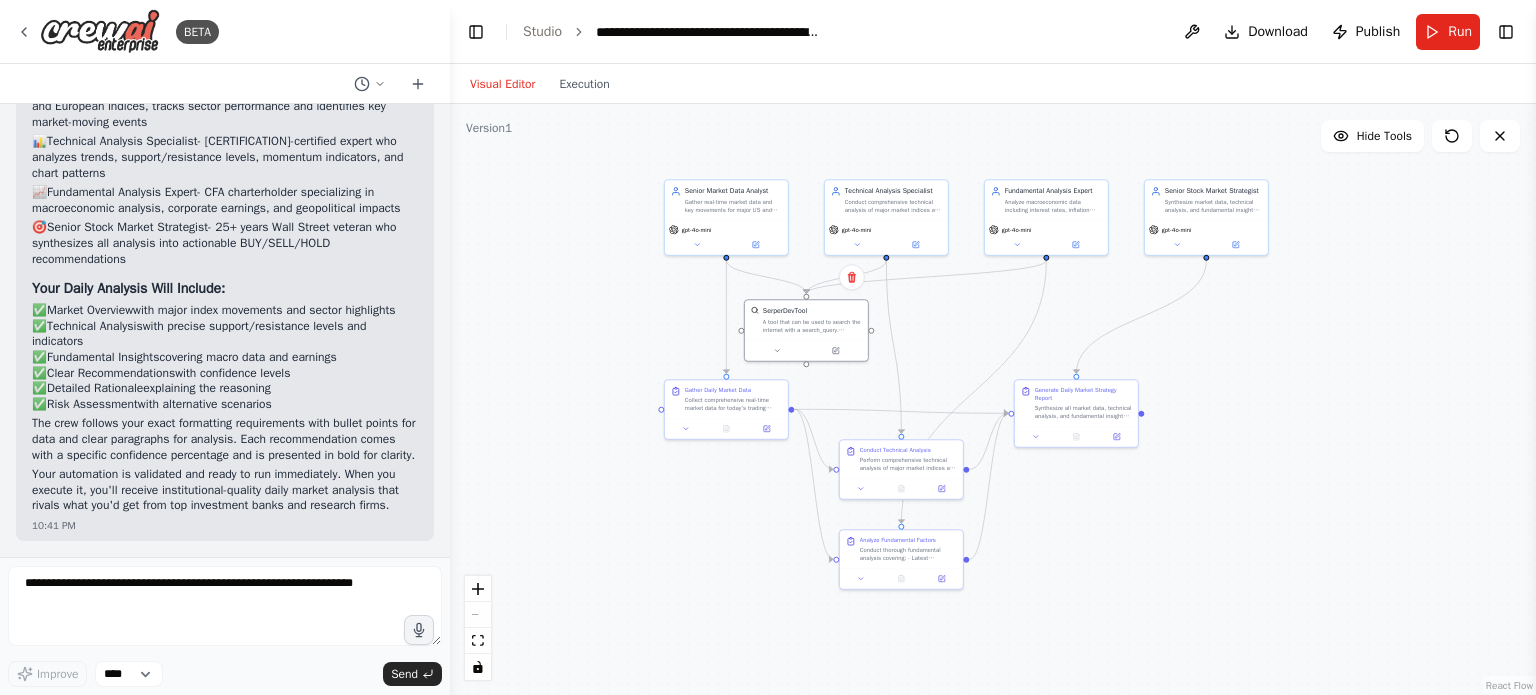 click on ".deletable-edge-delete-btn {
width: 20px;
height: 20px;
border: 0px solid #ffffff;
color: #6b7280;
background-color: #f8fafc;
cursor: pointer;
border-radius: 50%;
font-size: 12px;
padding: 3px;
display: flex;
align-items: center;
justify-content: center;
transition: all 0.2s cubic-bezier(0.4, 0, 0.2, 1);
box-shadow: 0 2px 4px rgba(0, 0, 0, 0.1);
}
.deletable-edge-delete-btn:hover {
background-color: #ef4444;
color: #ffffff;
border-color: #dc2626;
transform: scale(1.1);
box-shadow: 0 4px 12px rgba(239, 68, 68, 0.4);
}
.deletable-edge-delete-btn:active {
transform: scale(0.95);
box-shadow: 0 2px 4px rgba(239, 68, 68, 0.3);
}
Senior Market Data Analyst gpt-4o-mini SerperDevTool gpt-4o-mini" at bounding box center (993, 399) 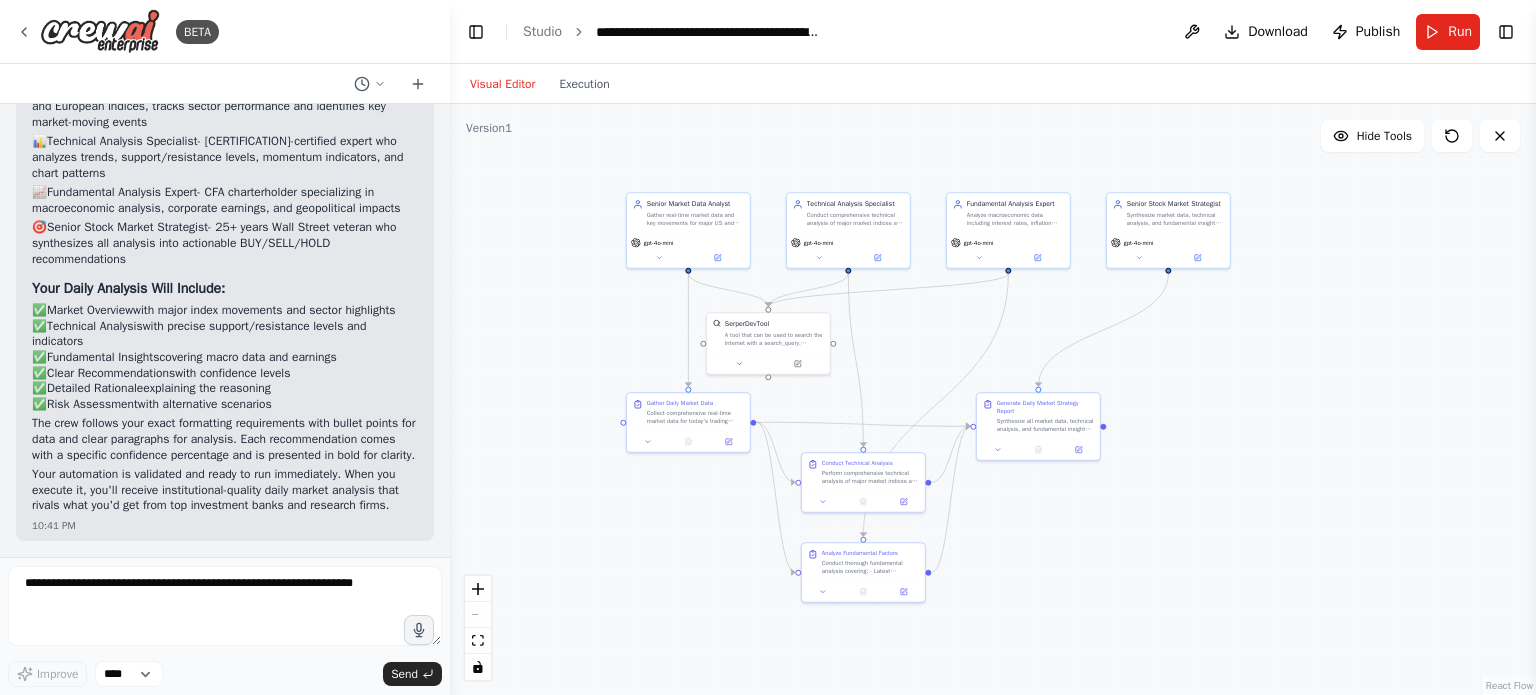 drag, startPoint x: 1267, startPoint y: 625, endPoint x: 1229, endPoint y: 638, distance: 40.16217 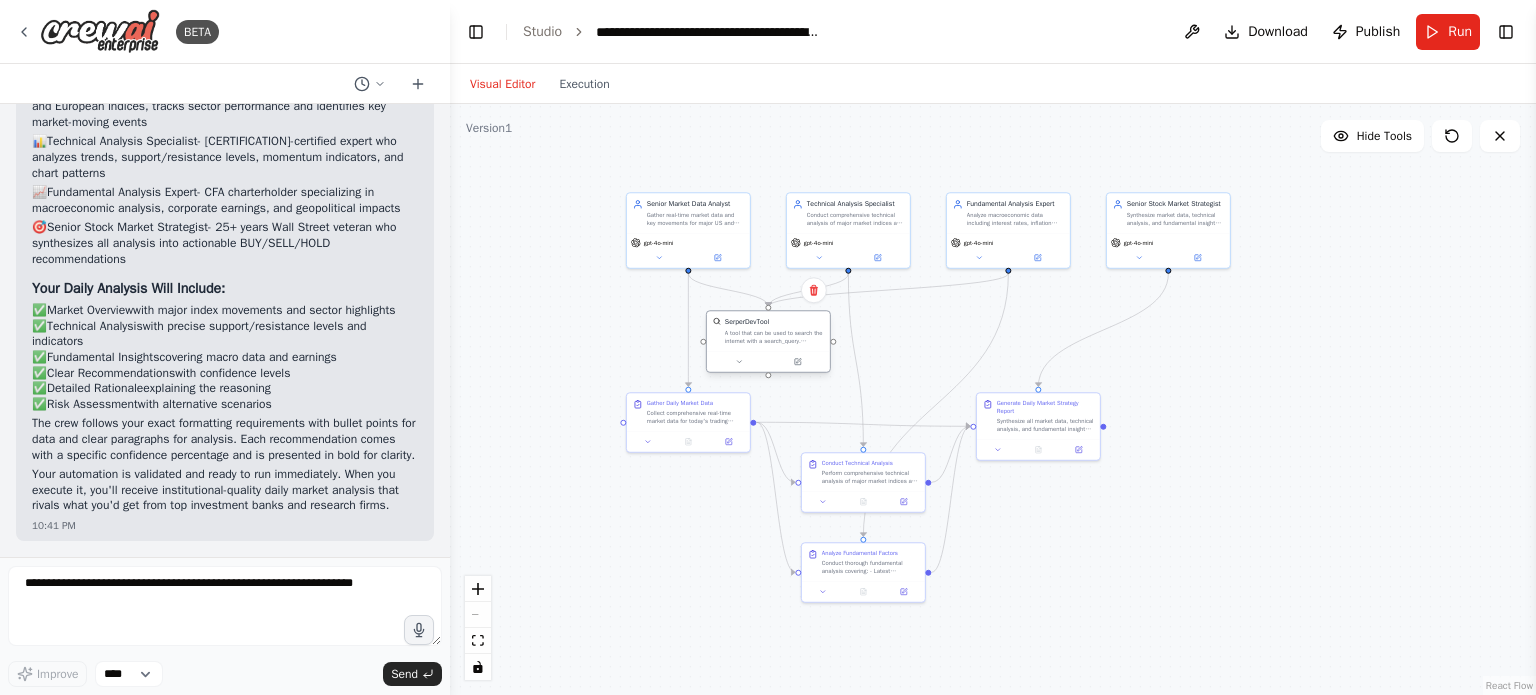 click on "A tool that can be used to search the internet with a search_query. Supports different search types: 'search' (default), 'news'" at bounding box center [774, 337] 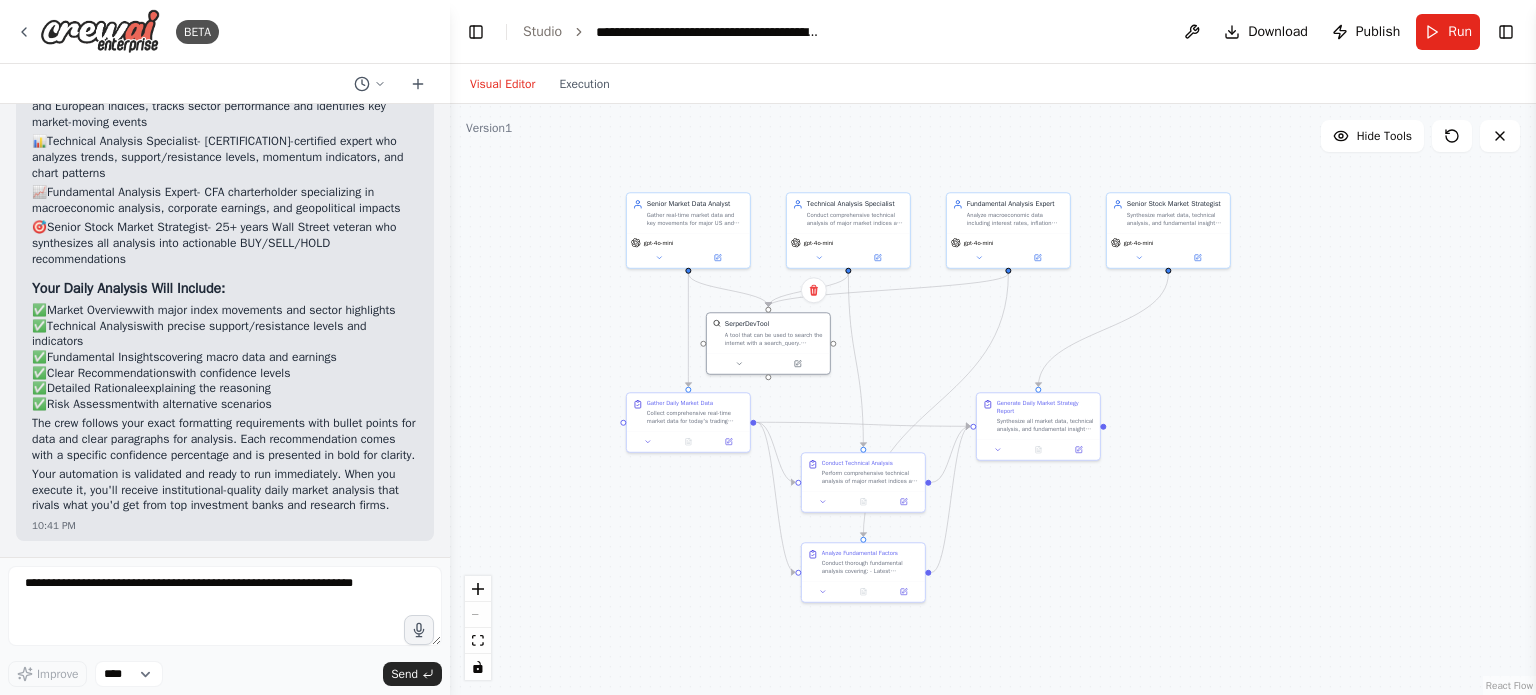click on ".deletable-edge-delete-btn {
width: 20px;
height: 20px;
border: 0px solid #ffffff;
color: #6b7280;
background-color: #f8fafc;
cursor: pointer;
border-radius: 50%;
font-size: 12px;
padding: 3px;
display: flex;
align-items: center;
justify-content: center;
transition: all 0.2s cubic-bezier(0.4, 0, 0.2, 1);
box-shadow: 0 2px 4px rgba(0, 0, 0, 0.1);
}
.deletable-edge-delete-btn:hover {
background-color: #ef4444;
color: #ffffff;
border-color: #dc2626;
transform: scale(1.1);
box-shadow: 0 4px 12px rgba(239, 68, 68, 0.4);
}
.deletable-edge-delete-btn:active {
transform: scale(0.95);
box-shadow: 0 2px 4px rgba(239, 68, 68, 0.3);
}
Senior Market Data Analyst gpt-4o-mini SerperDevTool gpt-4o-mini" at bounding box center [993, 399] 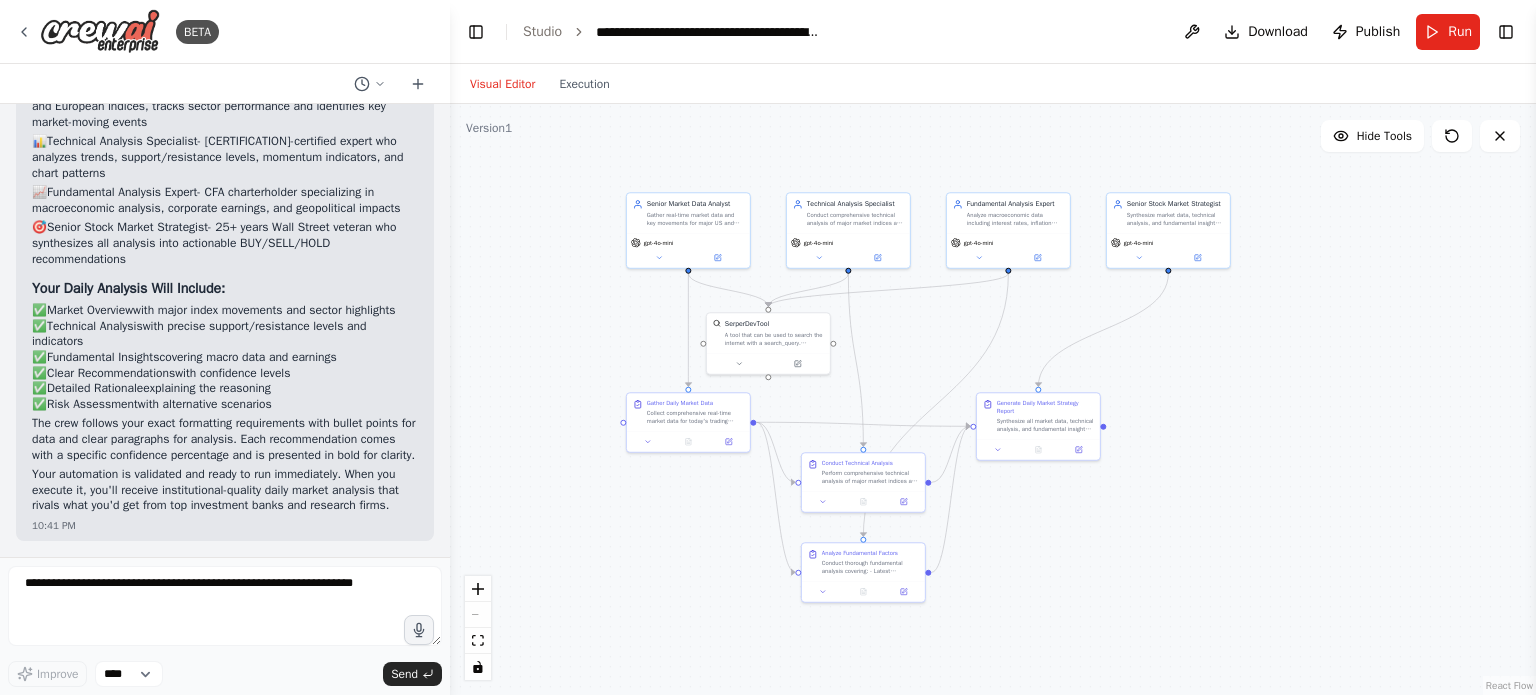 click on ".deletable-edge-delete-btn {
width: 20px;
height: 20px;
border: 0px solid #ffffff;
color: #6b7280;
background-color: #f8fafc;
cursor: pointer;
border-radius: 50%;
font-size: 12px;
padding: 3px;
display: flex;
align-items: center;
justify-content: center;
transition: all 0.2s cubic-bezier(0.4, 0, 0.2, 1);
box-shadow: 0 2px 4px rgba(0, 0, 0, 0.1);
}
.deletable-edge-delete-btn:hover {
background-color: #ef4444;
color: #ffffff;
border-color: #dc2626;
transform: scale(1.1);
box-shadow: 0 4px 12px rgba(239, 68, 68, 0.4);
}
.deletable-edge-delete-btn:active {
transform: scale(0.95);
box-shadow: 0 2px 4px rgba(239, 68, 68, 0.3);
}
Senior Market Data Analyst gpt-4o-mini SerperDevTool gpt-4o-mini" at bounding box center [993, 399] 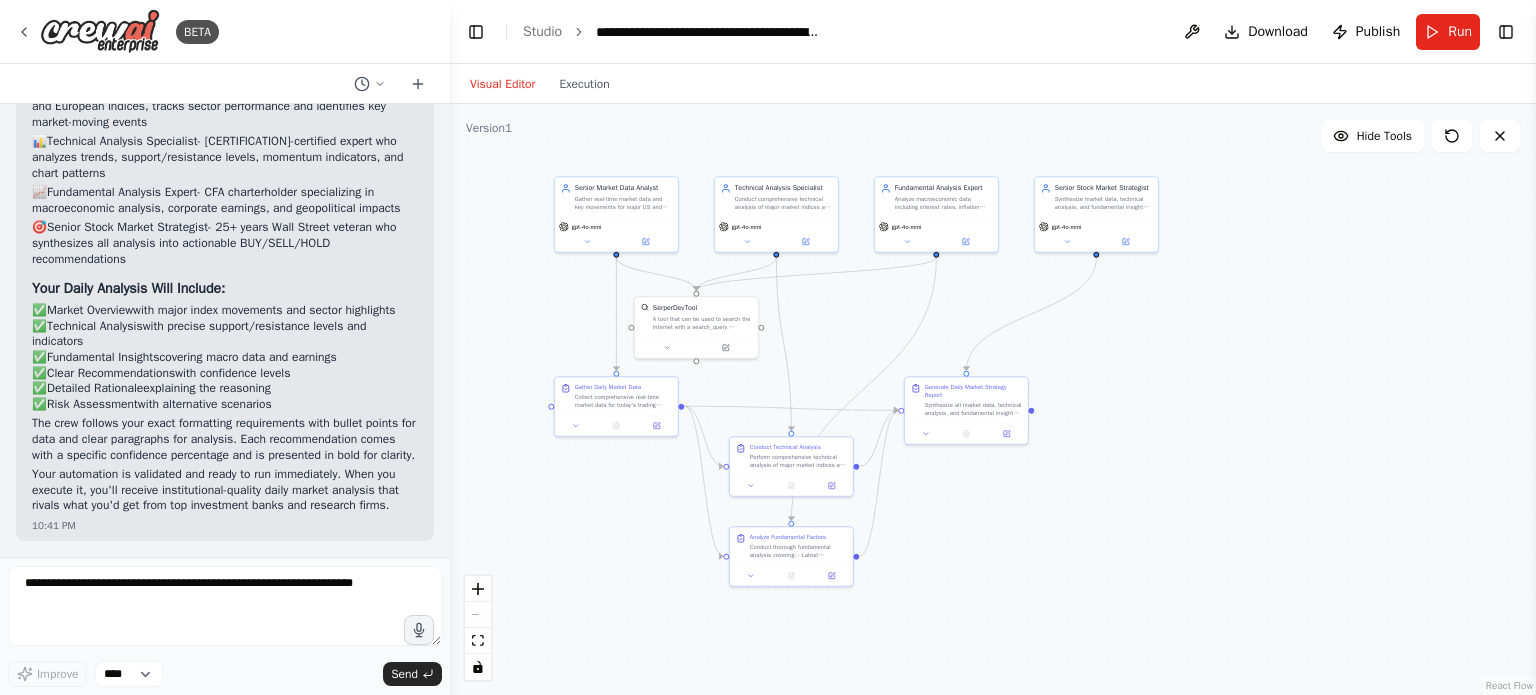 drag, startPoint x: 1367, startPoint y: 299, endPoint x: 1296, endPoint y: 283, distance: 72.780495 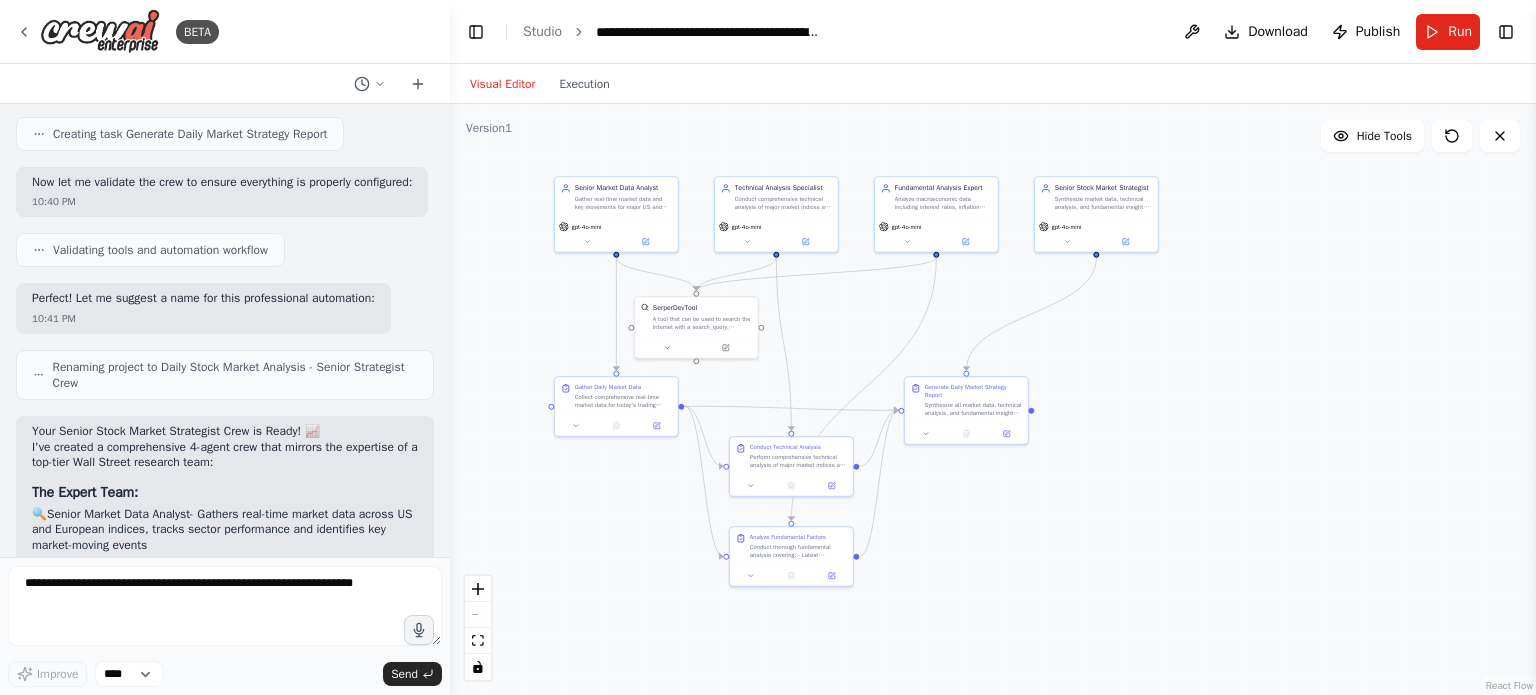 scroll, scrollTop: 2130, scrollLeft: 0, axis: vertical 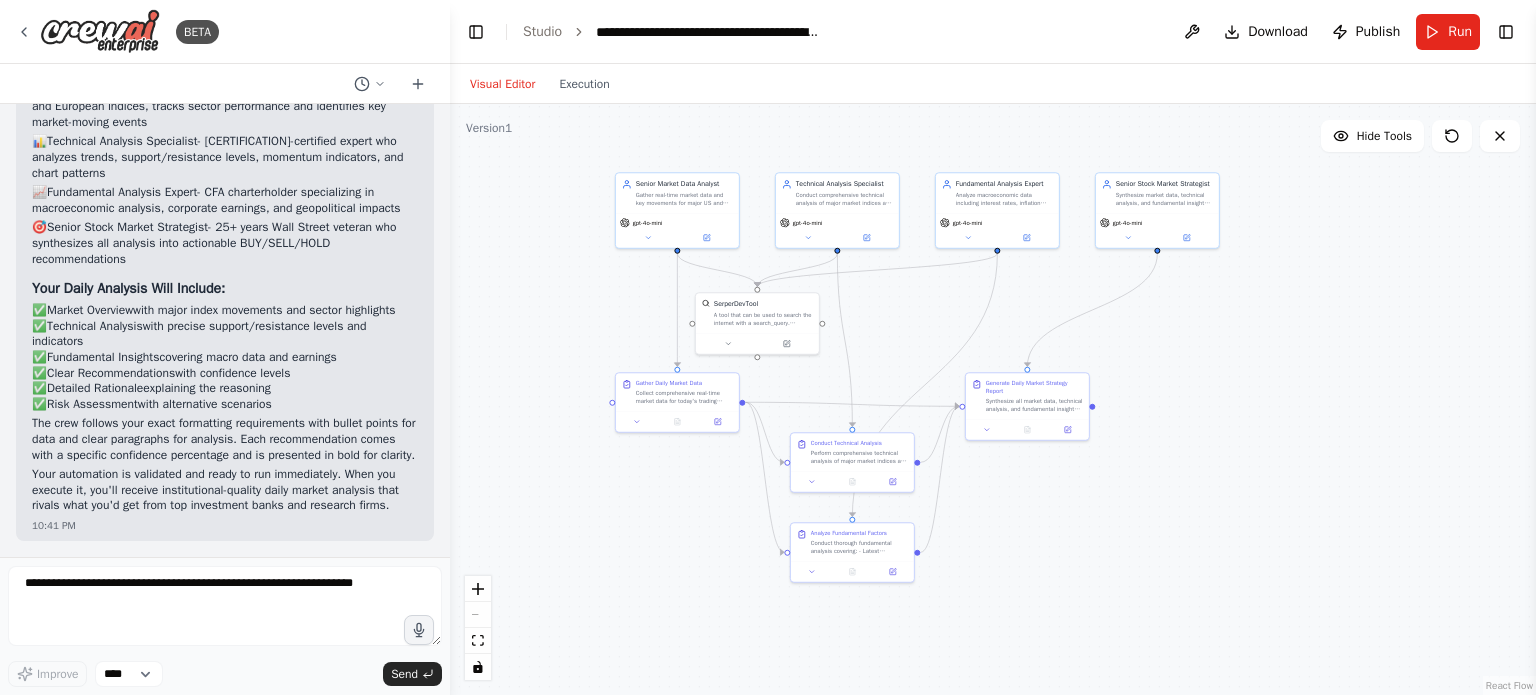 drag, startPoint x: 1344, startPoint y: 196, endPoint x: 1405, endPoint y: 192, distance: 61.13101 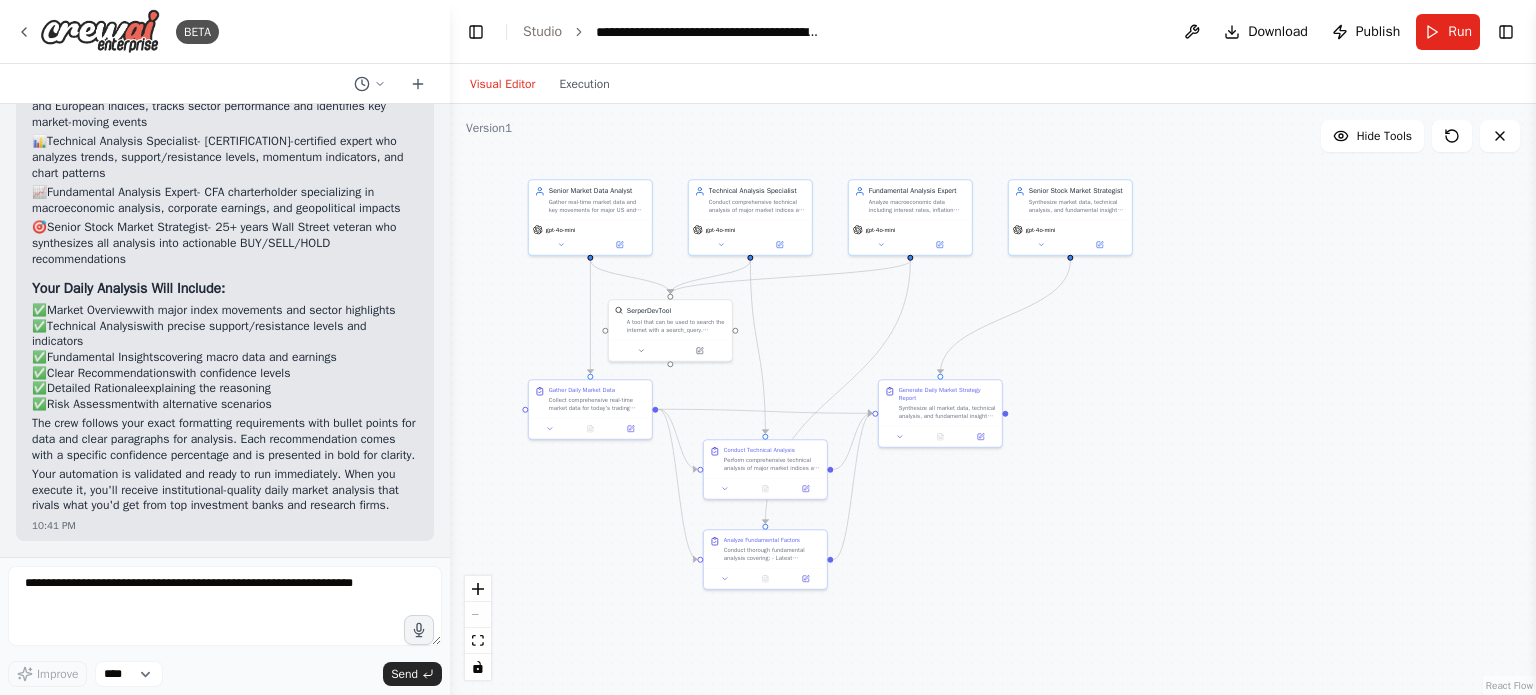 drag, startPoint x: 1402, startPoint y: 205, endPoint x: 1318, endPoint y: 212, distance: 84.29116 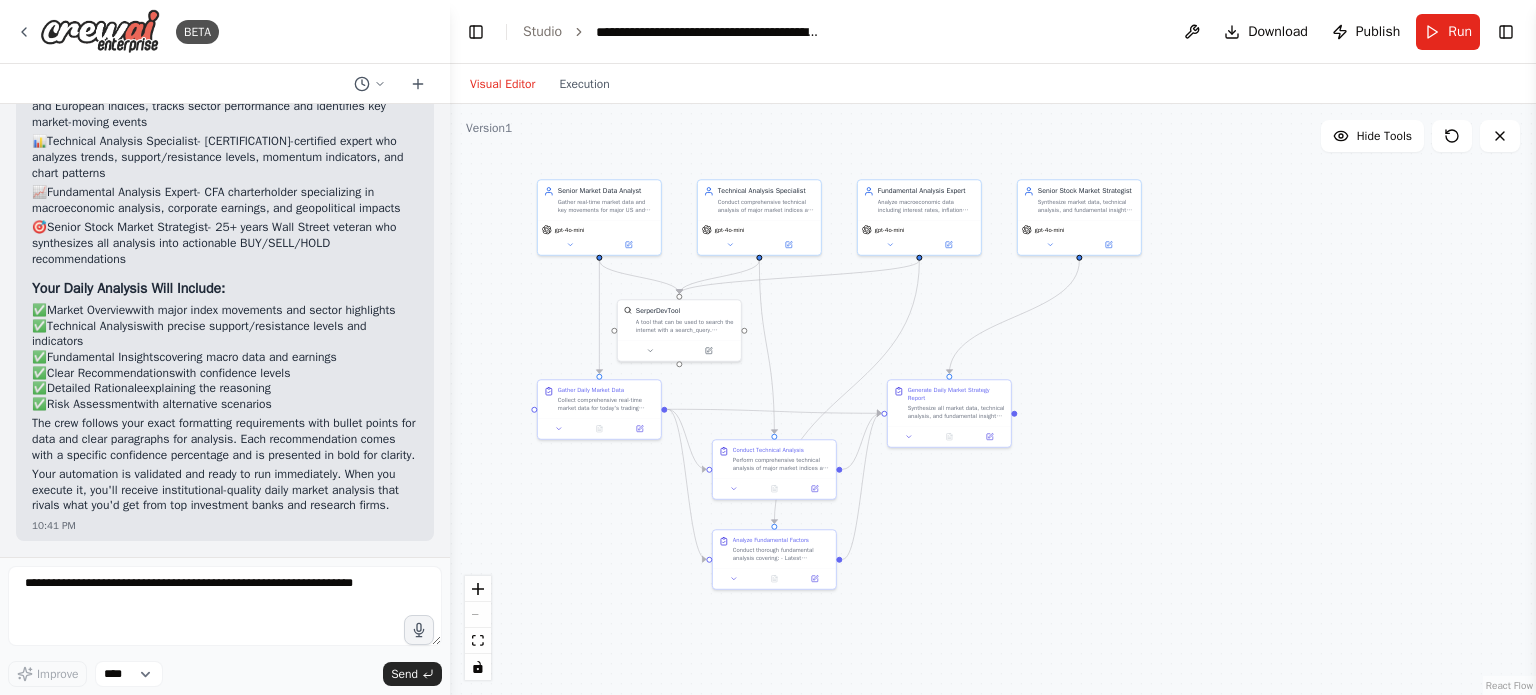 drag, startPoint x: 516, startPoint y: 291, endPoint x: 542, endPoint y: 290, distance: 26.019224 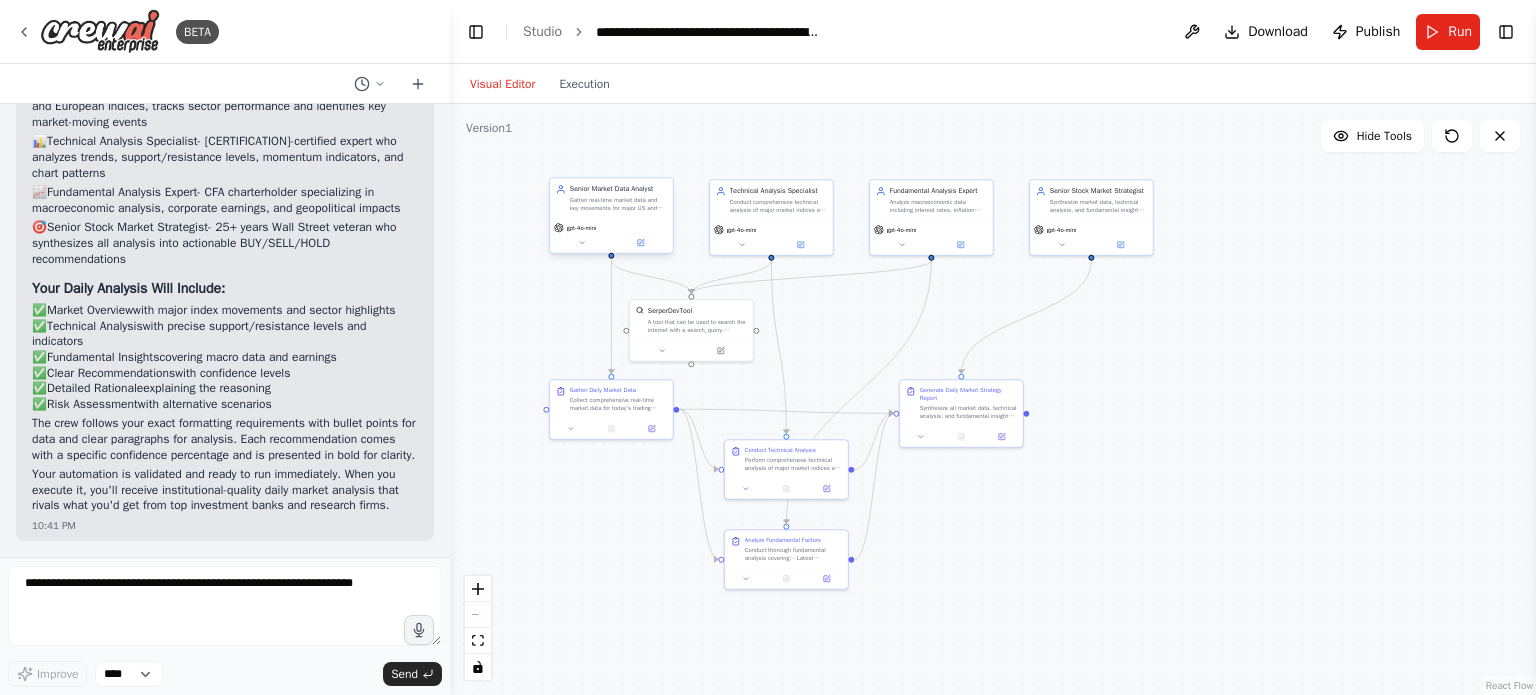 click on "gpt-4o-mini" at bounding box center [611, 235] 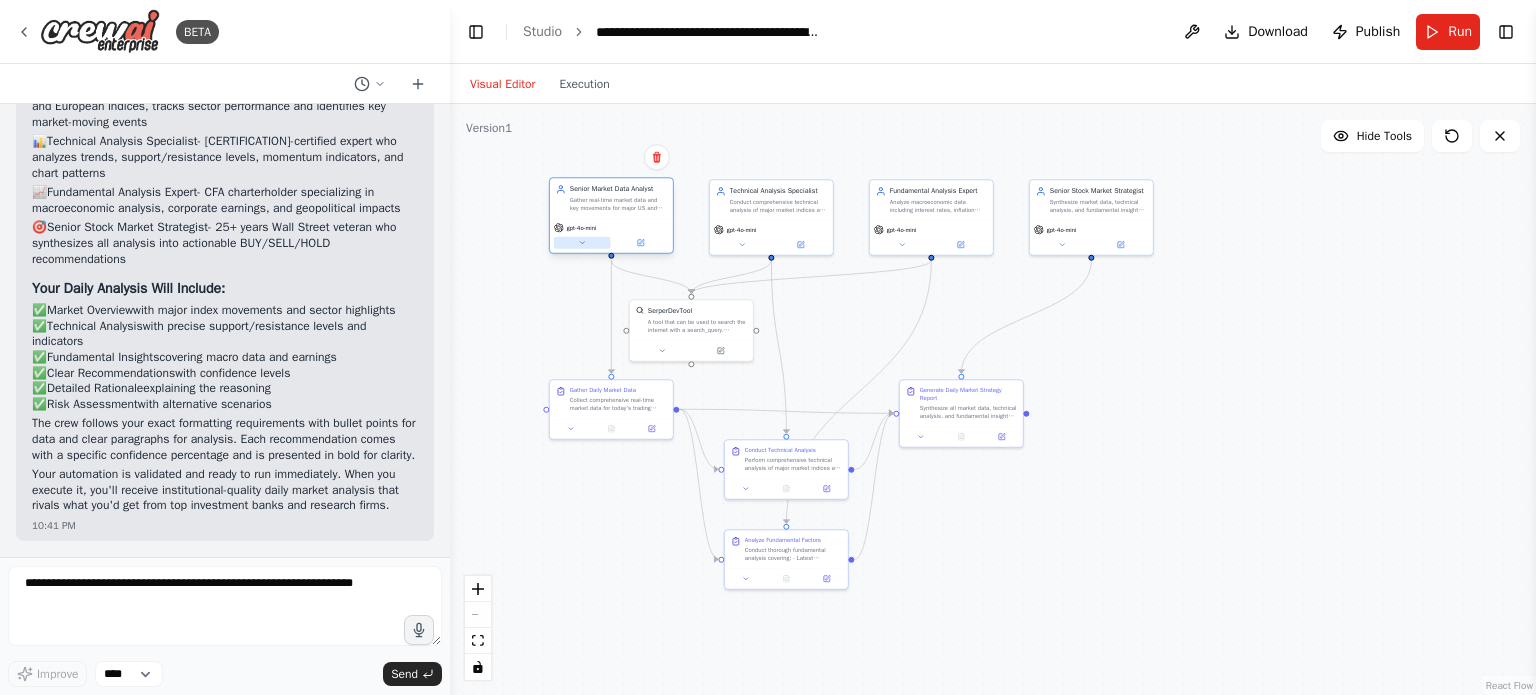 click at bounding box center [582, 243] 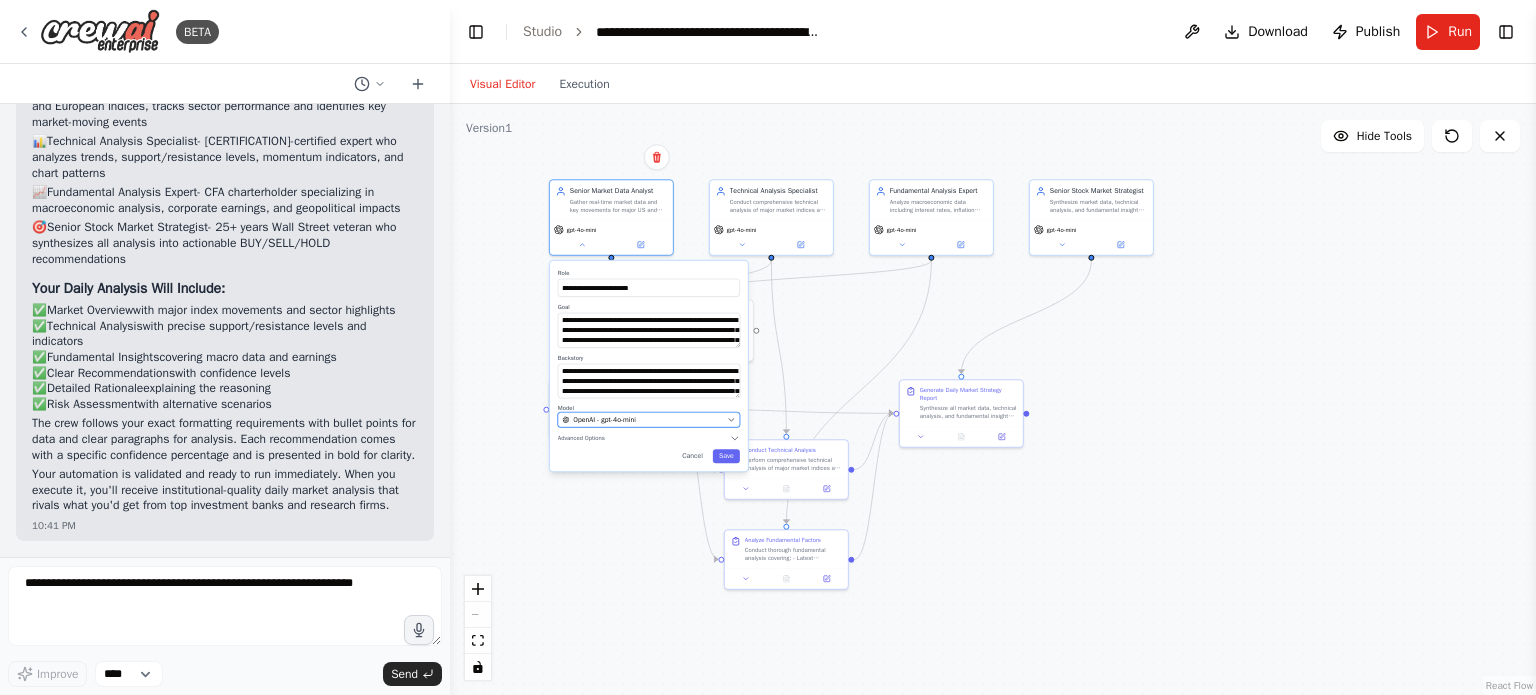 click on "OpenAI - gpt-4o-mini" at bounding box center (604, 420) 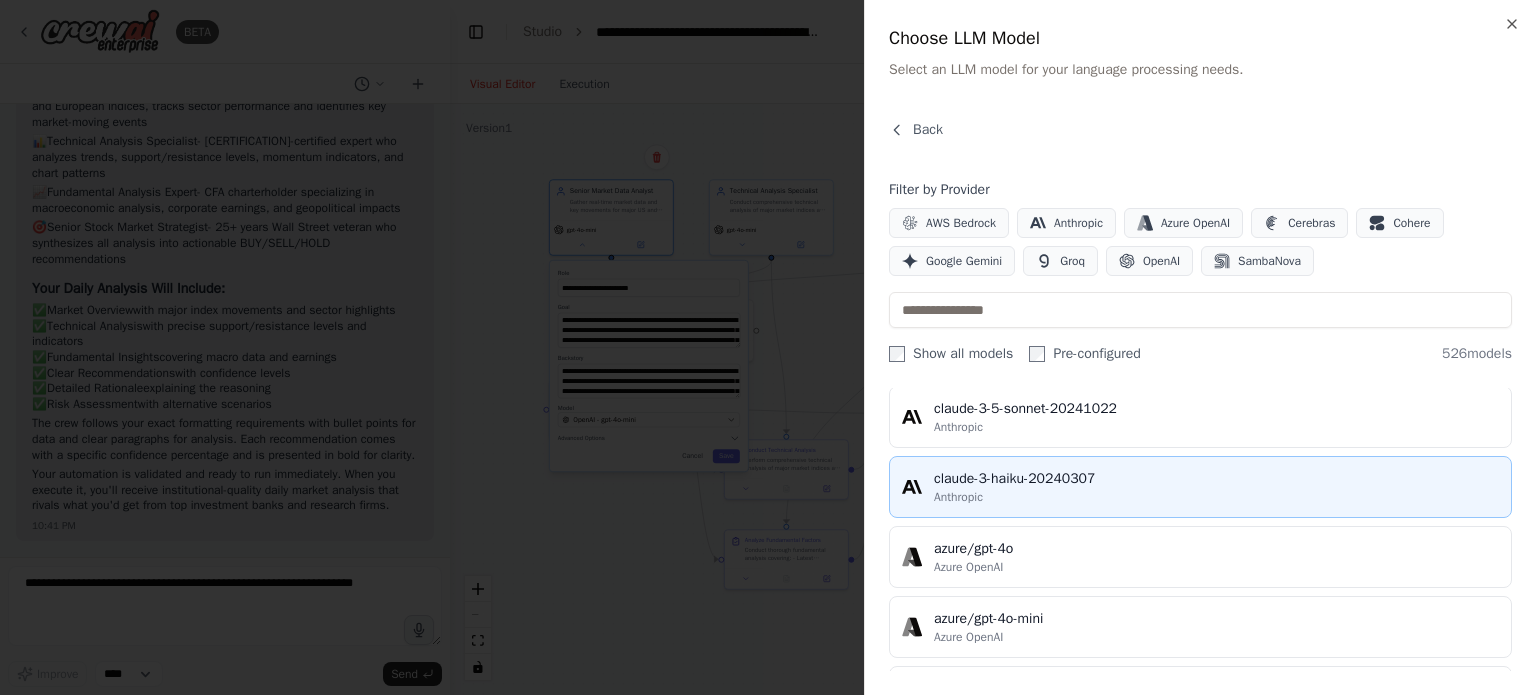 scroll, scrollTop: 0, scrollLeft: 0, axis: both 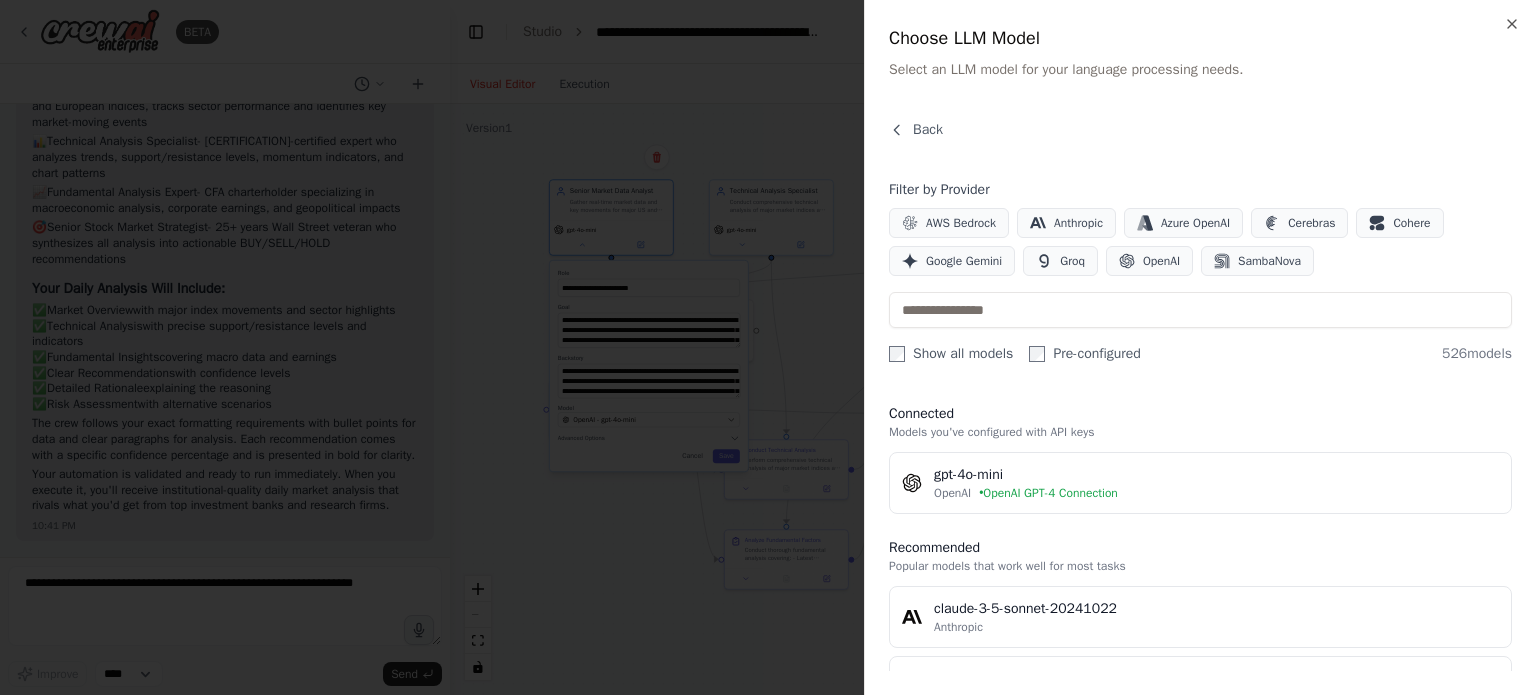 click at bounding box center [768, 347] 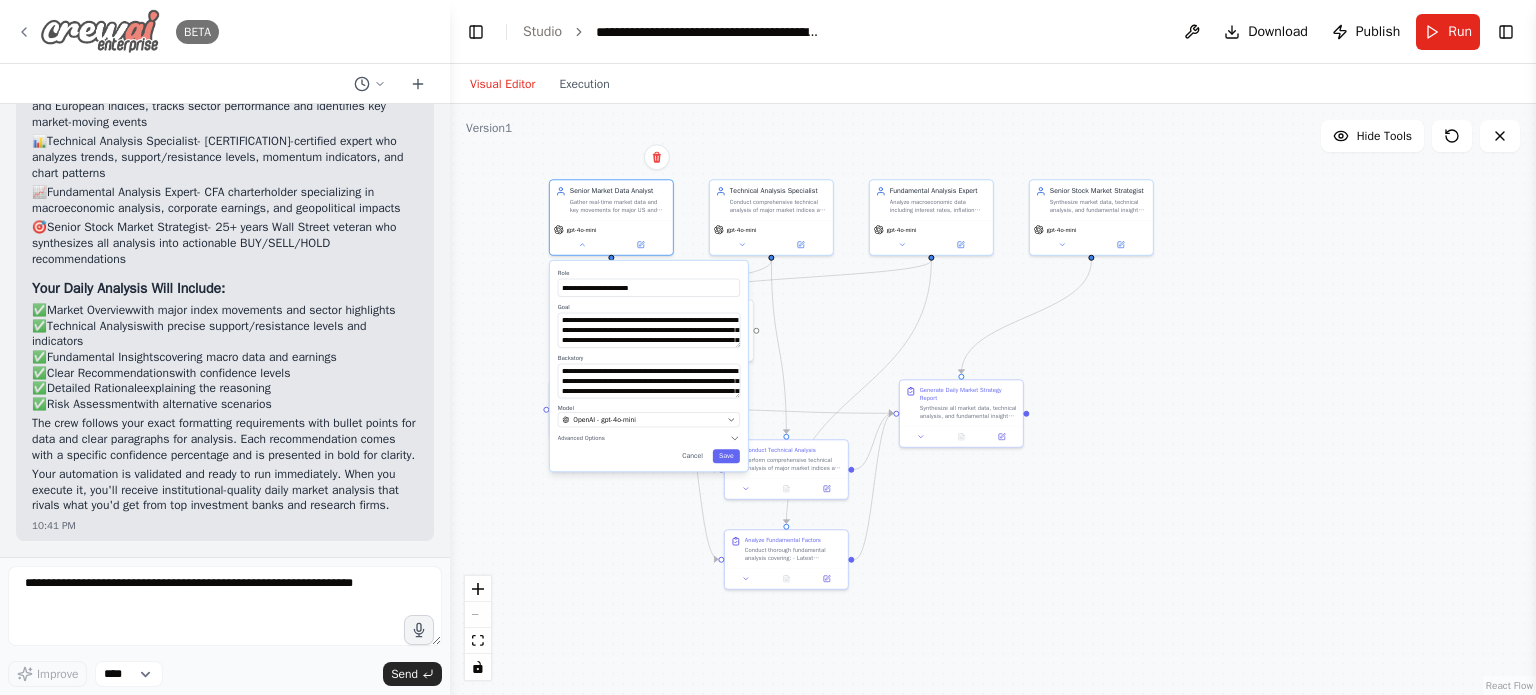 click 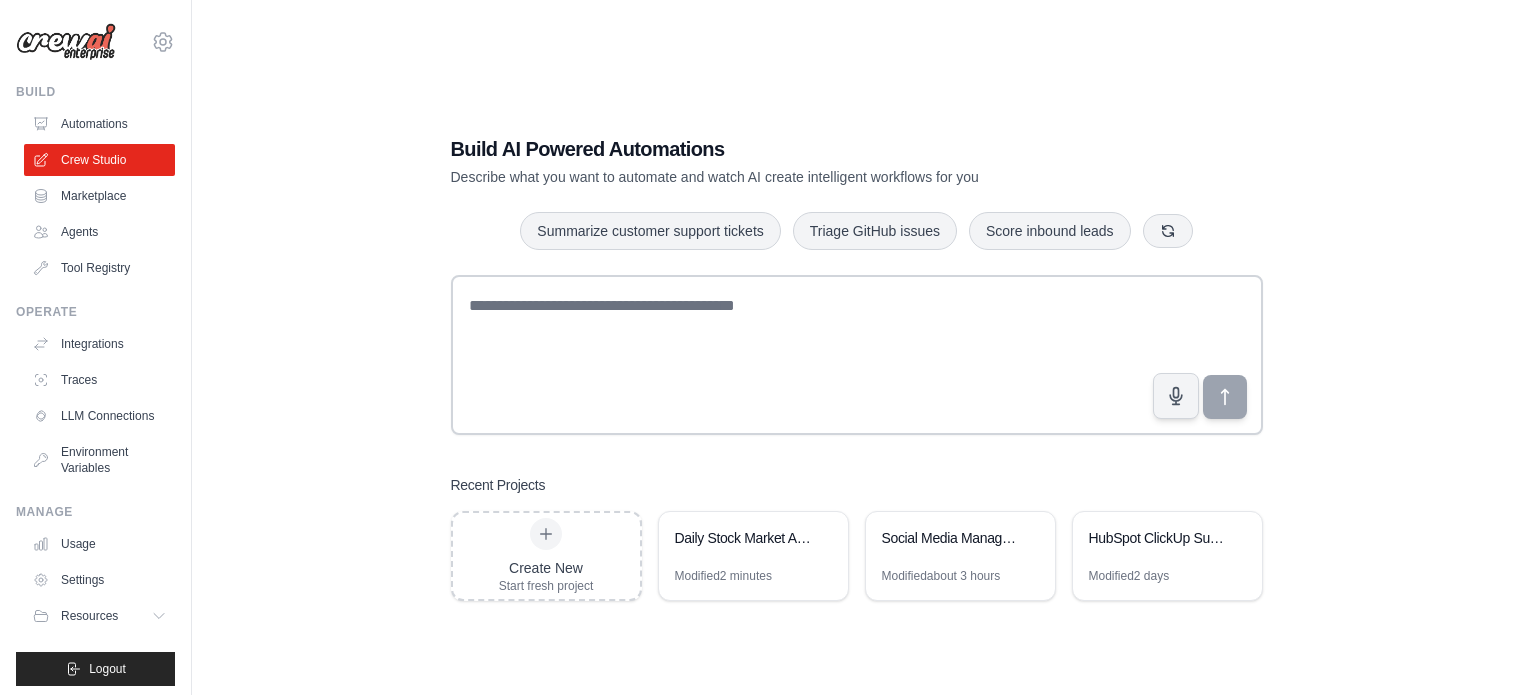 scroll, scrollTop: 0, scrollLeft: 0, axis: both 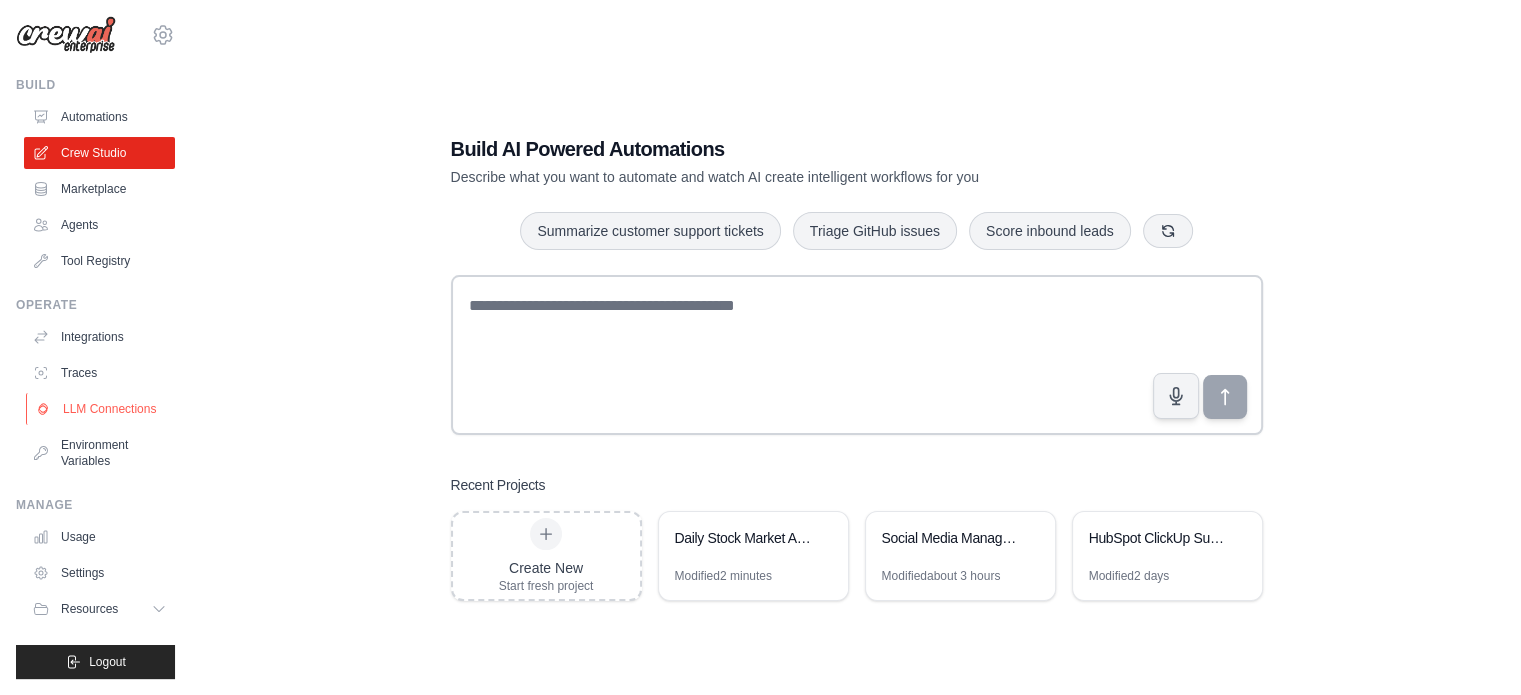 click on "LLM Connections" at bounding box center (101, 409) 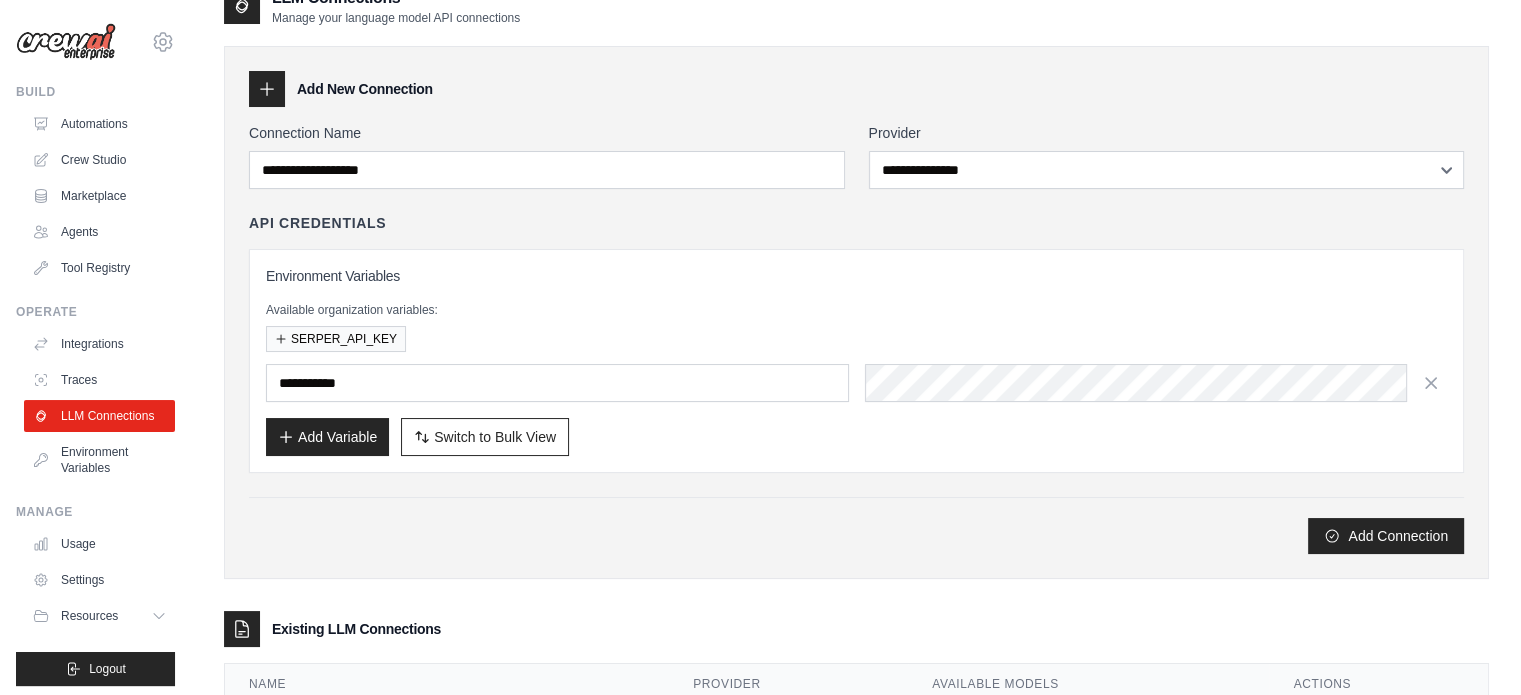 scroll, scrollTop: 0, scrollLeft: 0, axis: both 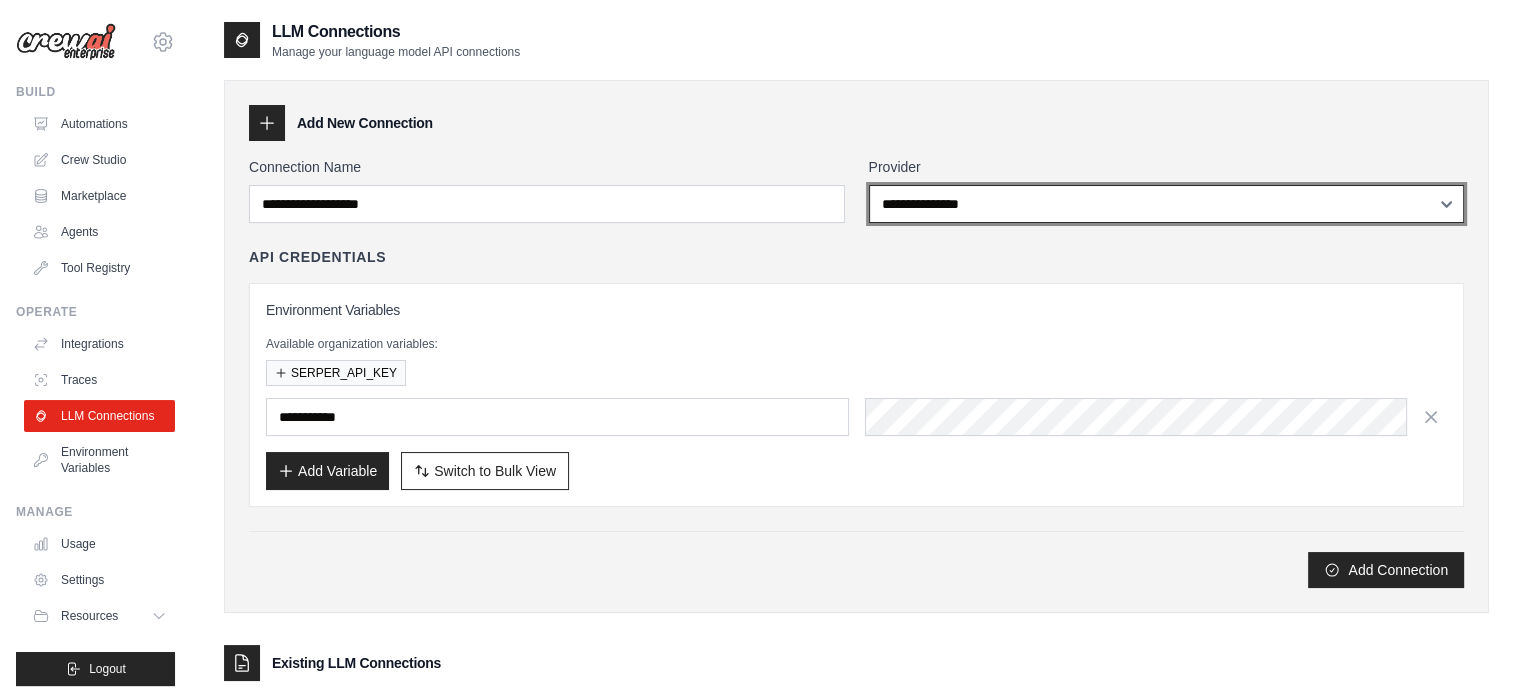 click on "**********" at bounding box center [1167, 204] 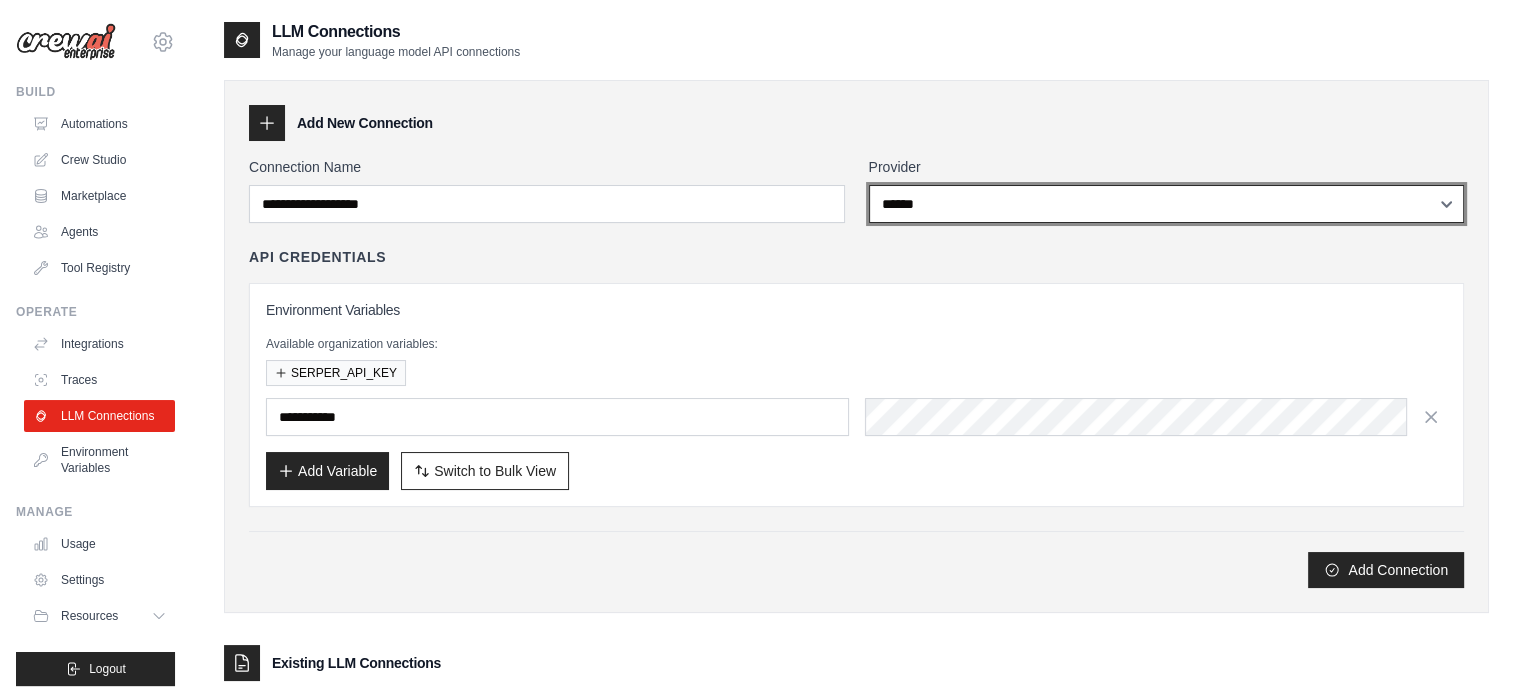 click on "**********" at bounding box center (1167, 204) 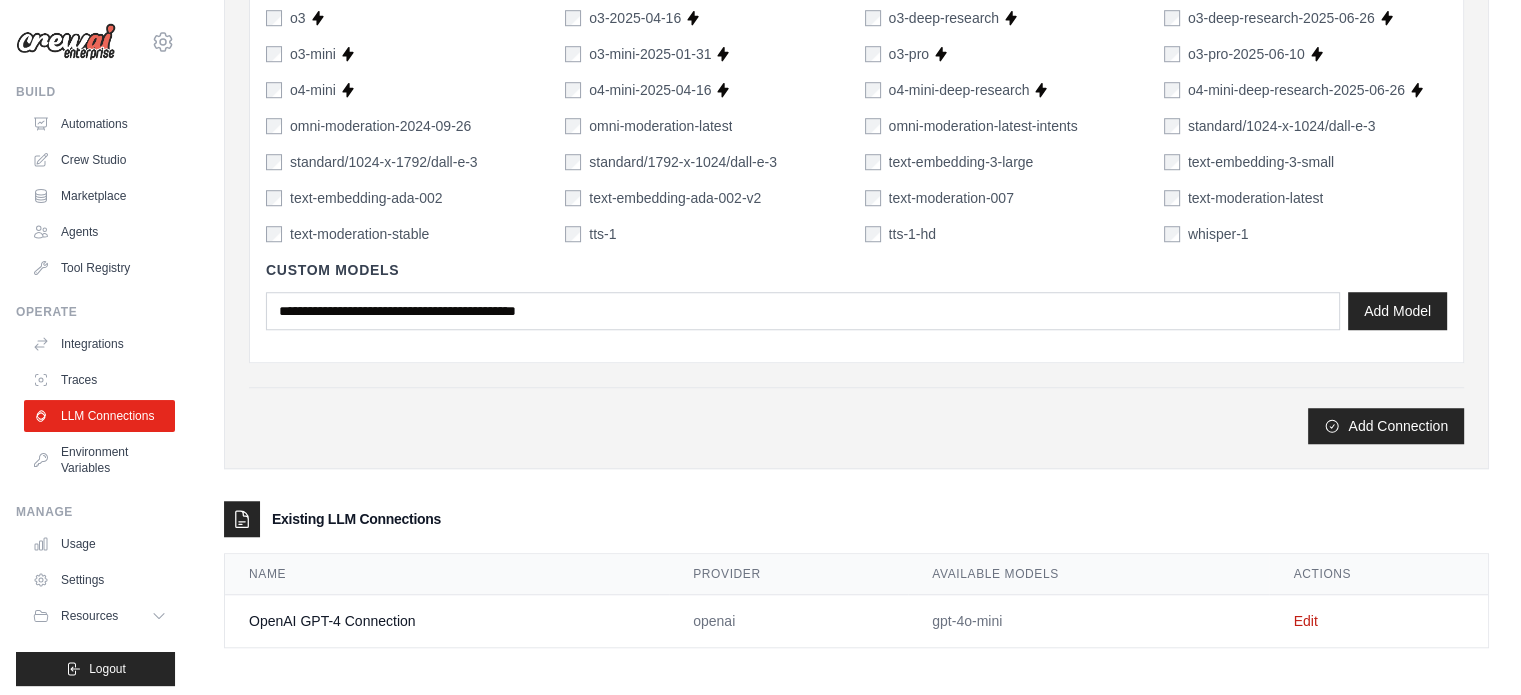 scroll, scrollTop: 1512, scrollLeft: 0, axis: vertical 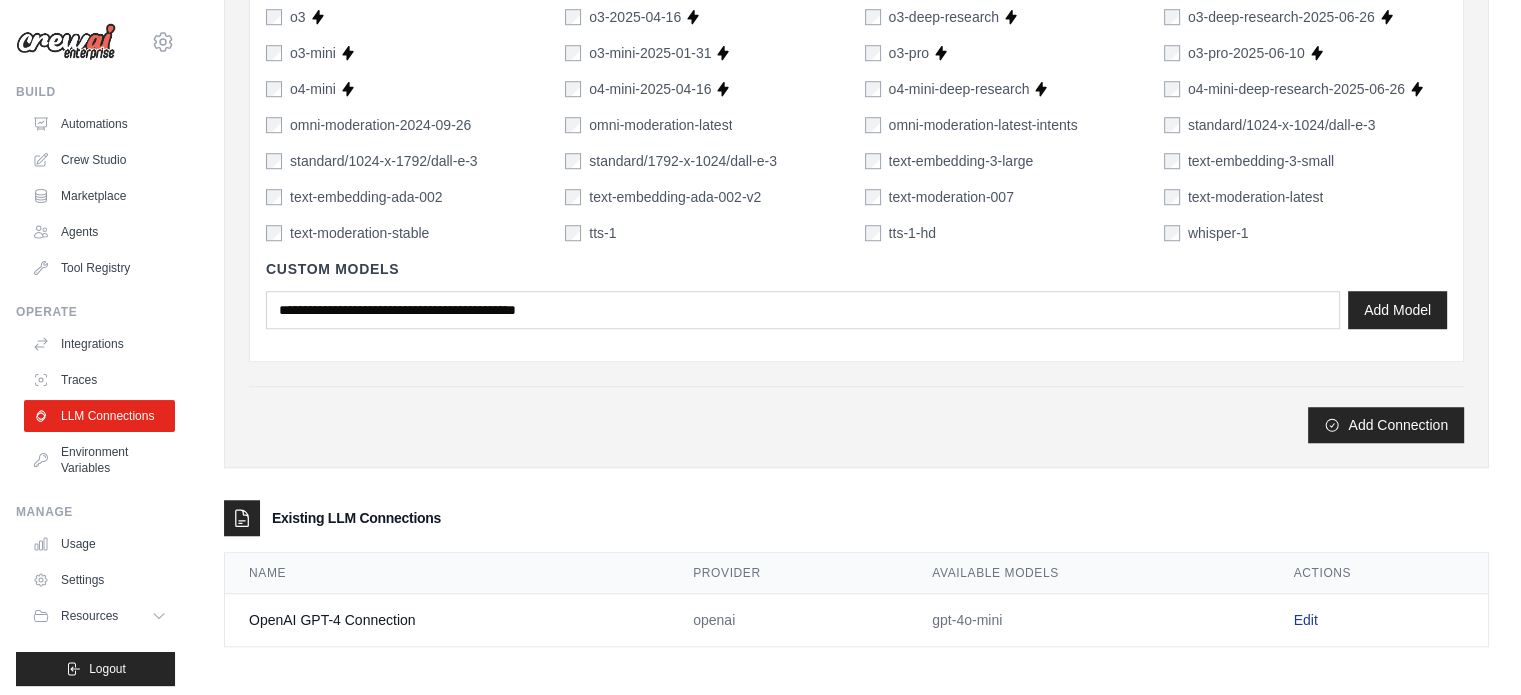 click on "Edit" at bounding box center [1305, 620] 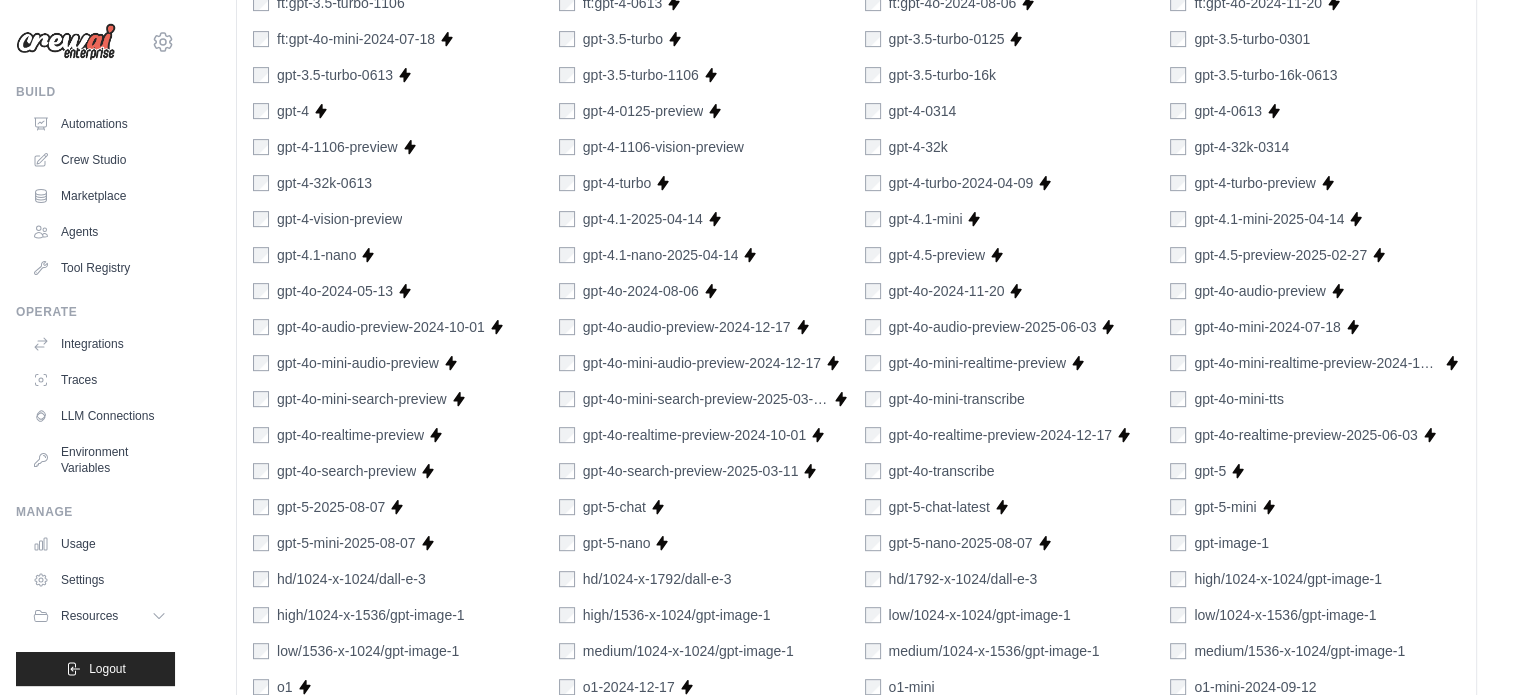 scroll, scrollTop: 900, scrollLeft: 0, axis: vertical 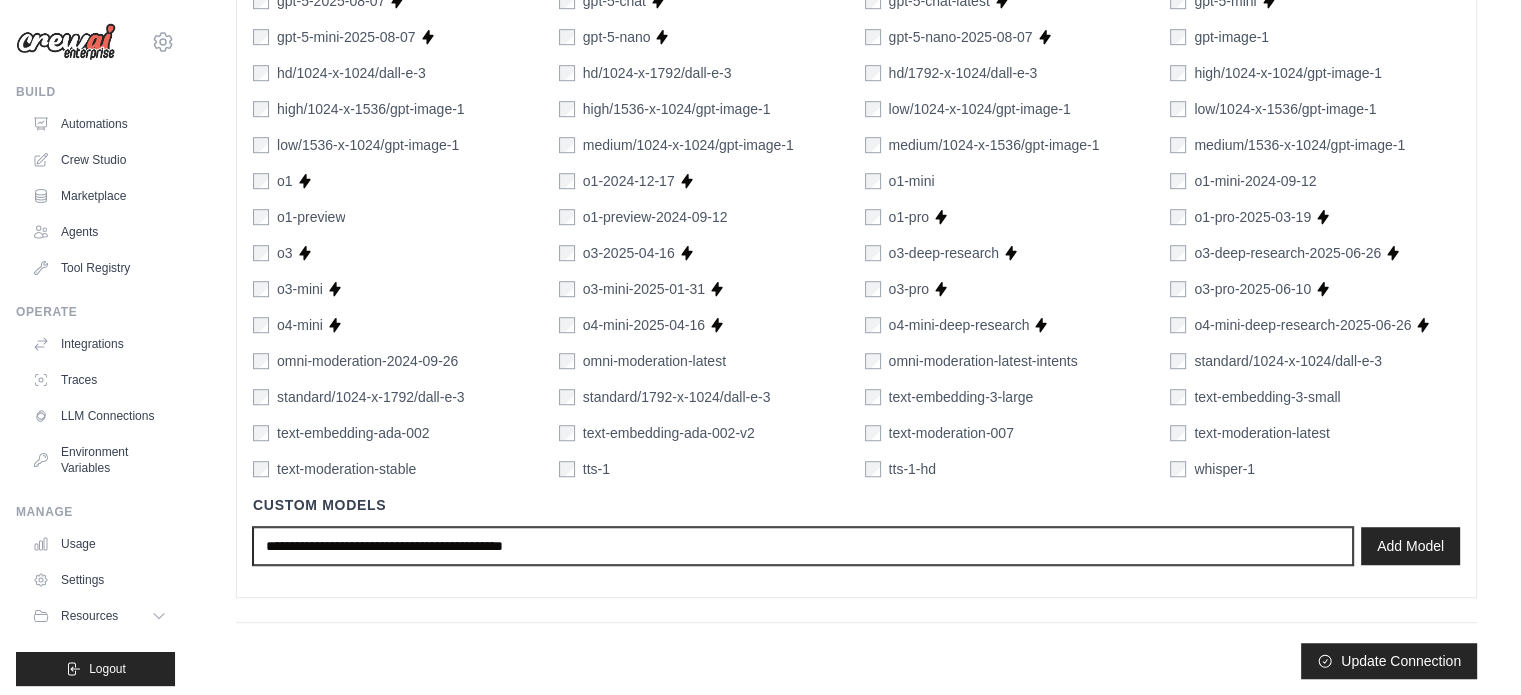 click at bounding box center [803, 546] 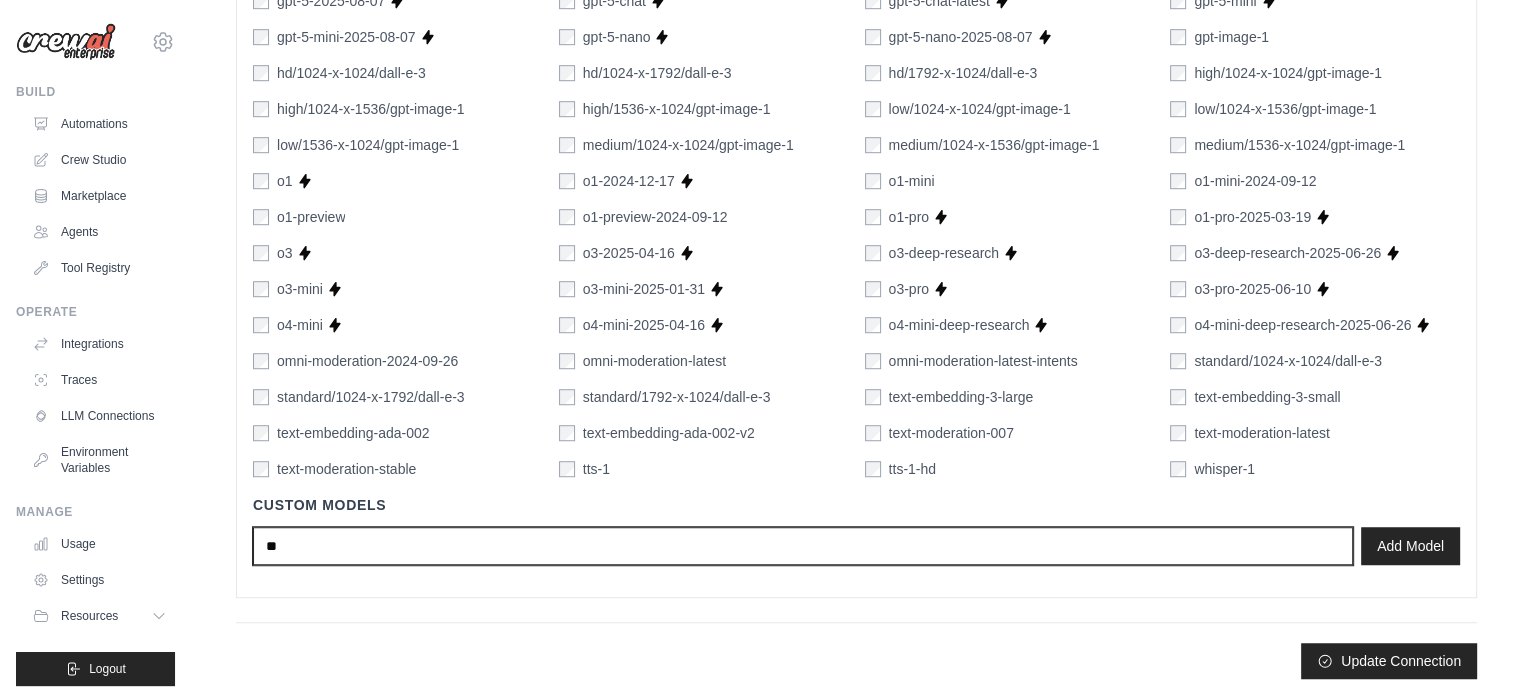type on "*" 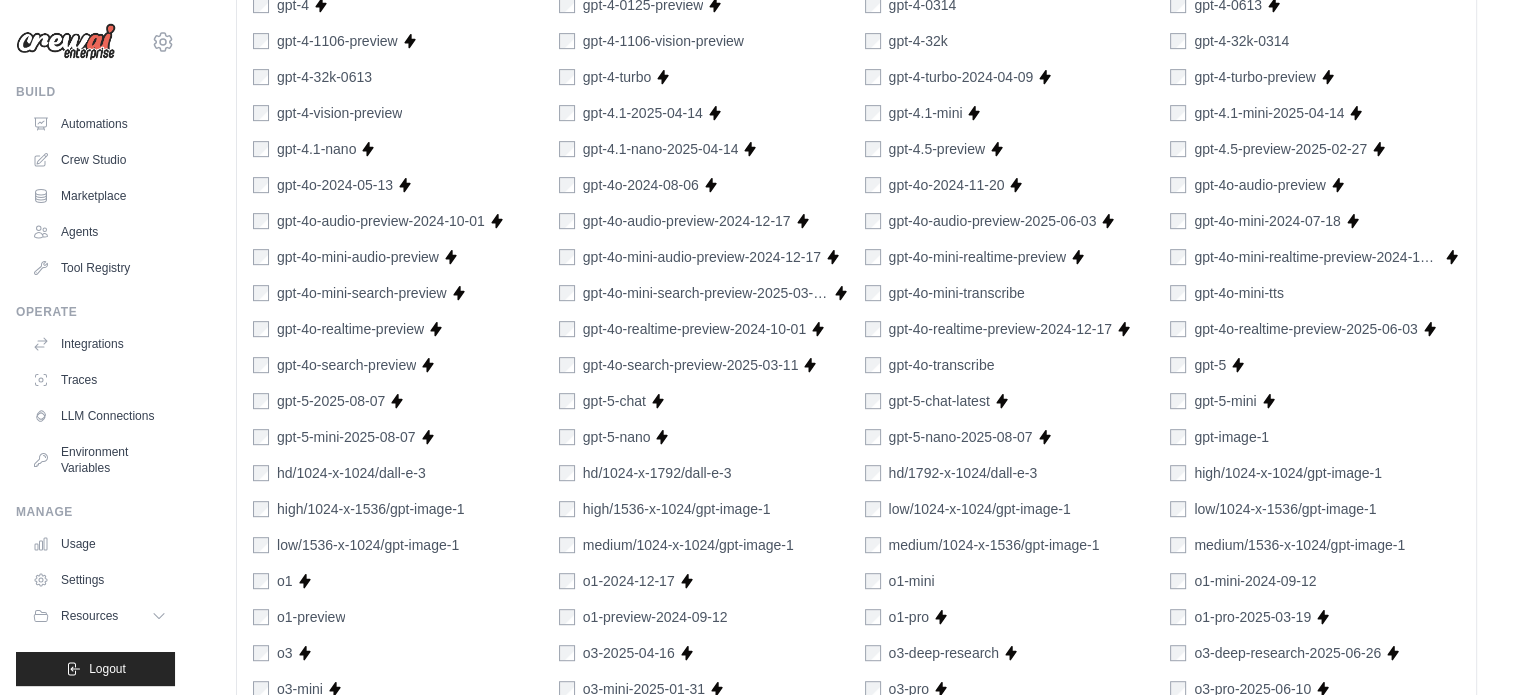 scroll, scrollTop: 1301, scrollLeft: 0, axis: vertical 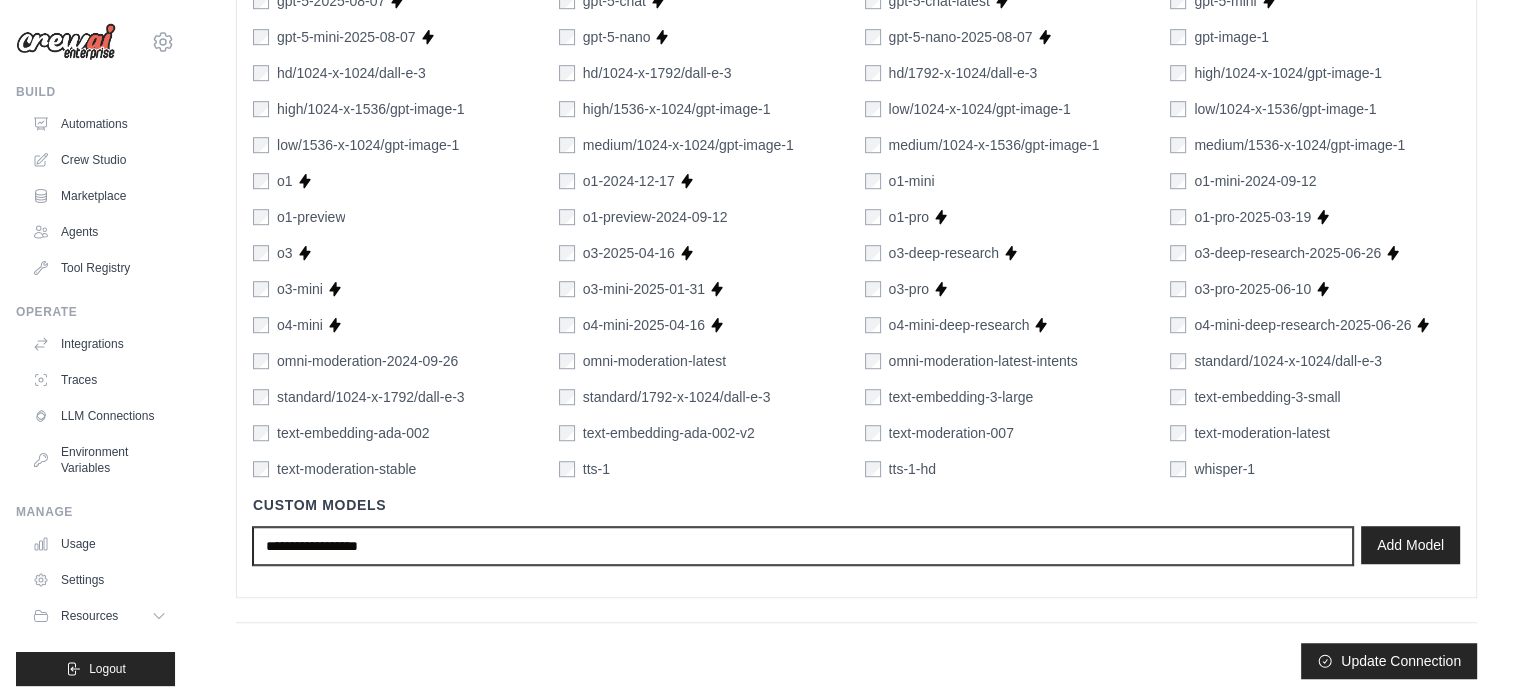 type on "**********" 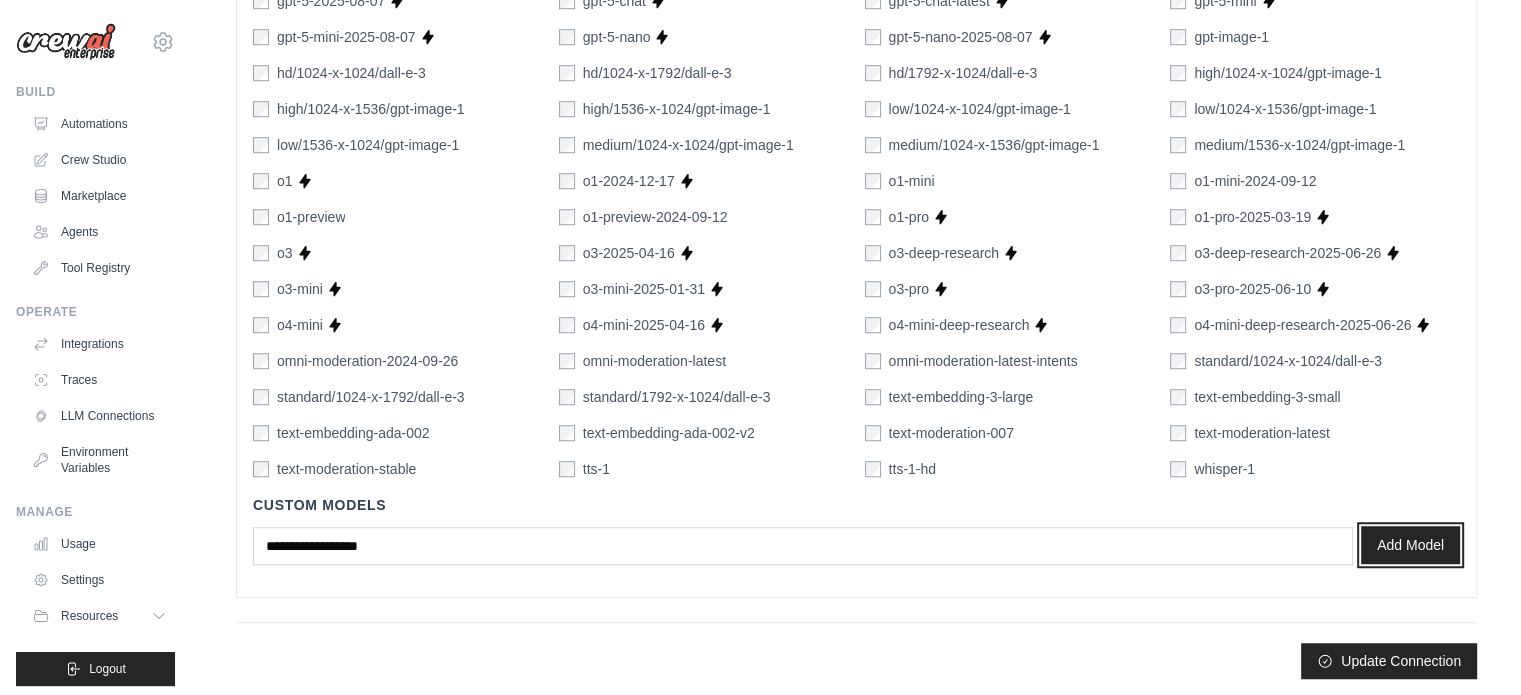 click on "Add Model" at bounding box center (1410, 545) 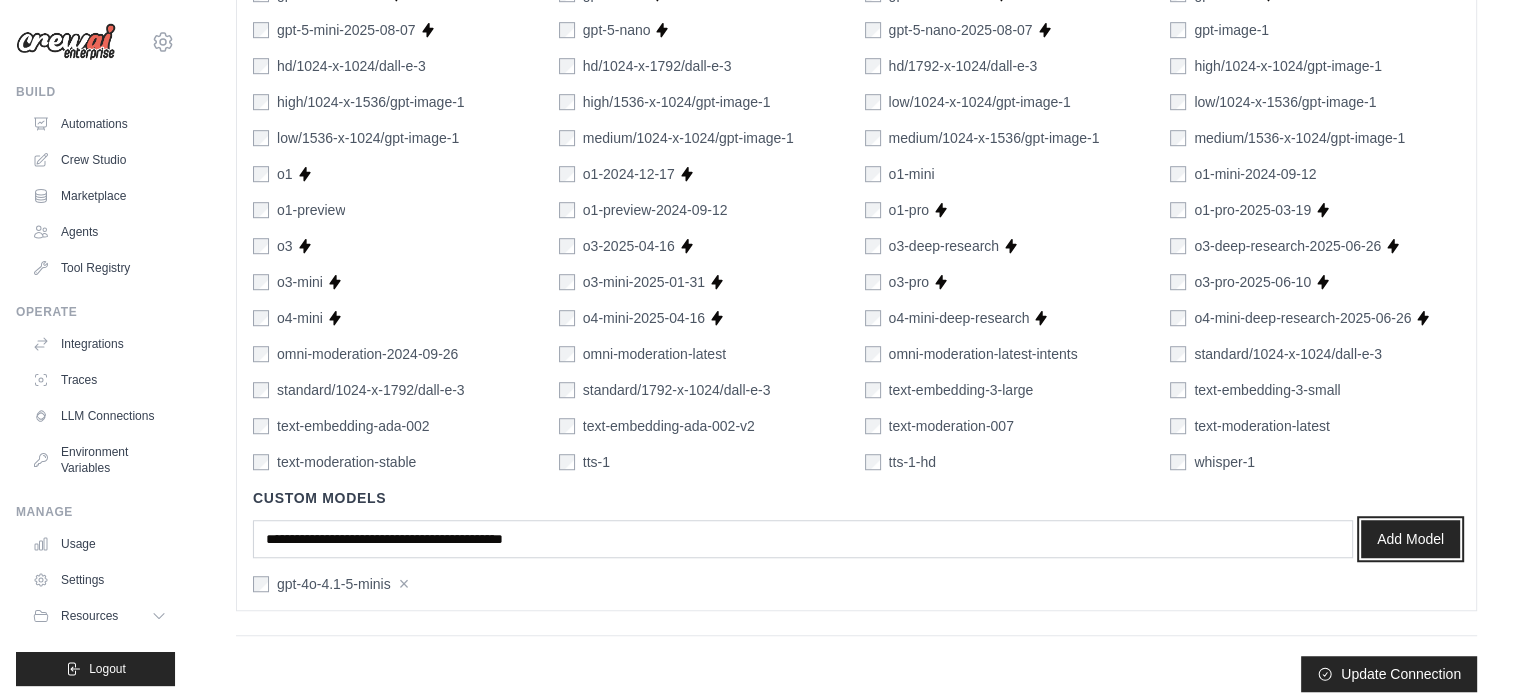 scroll, scrollTop: 1321, scrollLeft: 0, axis: vertical 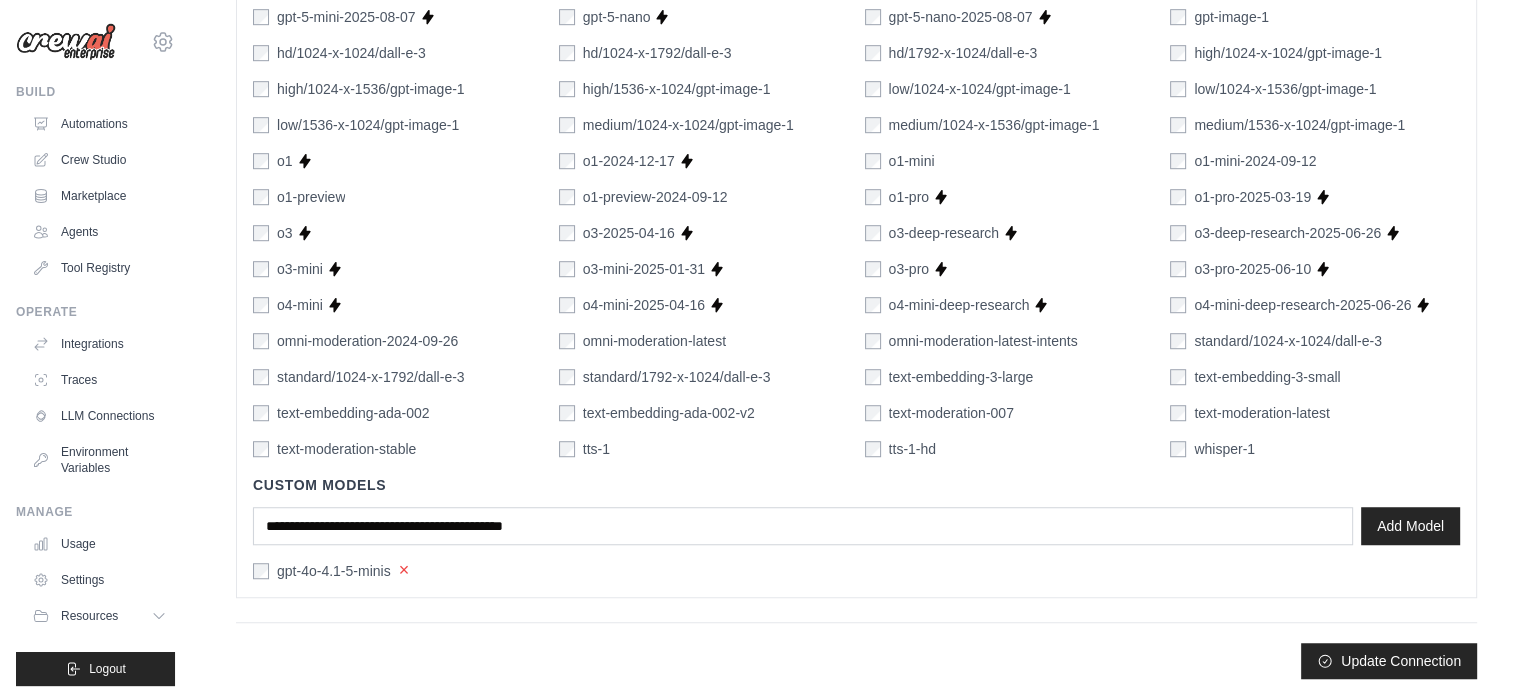 click on "×" at bounding box center [404, 570] 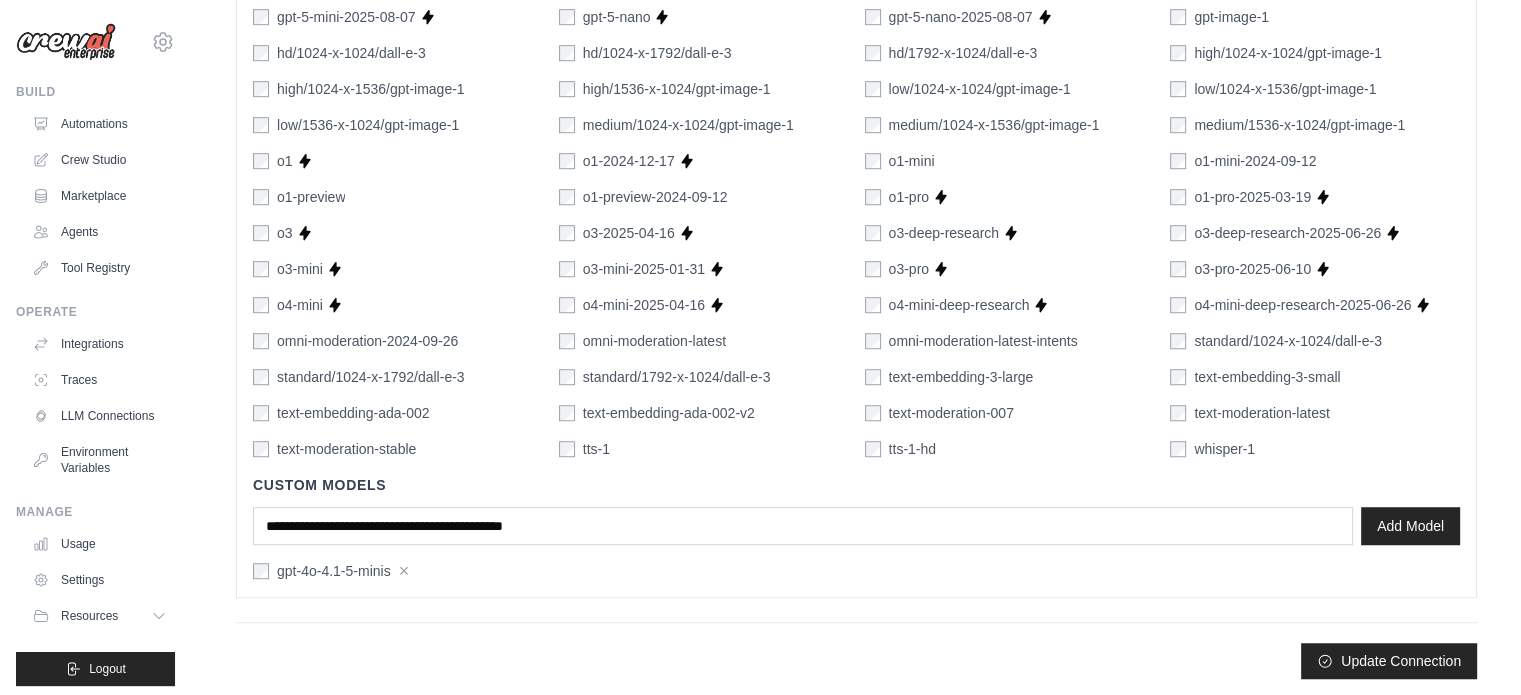 scroll, scrollTop: 1301, scrollLeft: 0, axis: vertical 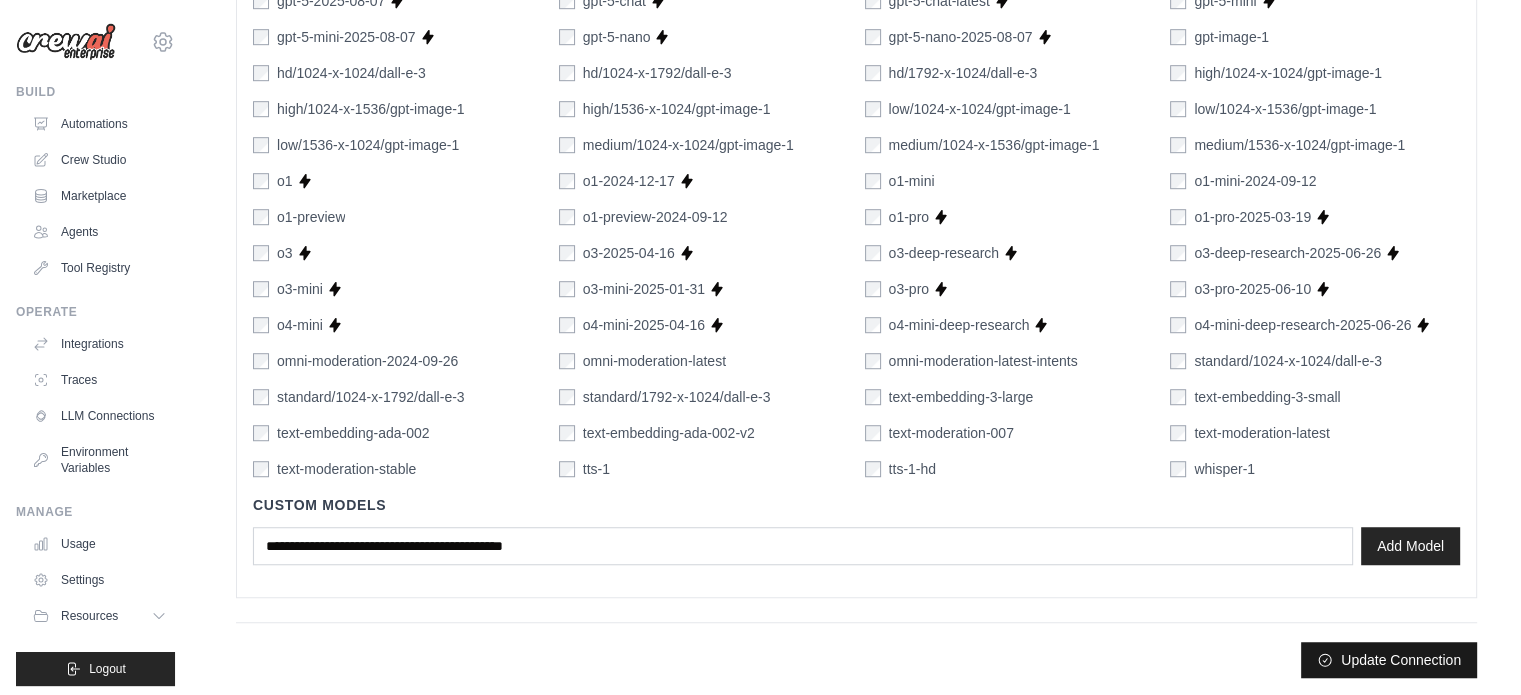 click on "Update Connection" at bounding box center [1389, 660] 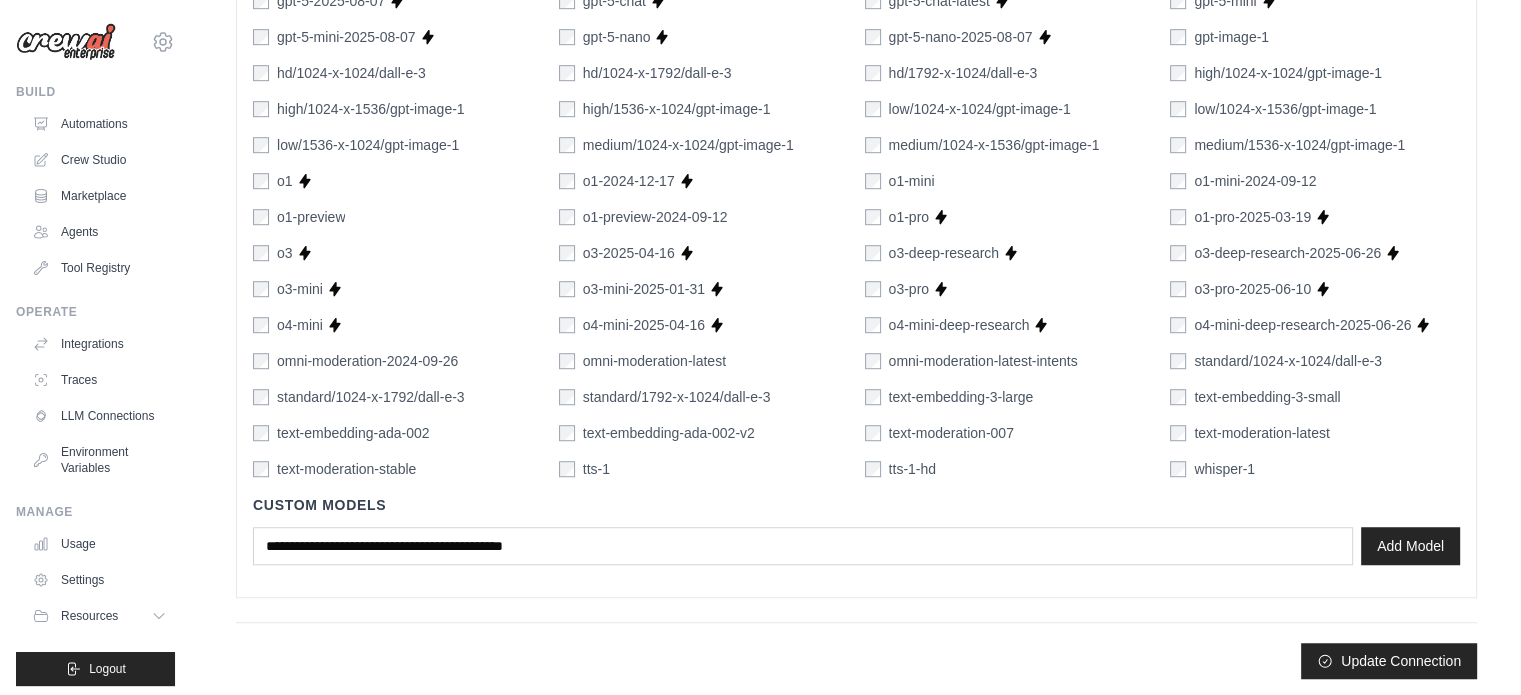 scroll, scrollTop: 0, scrollLeft: 0, axis: both 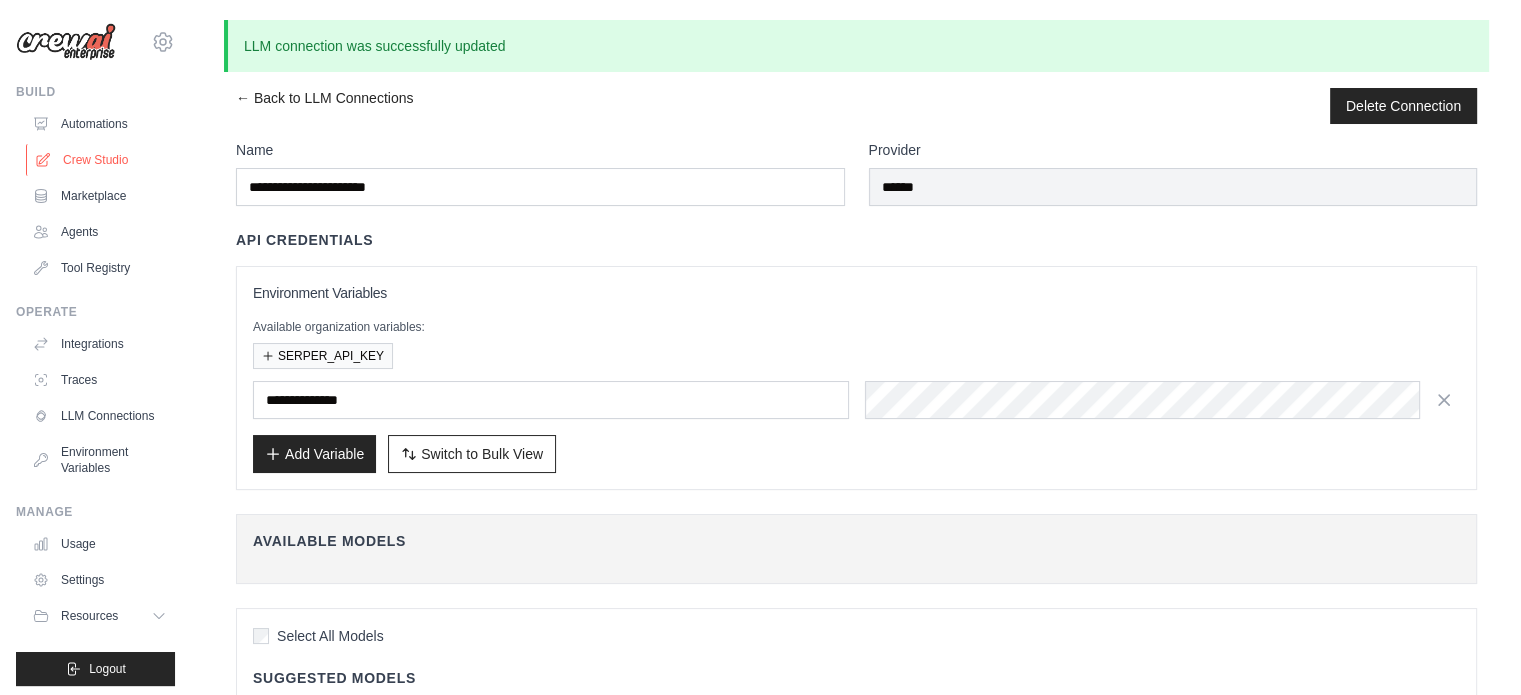 click on "Crew Studio" at bounding box center [101, 160] 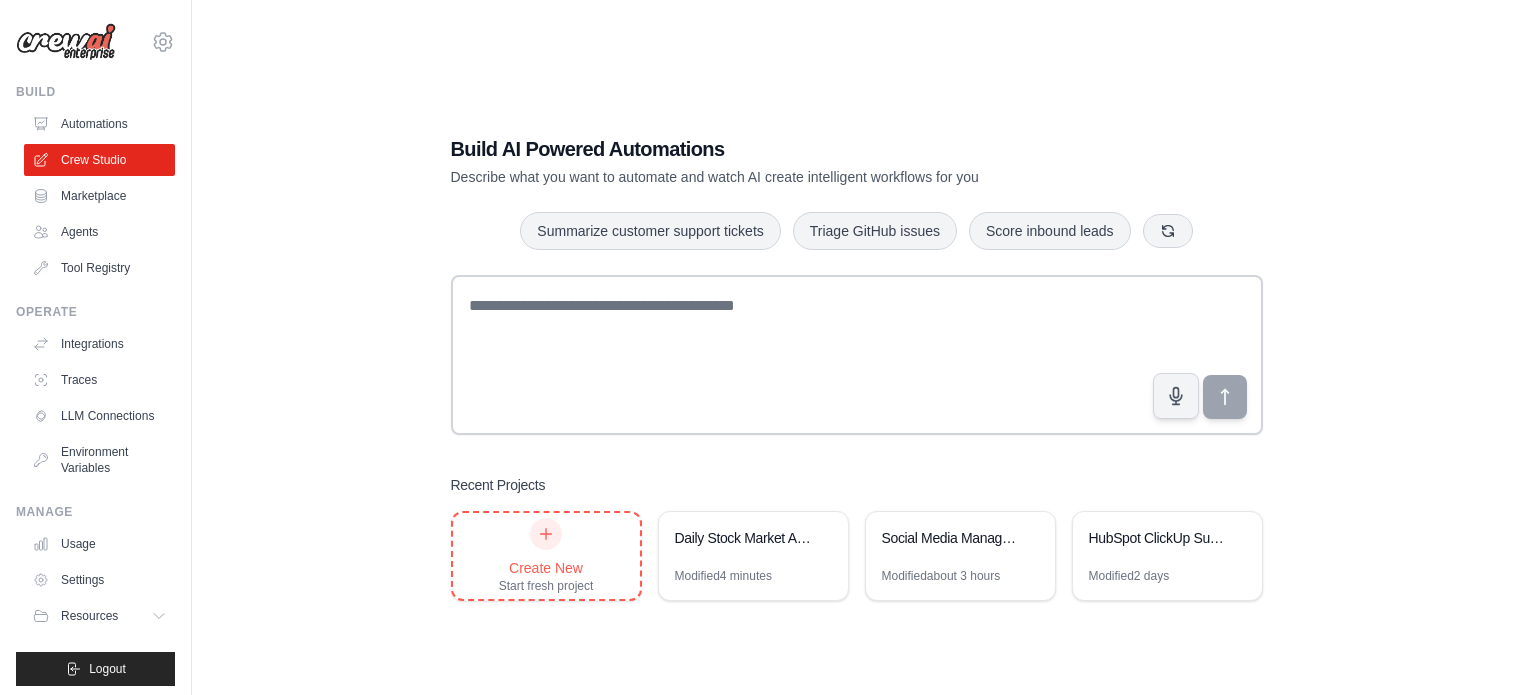 scroll, scrollTop: 0, scrollLeft: 0, axis: both 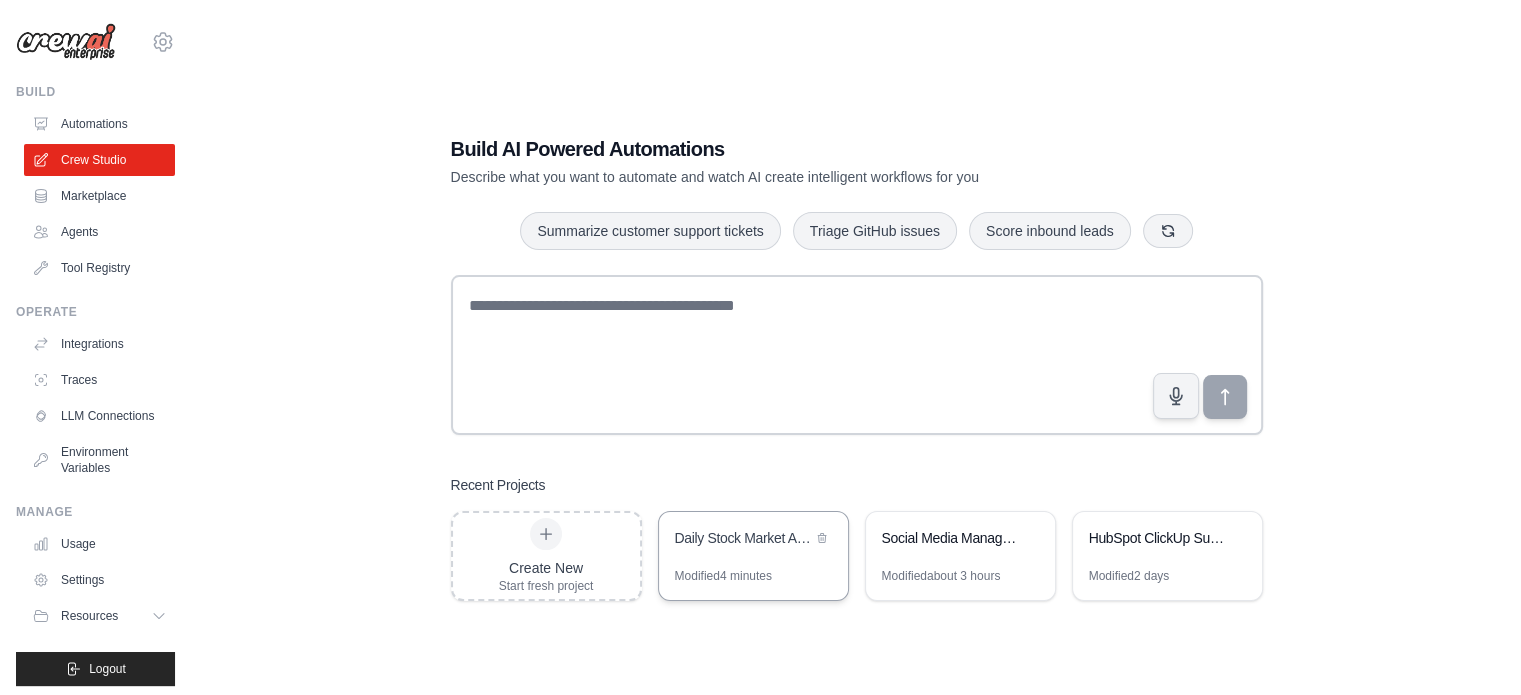 click on "Daily Stock Market Analysis - Senior Strategist Crew" at bounding box center (753, 540) 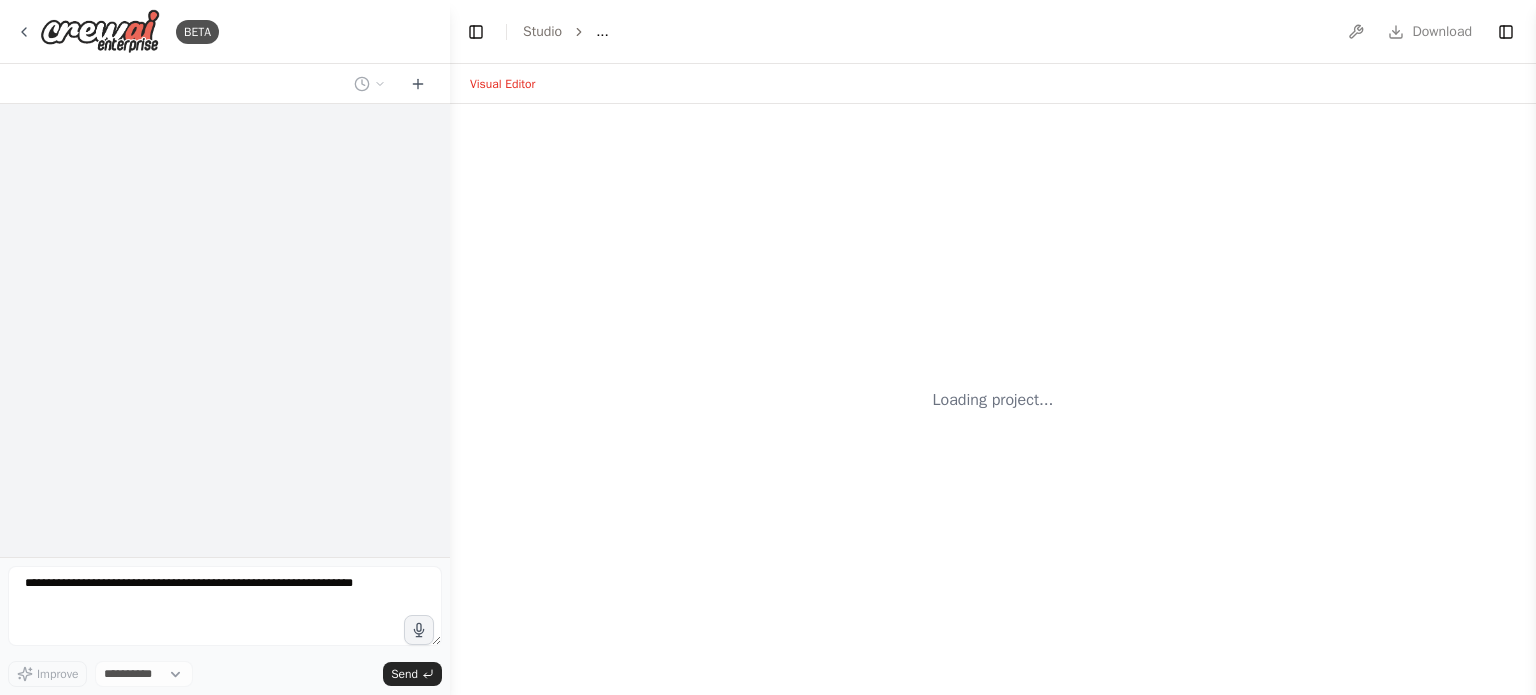 scroll, scrollTop: 0, scrollLeft: 0, axis: both 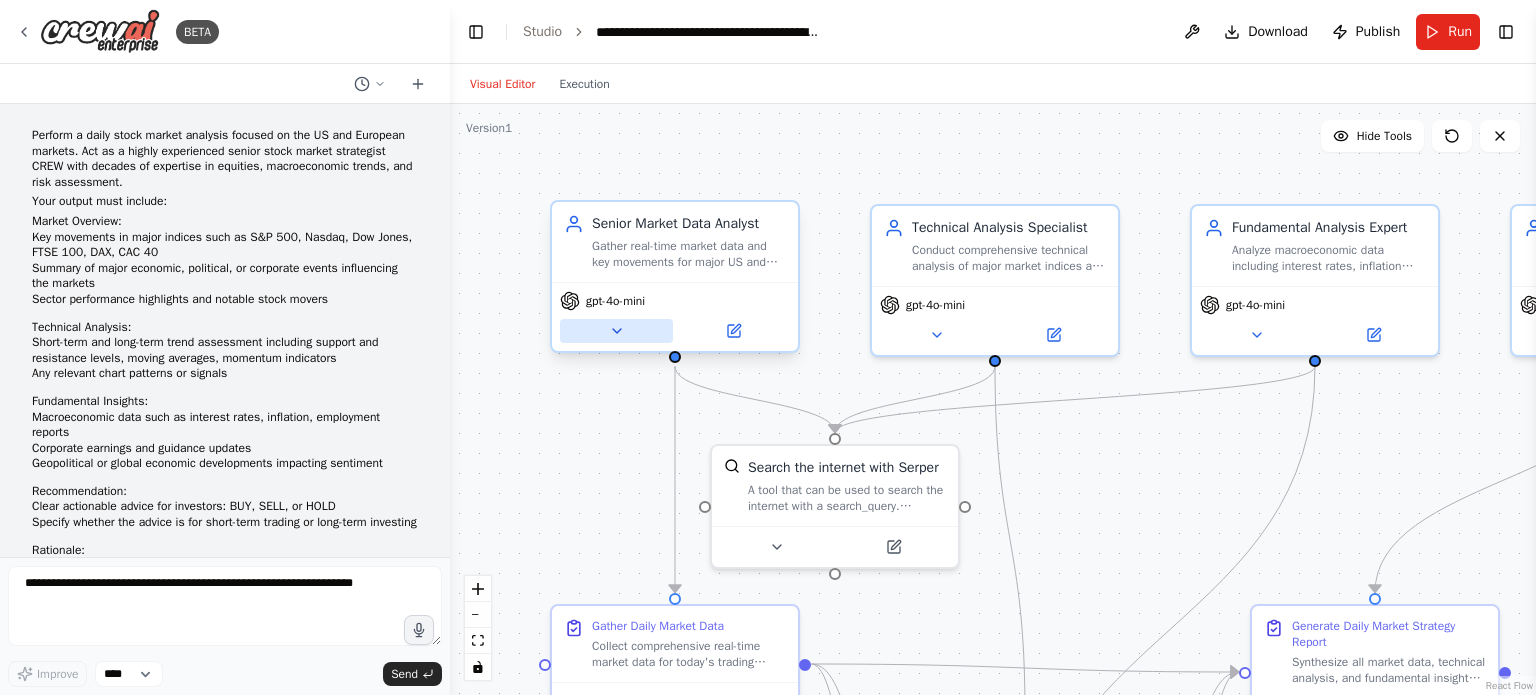 click 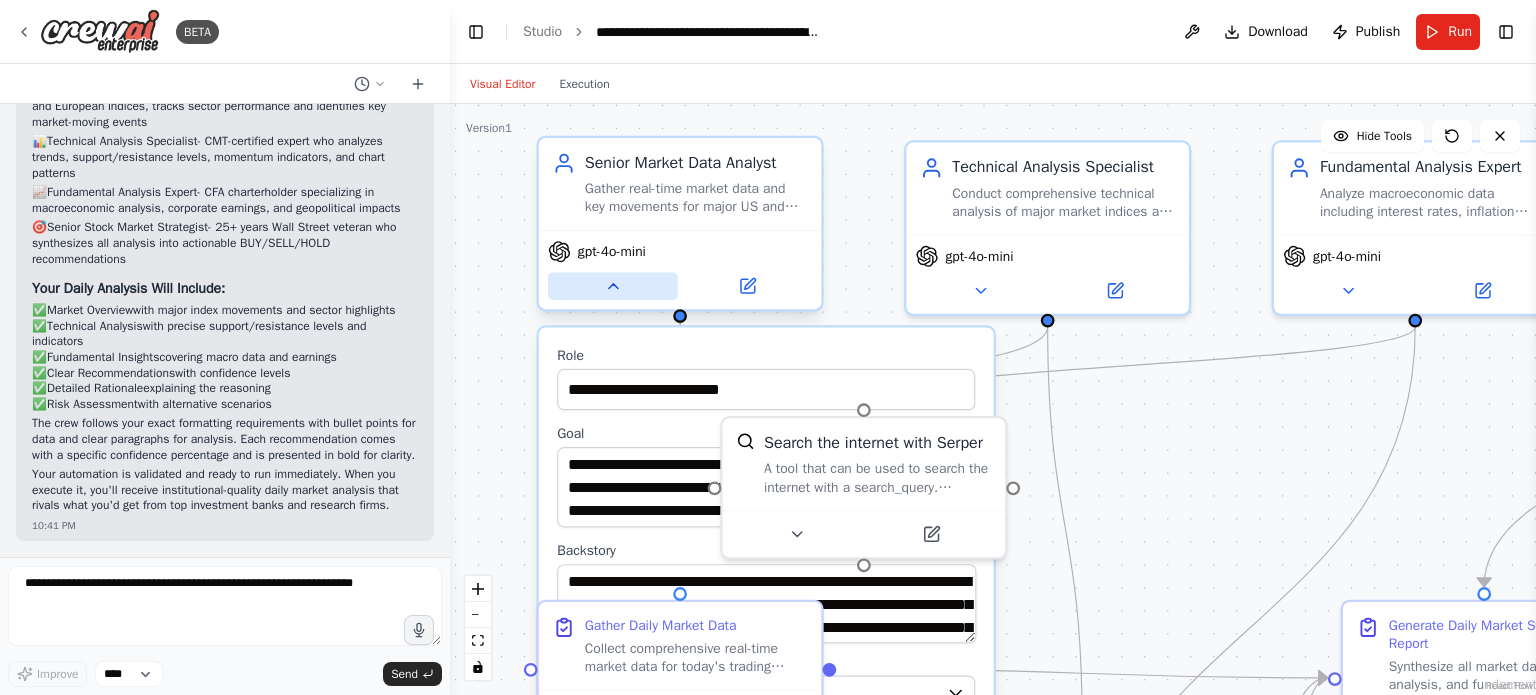 click 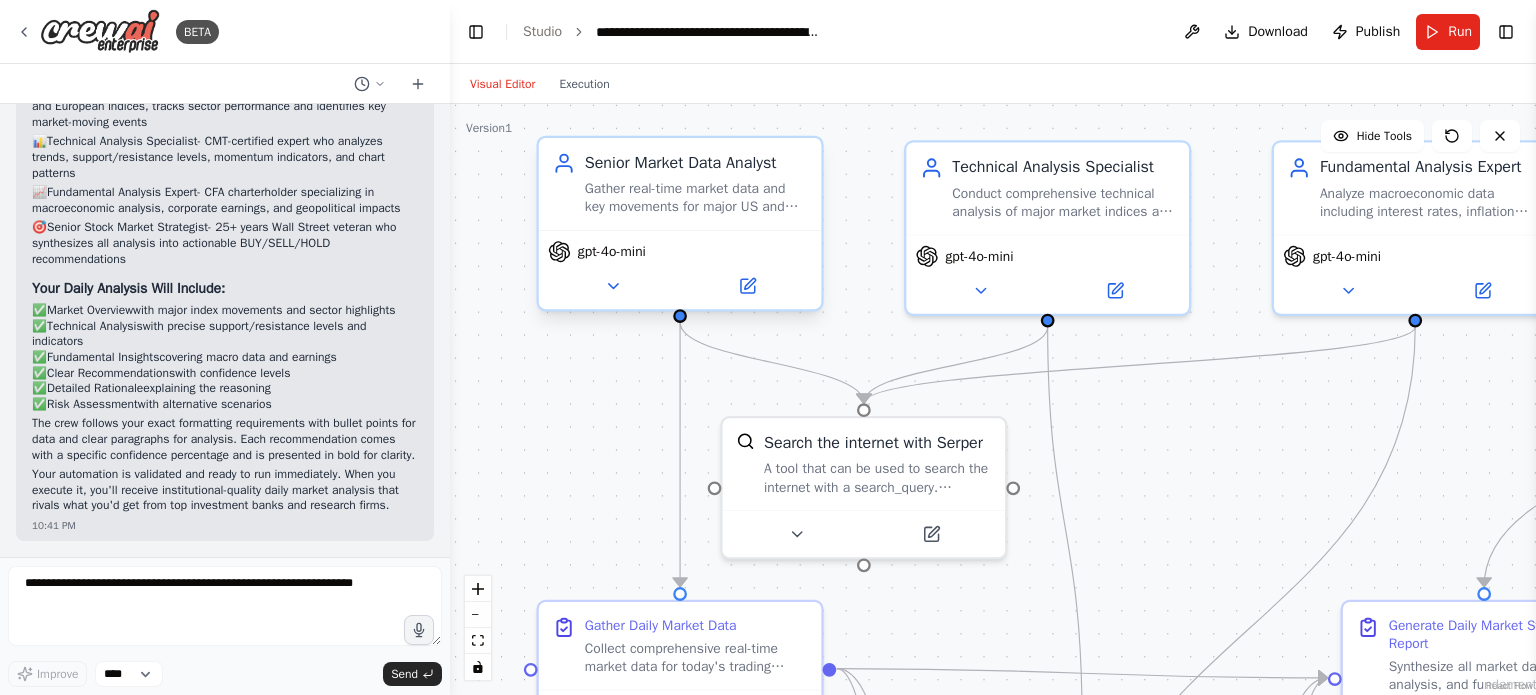 click on "gpt-4o-mini" at bounding box center (612, 252) 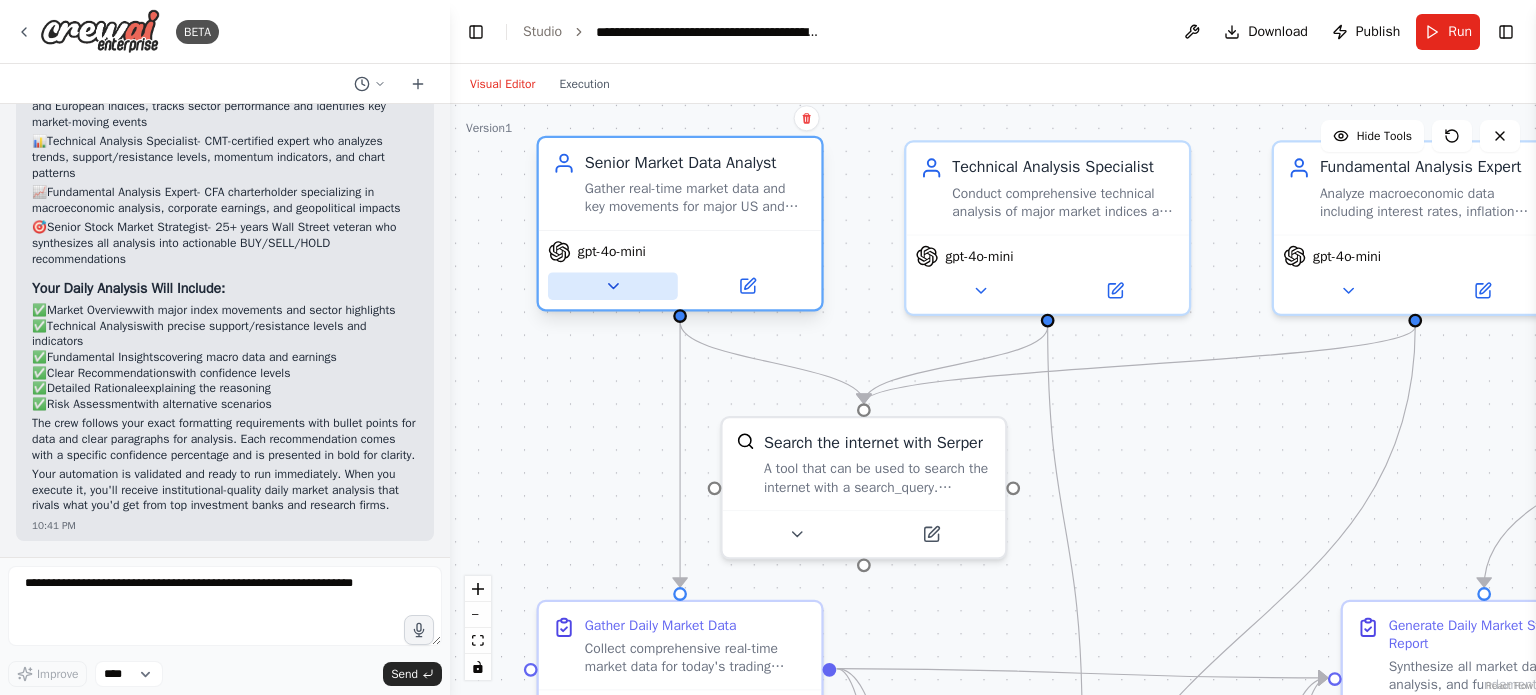 click 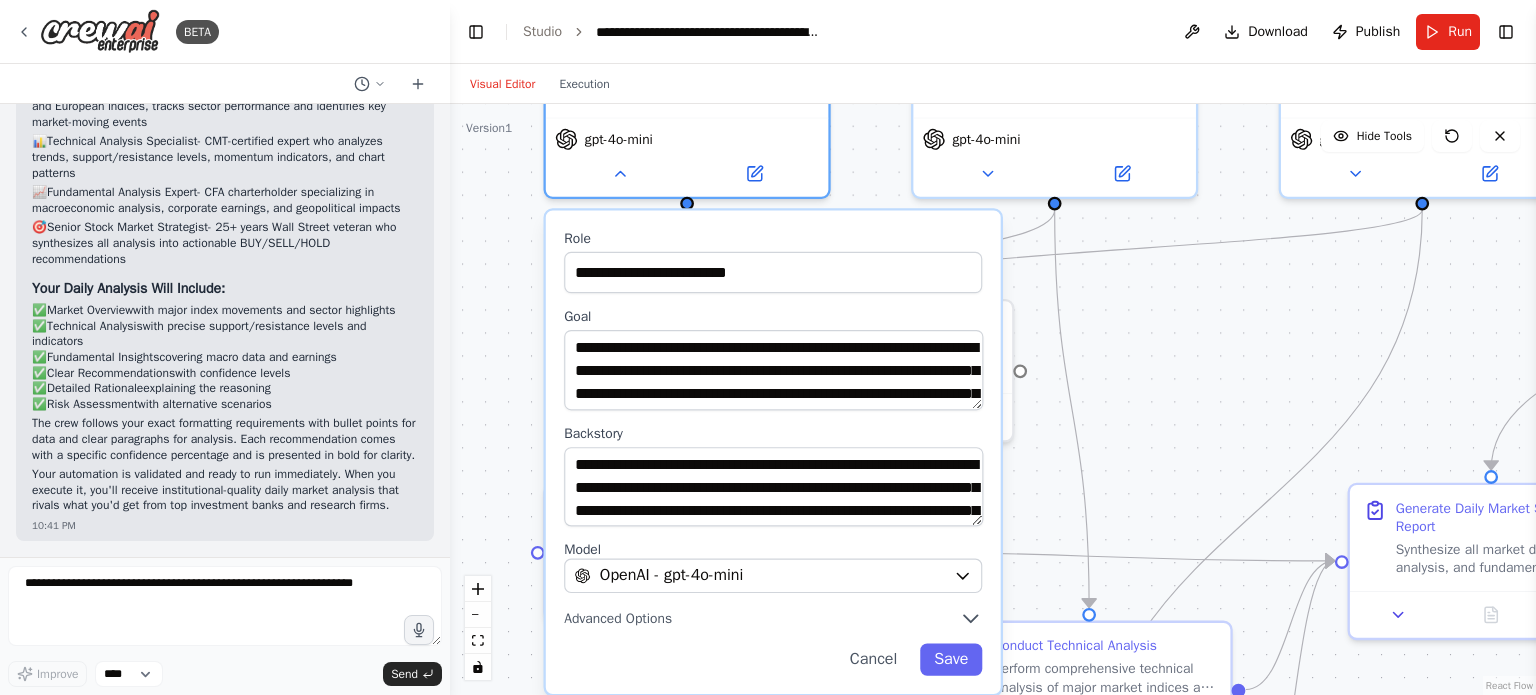 drag, startPoint x: 537, startPoint y: 439, endPoint x: 544, endPoint y: 326, distance: 113.216606 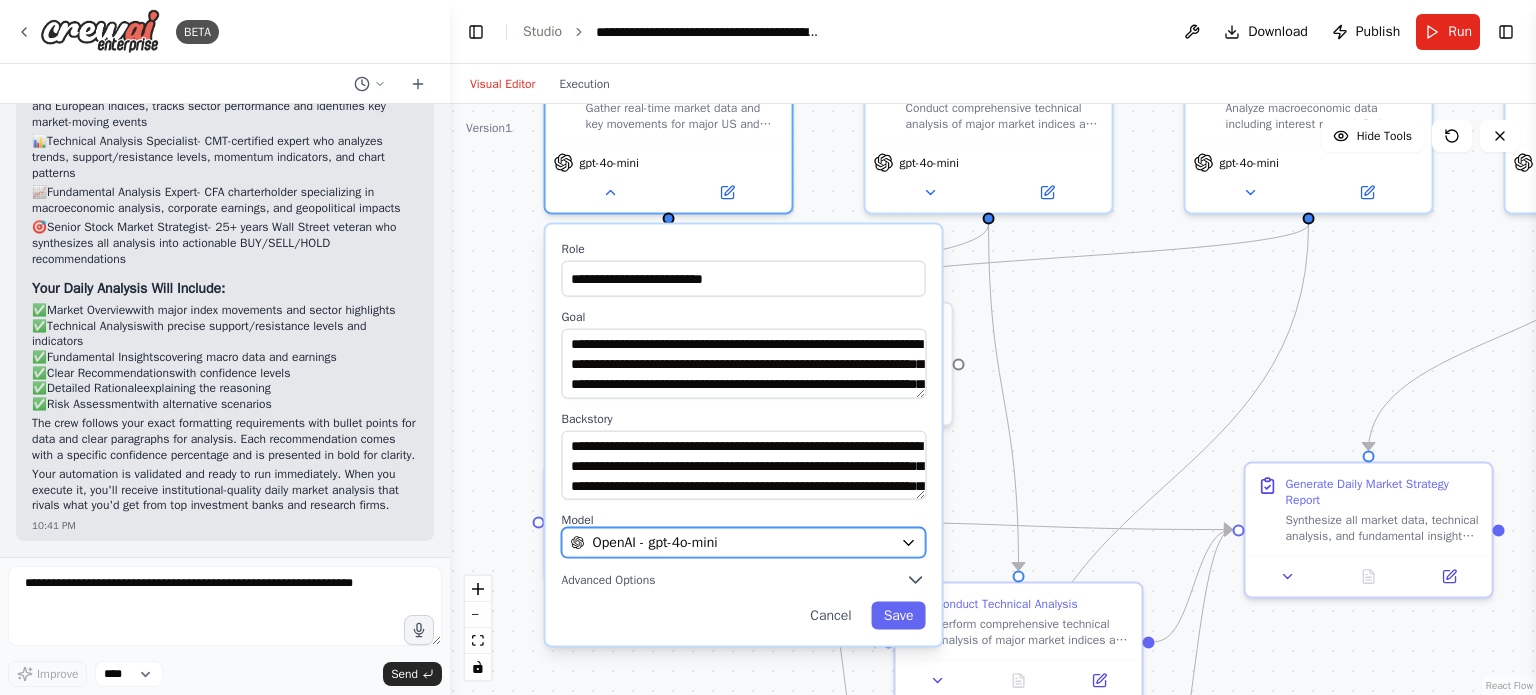 click on "OpenAI - gpt-4o-mini" at bounding box center [732, 543] 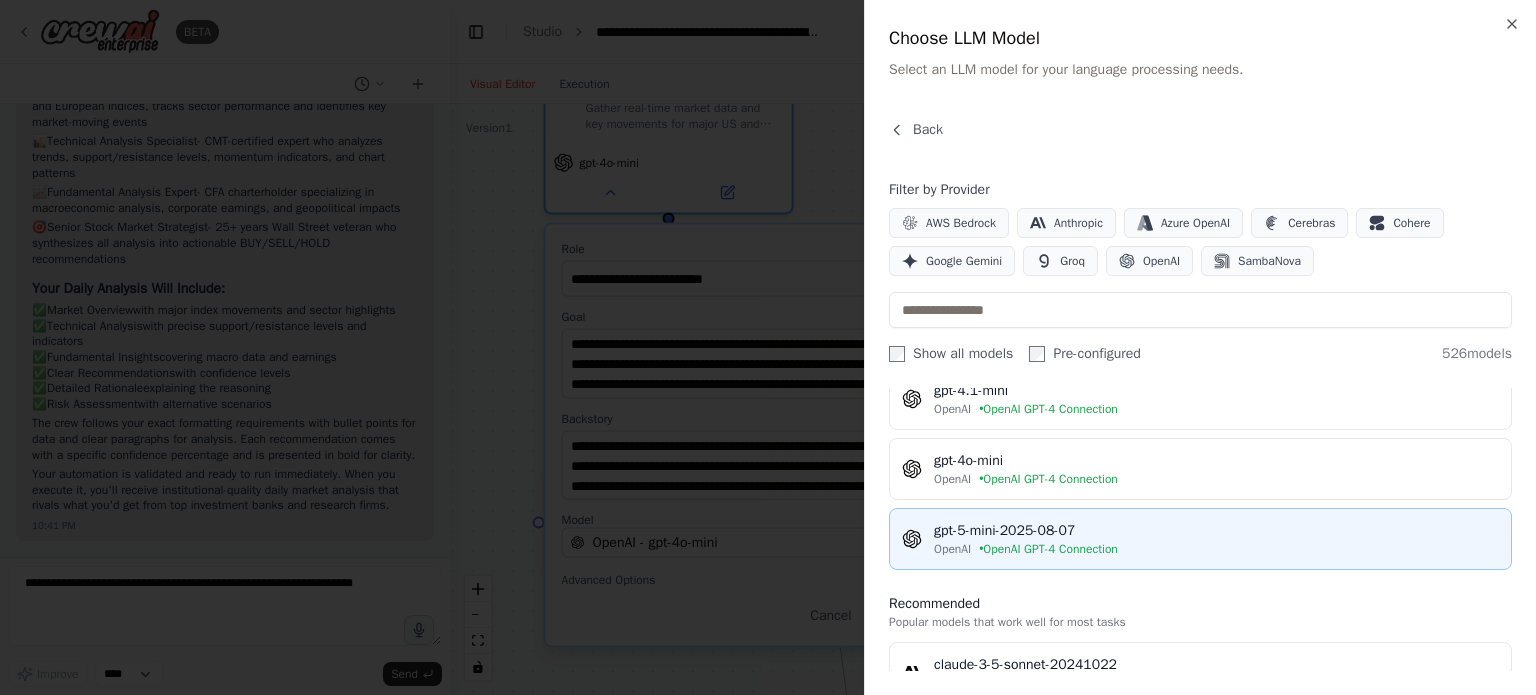 scroll, scrollTop: 100, scrollLeft: 0, axis: vertical 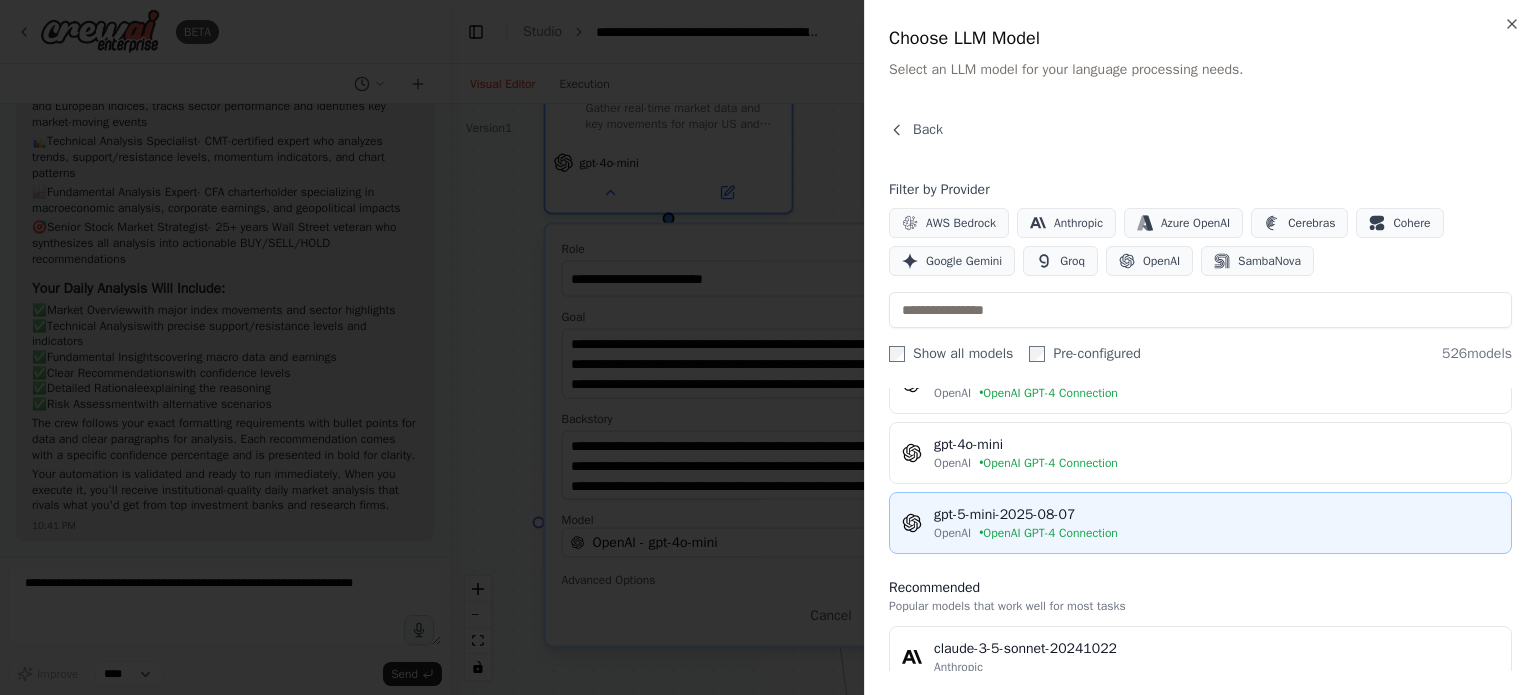 click on "•  OpenAI GPT-4 Connection" at bounding box center (1048, 533) 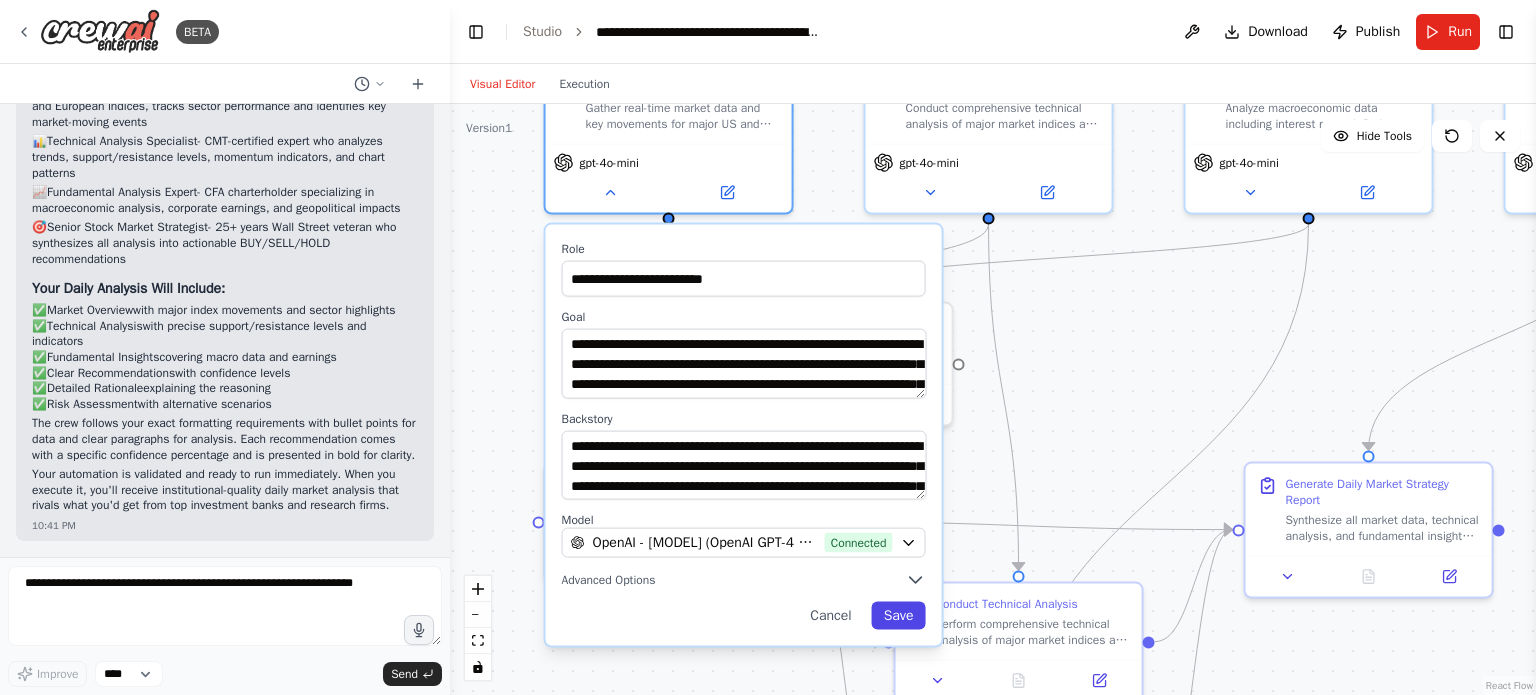 click on "Save" at bounding box center (899, 616) 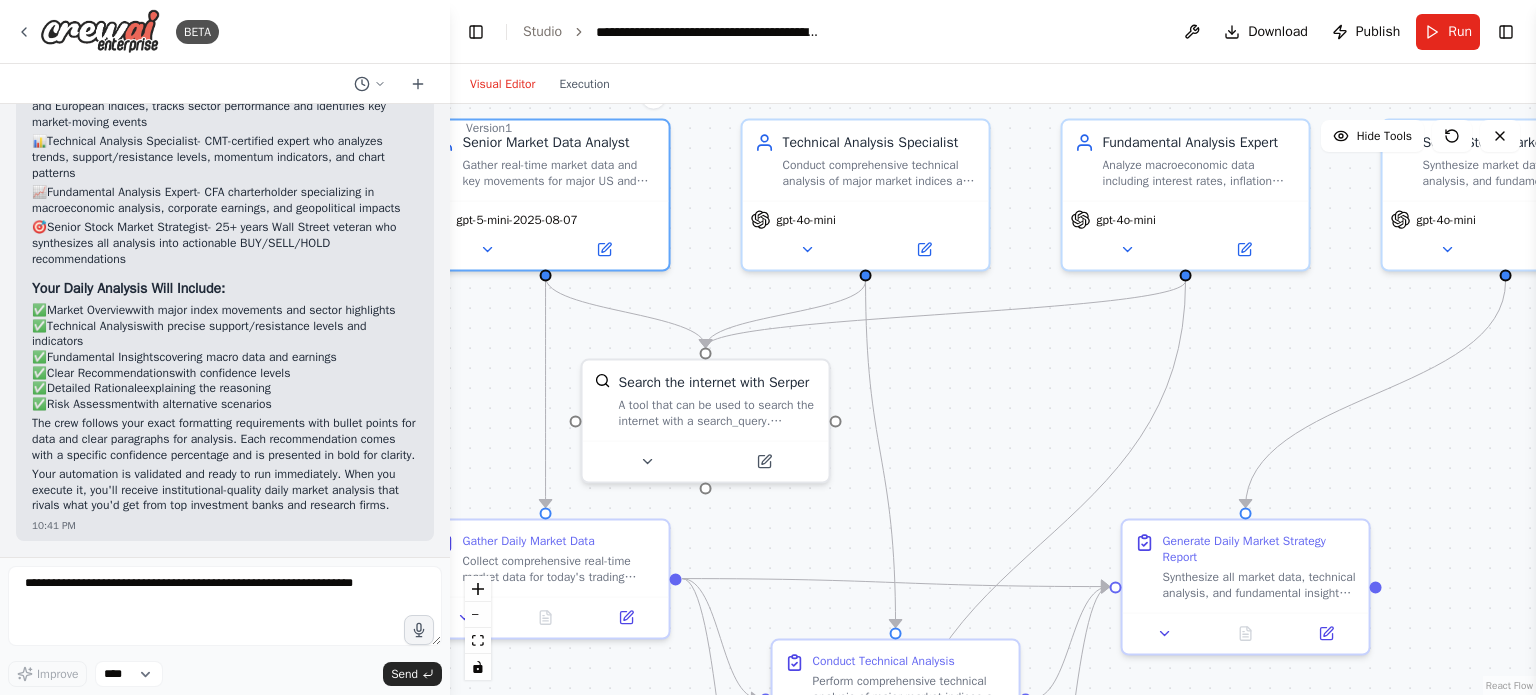 drag, startPoint x: 1036, startPoint y: 366, endPoint x: 936, endPoint y: 459, distance: 136.56134 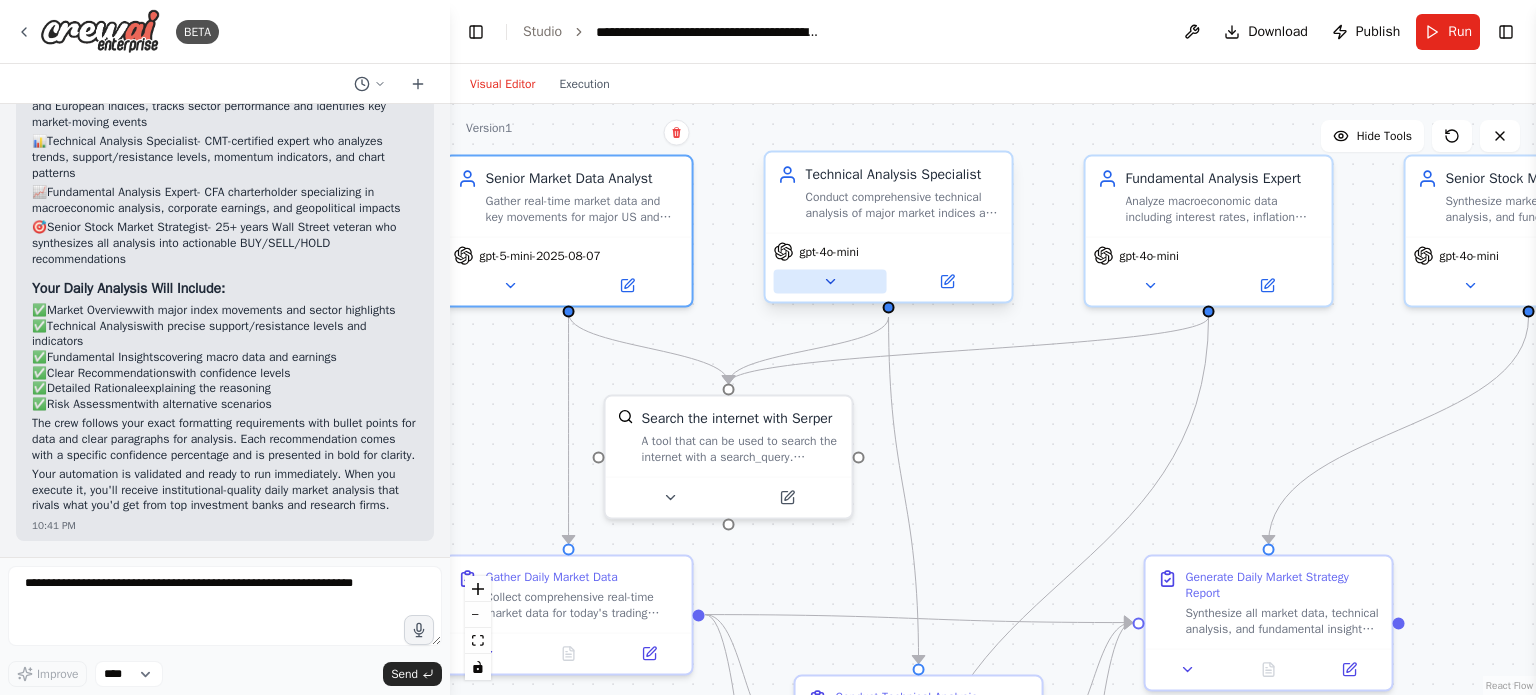 click 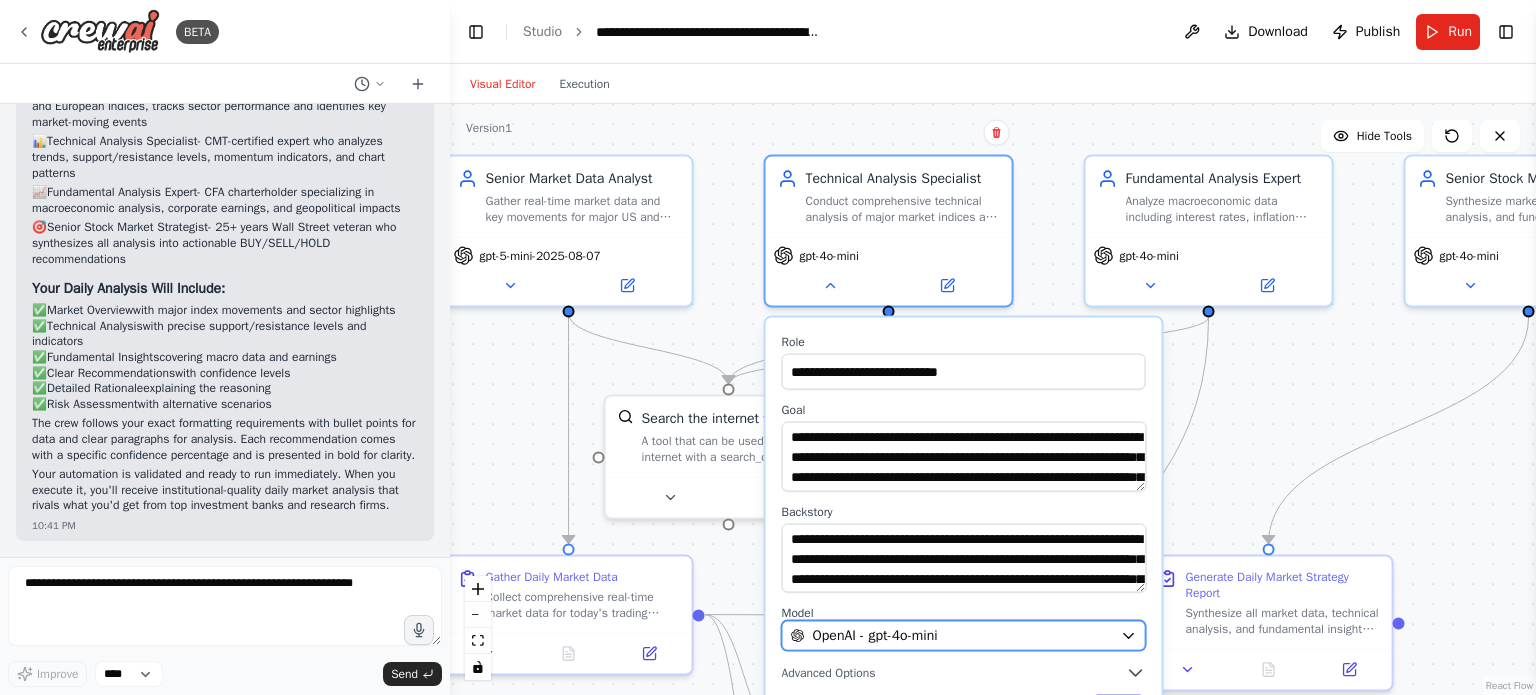 click on "OpenAI - gpt-4o-mini" at bounding box center (964, 636) 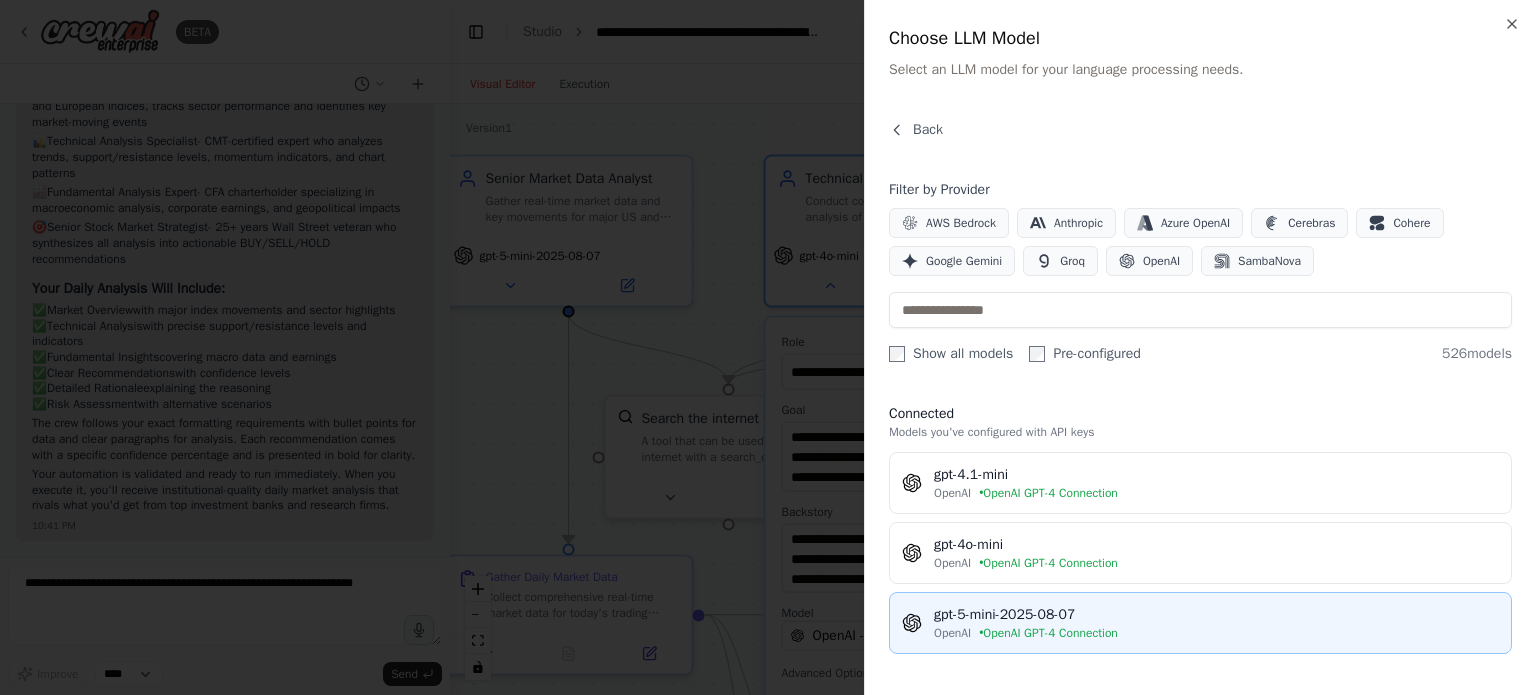 click on "gpt-5-mini-2025-08-07" at bounding box center (1216, 615) 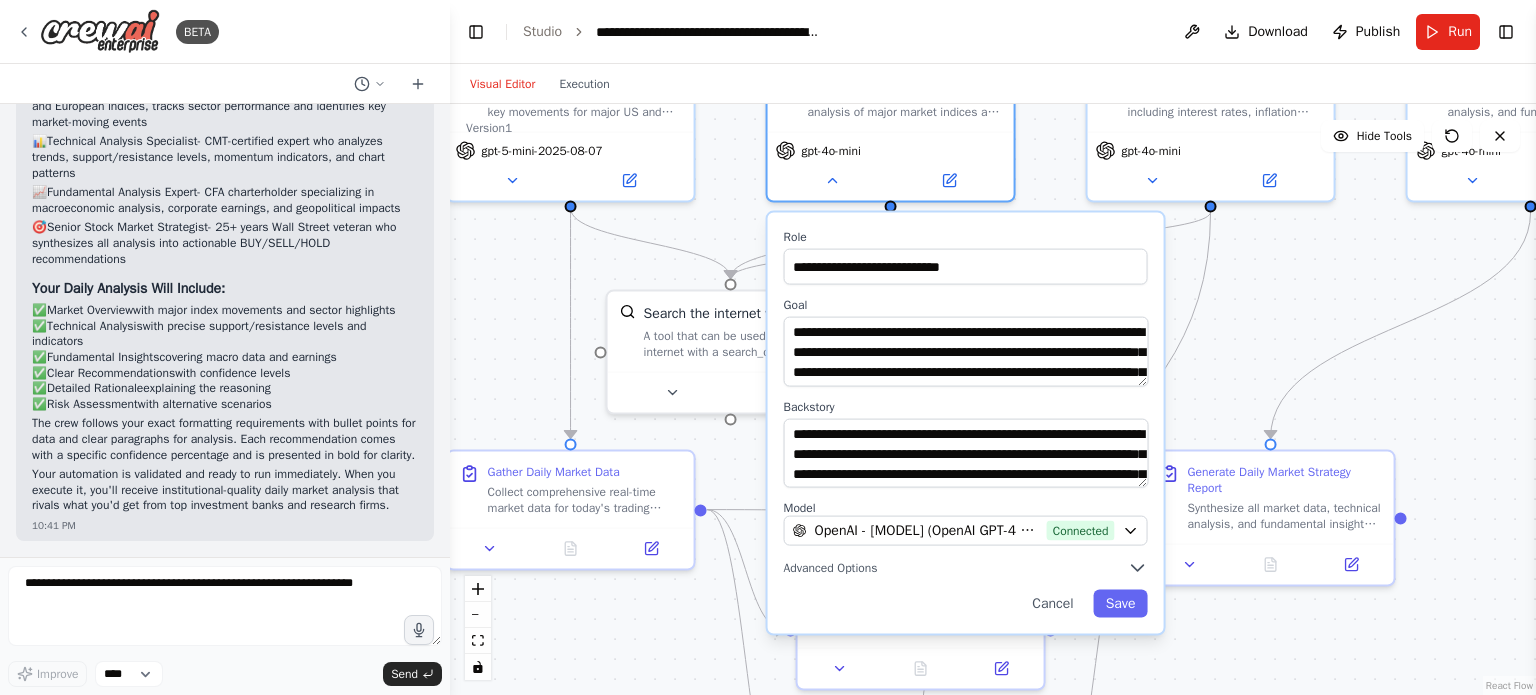 drag, startPoint x: 1243, startPoint y: 456, endPoint x: 1238, endPoint y: 386, distance: 70.178345 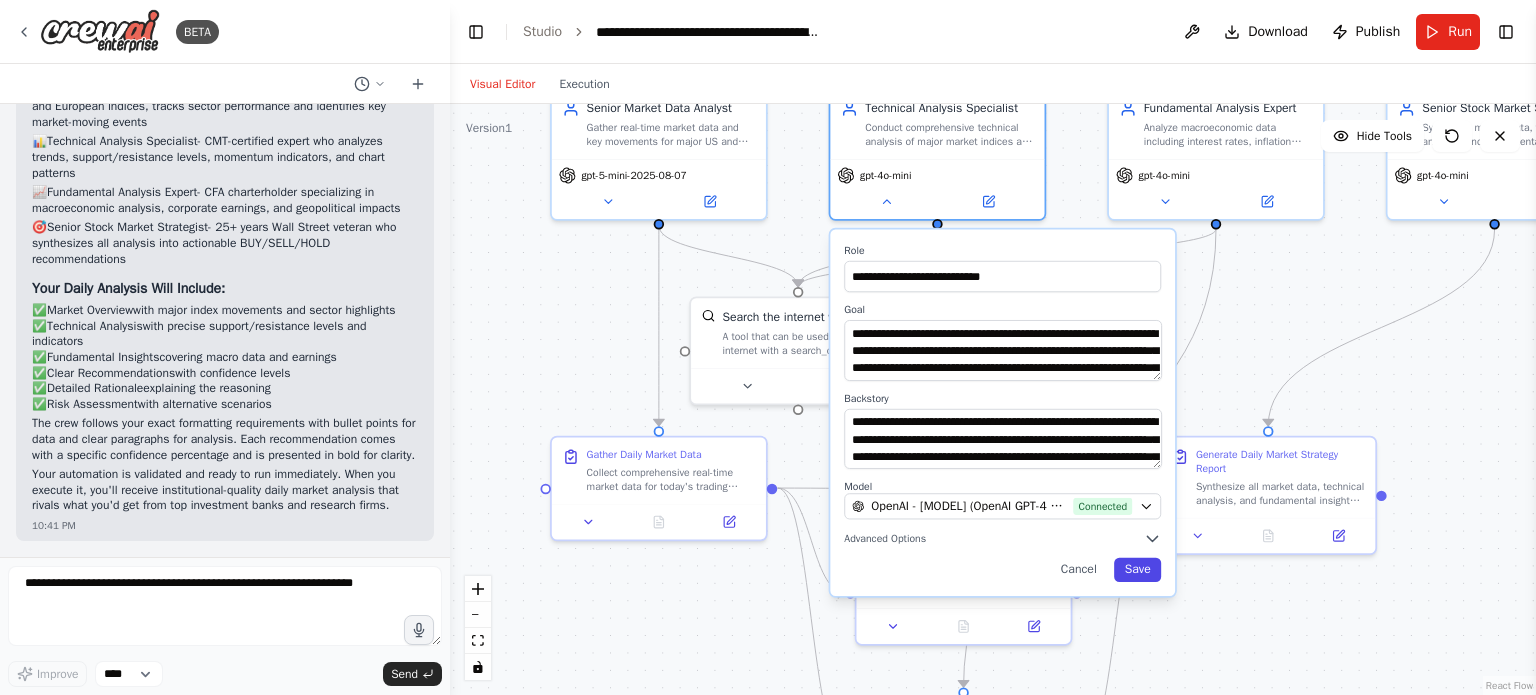 click on "Save" at bounding box center (1137, 570) 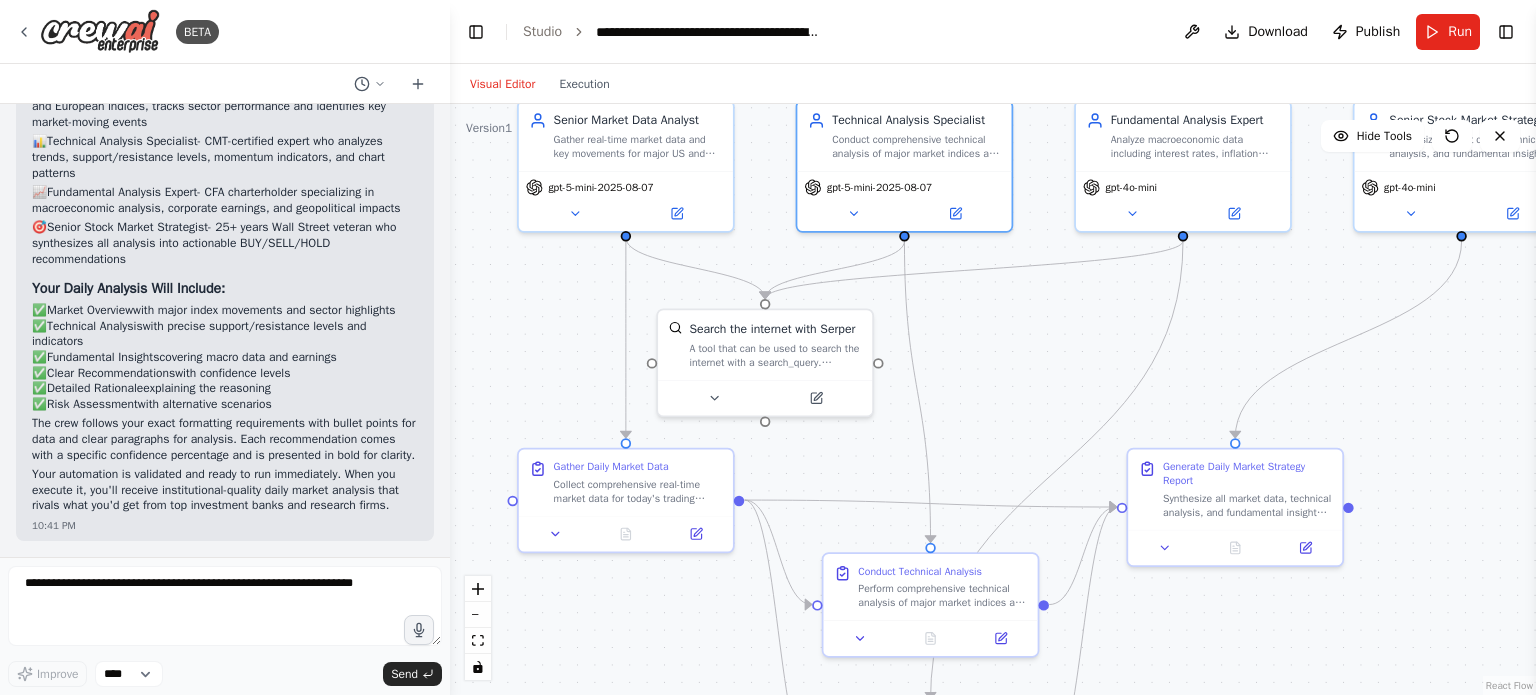 drag, startPoint x: 1195, startPoint y: 351, endPoint x: 1080, endPoint y: 365, distance: 115.84904 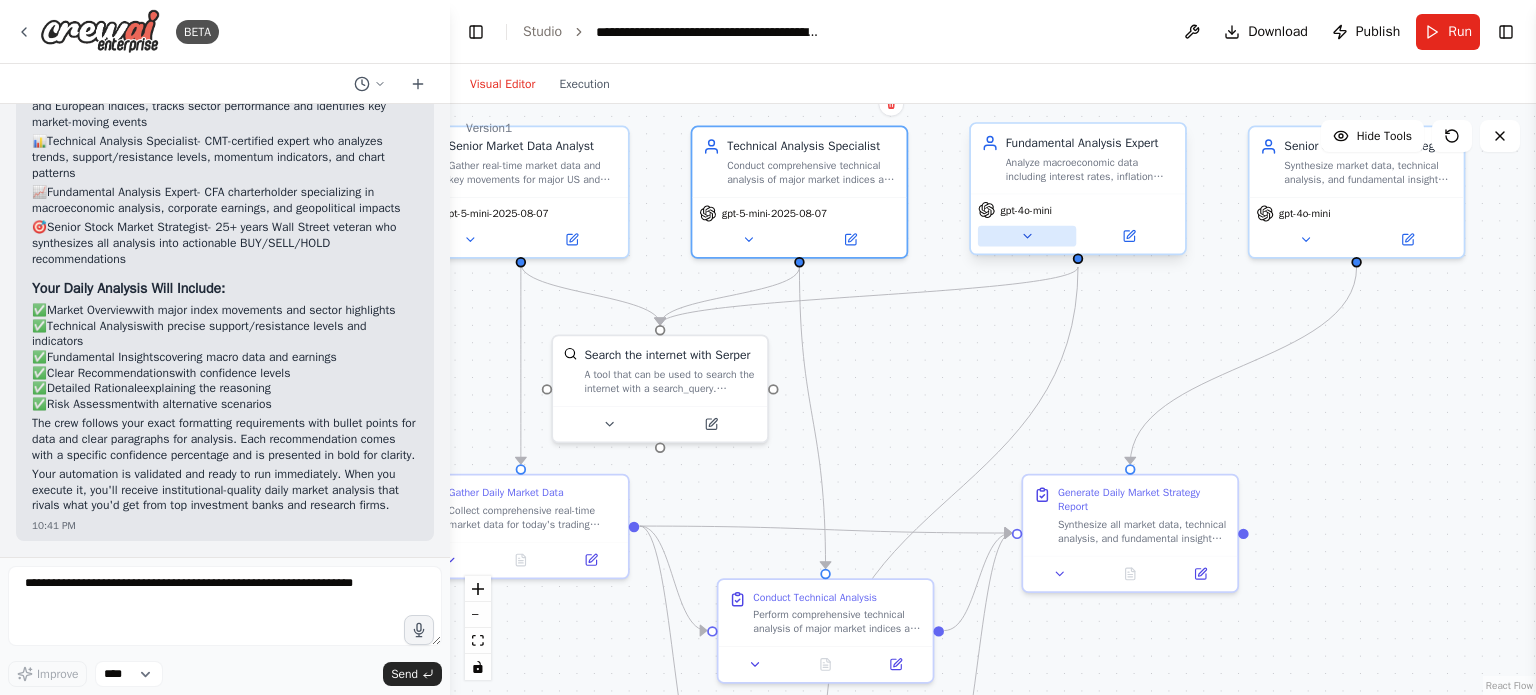 click 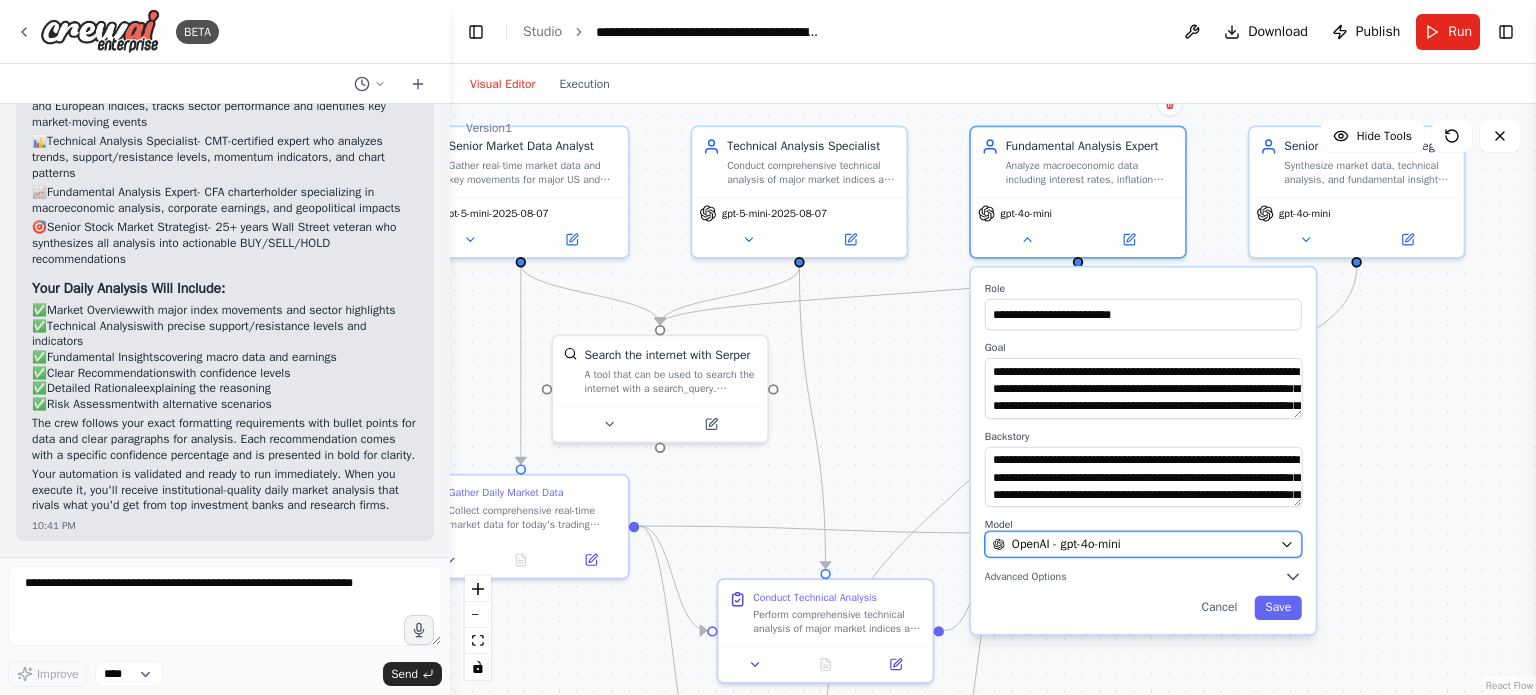 click on "OpenAI - gpt-4o-mini" at bounding box center [1066, 544] 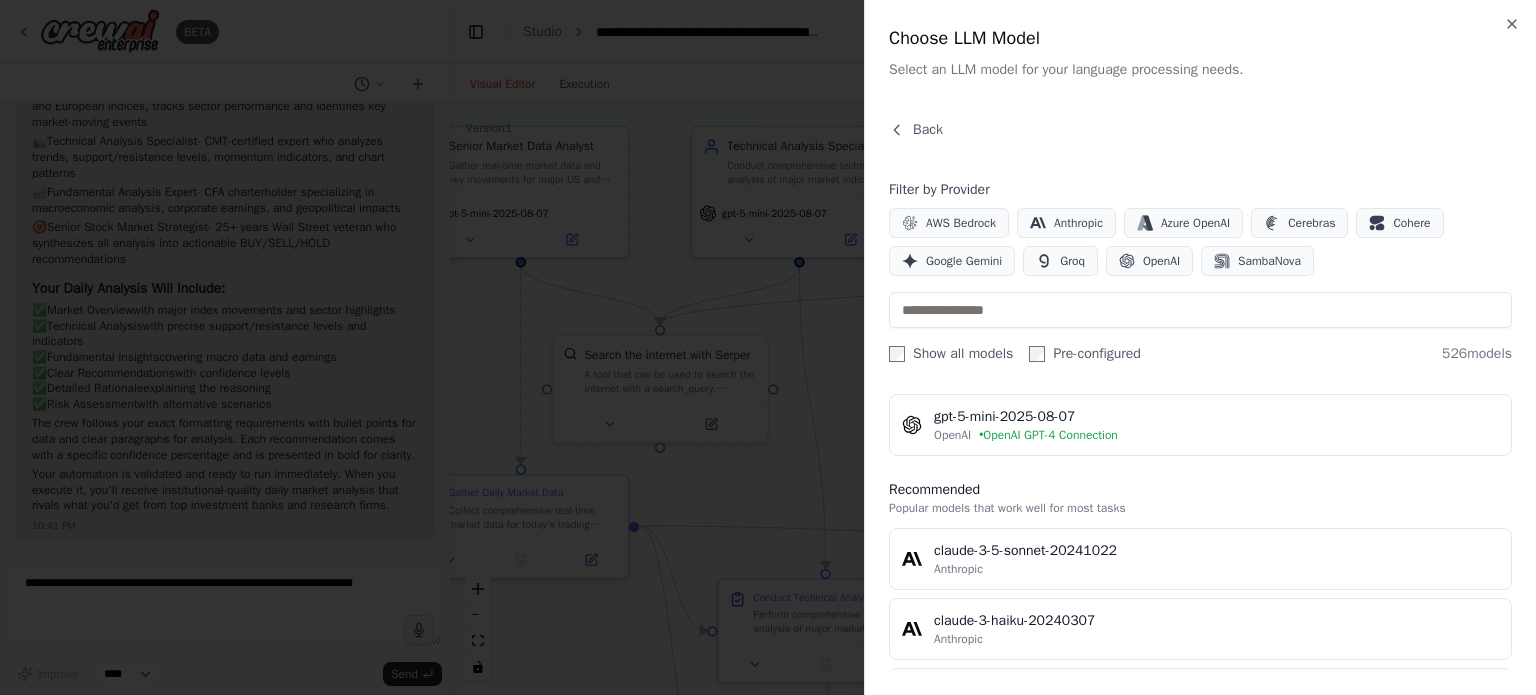 scroll, scrollTop: 200, scrollLeft: 0, axis: vertical 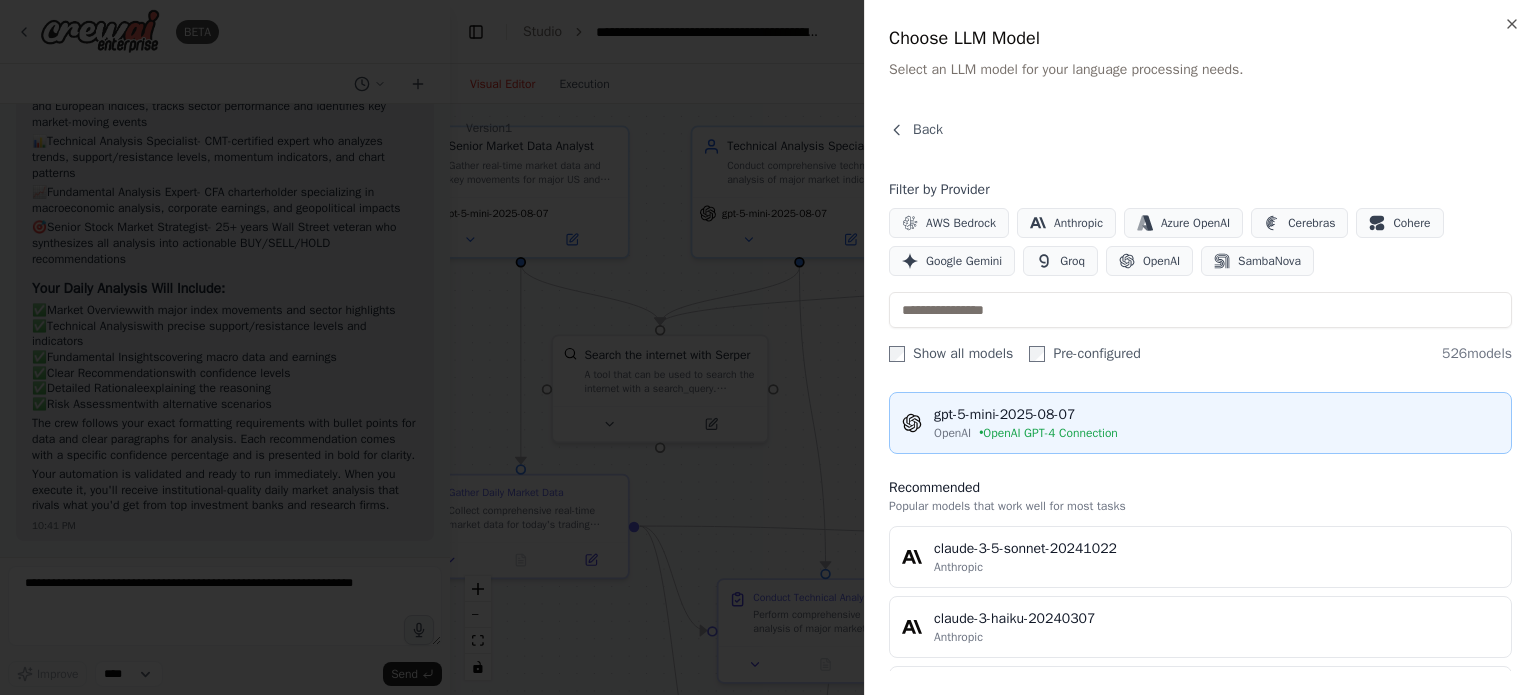 click on "•  OpenAI GPT-4 Connection" at bounding box center (1048, 433) 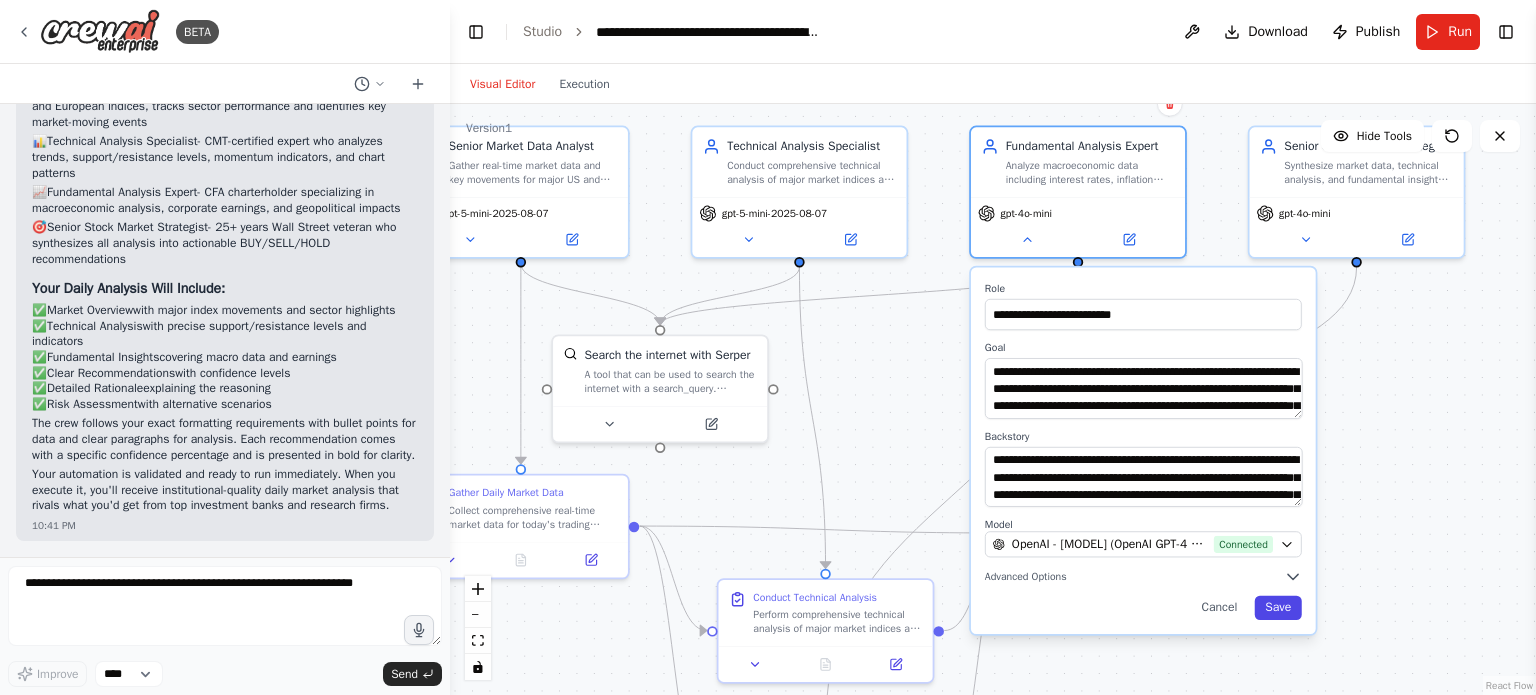 click on "Save" at bounding box center [1278, 608] 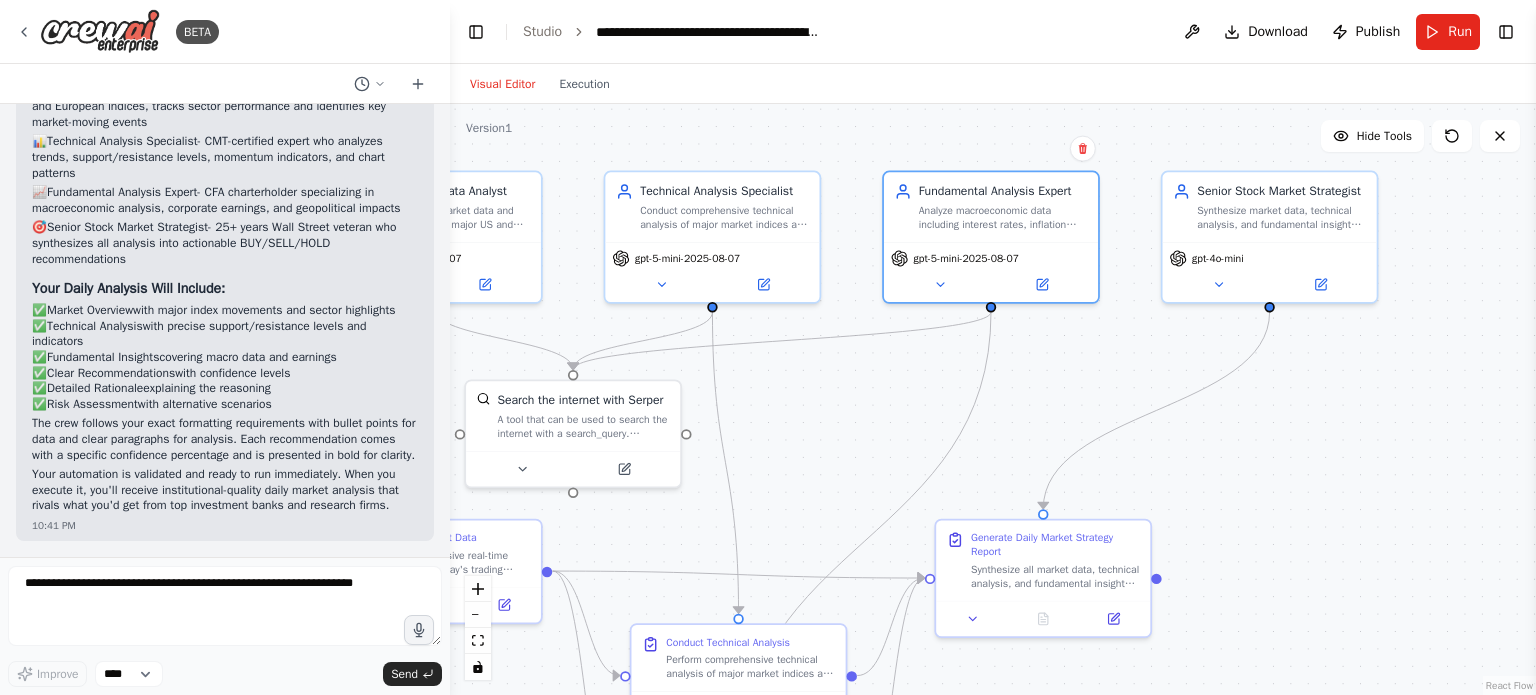 drag, startPoint x: 1209, startPoint y: 487, endPoint x: 1188, endPoint y: 501, distance: 25.23886 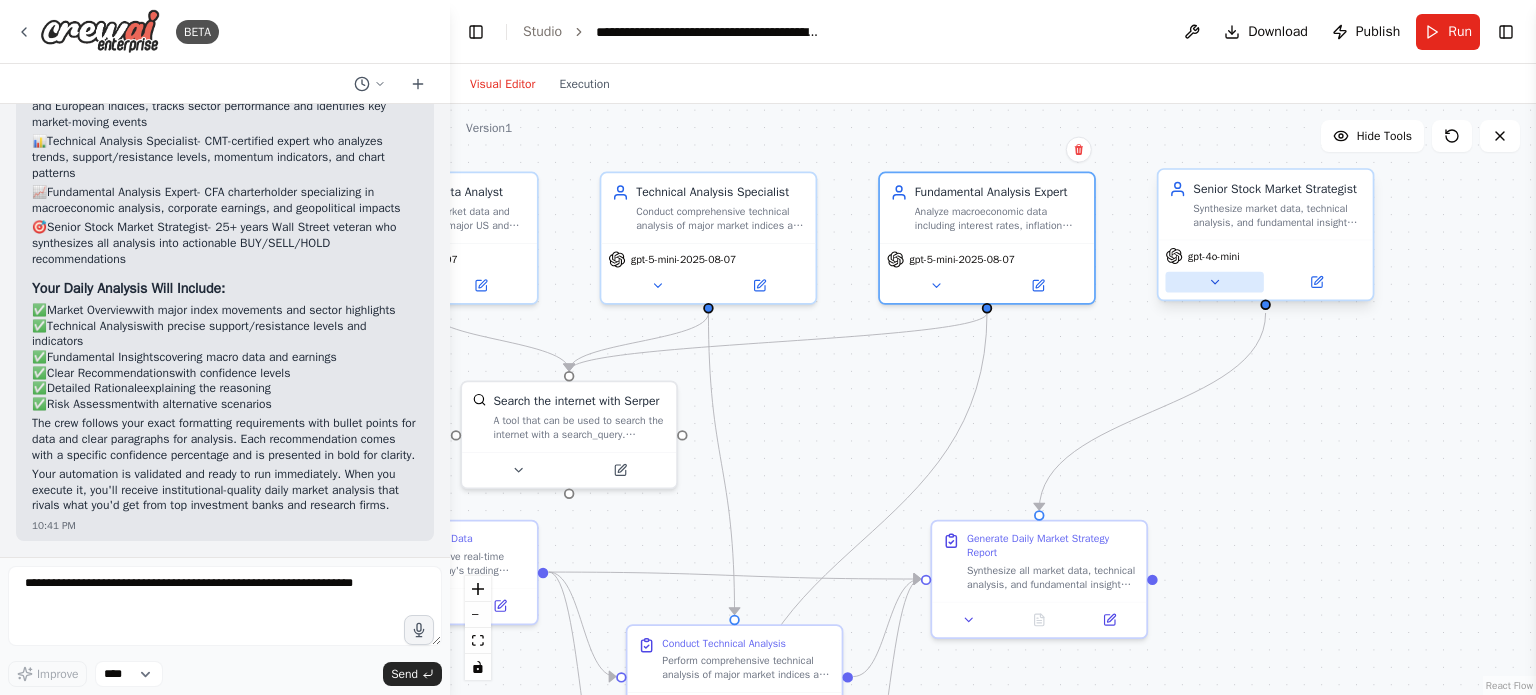 click 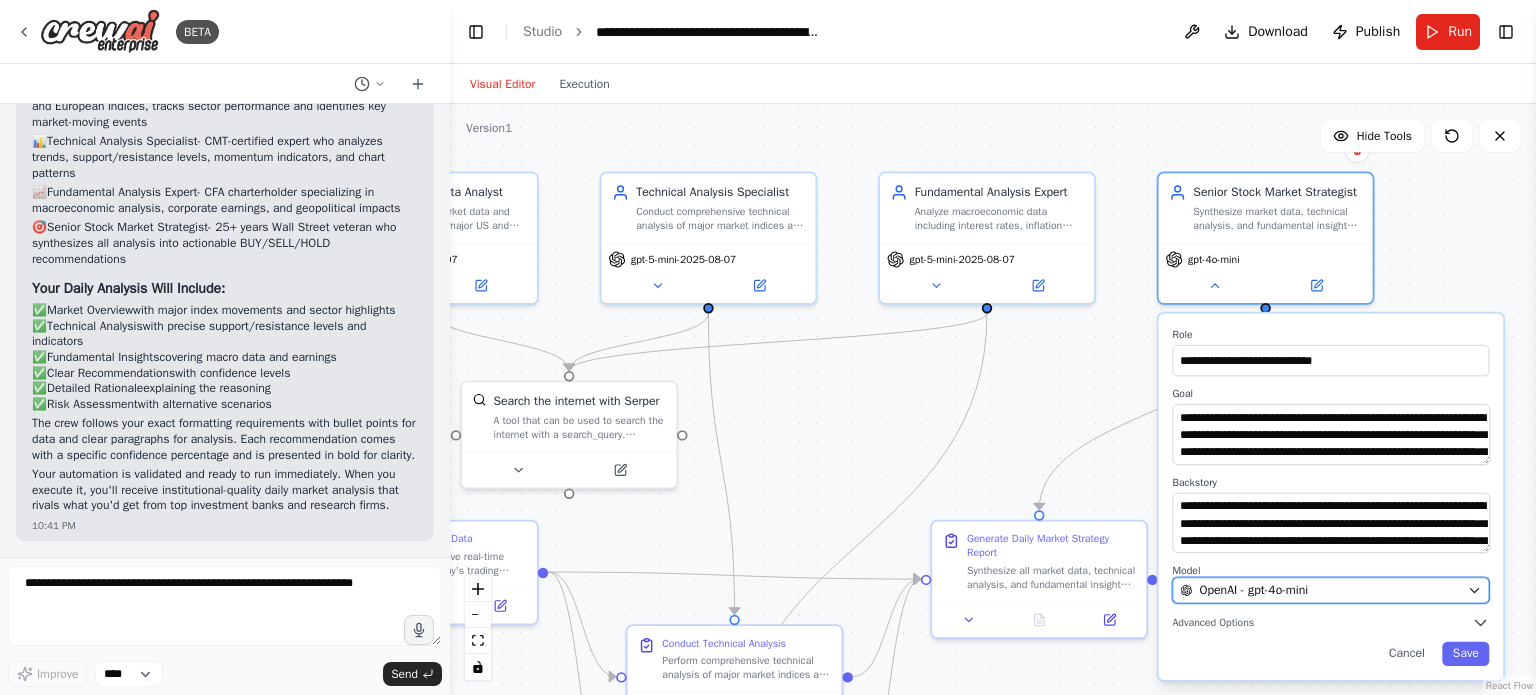 click on "OpenAI - gpt-4o-mini" at bounding box center (1253, 590) 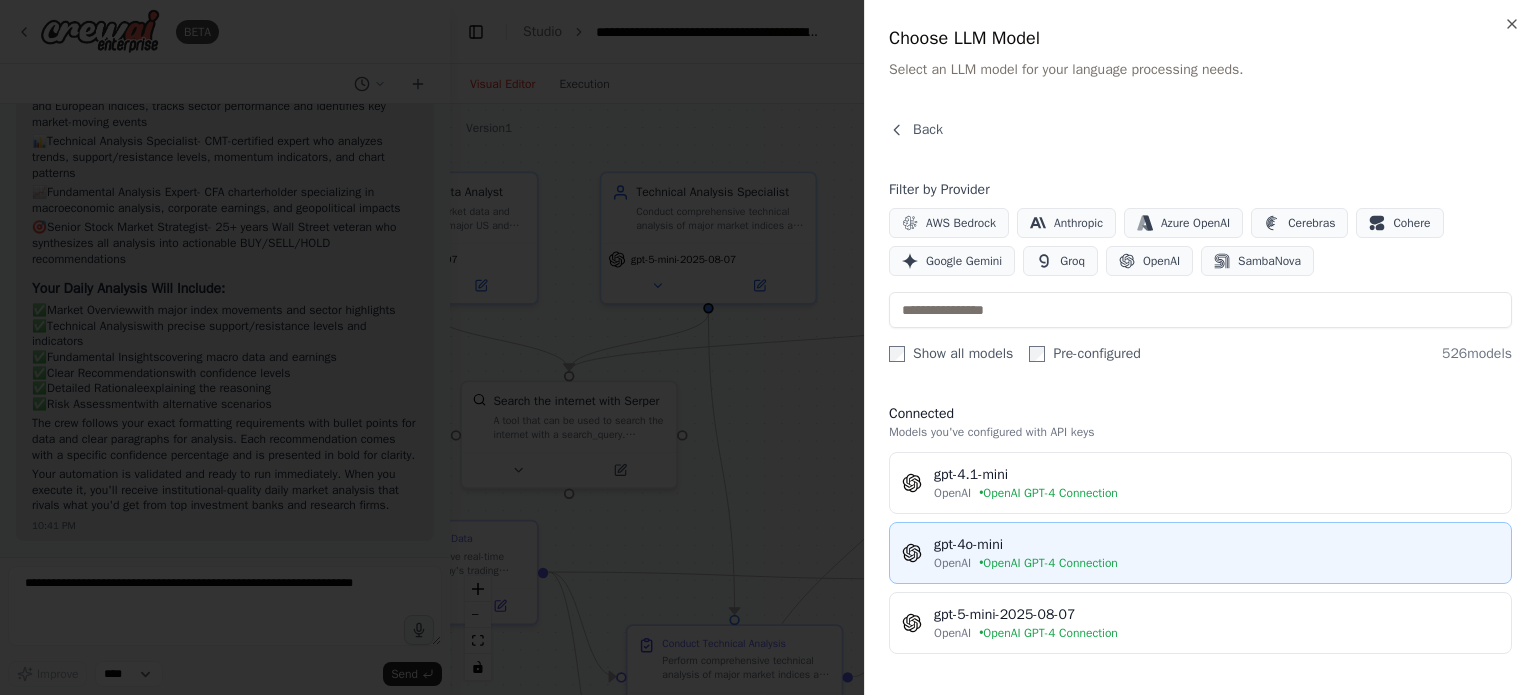 scroll, scrollTop: 100, scrollLeft: 0, axis: vertical 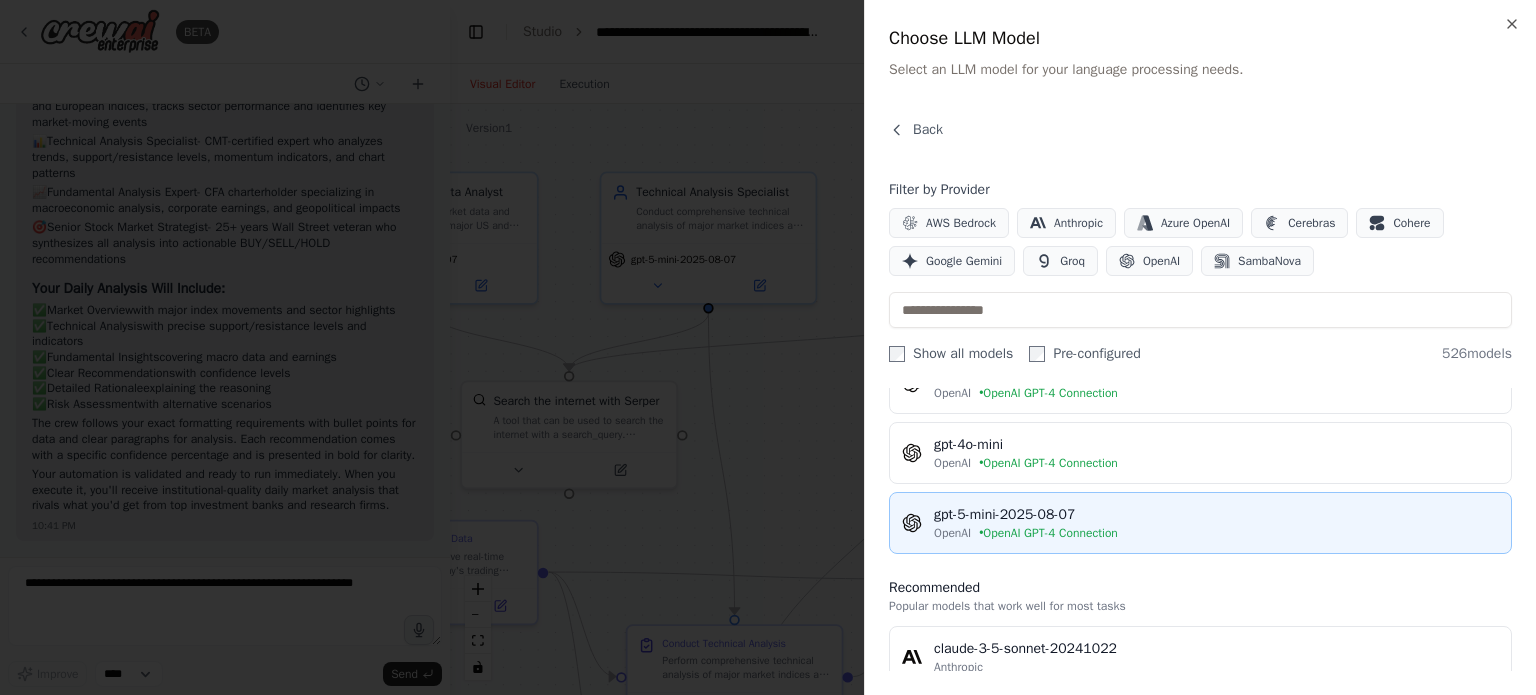 click on "OpenAI •  OpenAI GPT-4 Connection" at bounding box center [1216, 533] 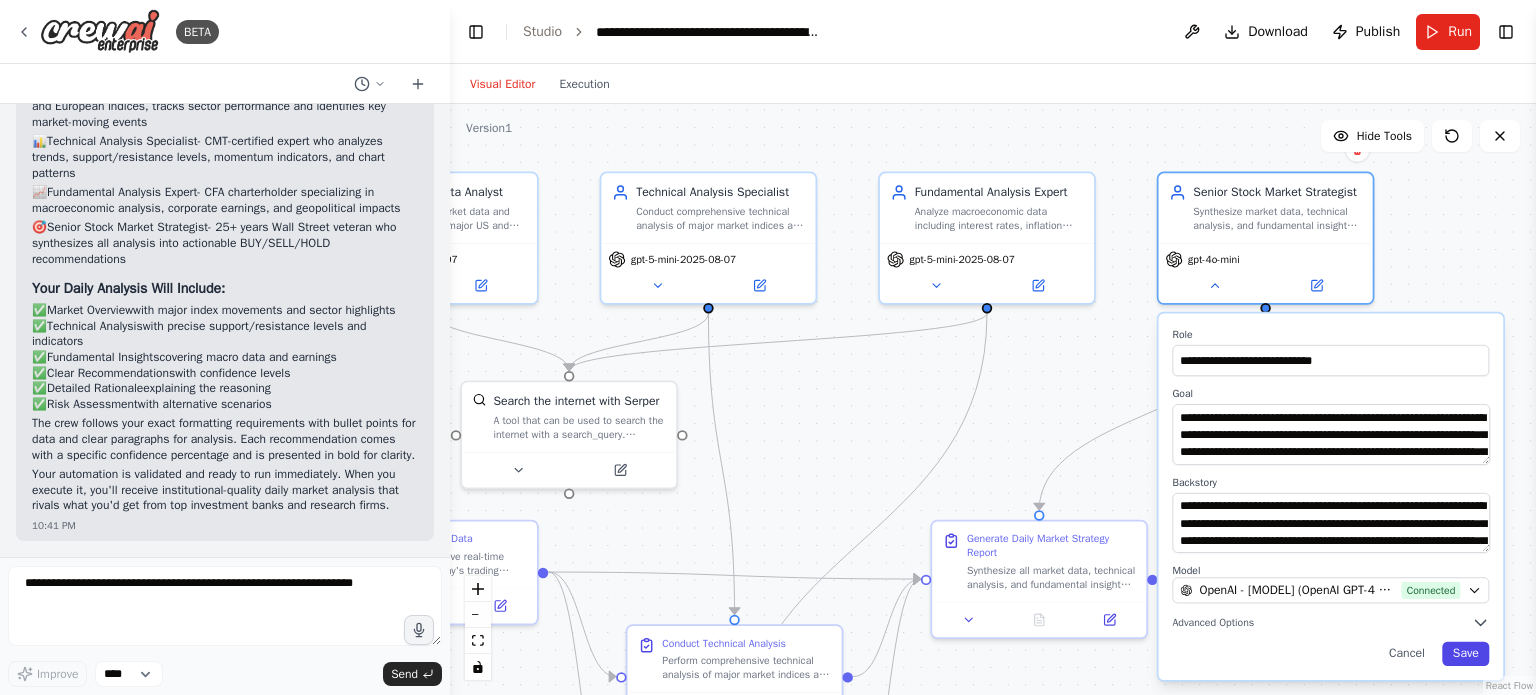 click on "Save" at bounding box center [1465, 654] 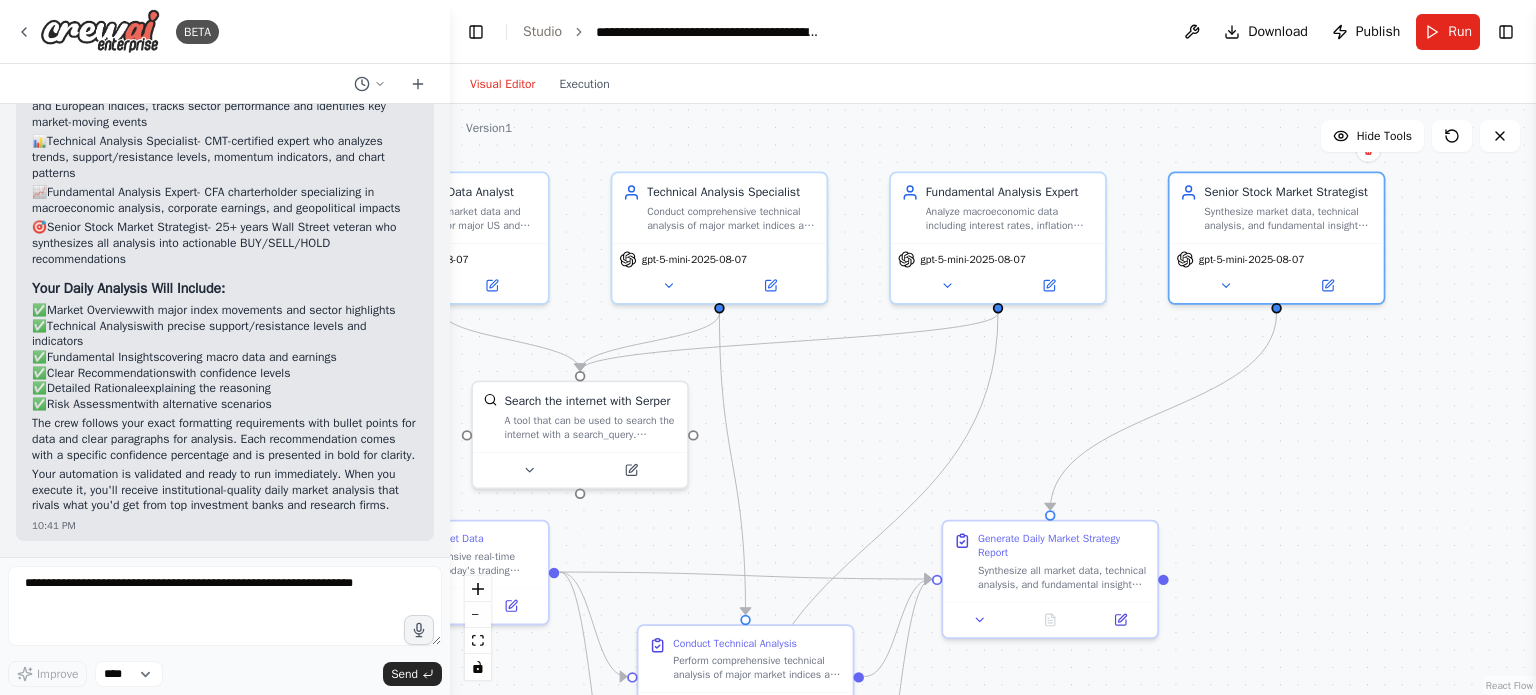 drag, startPoint x: 736, startPoint y: 448, endPoint x: 890, endPoint y: 433, distance: 154.72879 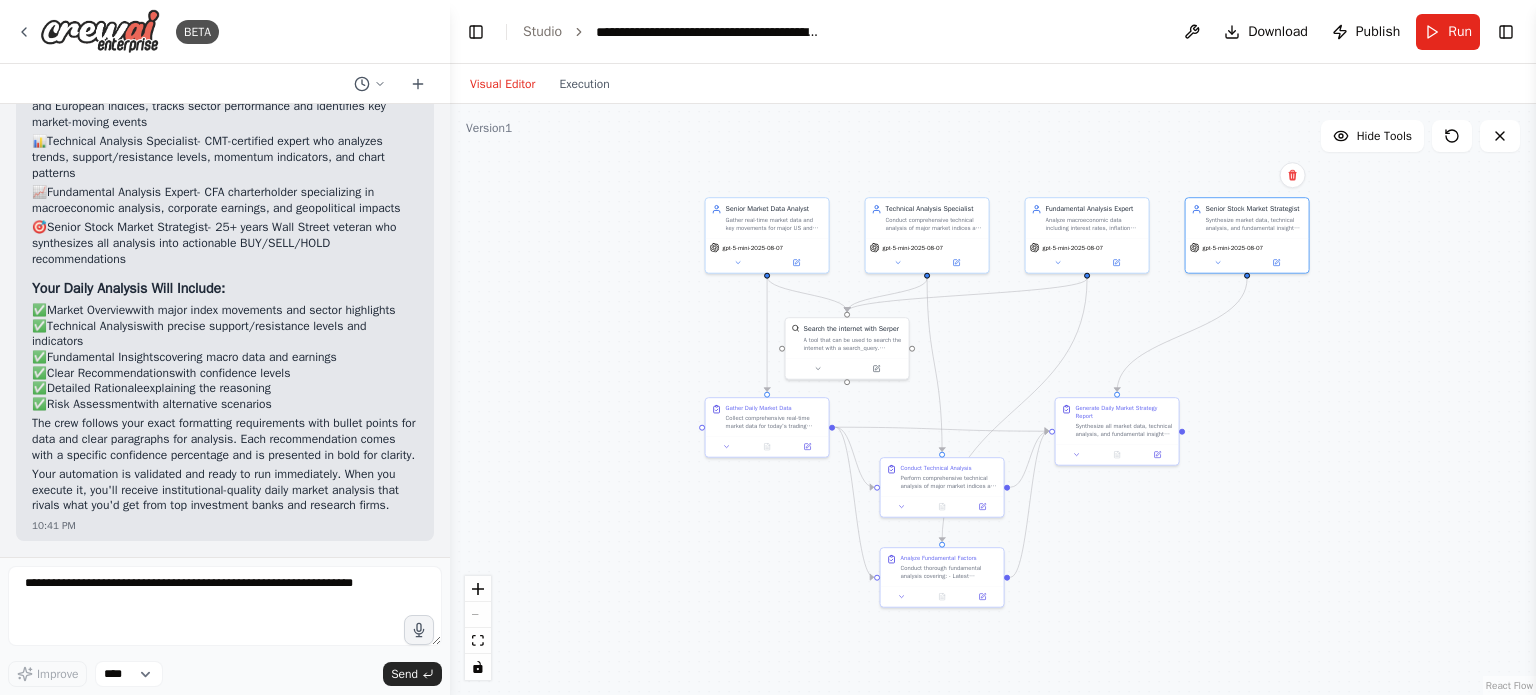 drag, startPoint x: 902, startPoint y: 455, endPoint x: 954, endPoint y: 372, distance: 97.94386 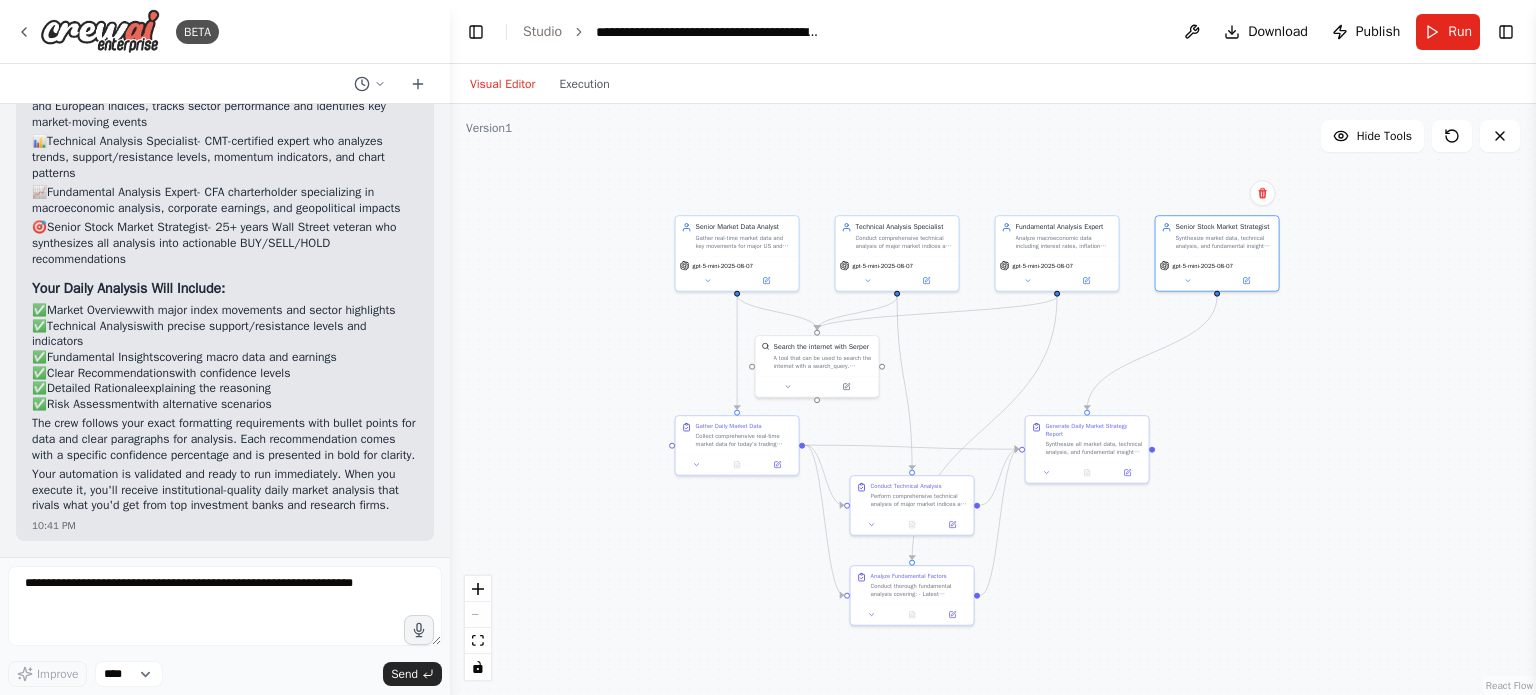 drag, startPoint x: 959, startPoint y: 366, endPoint x: 942, endPoint y: 381, distance: 22.671568 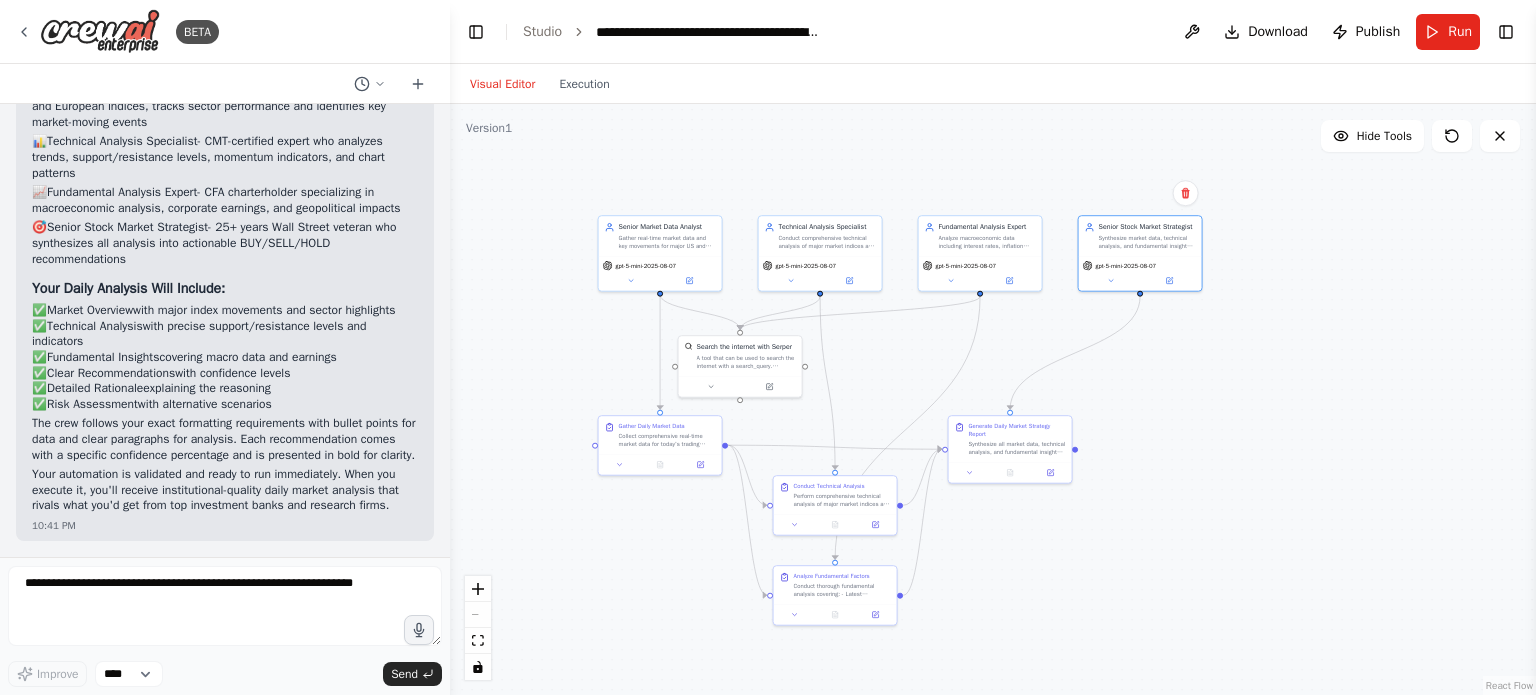 click on ".deletable-edge-delete-btn {
width: 20px;
height: 20px;
border: 0px solid #ffffff;
color: #6b7280;
background-color: #f8fafc;
cursor: pointer;
border-radius: 50%;
font-size: 12px;
padding: 3px;
display: flex;
align-items: center;
justify-content: center;
transition: all 0.2s cubic-bezier(0.4, 0, 0.2, 1);
box-shadow: 0 2px 4px rgba(0, 0, 0, 0.1);
}
.deletable-edge-delete-btn:hover {
background-color: #ef4444;
color: #ffffff;
border-color: #dc2626;
transform: scale(1.1);
box-shadow: 0 4px 12px rgba(239, 68, 68, 0.4);
}
.deletable-edge-delete-btn:active {
transform: scale(0.95);
box-shadow: 0 2px 4px rgba(239, 68, 68, 0.3);
}
Senior Market Data Analyst [MODEL]" at bounding box center [993, 399] 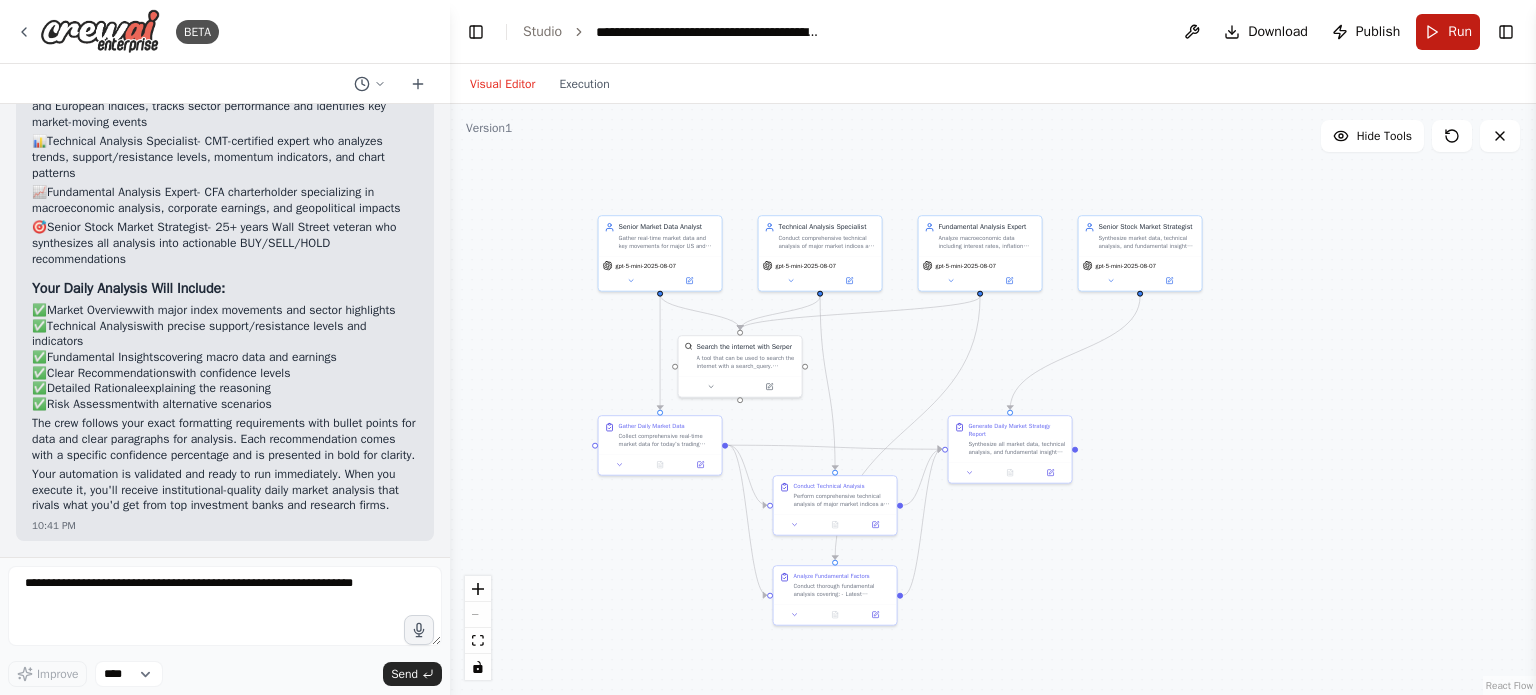 click on "Run" at bounding box center (1448, 32) 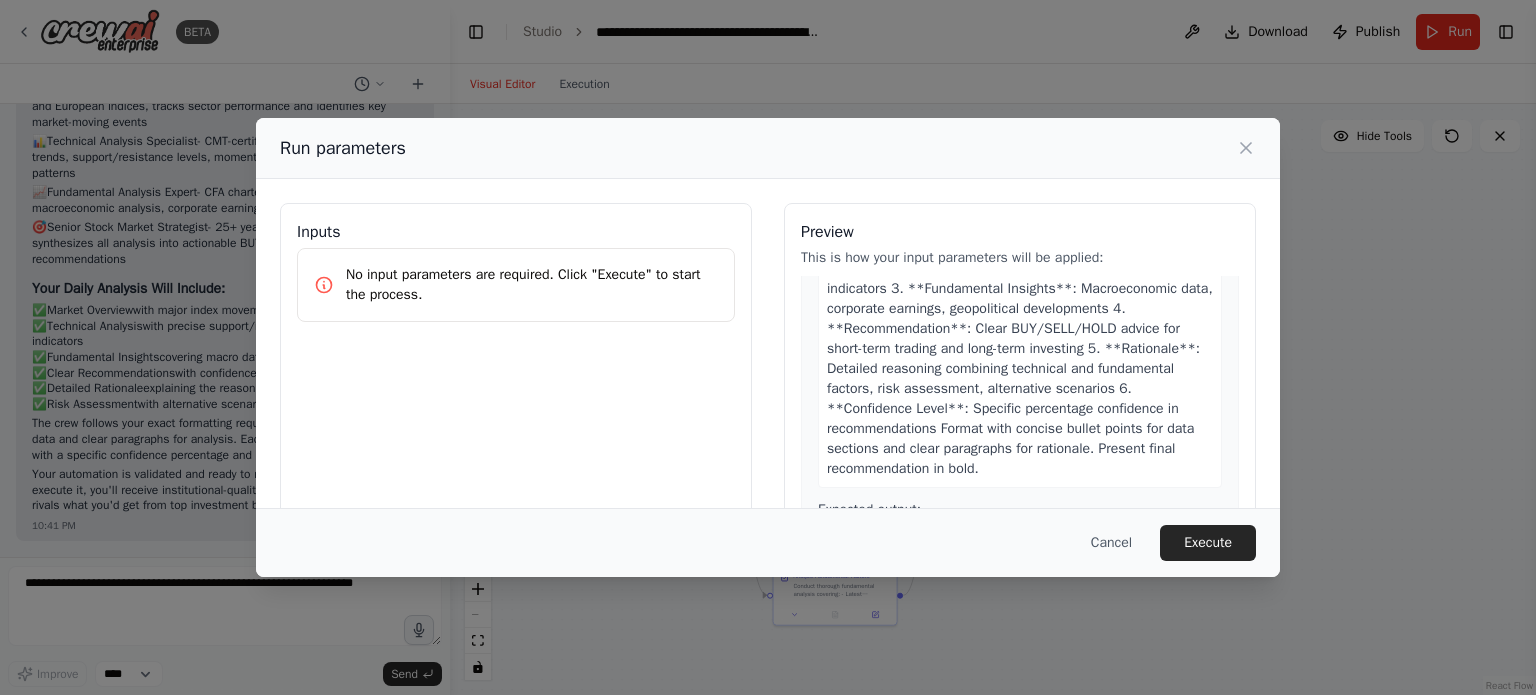 scroll, scrollTop: 1623, scrollLeft: 0, axis: vertical 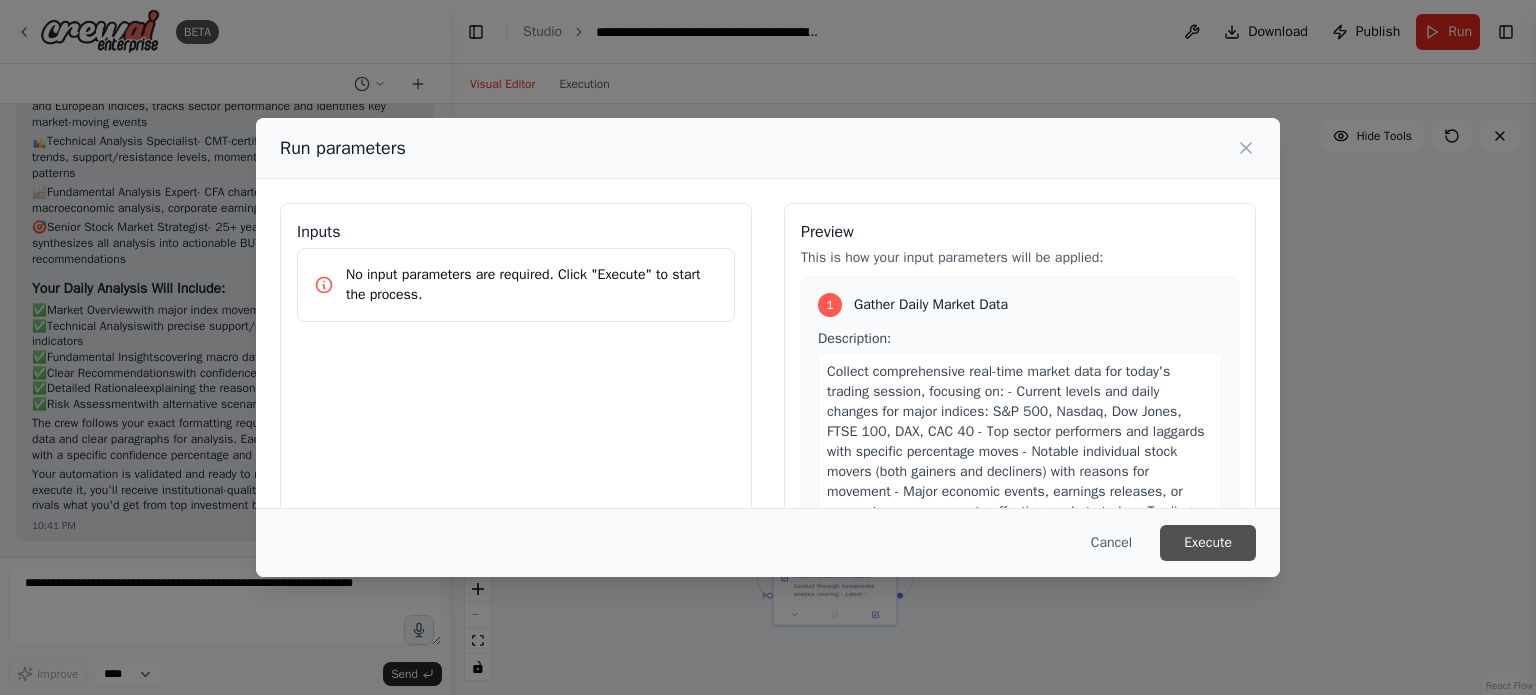 click on "Execute" at bounding box center [1208, 543] 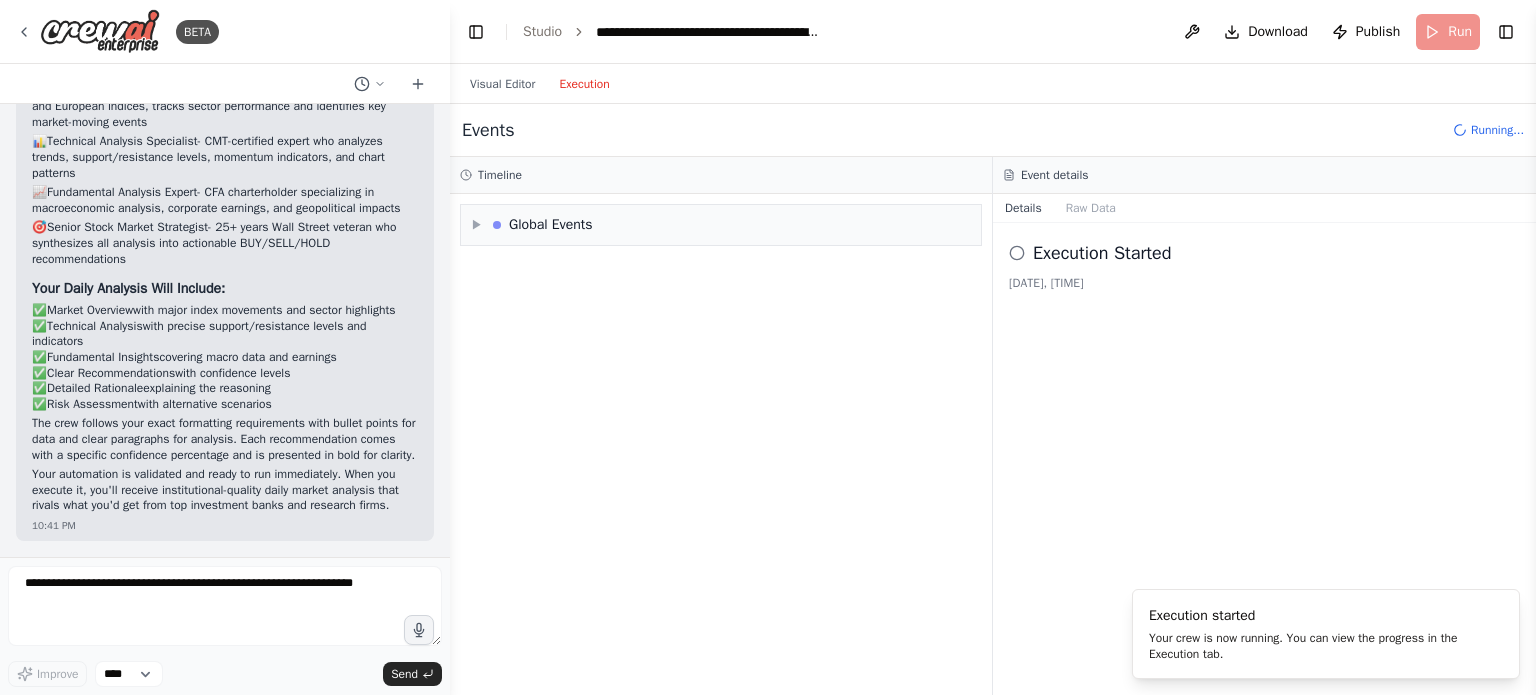 click on "Execution" at bounding box center (584, 84) 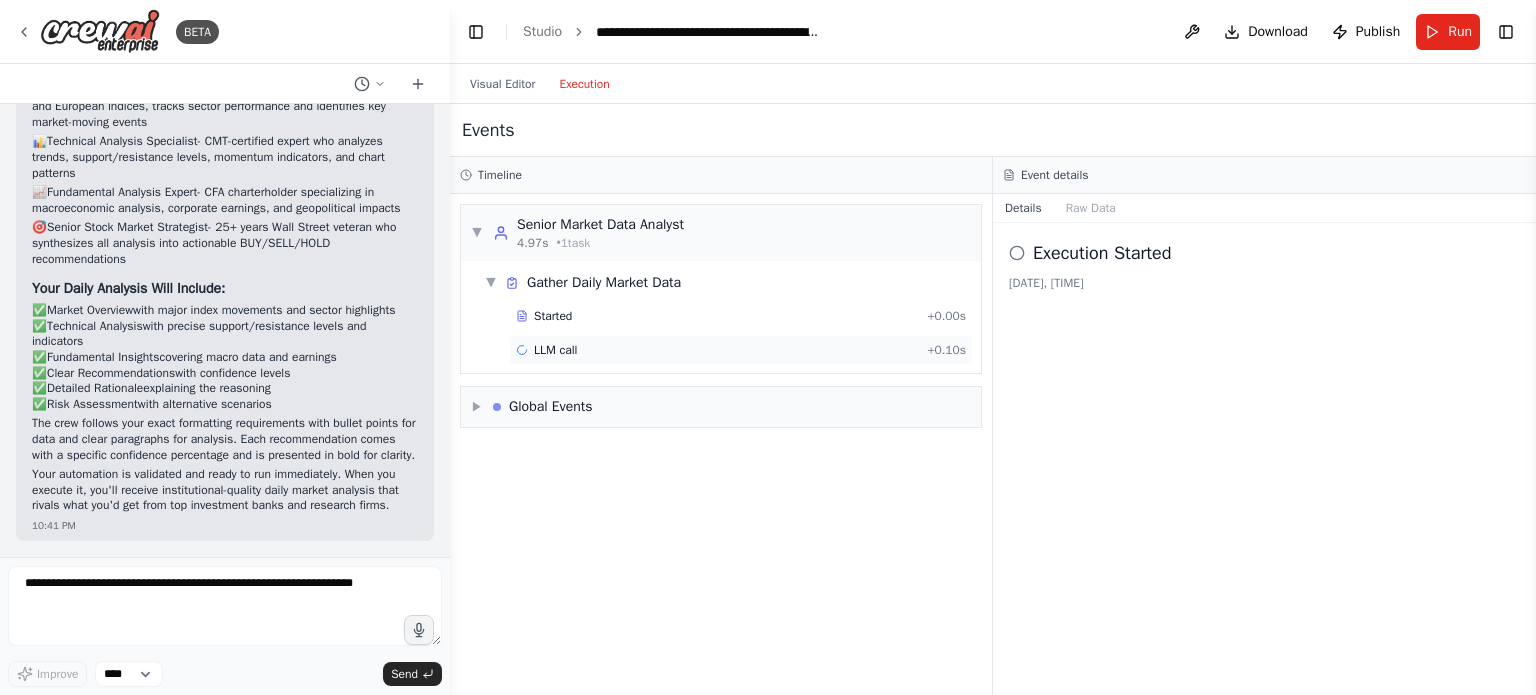 click on "LLM call + 0.10s" at bounding box center [741, 350] 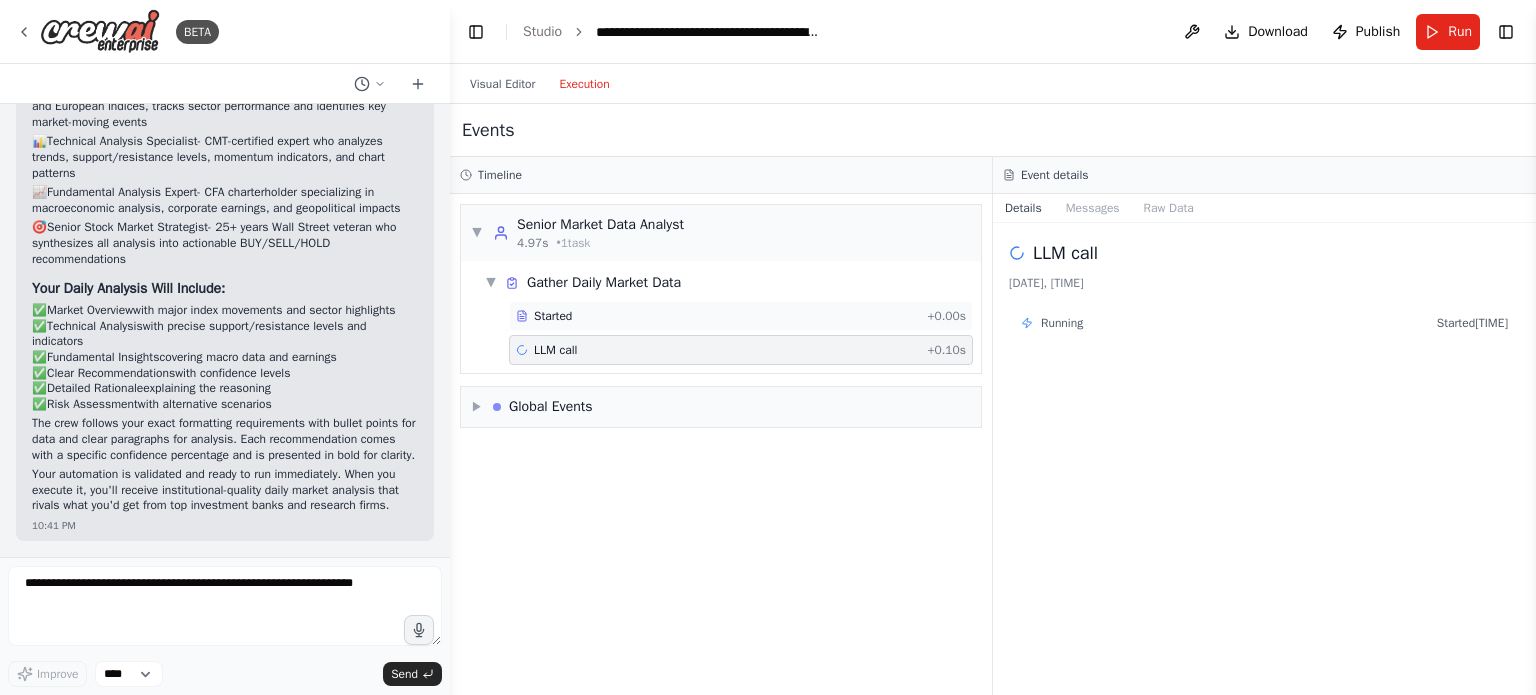 click on "Started" at bounding box center (717, 316) 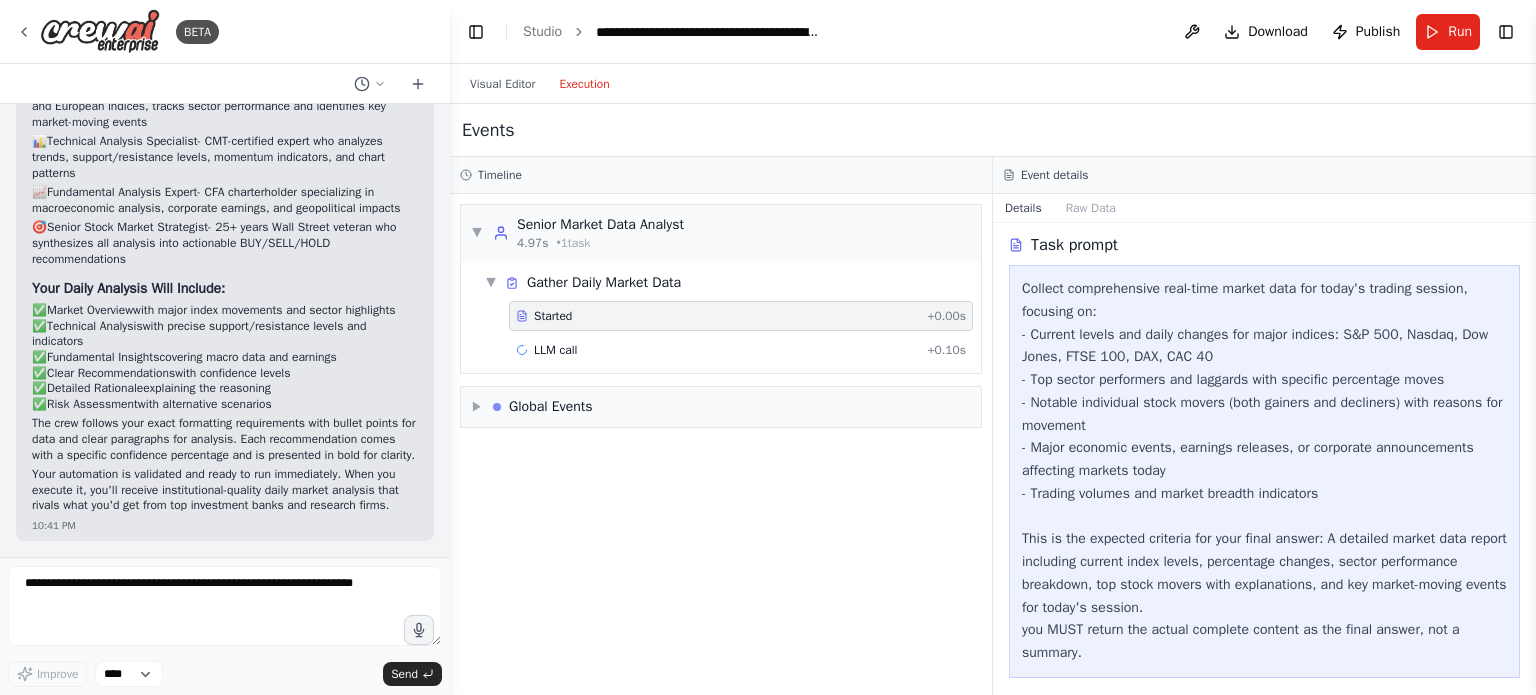 scroll, scrollTop: 87, scrollLeft: 0, axis: vertical 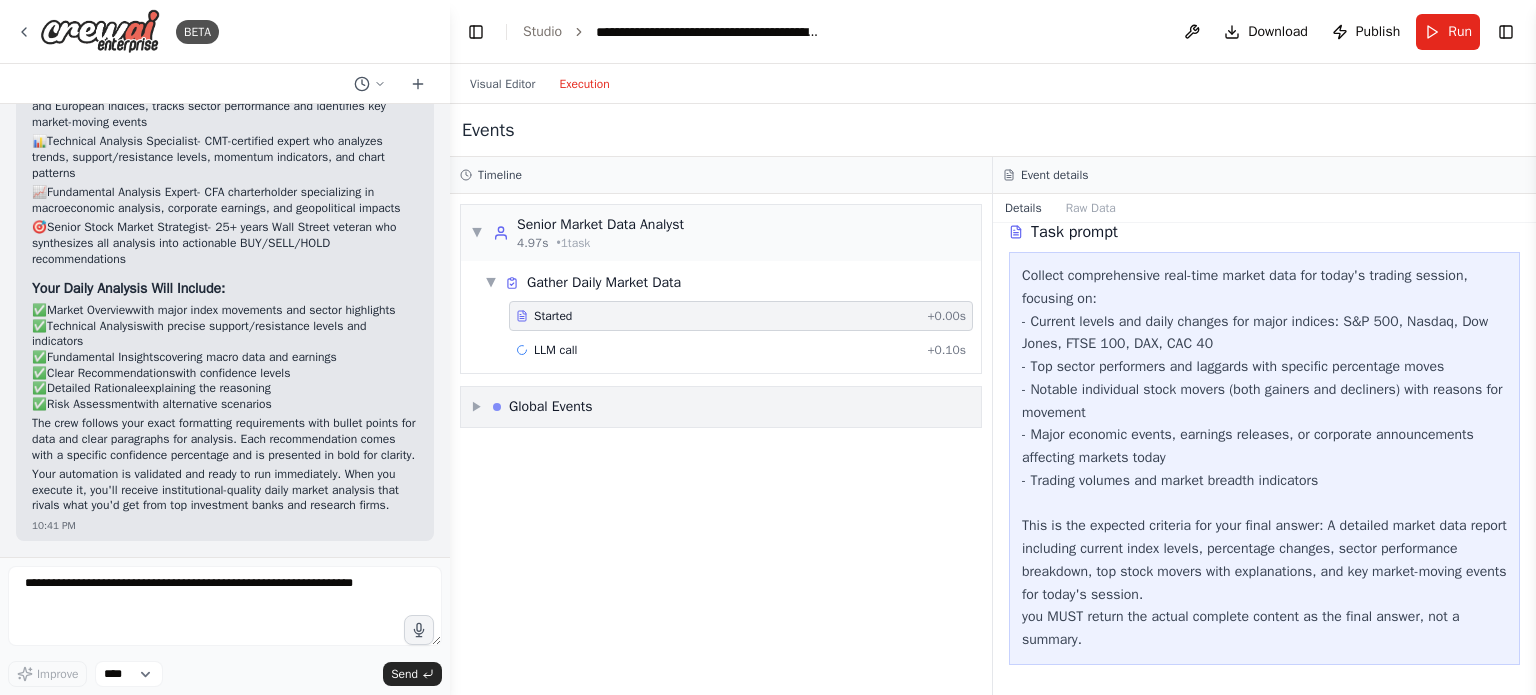 click on "Global Events" at bounding box center (551, 407) 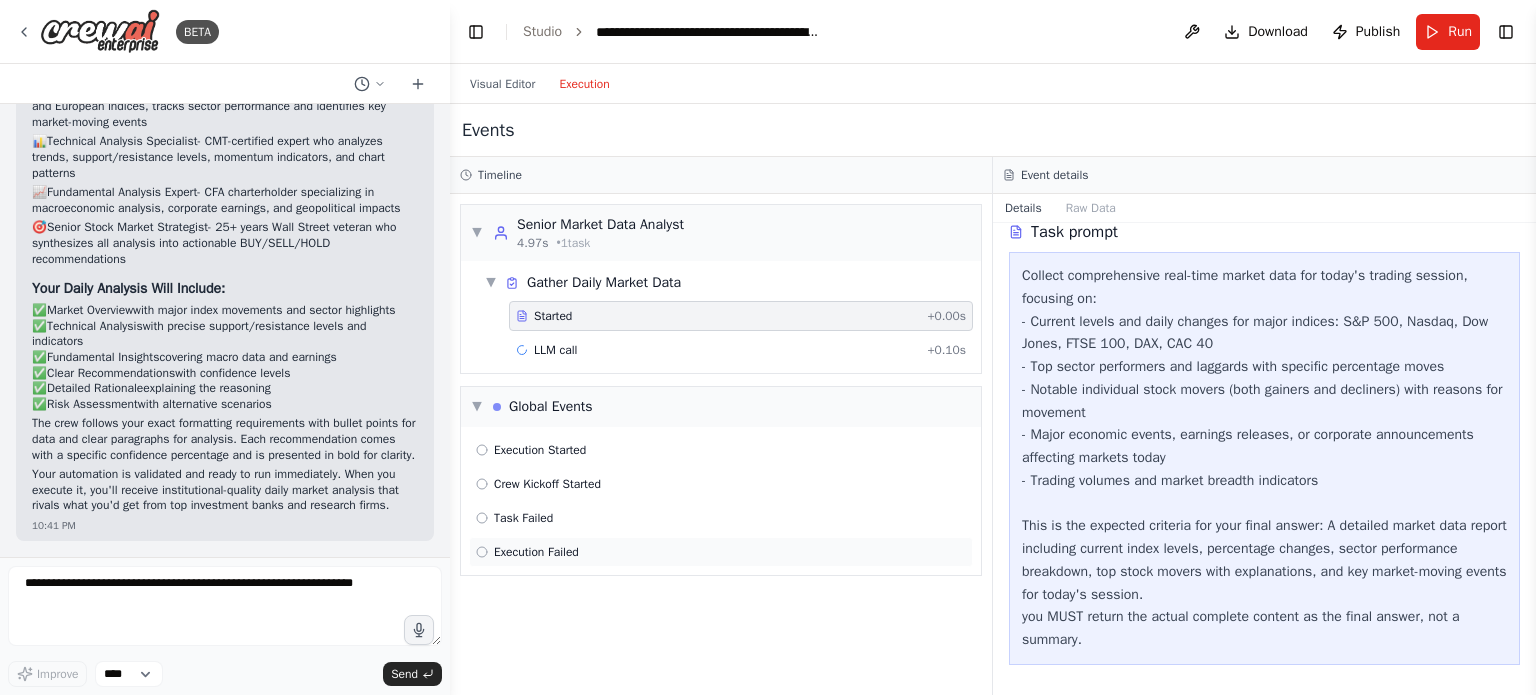 click on "Execution Failed" at bounding box center (721, 552) 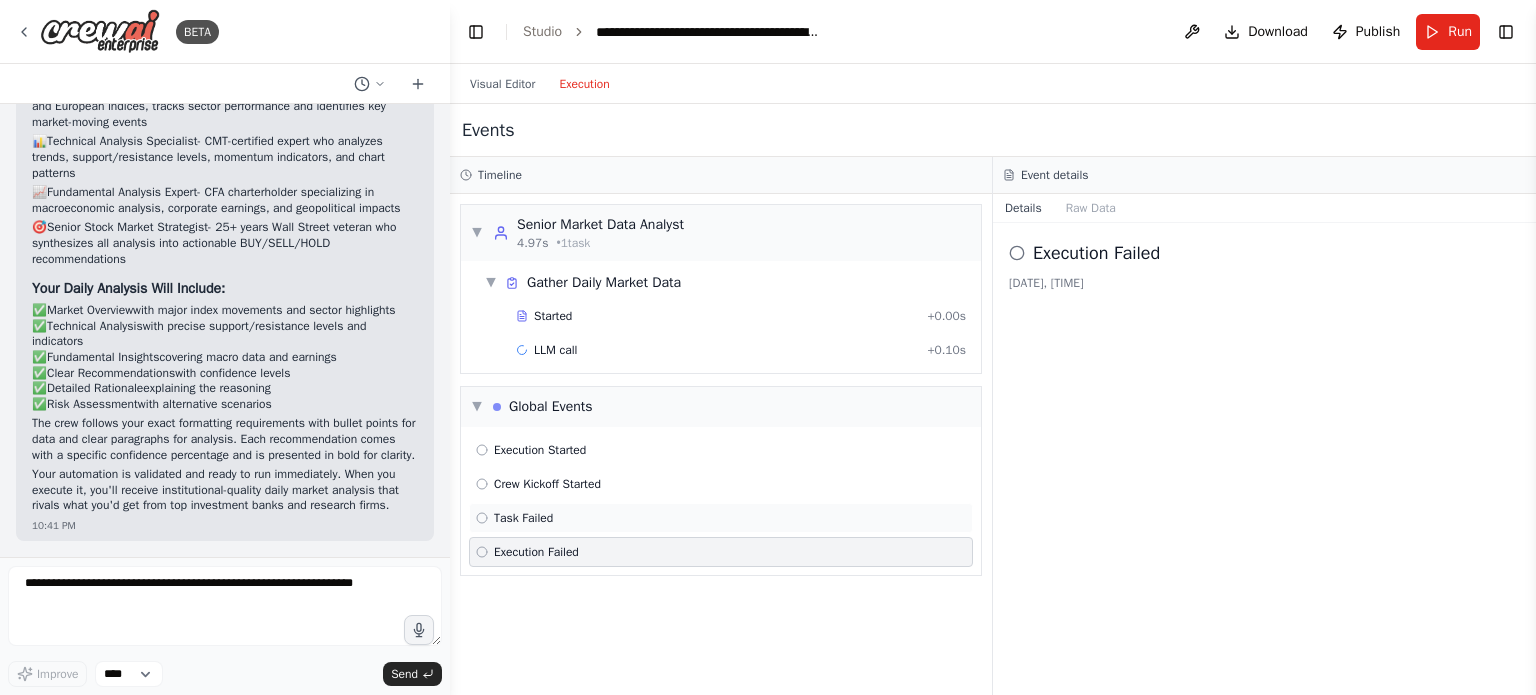 click on "Task Failed" at bounding box center (721, 518) 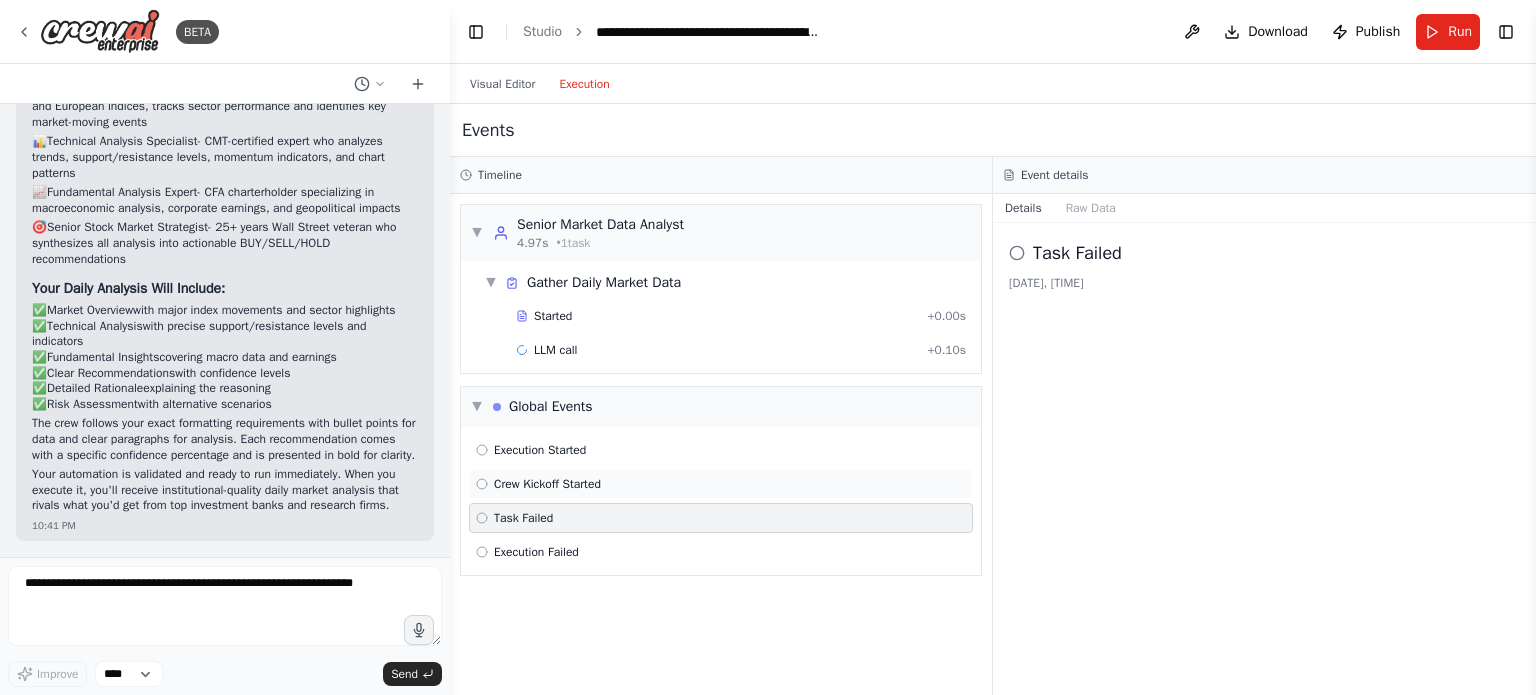 click on "Crew Kickoff Started" at bounding box center [547, 484] 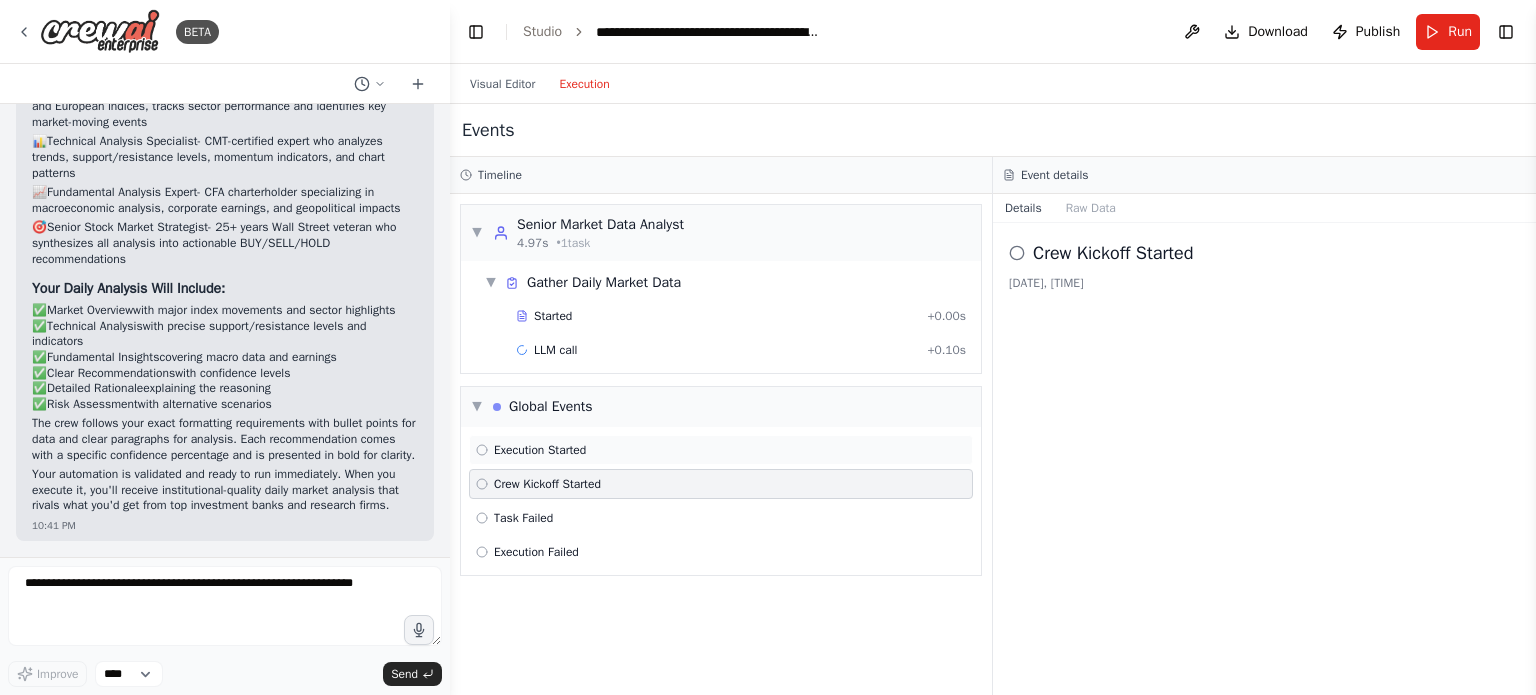 click on "Execution Started" at bounding box center (721, 450) 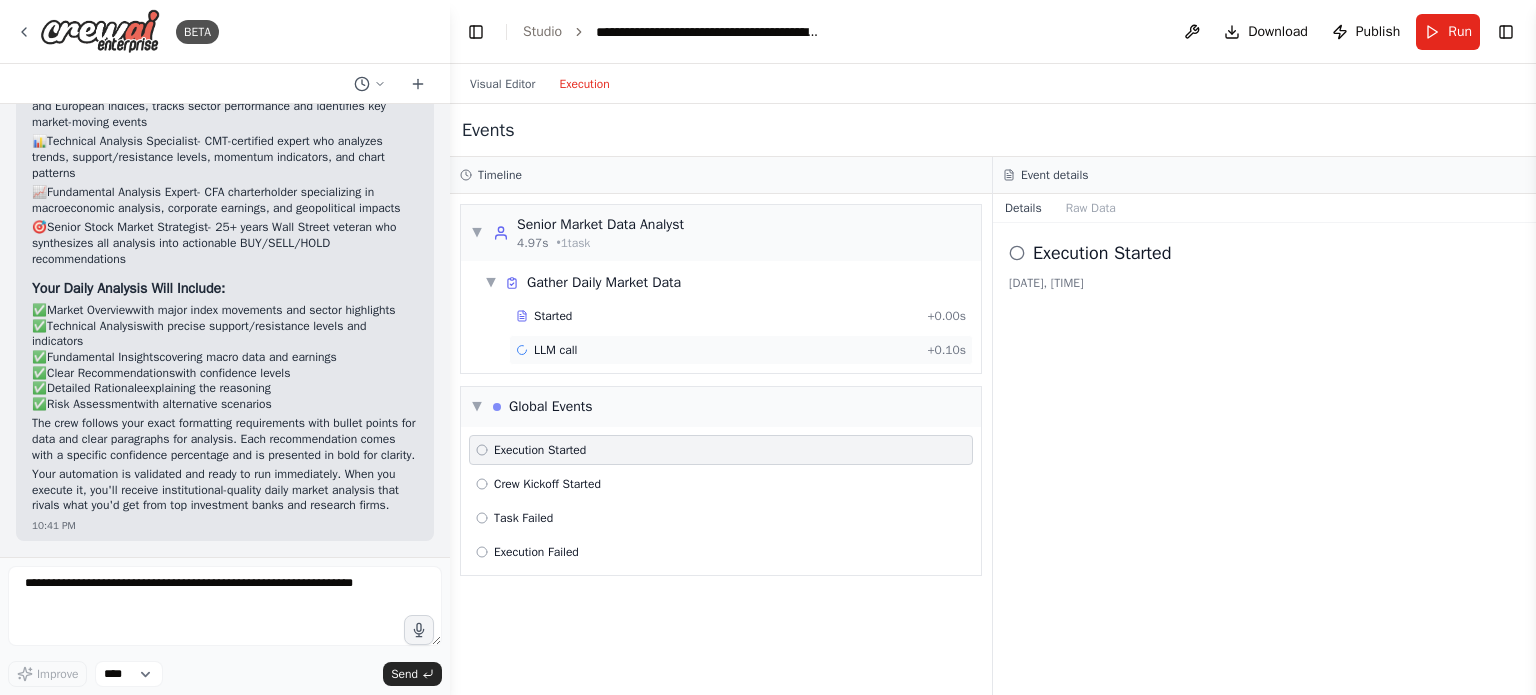 click on "+ 0.10s" at bounding box center (946, 350) 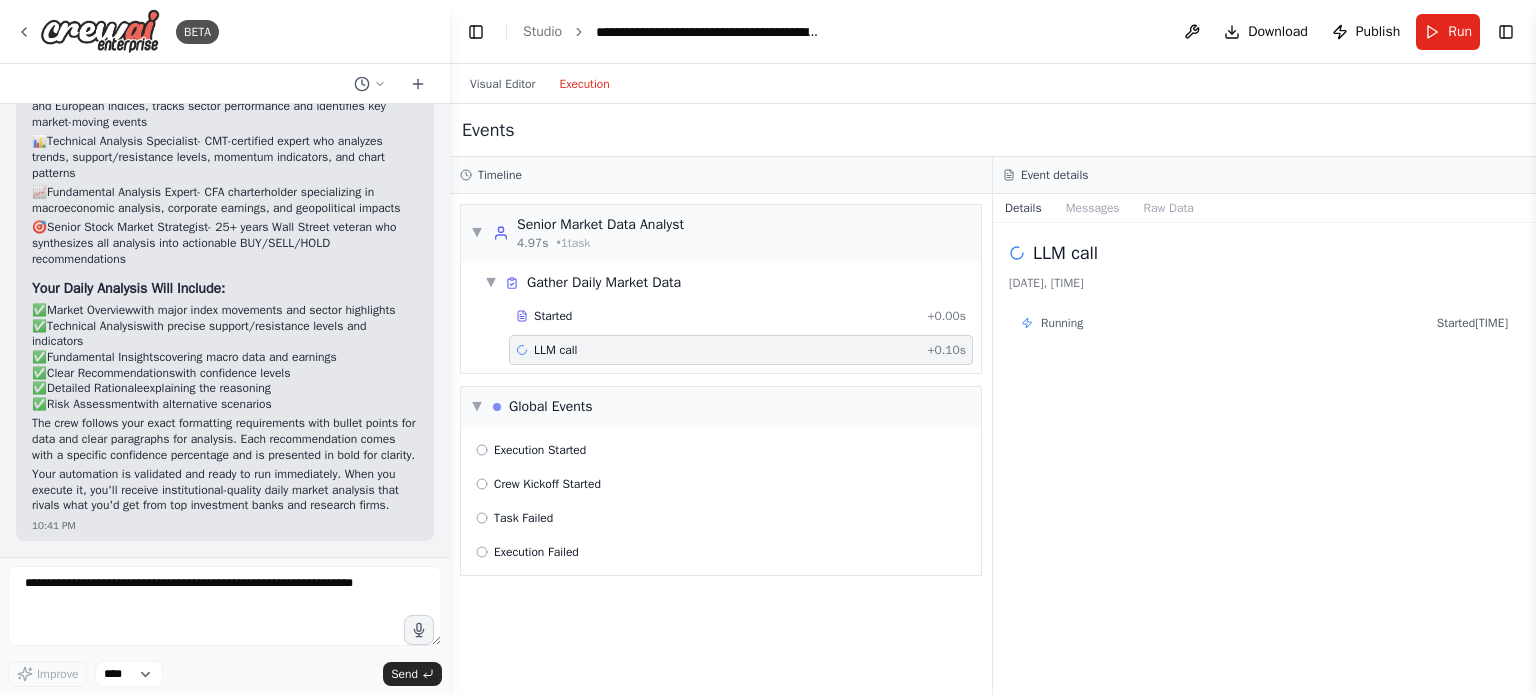 scroll, scrollTop: 2130, scrollLeft: 0, axis: vertical 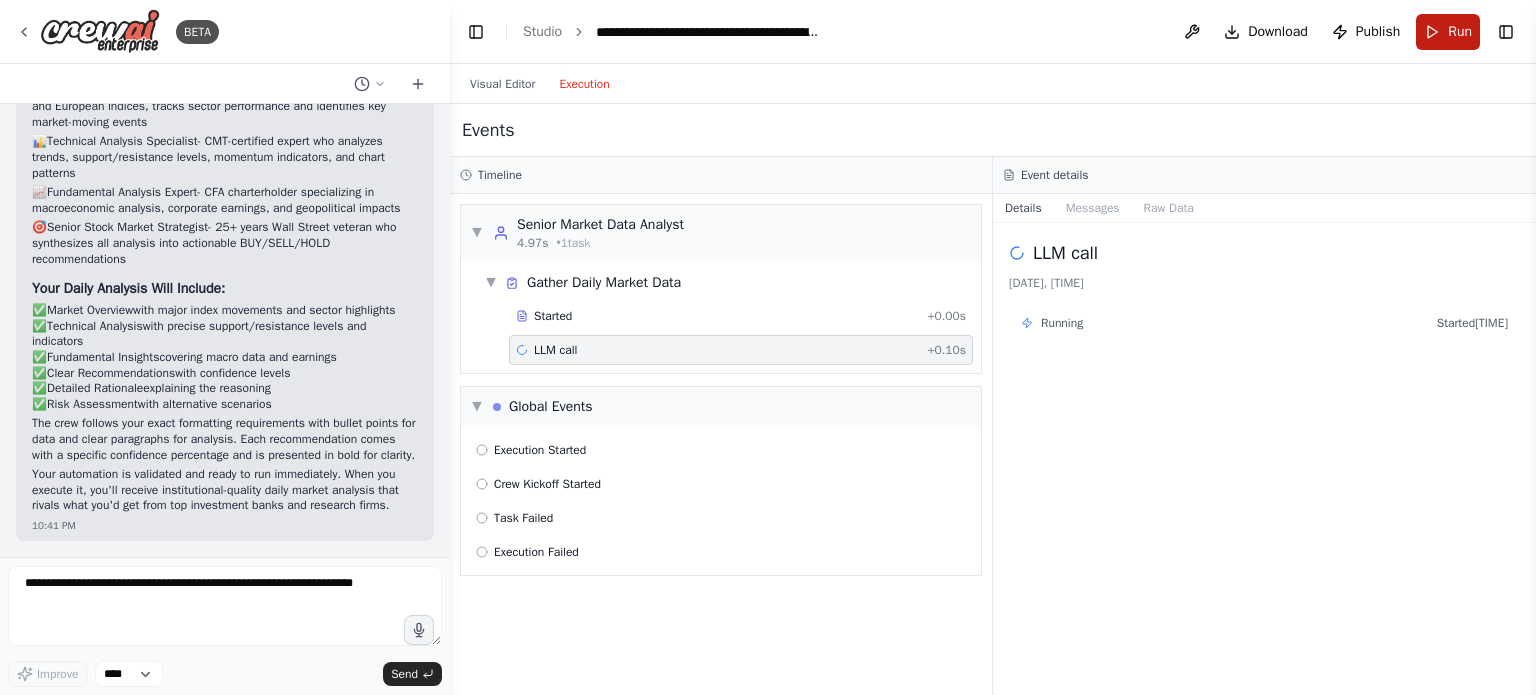 click on "Run" at bounding box center [1448, 32] 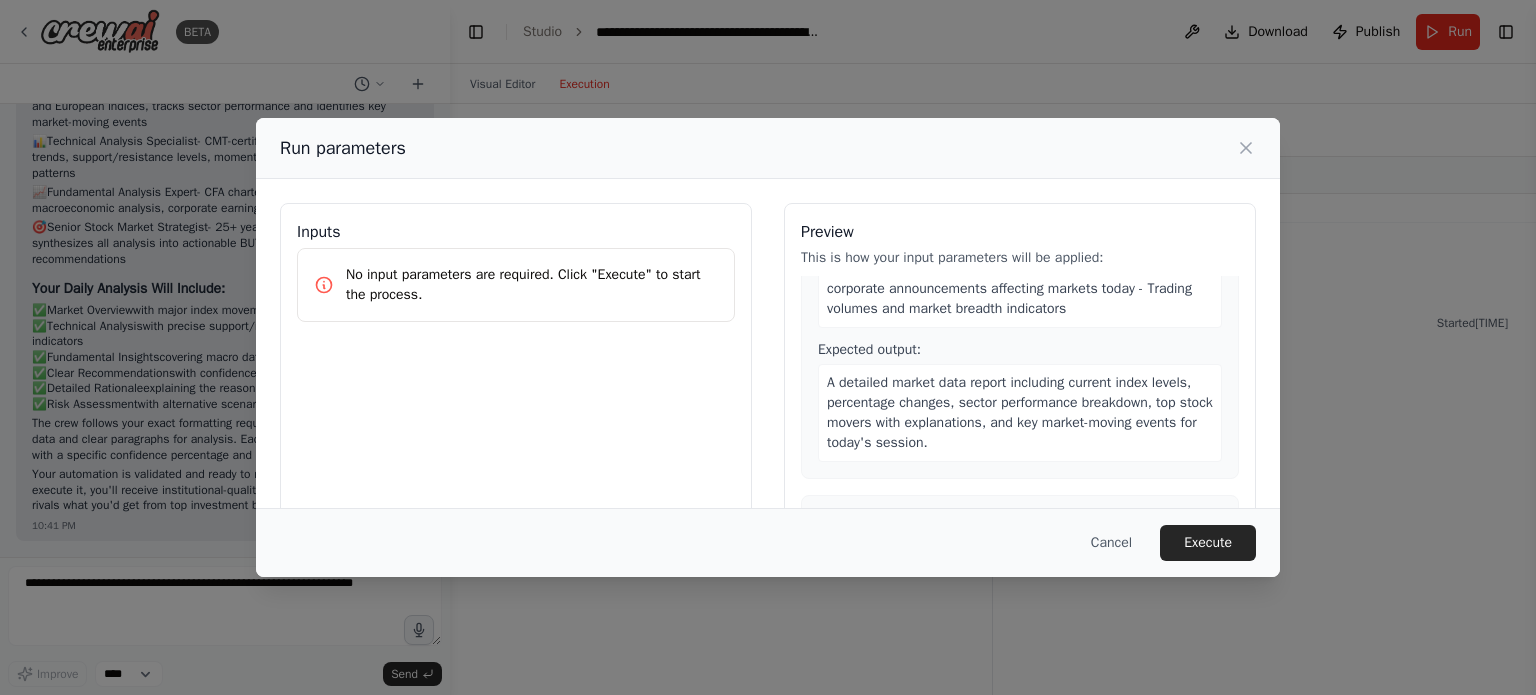scroll, scrollTop: 0, scrollLeft: 0, axis: both 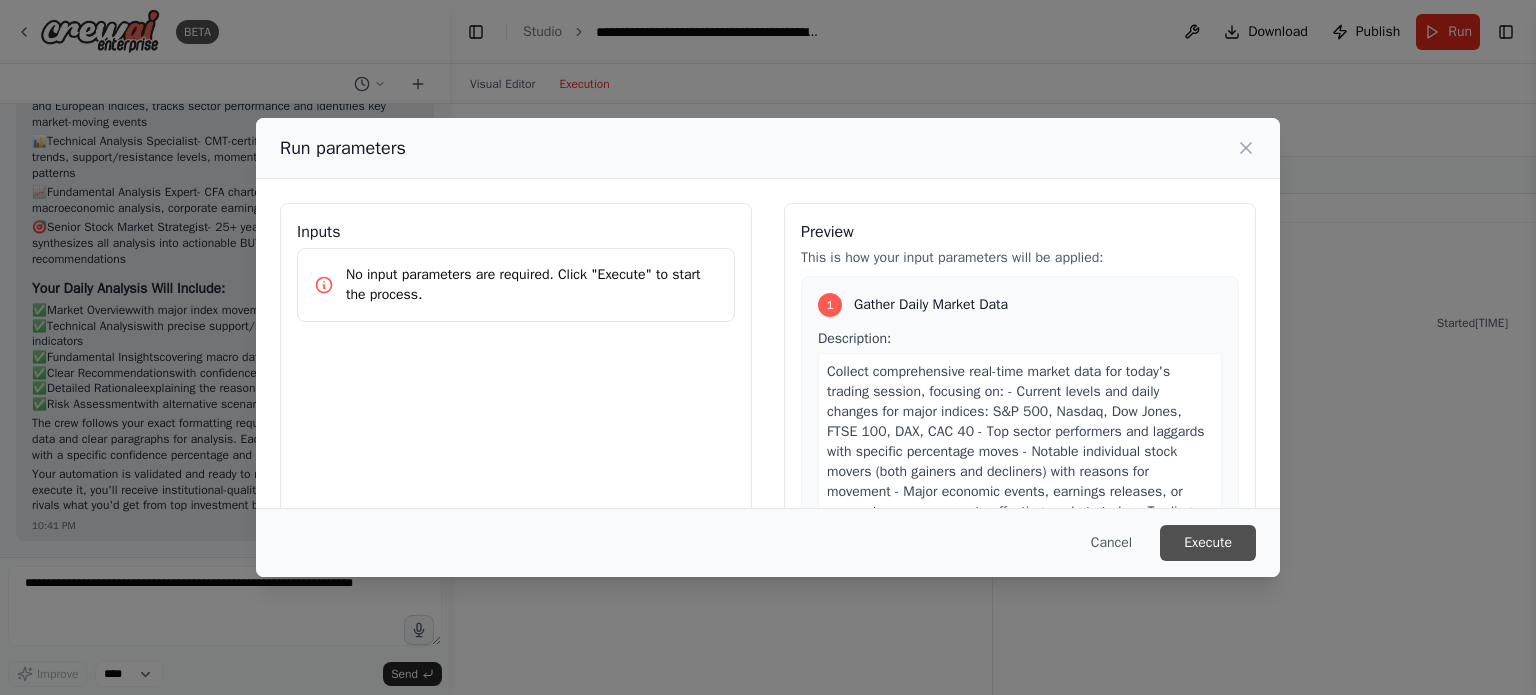 click on "Execute" at bounding box center (1208, 543) 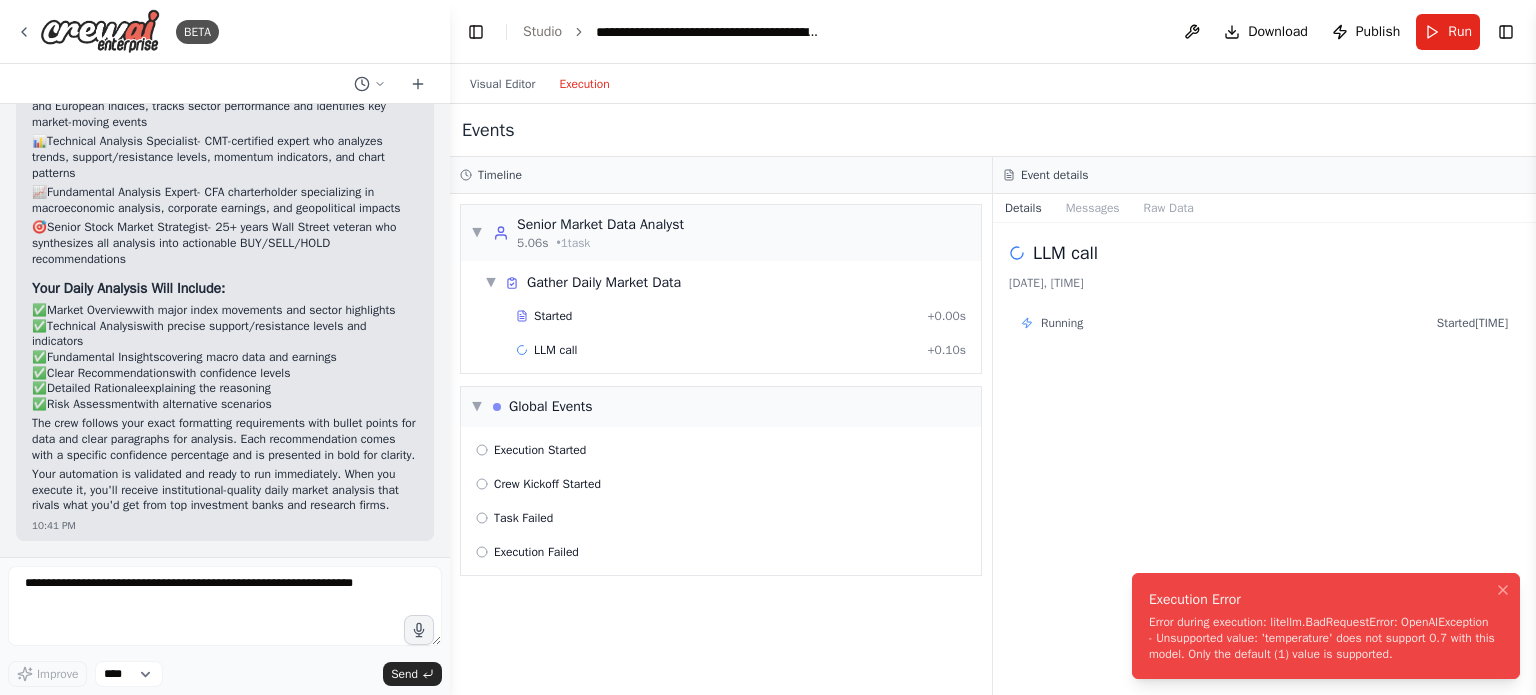 drag, startPoint x: 1268, startPoint y: 656, endPoint x: 1249, endPoint y: 660, distance: 19.416489 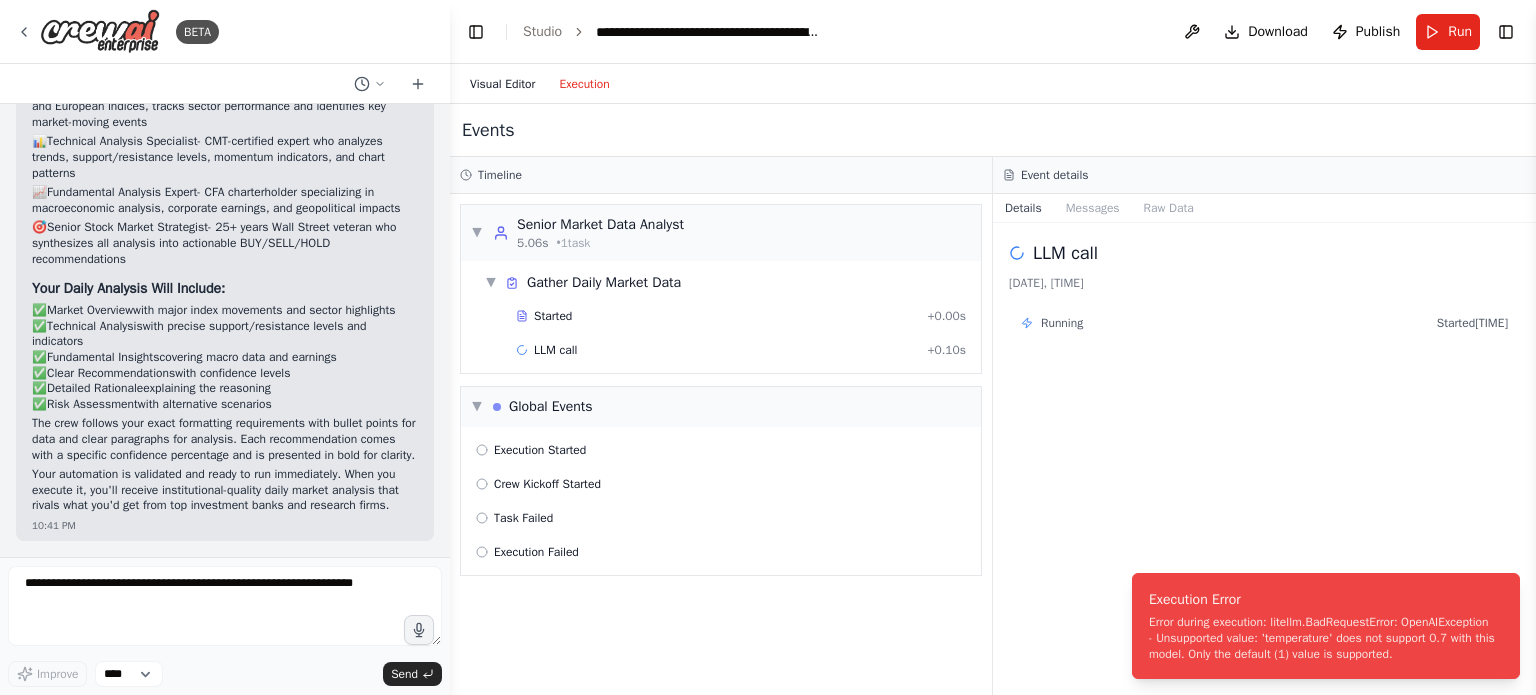 click on "Visual Editor" at bounding box center [502, 84] 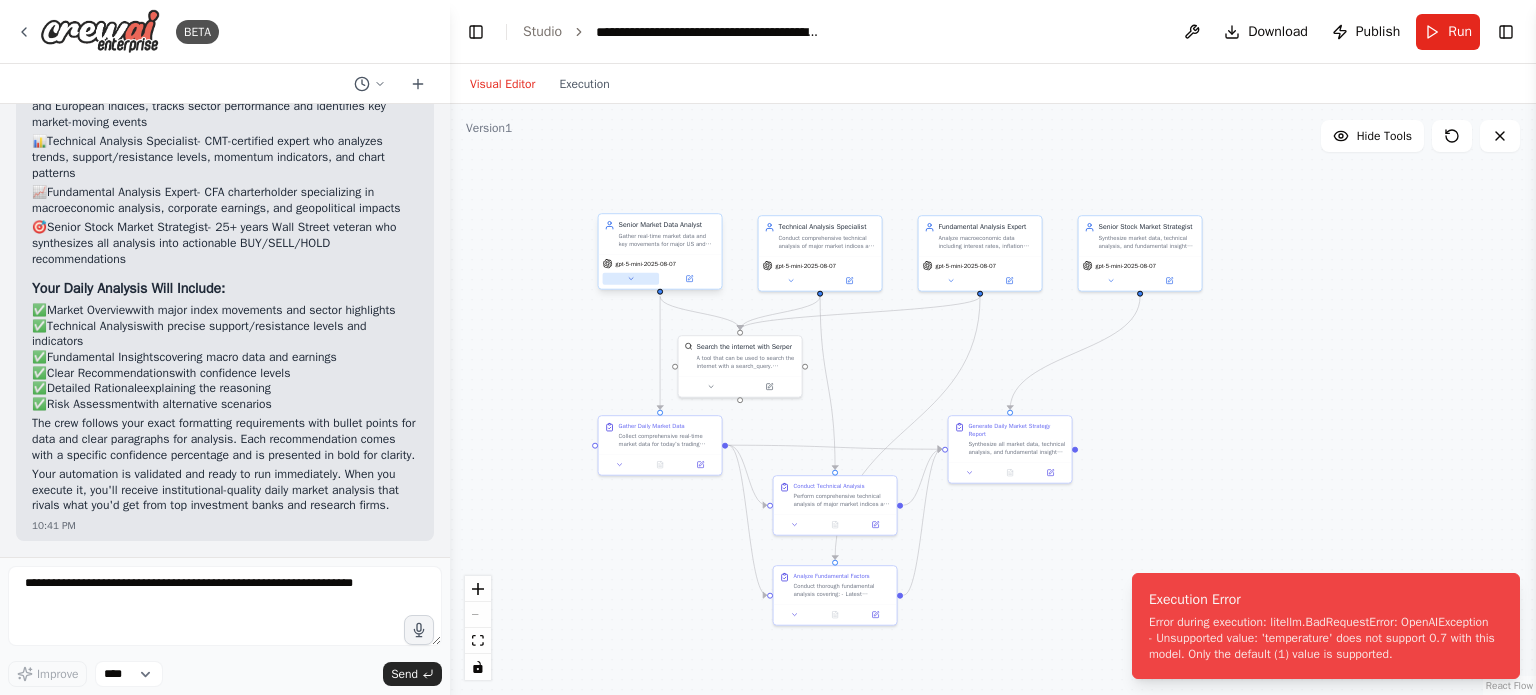 click 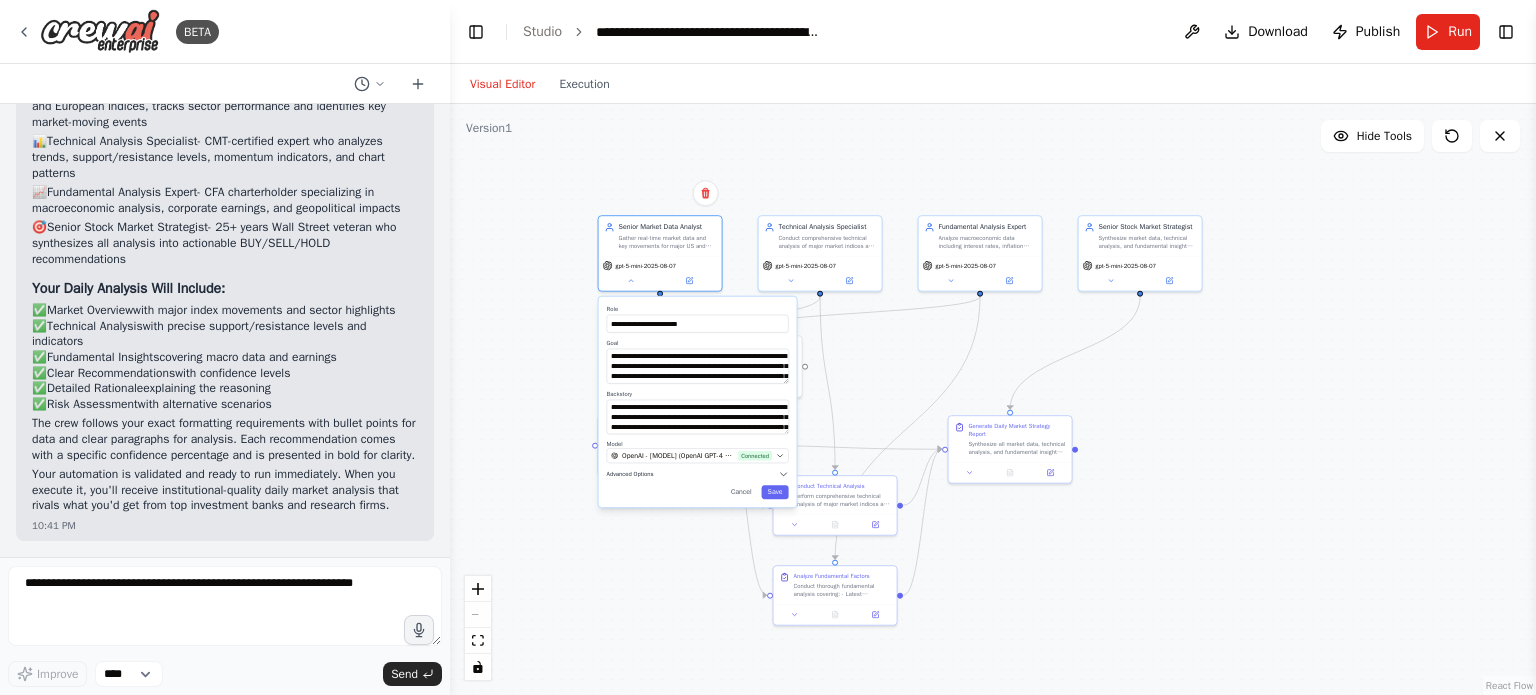 click on "Advanced Options" at bounding box center (630, 474) 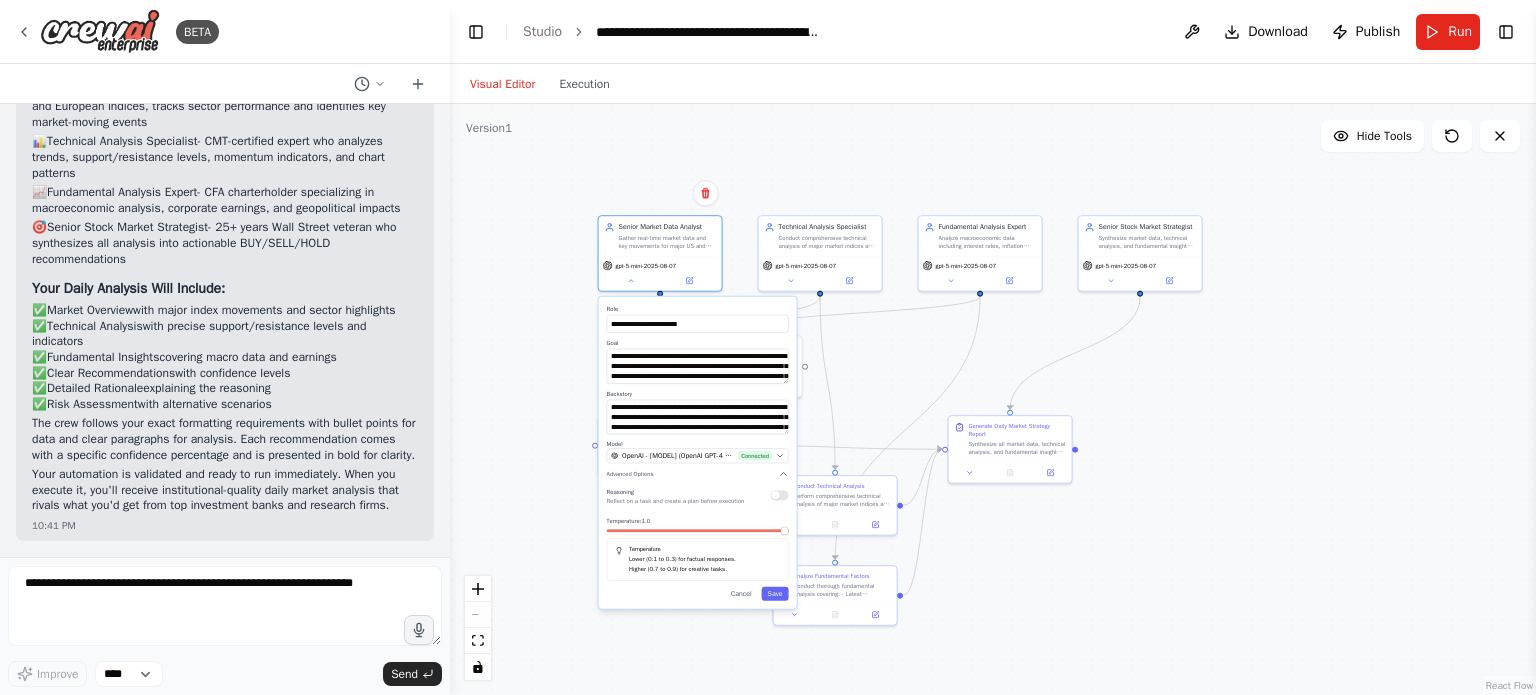 click at bounding box center [785, 531] 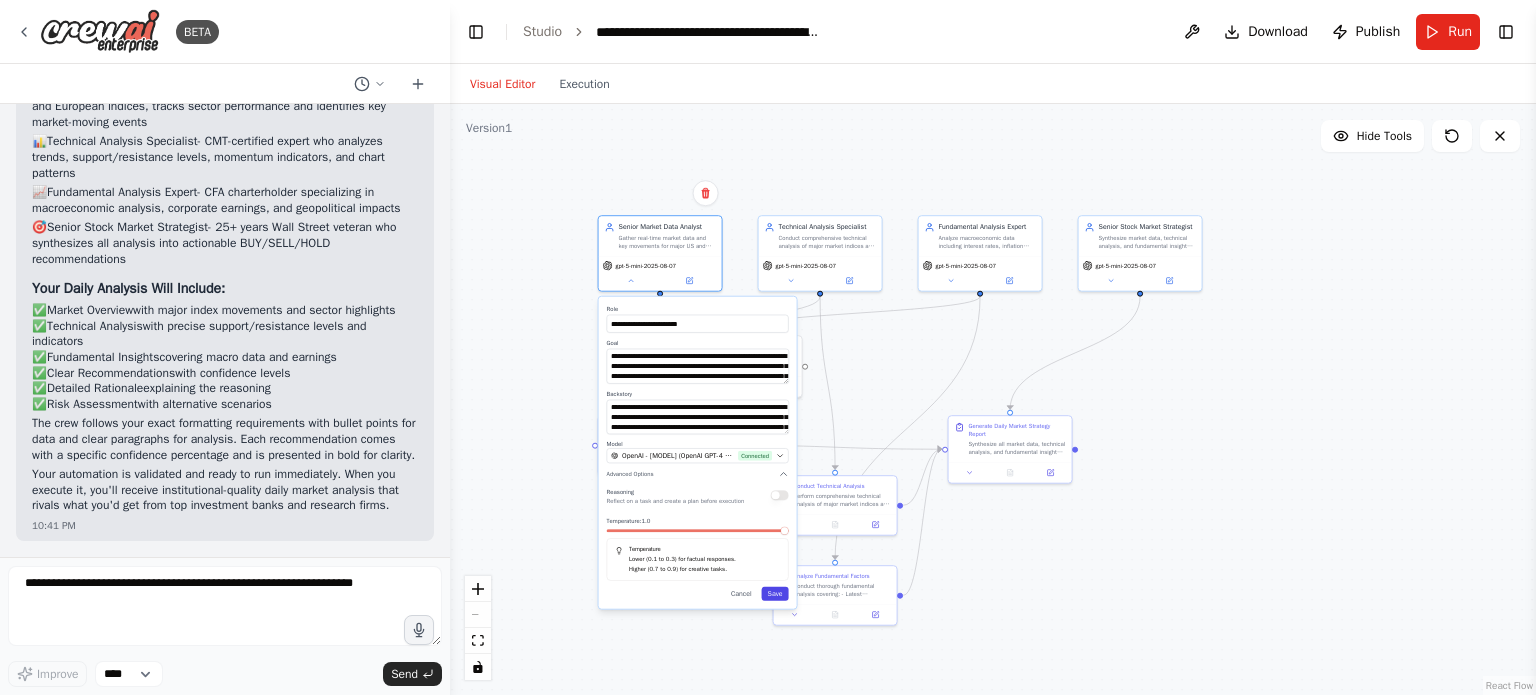 click on "Save" at bounding box center [775, 594] 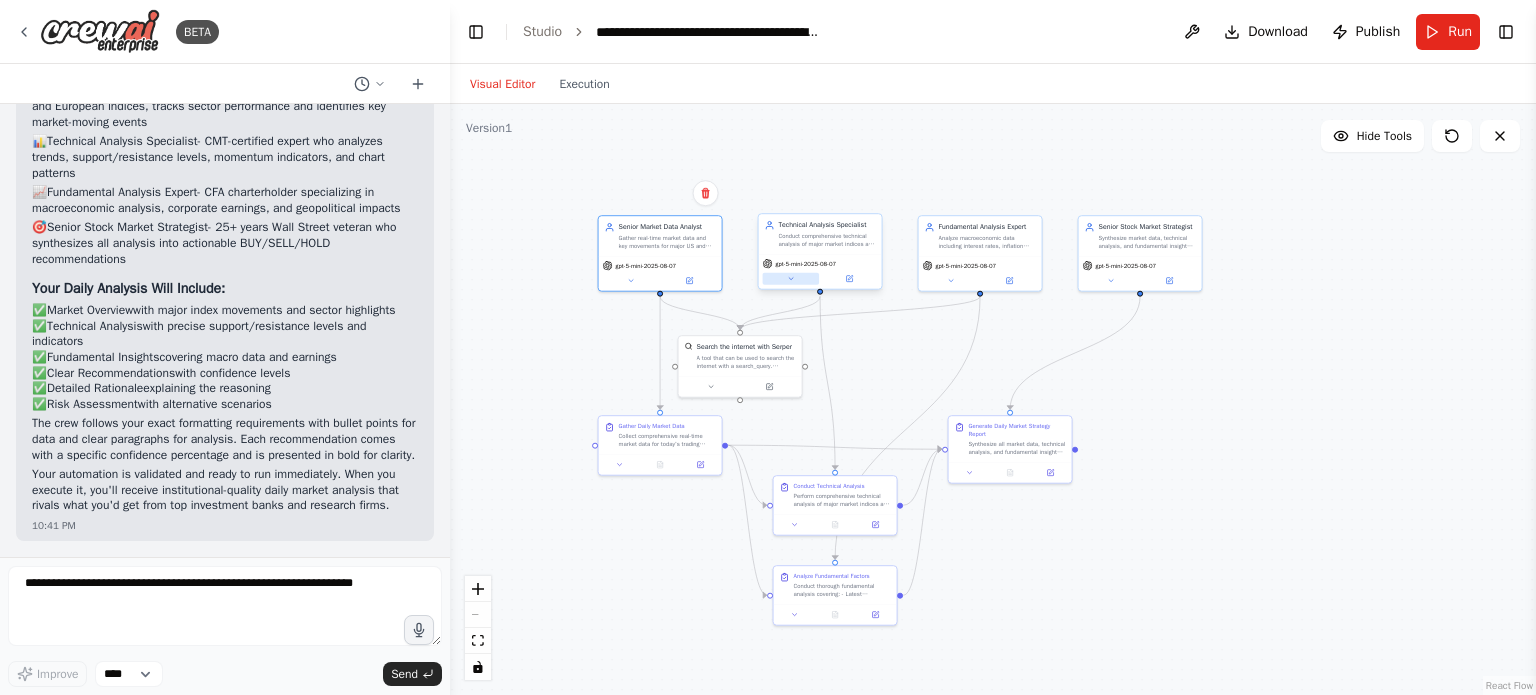 click 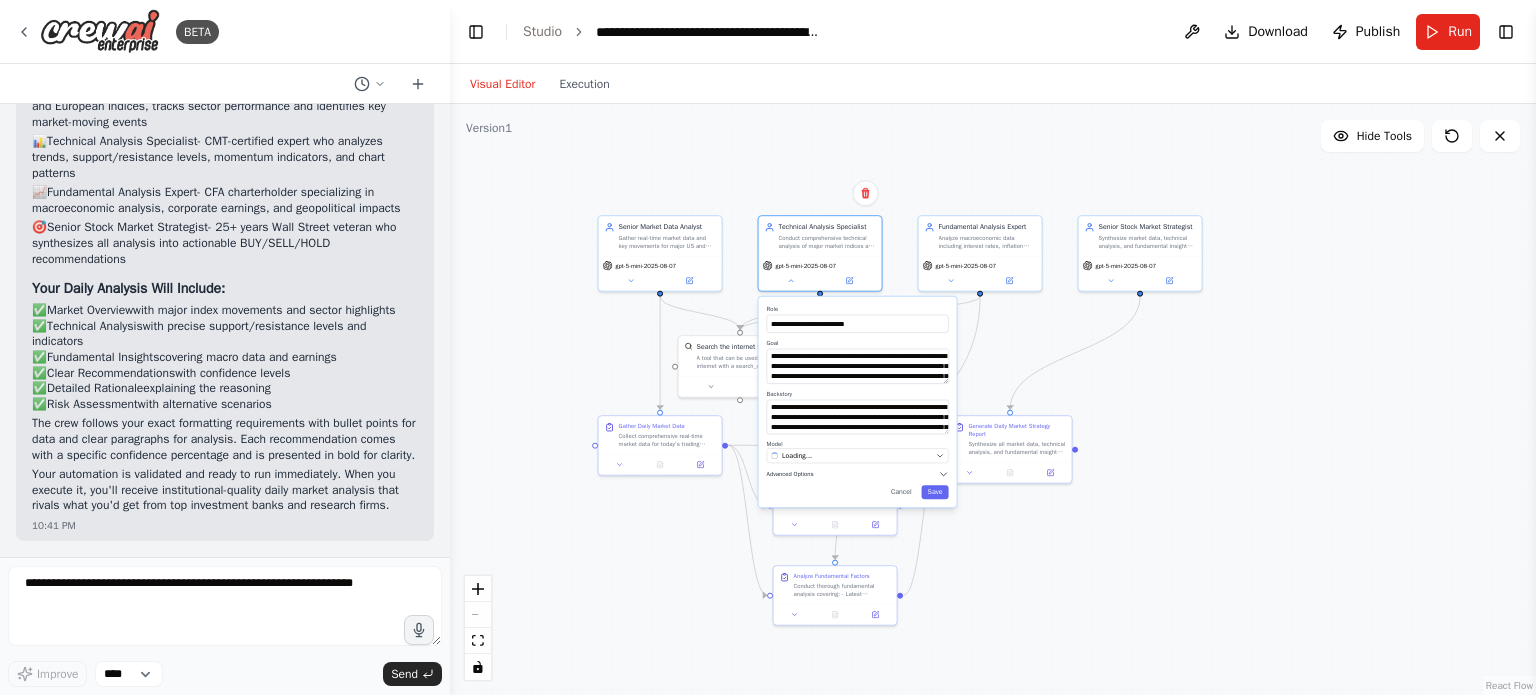 click on "Advanced Options" at bounding box center [858, 474] 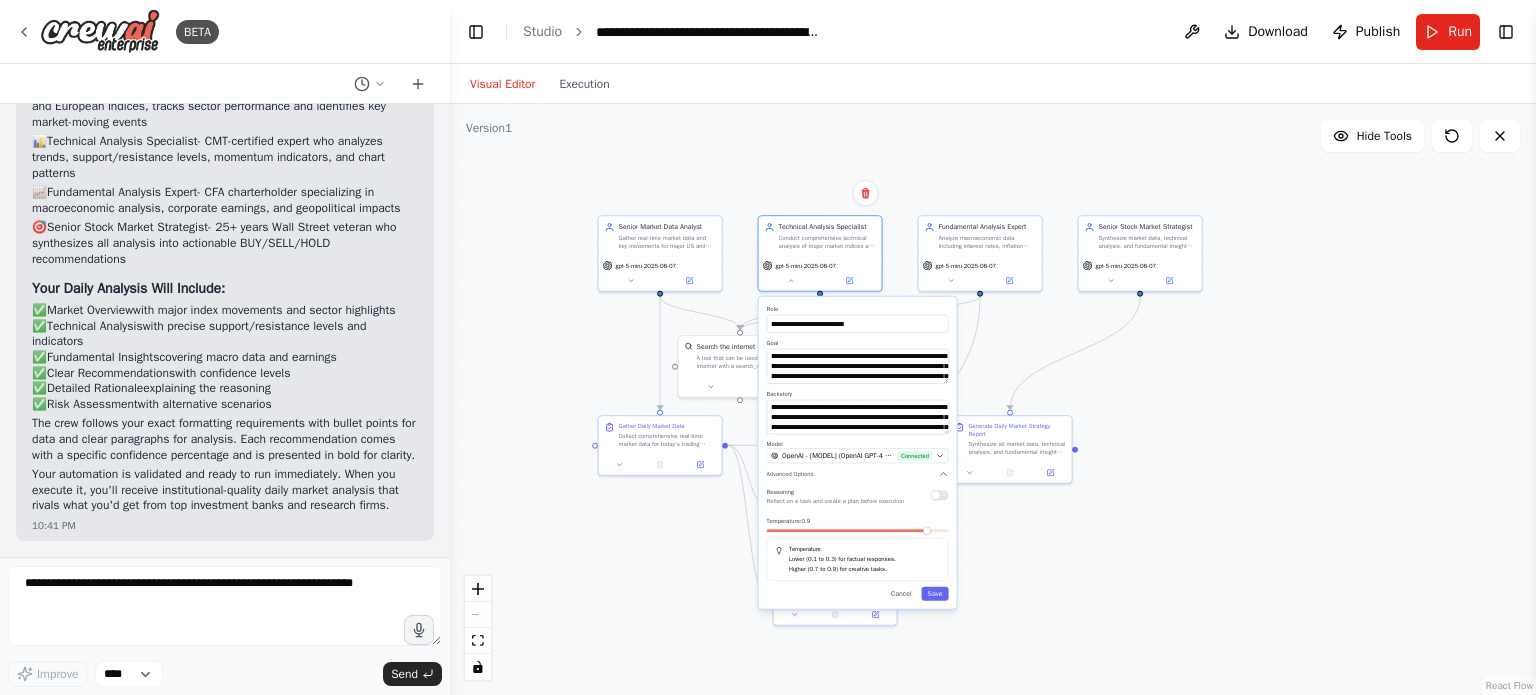 click at bounding box center (927, 531) 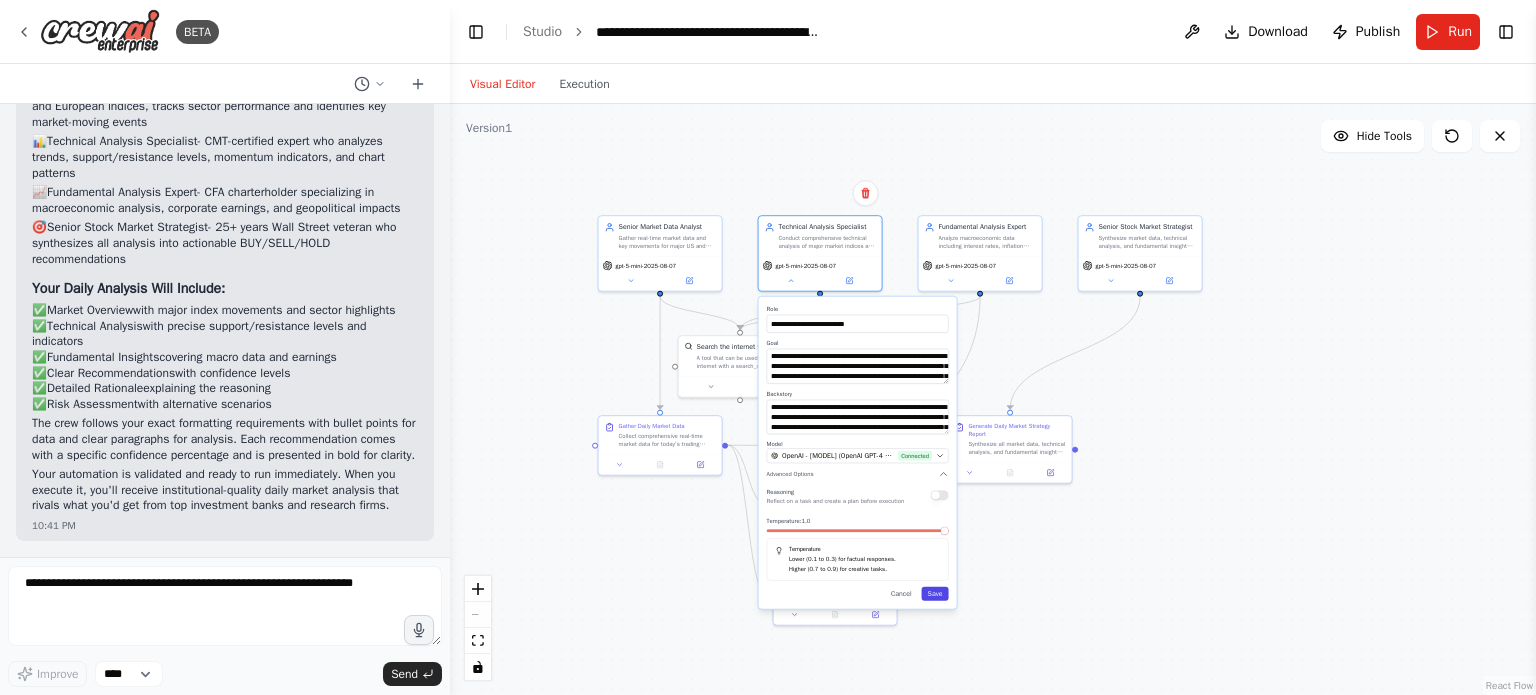click on "Save" at bounding box center [935, 594] 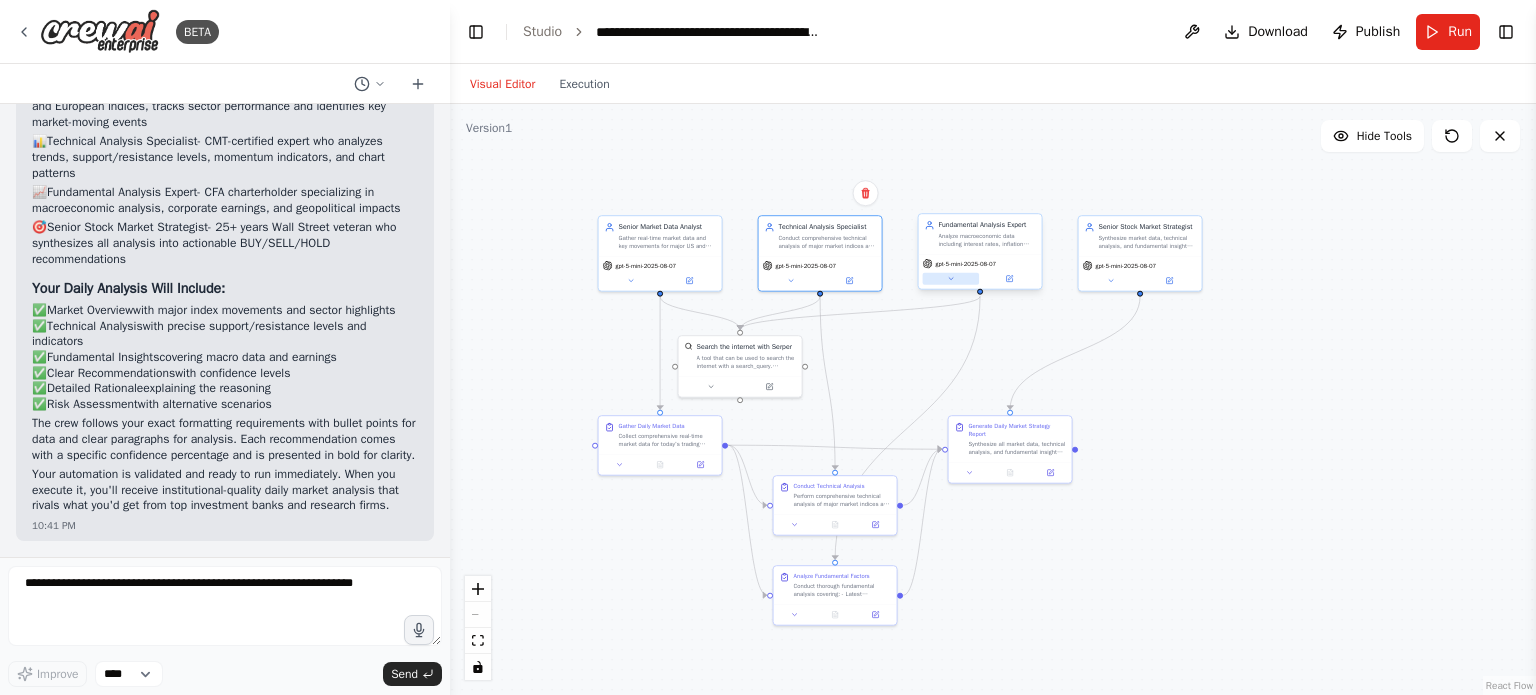 click 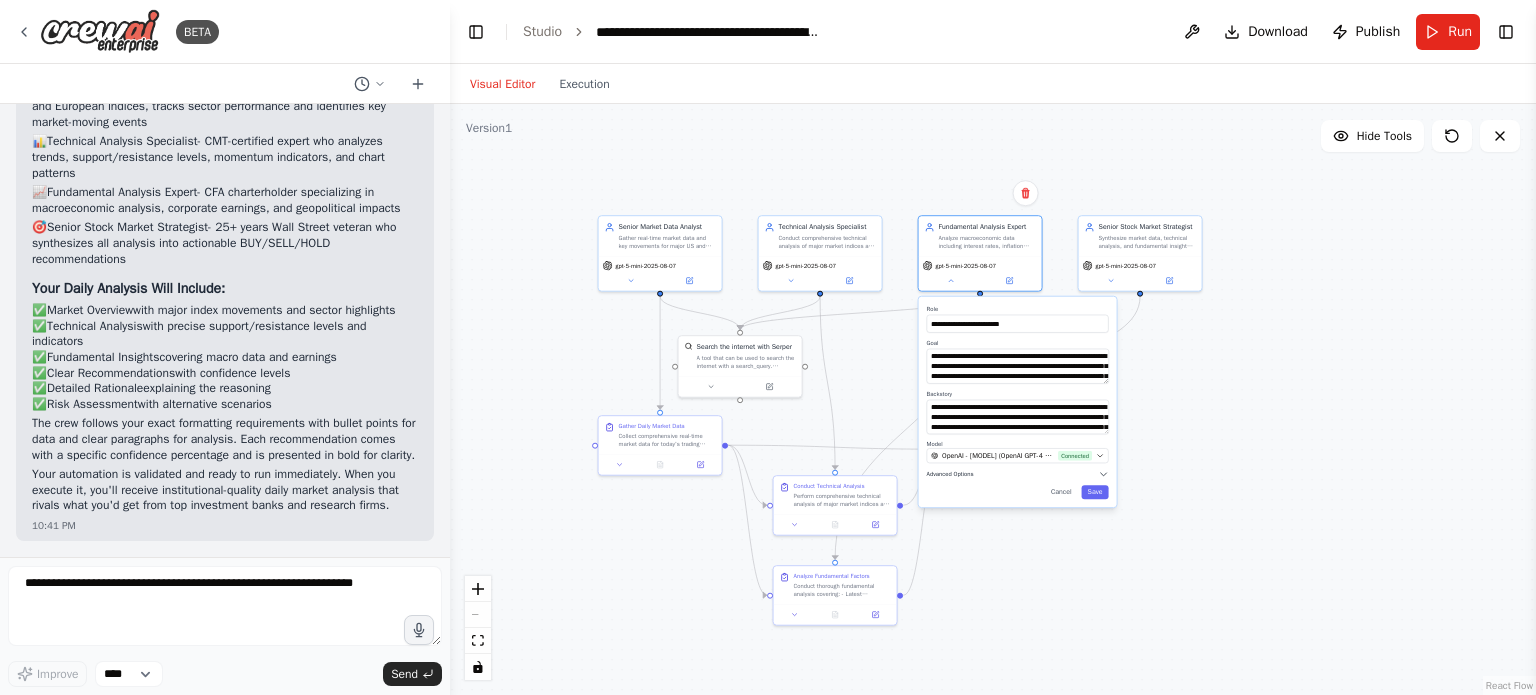 click on "Advanced Options" at bounding box center (1018, 474) 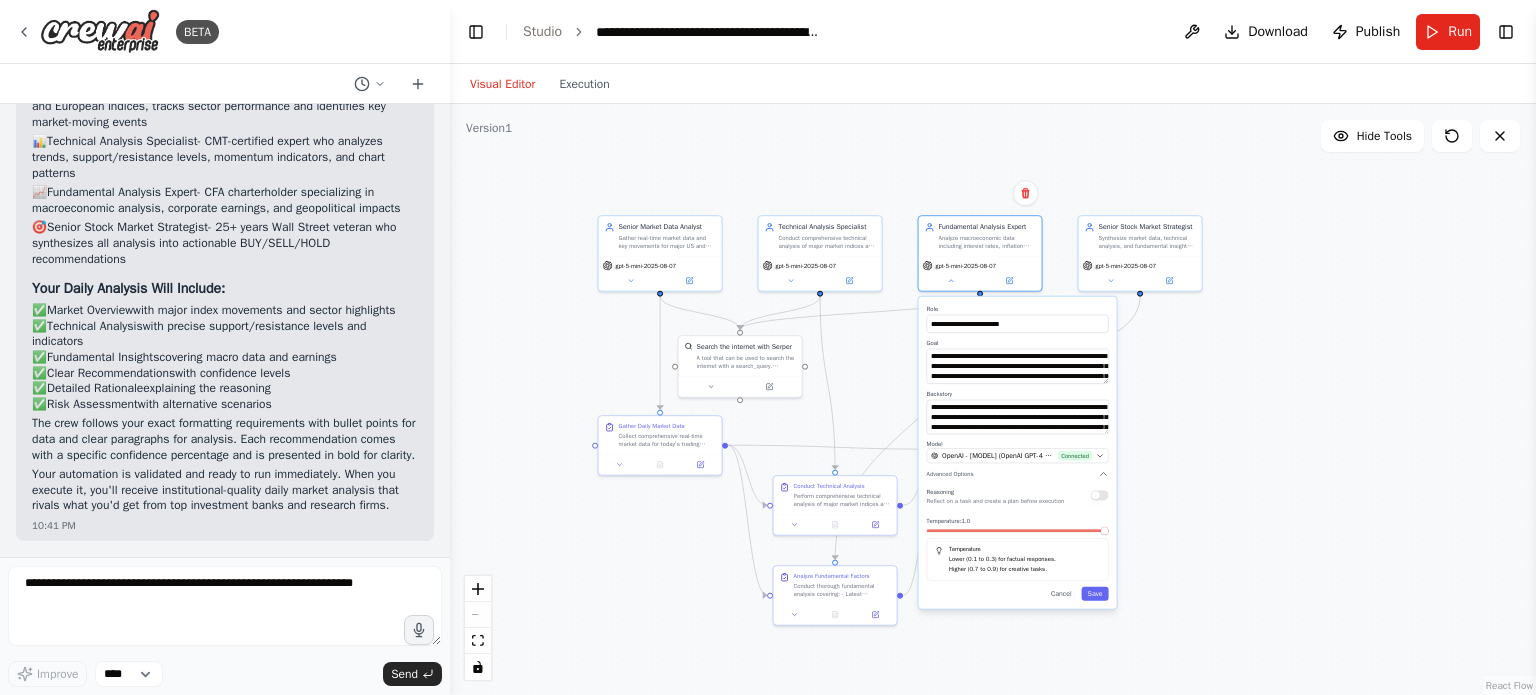 click at bounding box center [1105, 531] 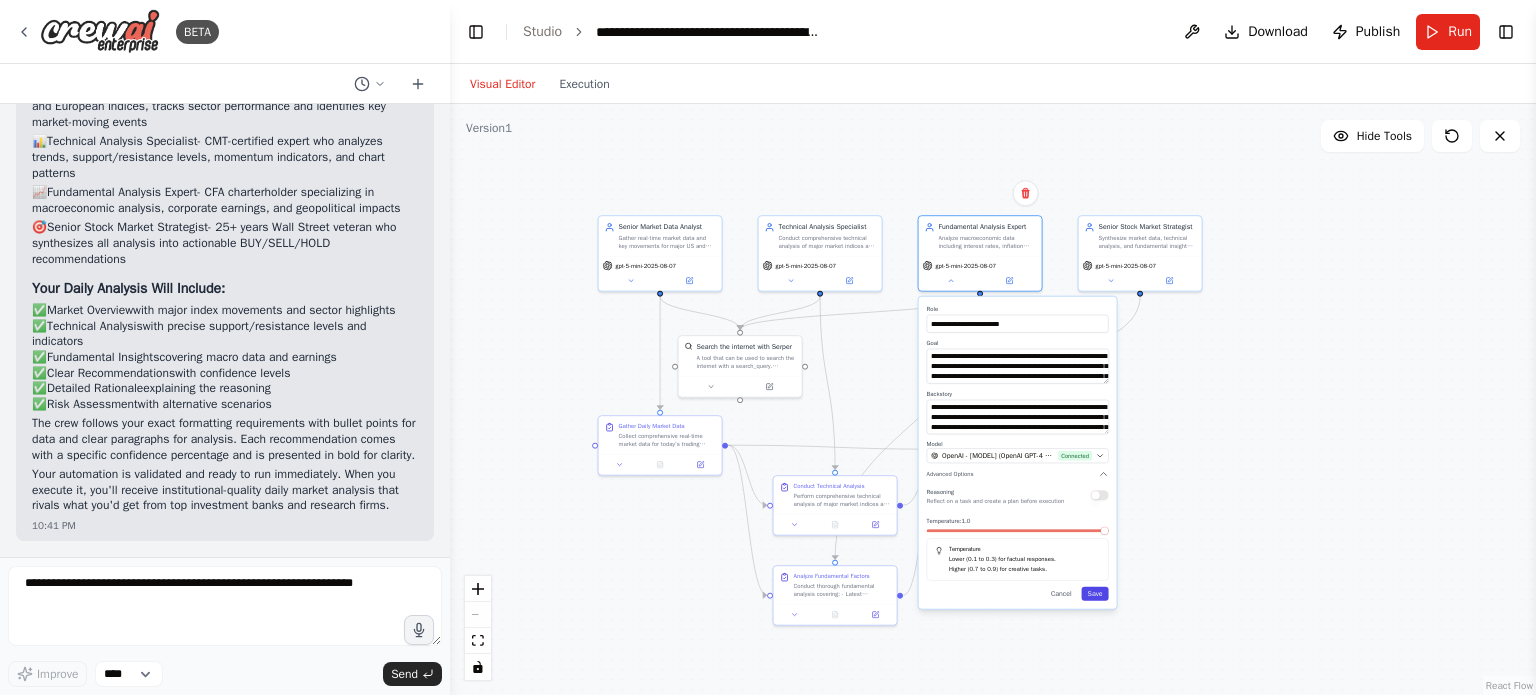 click on "Save" at bounding box center [1095, 594] 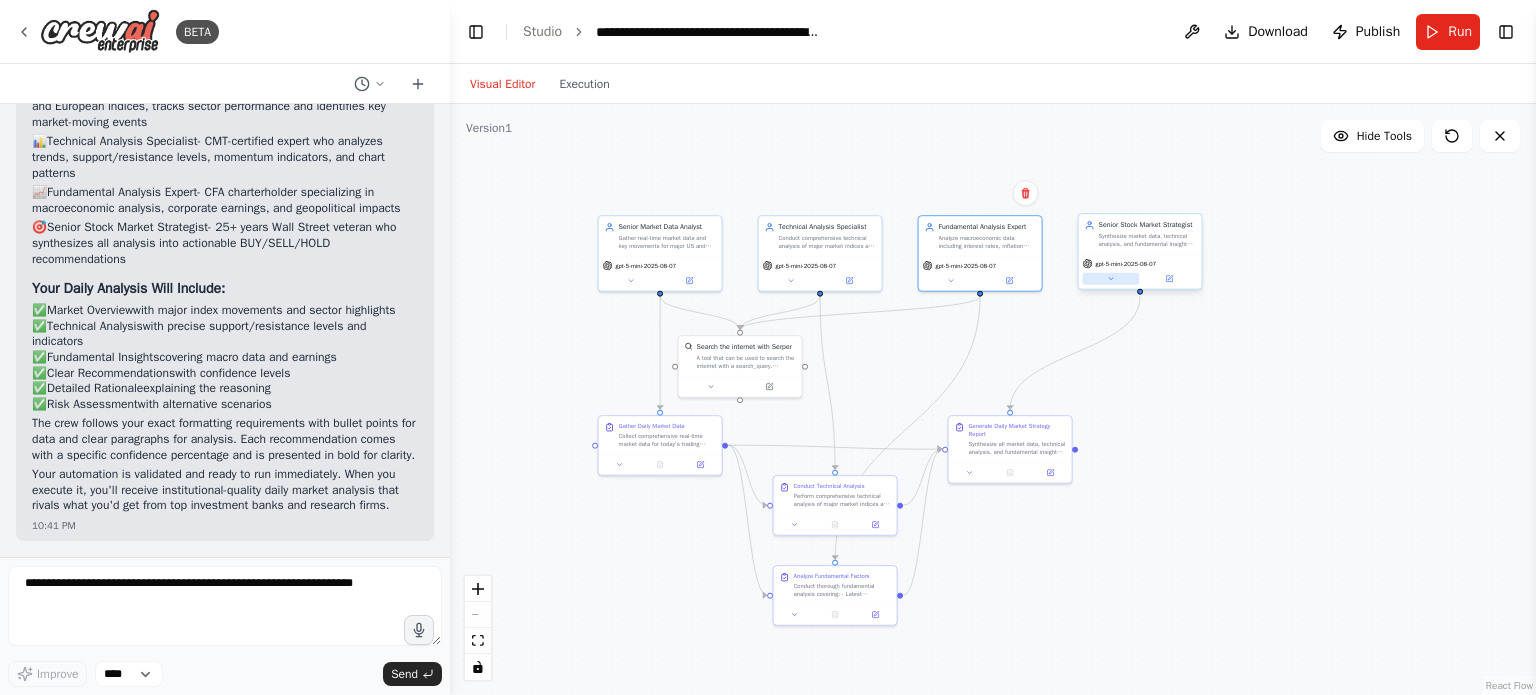 click 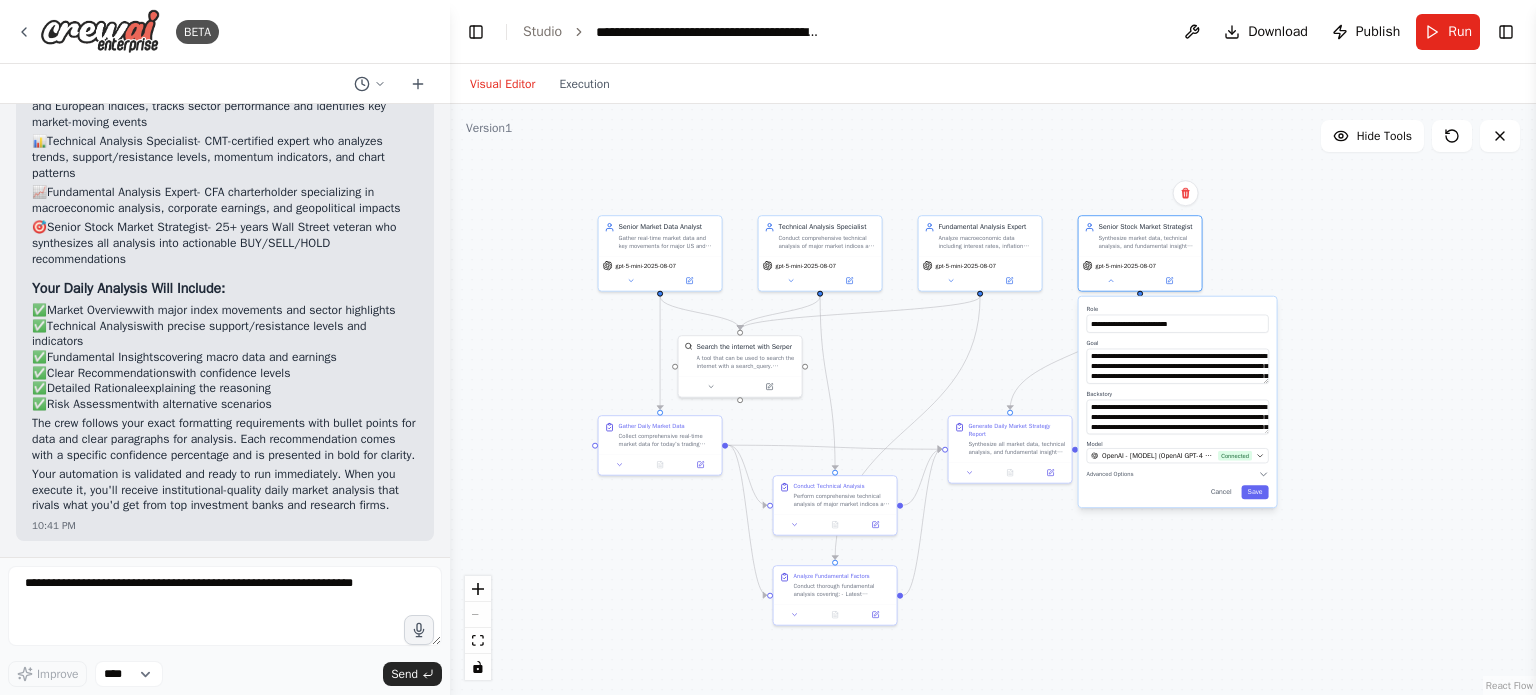 click on "**********" at bounding box center [1178, 402] 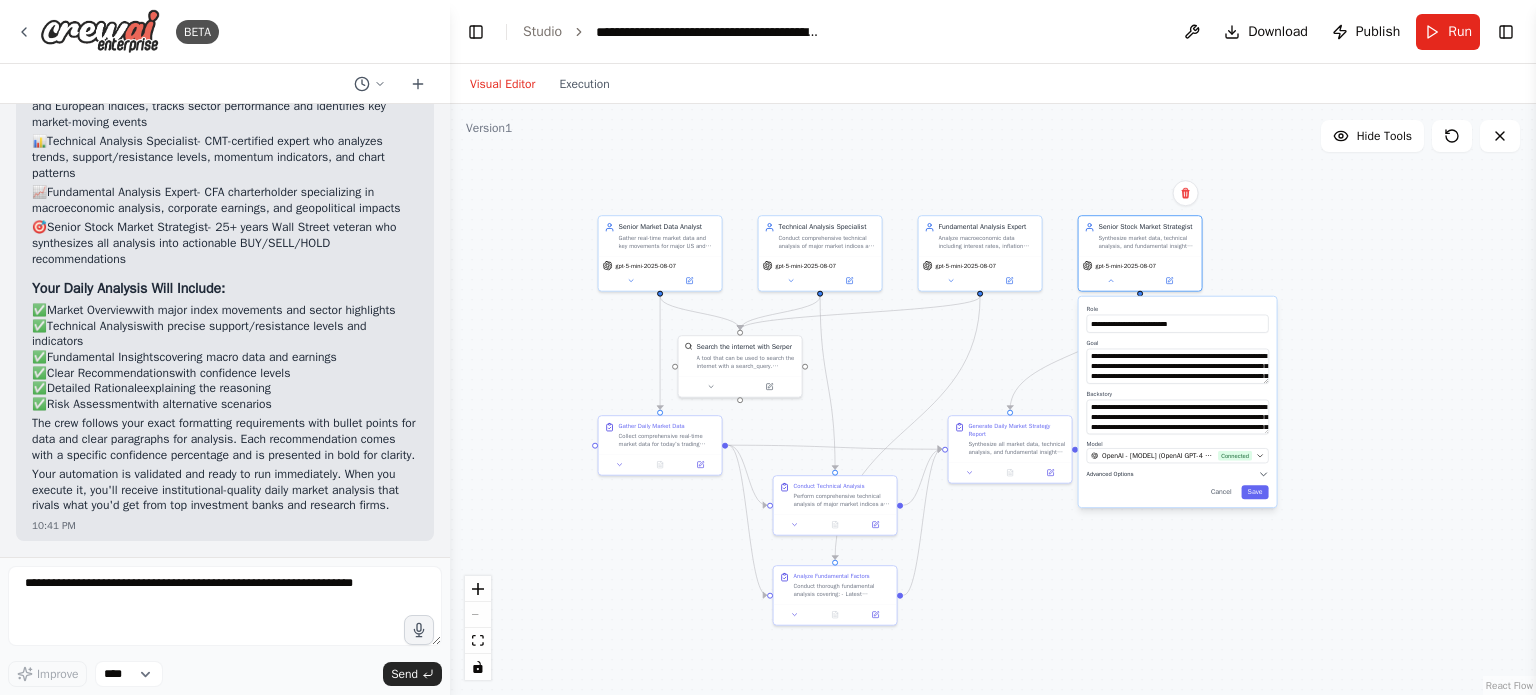 click on "Advanced Options" at bounding box center (1178, 474) 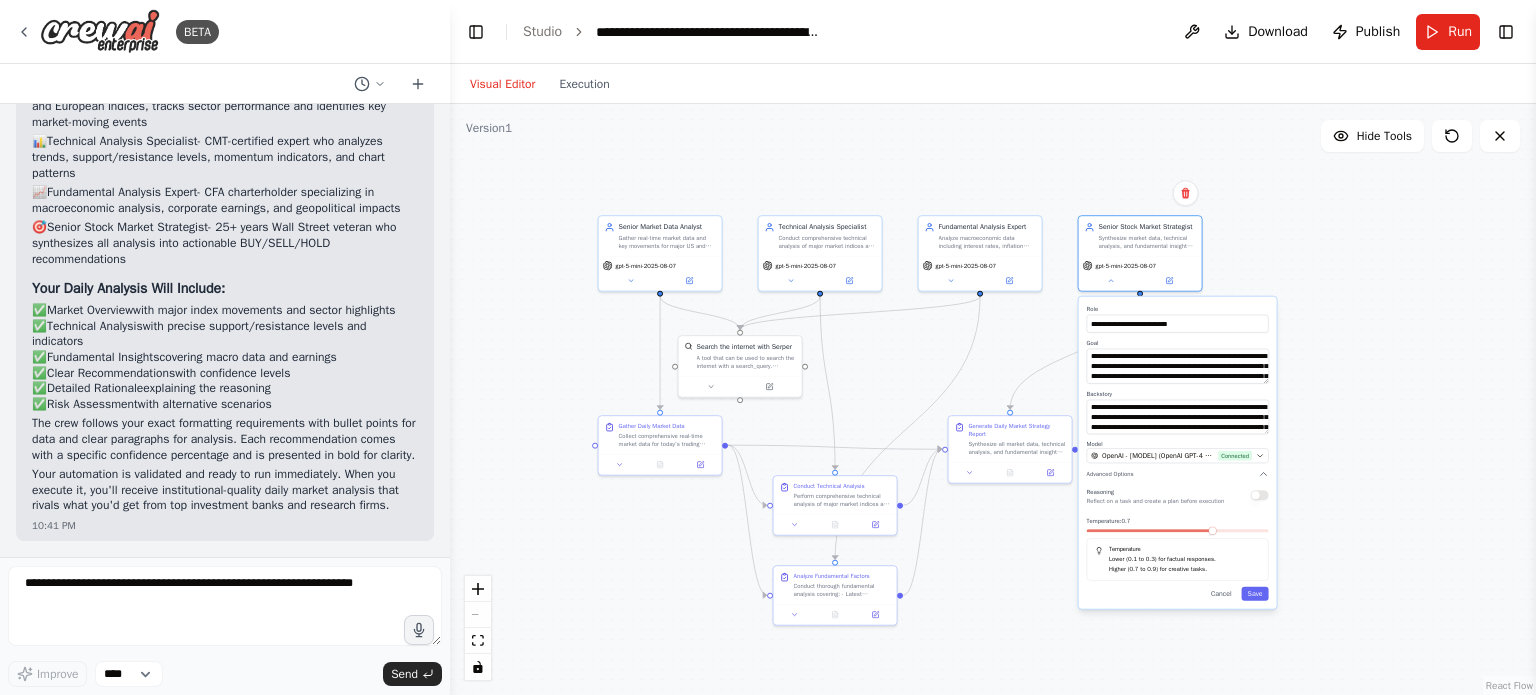 click on "Temperature:  0.7" at bounding box center (1178, 521) 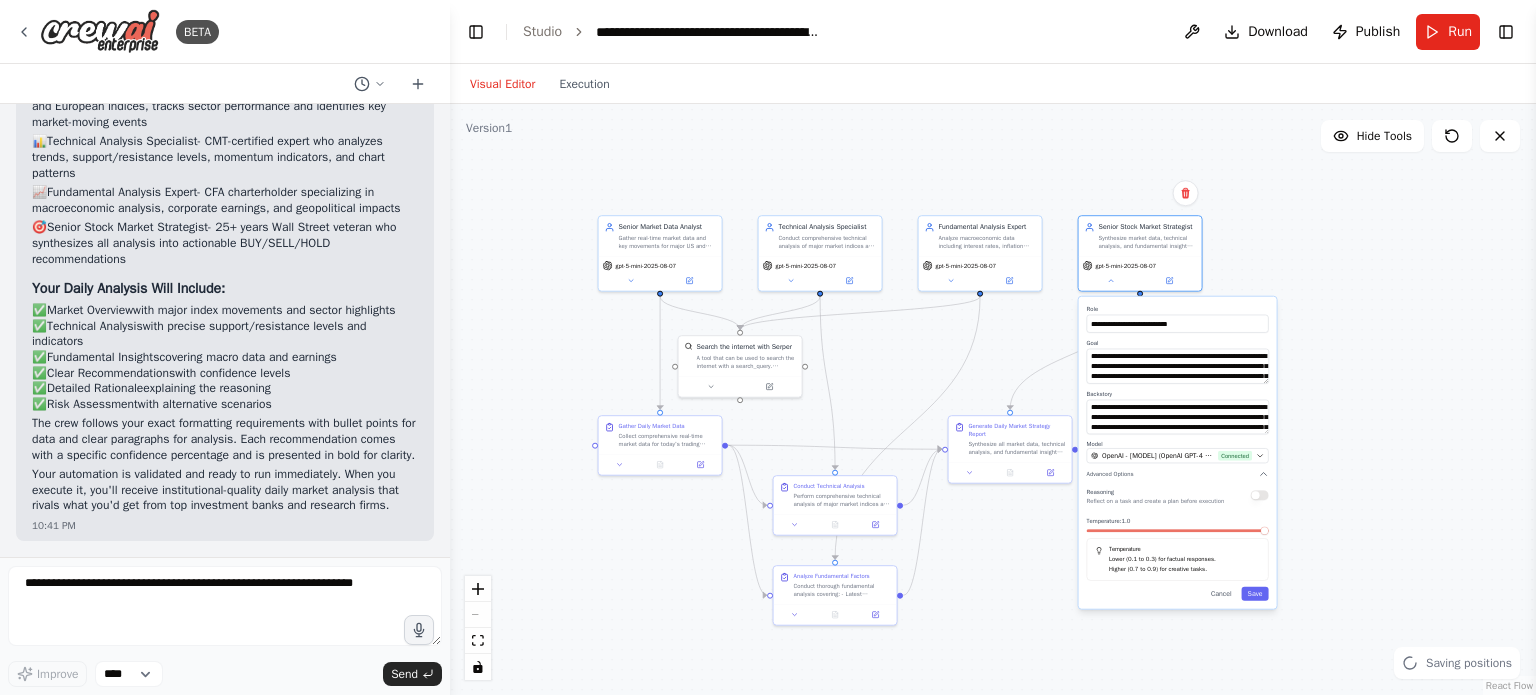 click at bounding box center (1265, 531) 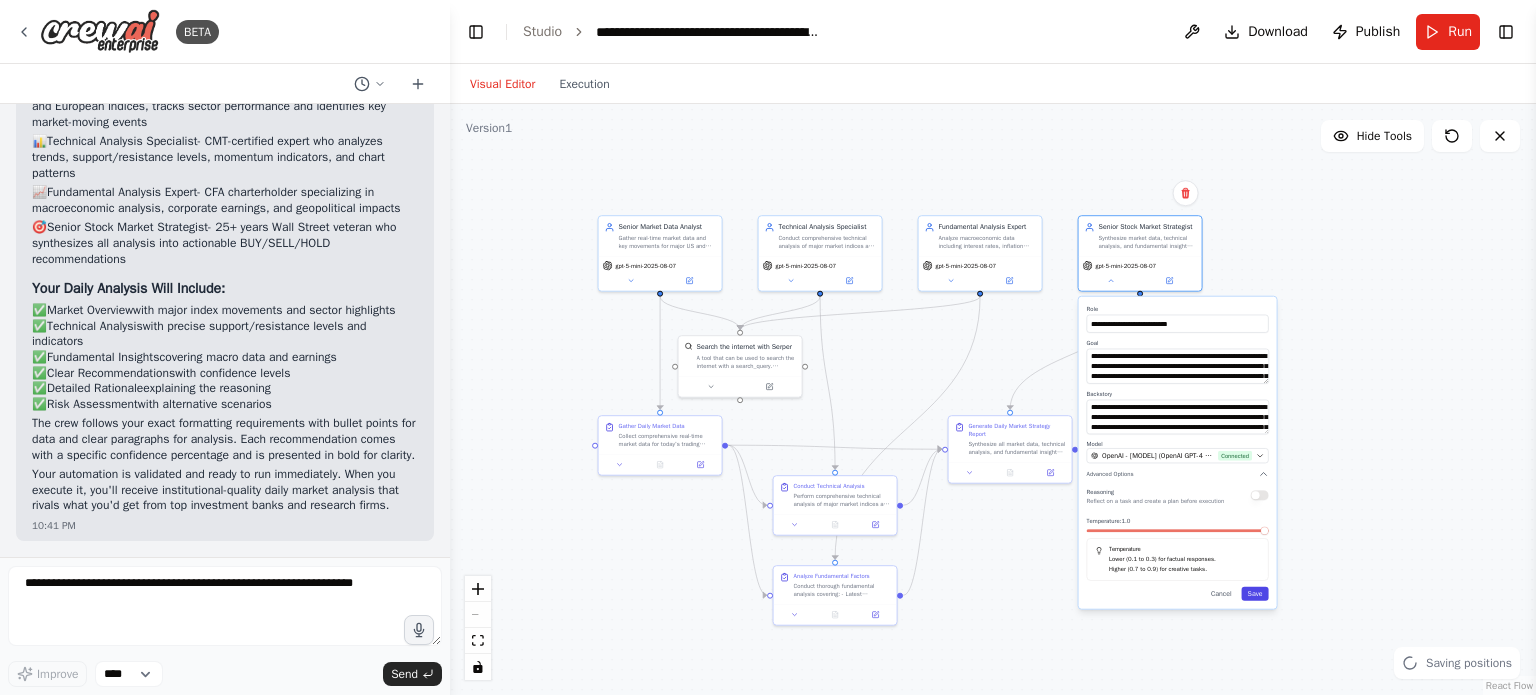 click on "Save" at bounding box center [1255, 594] 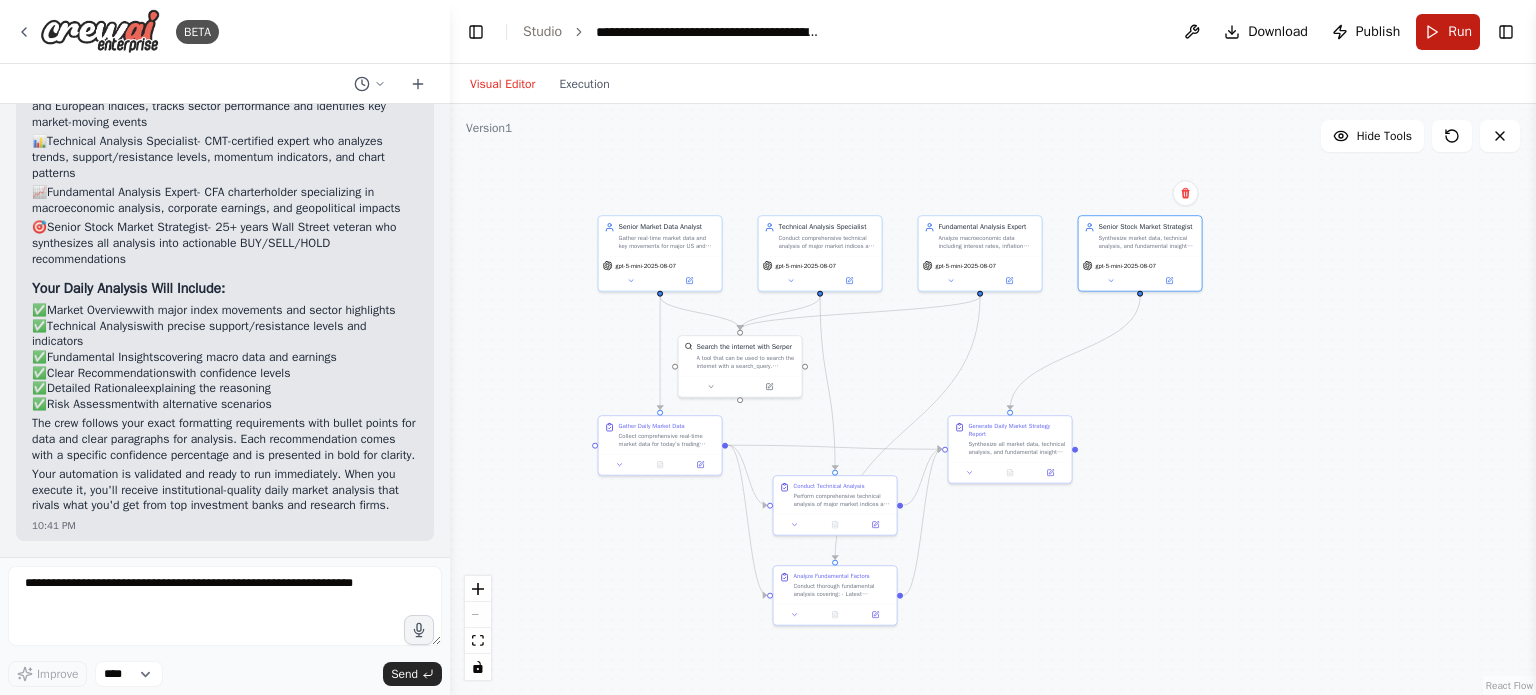 click on "Run" at bounding box center (1448, 32) 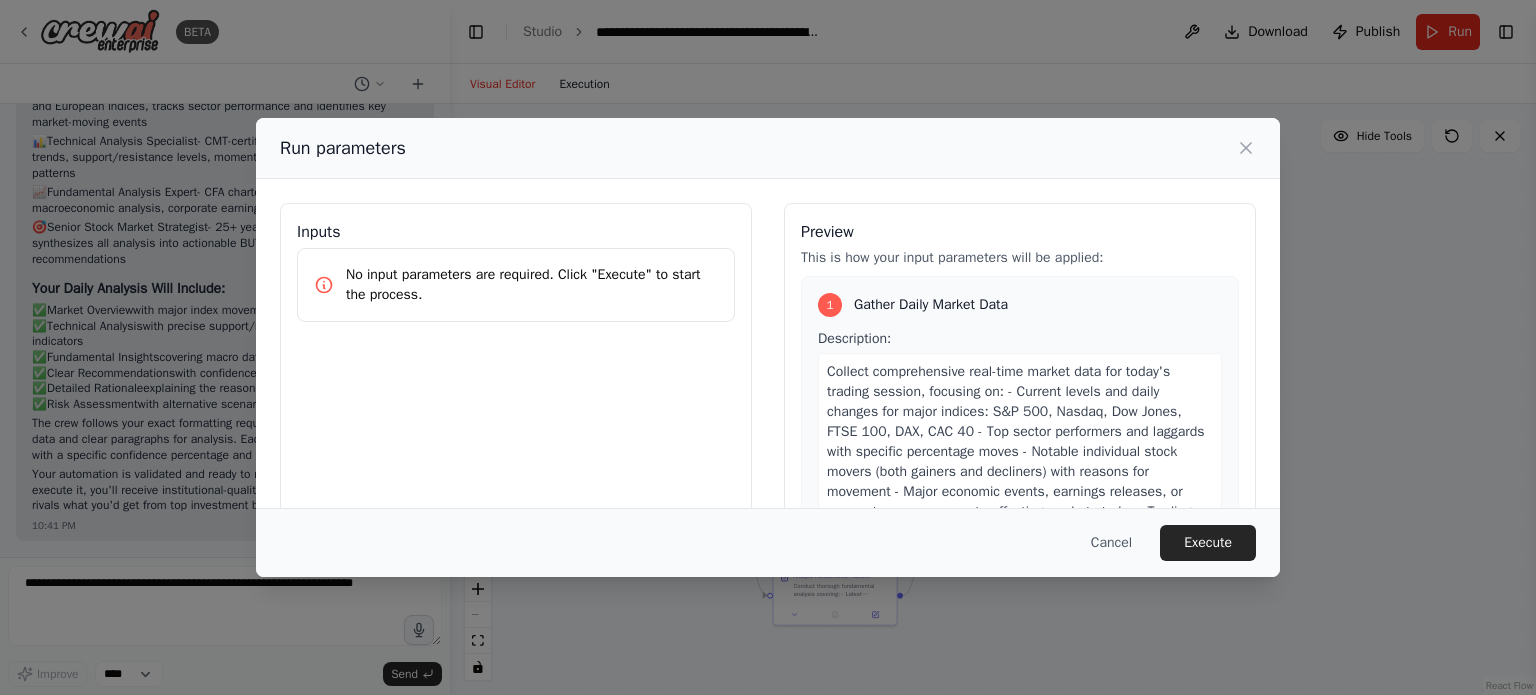 click on "Run parameters Inputs No input parameters are required. Click "Execute" to start the process. Preview This is how your input parameters will be applied: 1 Gather Daily Market Data Description: Collect comprehensive real-time market data for today's trading session, focusing on:
- Current levels and daily changes for major indices: S&P 500, Nasdaq, Dow Jones, FTSE 100, DAX, CAC 40
- Top sector performers and laggards with specific percentage moves
- Notable individual stock movers (both gainers and decliners) with reasons for movement
- Major economic events, earnings releases, or corporate announcements affecting markets today
- Trading volumes and market breadth indicators Expected output: A detailed market data report including current index levels, percentage changes, sector performance breakdown, top stock movers with explanations, and key market-moving events for today's session. 2 Conduct Technical Analysis Description: Expected output: 3 Analyze Fundamental Factors Description: Expected output: 4" at bounding box center [768, 347] 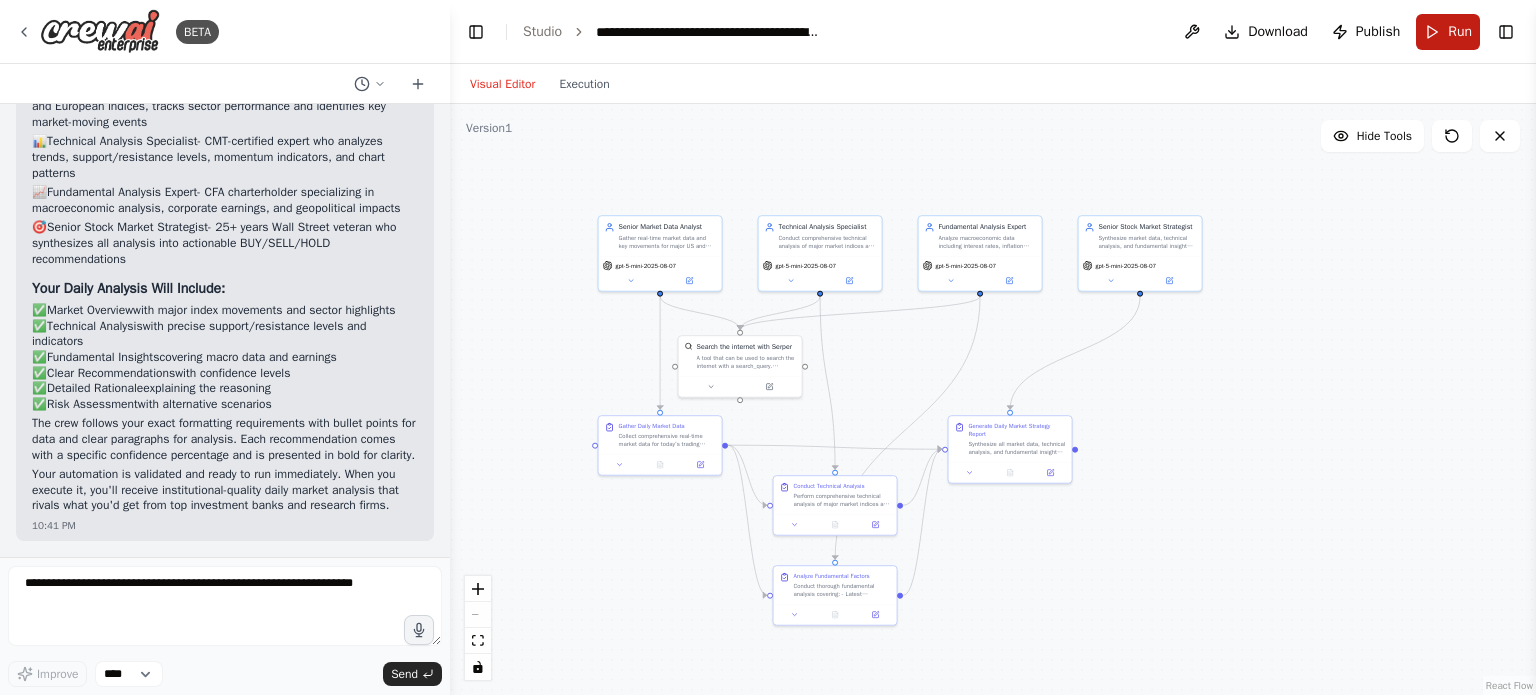 click on "Run" at bounding box center [1448, 32] 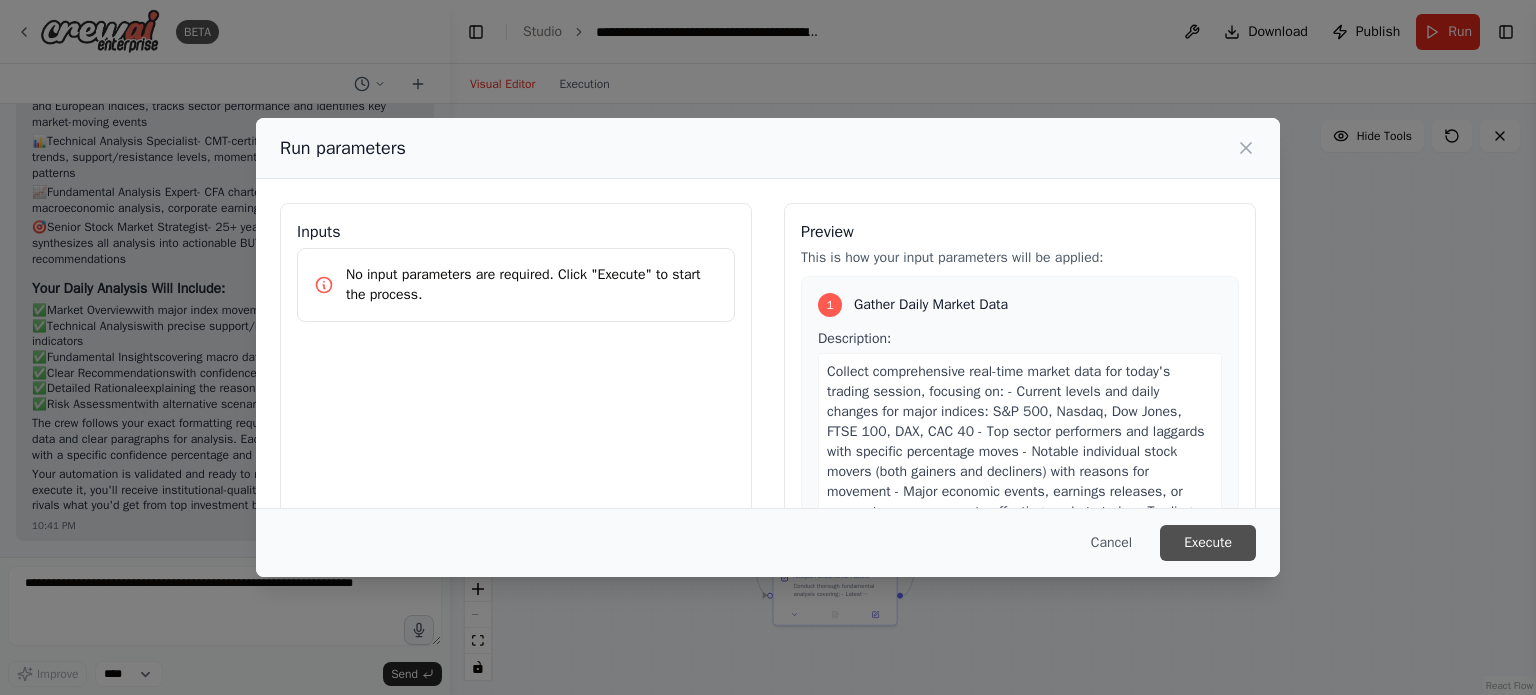 click on "Execute" at bounding box center (1208, 543) 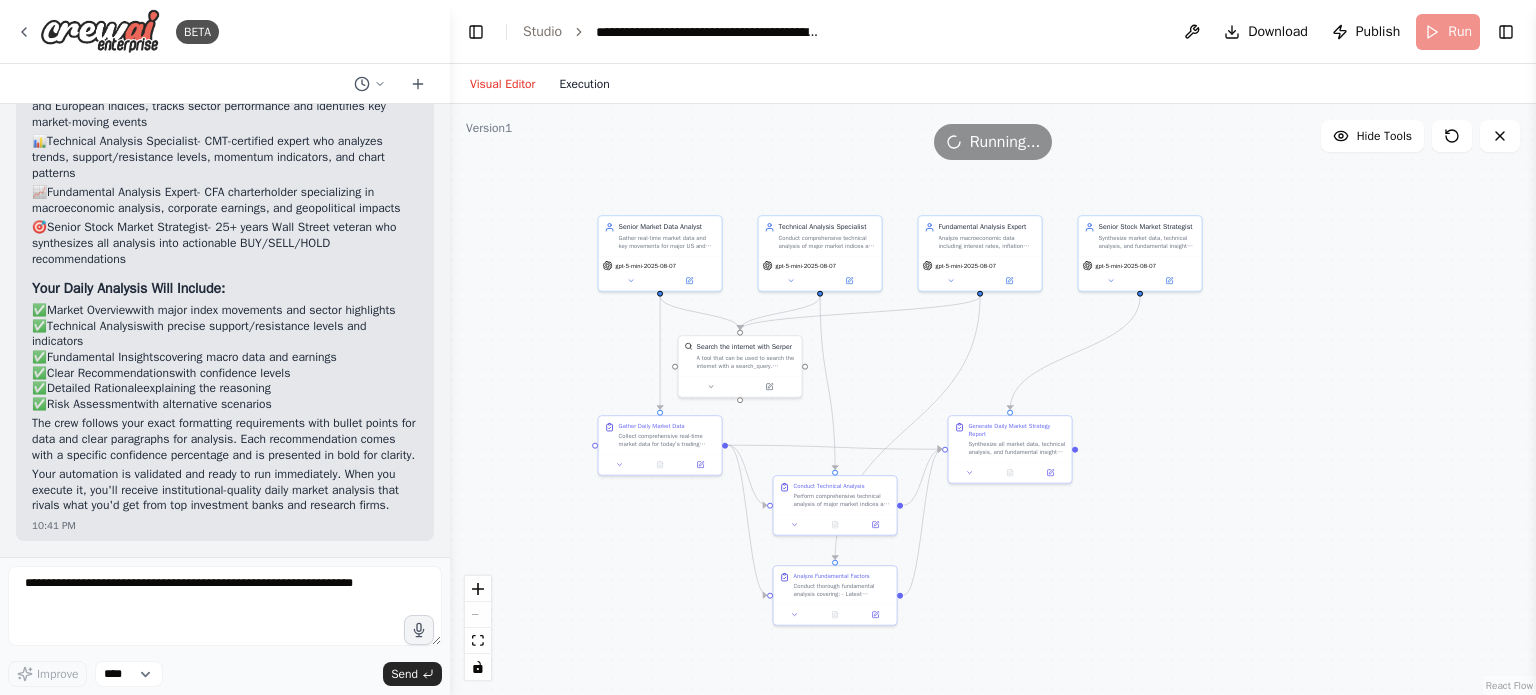 click on "Execution" at bounding box center [584, 84] 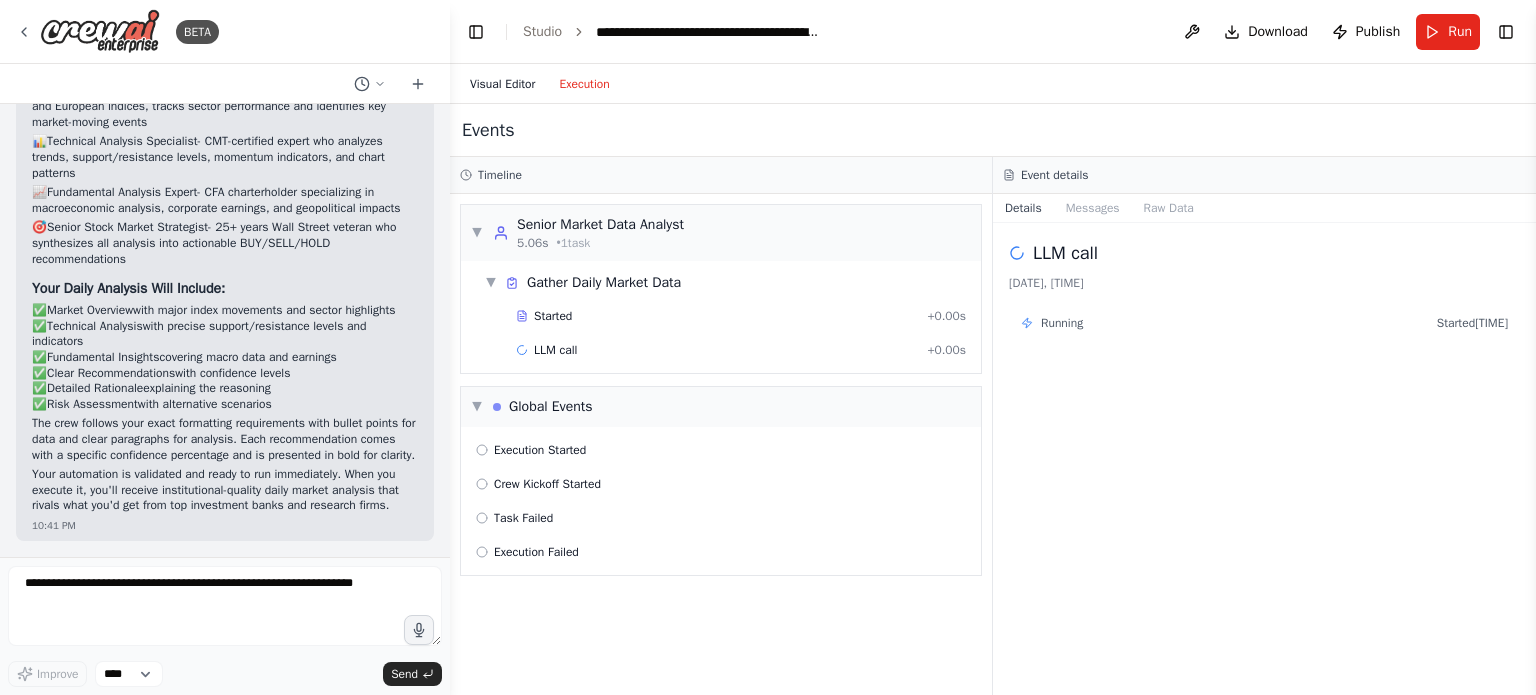 click on "Visual Editor" at bounding box center [502, 84] 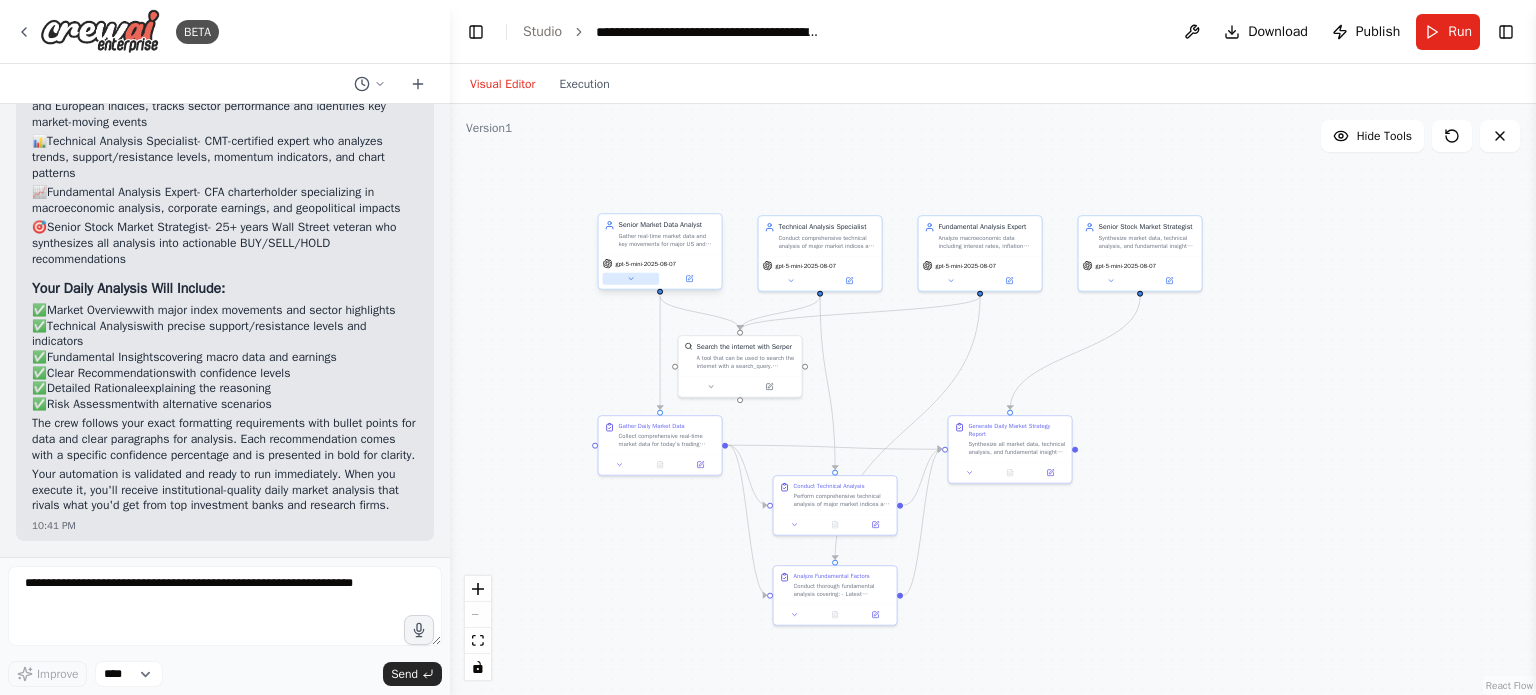 click 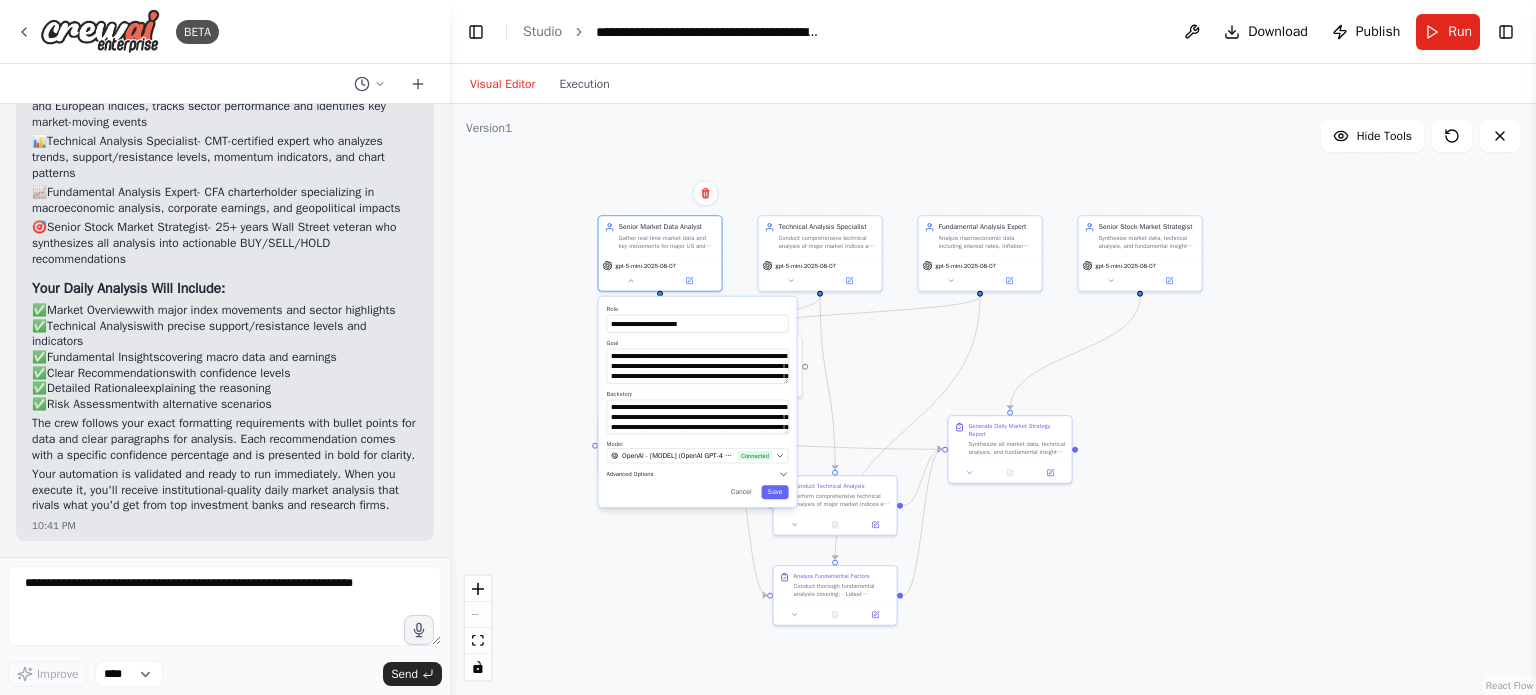click on "Advanced Options" at bounding box center (698, 474) 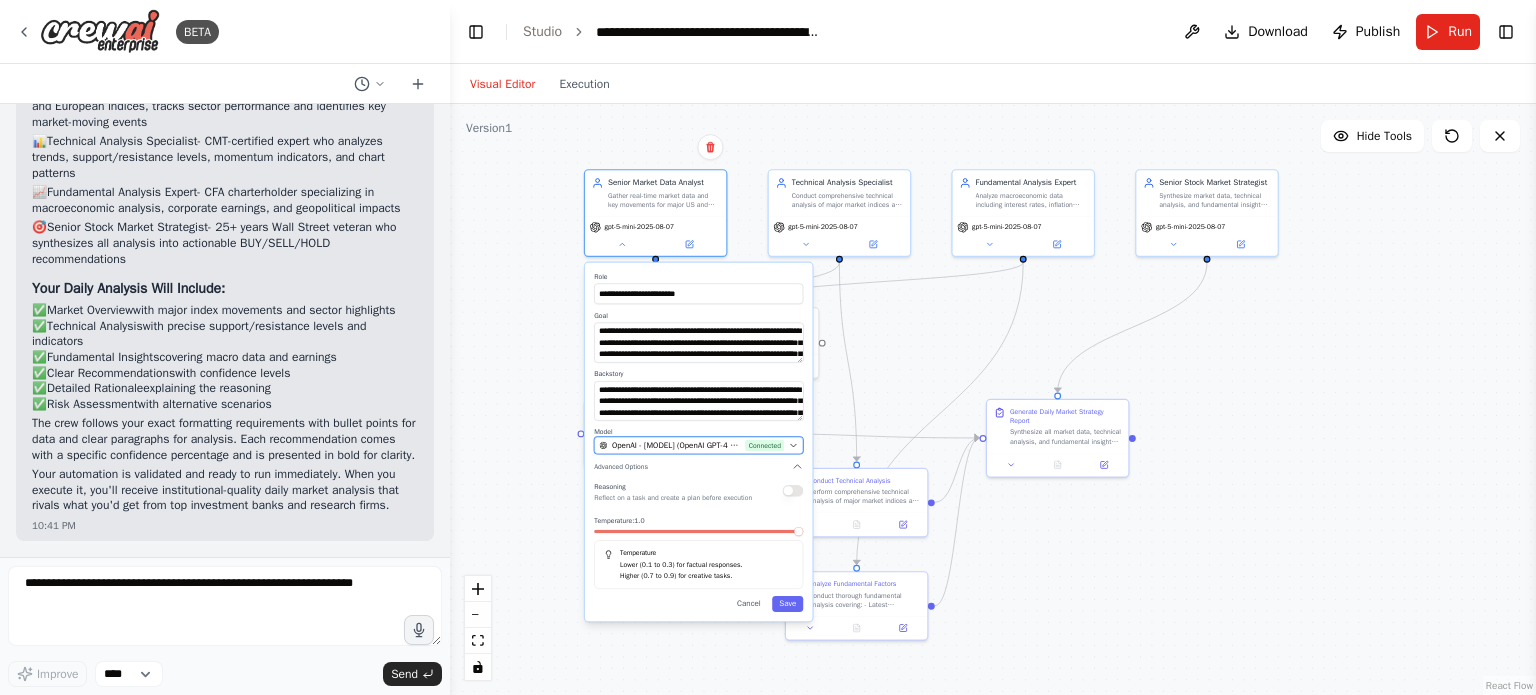 click on "OpenAI - gpt-5-mini-2025-08-07 (OpenAI GPT-4 Connection) Connected" at bounding box center (698, 445) 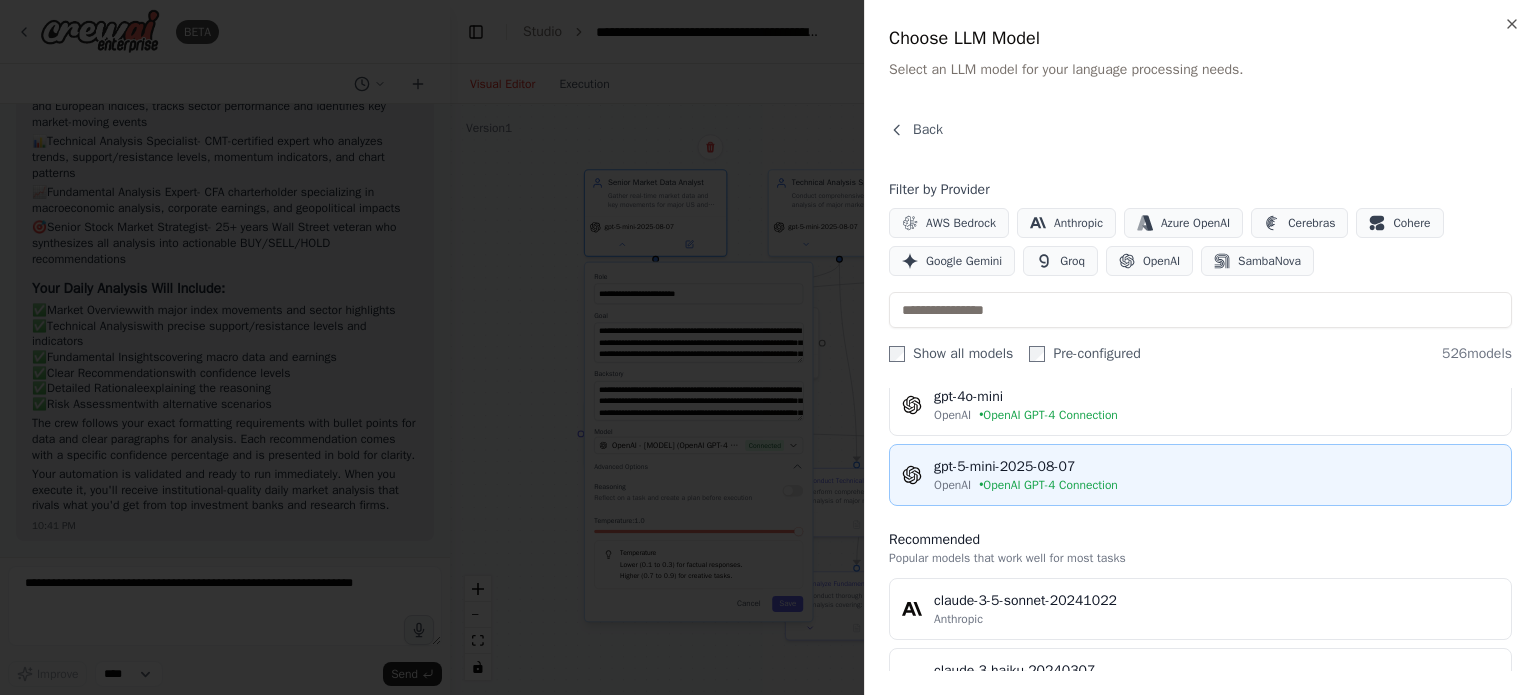 scroll, scrollTop: 0, scrollLeft: 0, axis: both 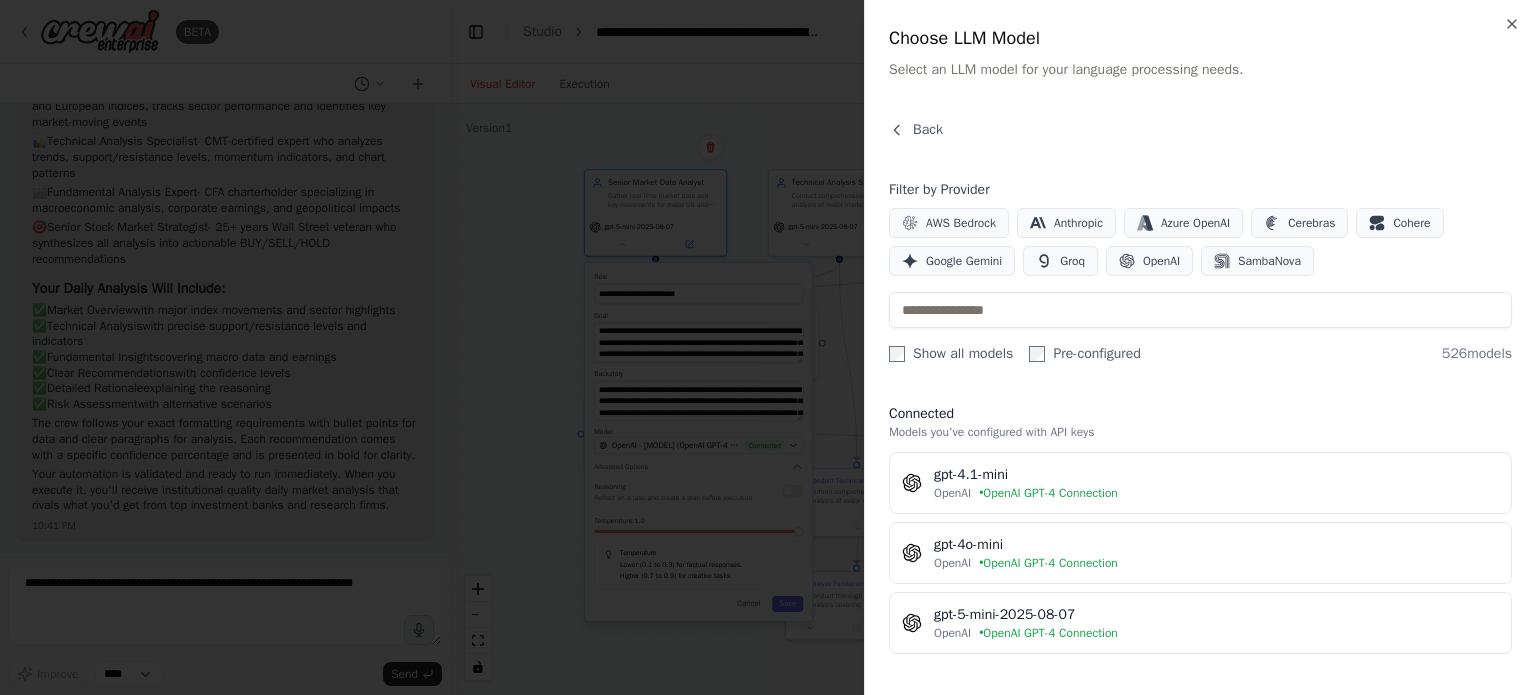 drag, startPoint x: 1075, startPoint y: 471, endPoint x: 1047, endPoint y: 404, distance: 72.615425 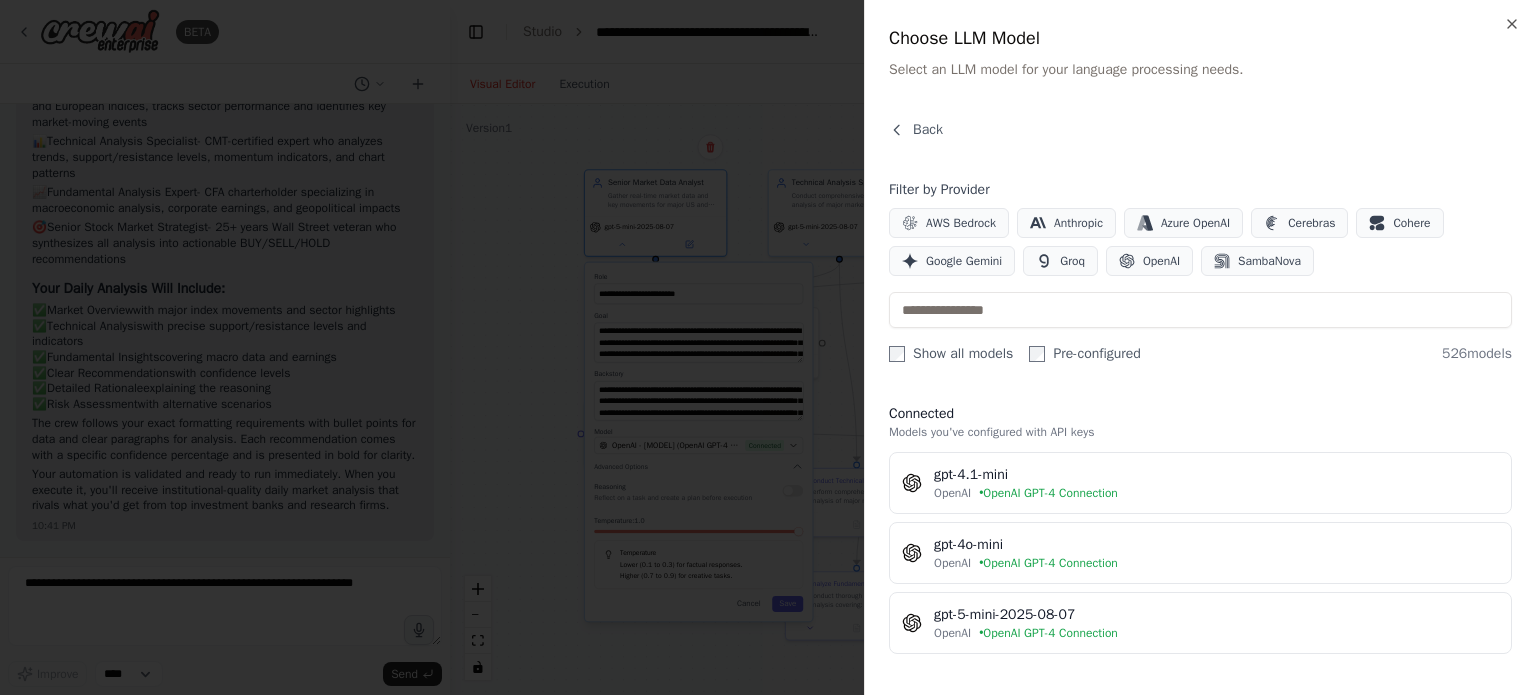 drag, startPoint x: 1047, startPoint y: 404, endPoint x: 1069, endPoint y: 480, distance: 79.12016 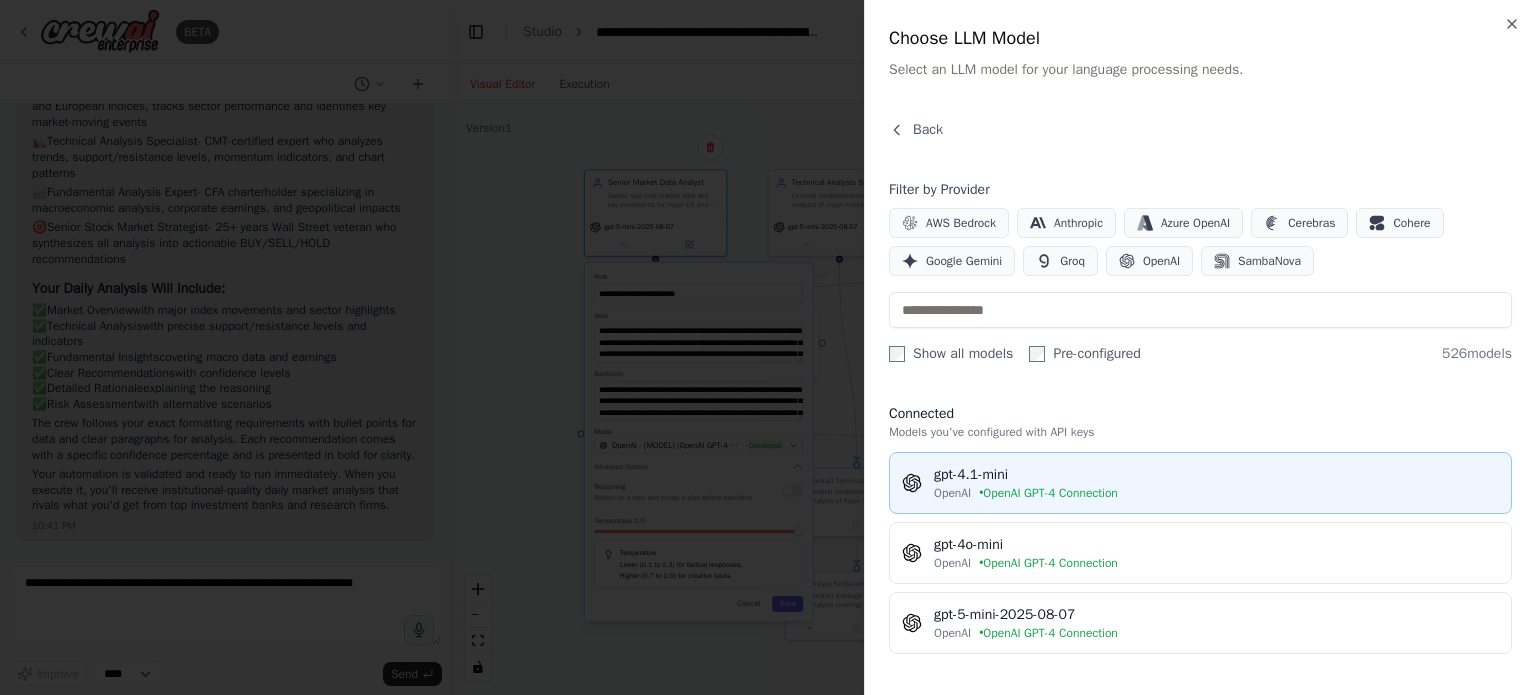 click on "gpt-4.1-mini" at bounding box center (1216, 475) 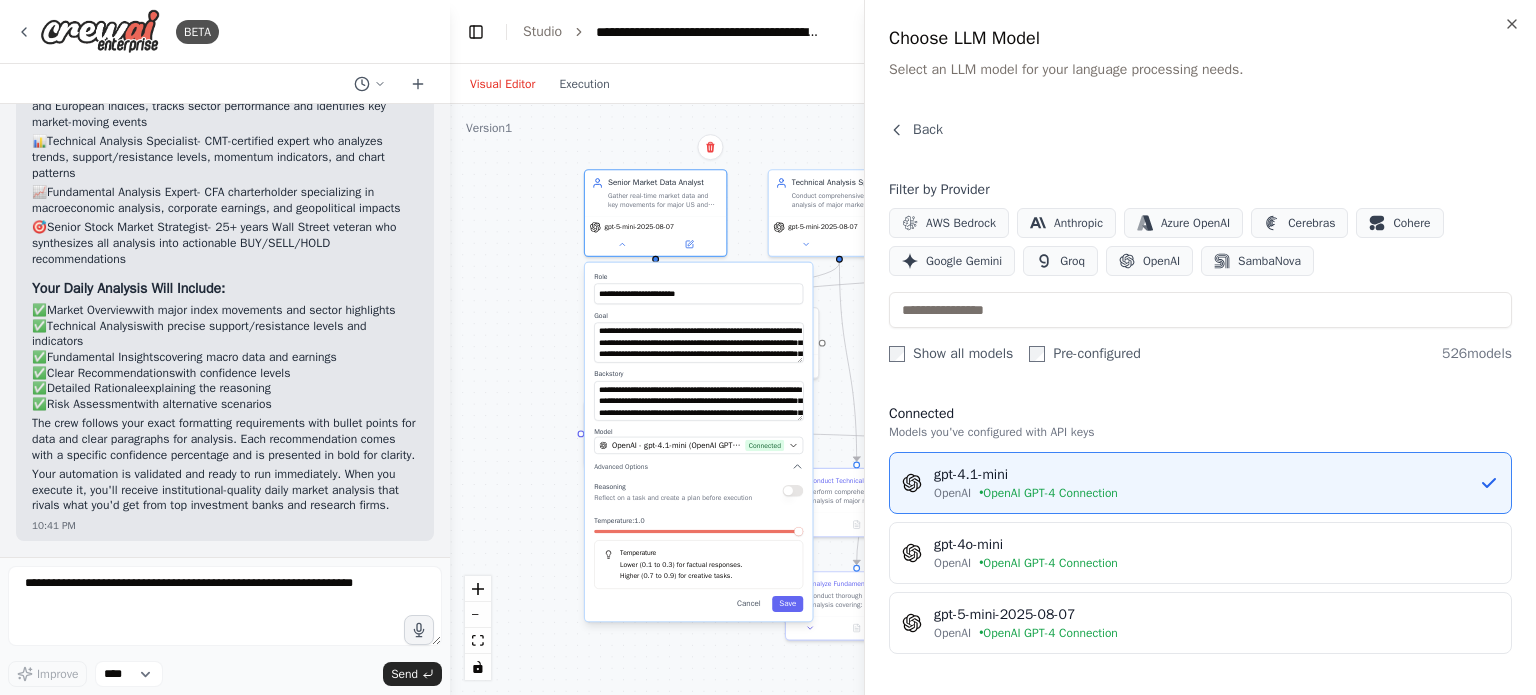 click at bounding box center (1057, 465) 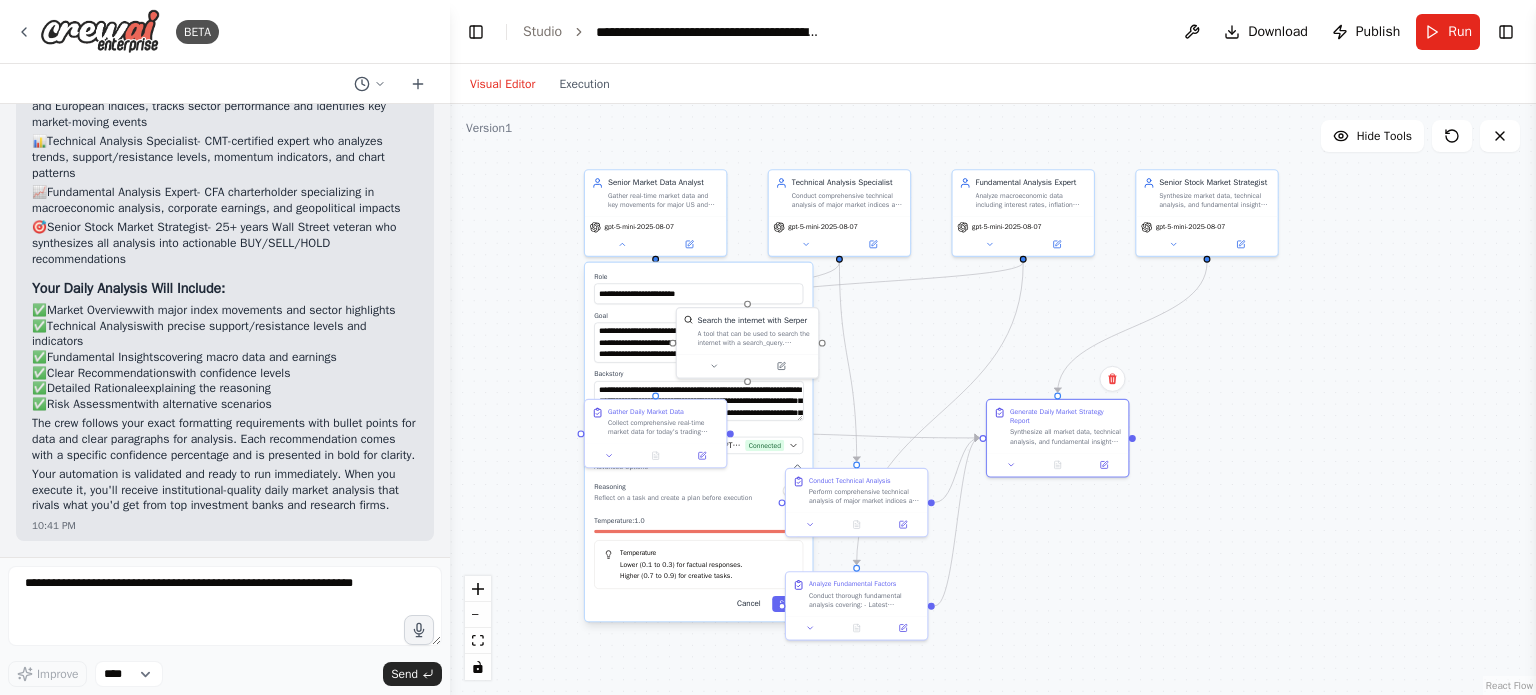 click on "Cancel" at bounding box center (749, 604) 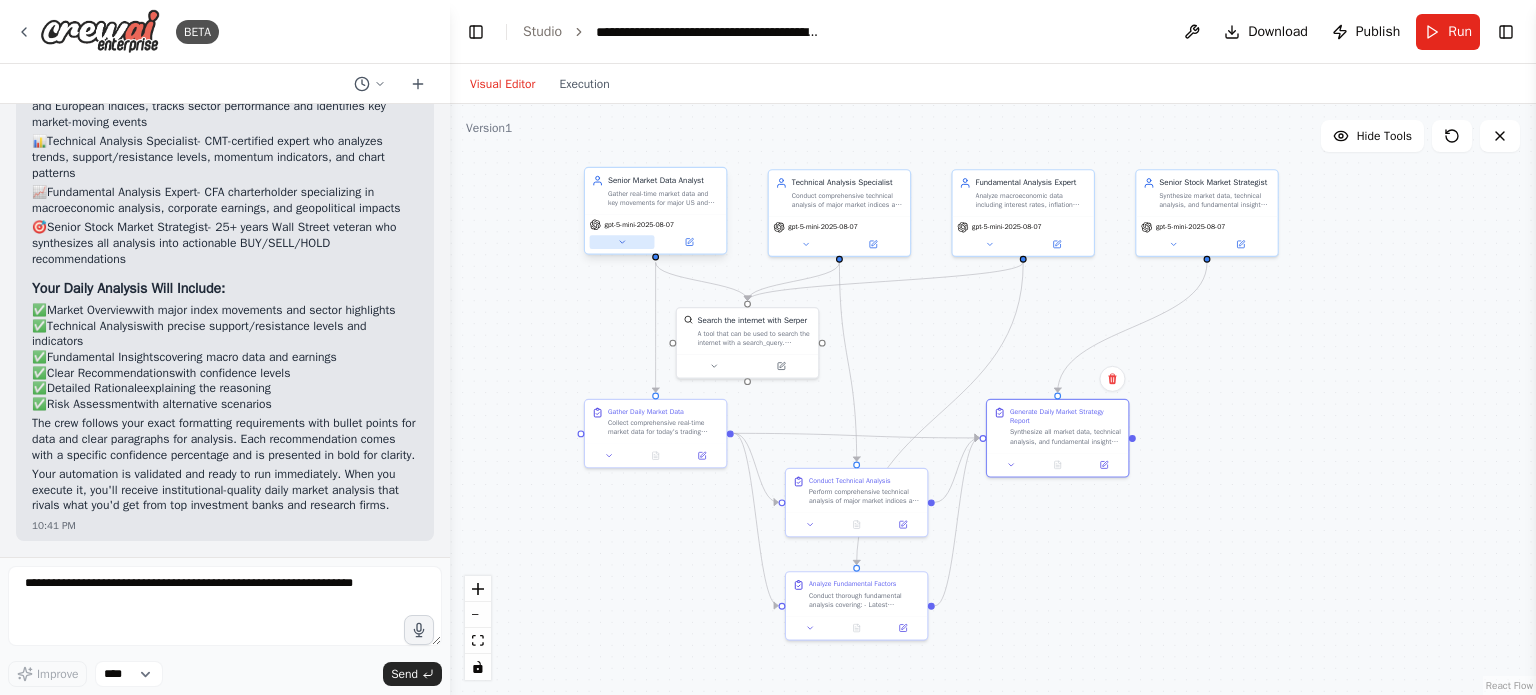 click 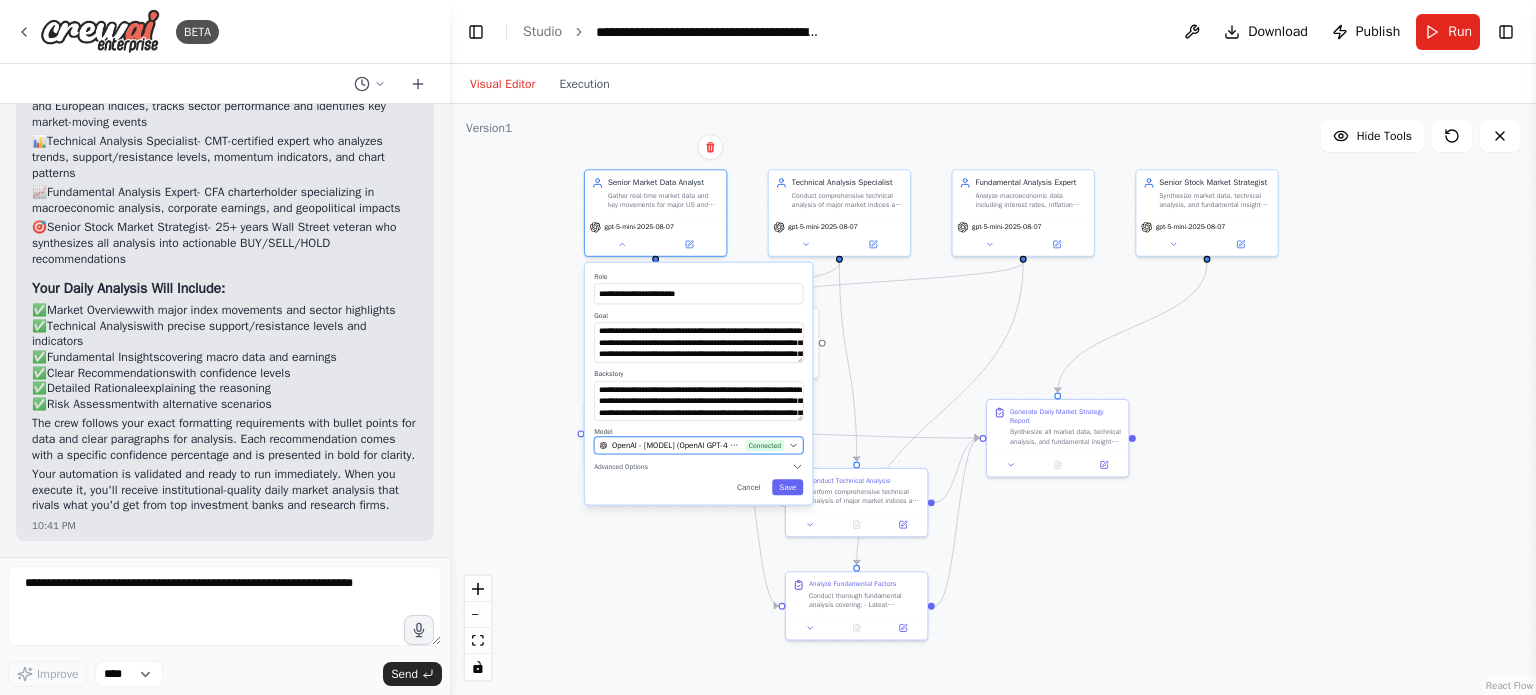 click on "OpenAI - [MODEL] (OpenAI GPT-4 Connection)" at bounding box center (676, 445) 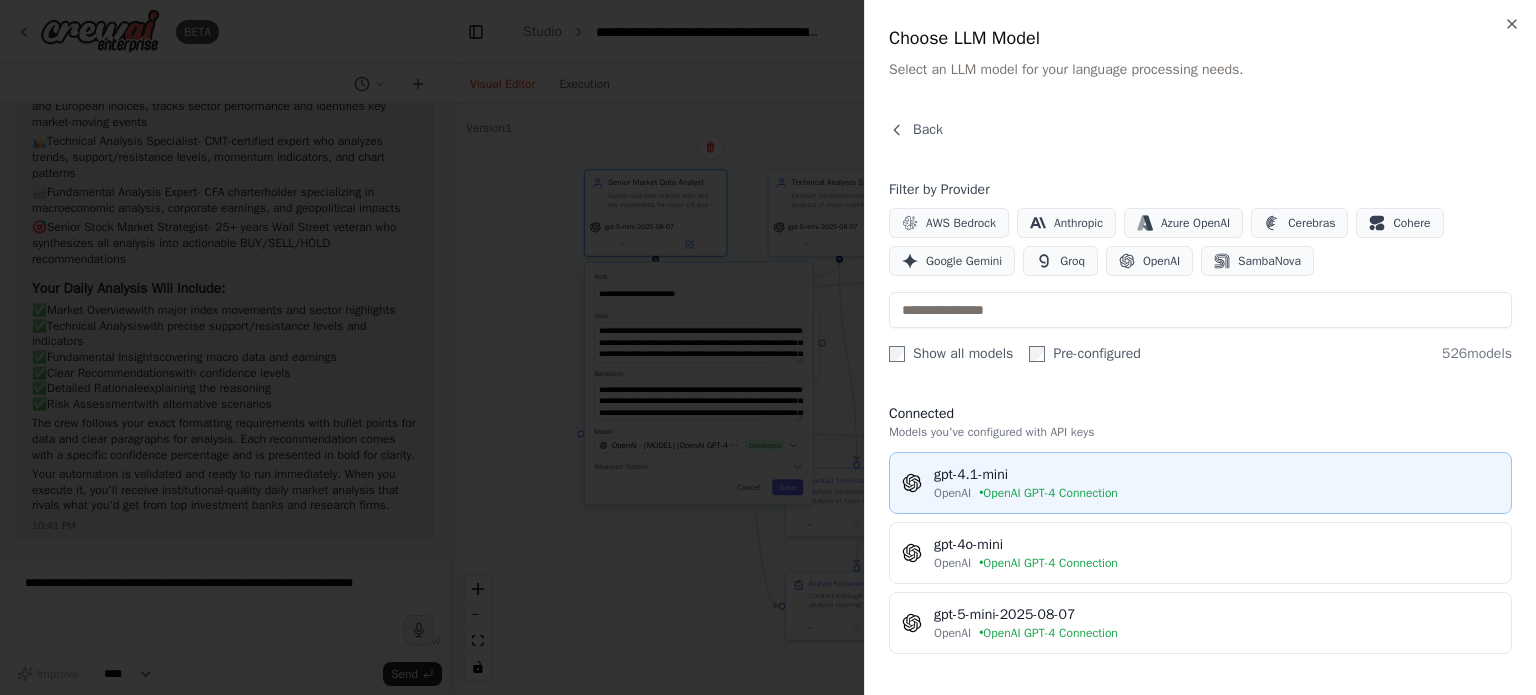 click on "•  OpenAI GPT-4 Connection" at bounding box center (1048, 493) 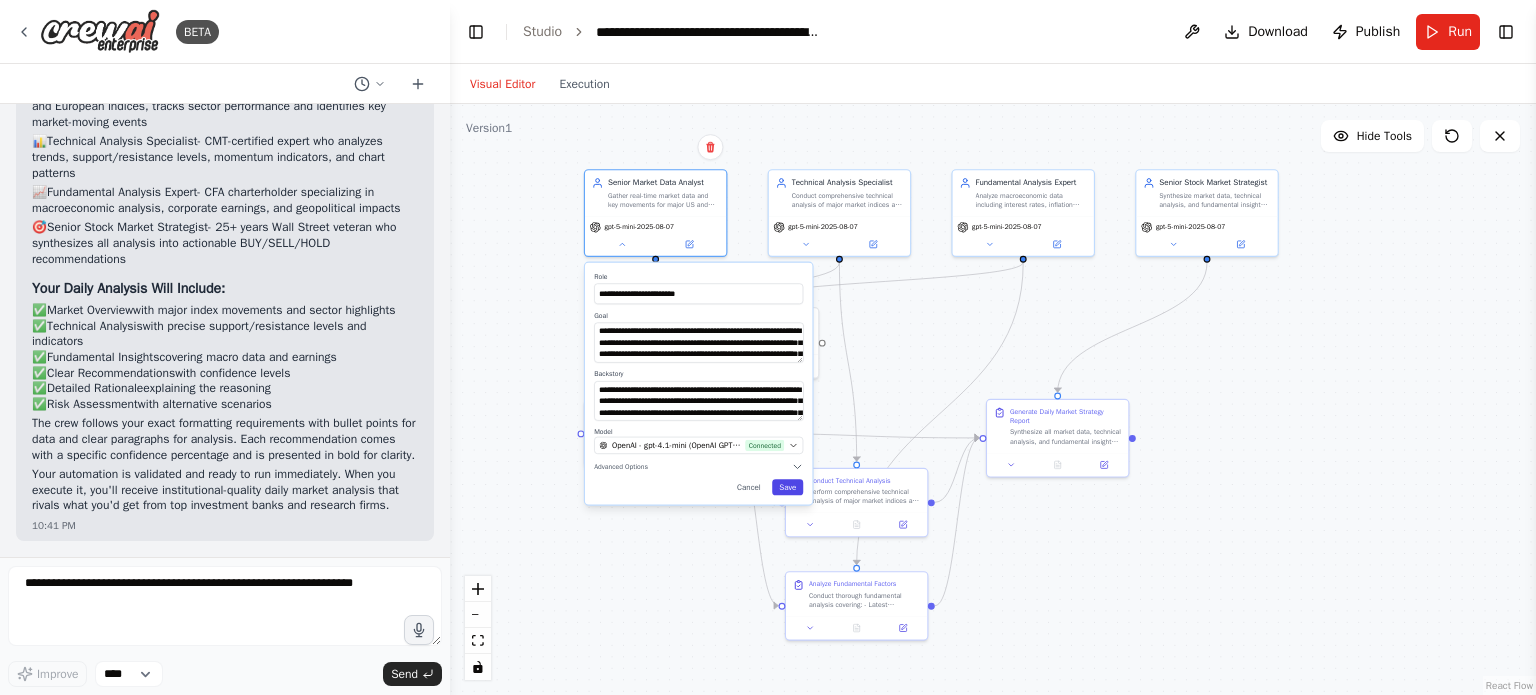 click on "Save" at bounding box center (787, 487) 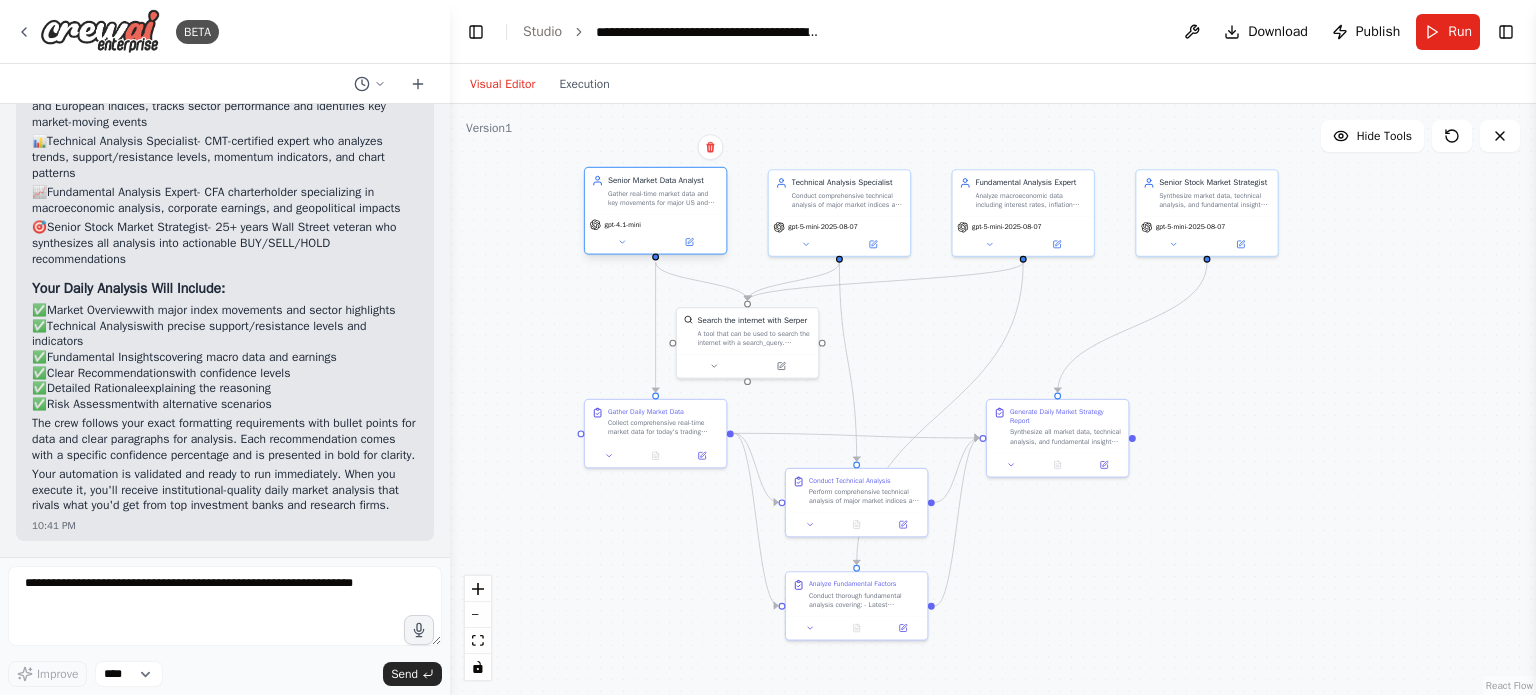 click on "gpt-4.1-mini" at bounding box center [655, 234] 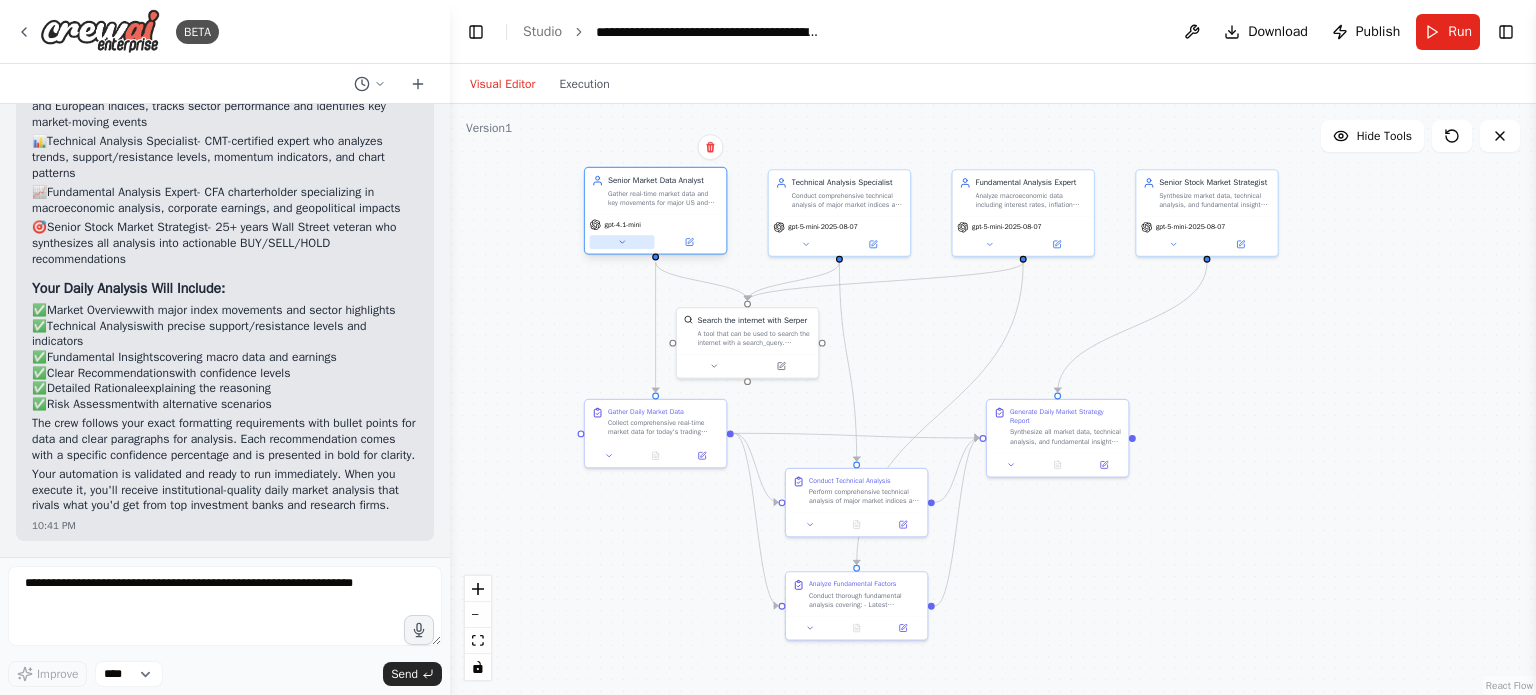 click at bounding box center [622, 242] 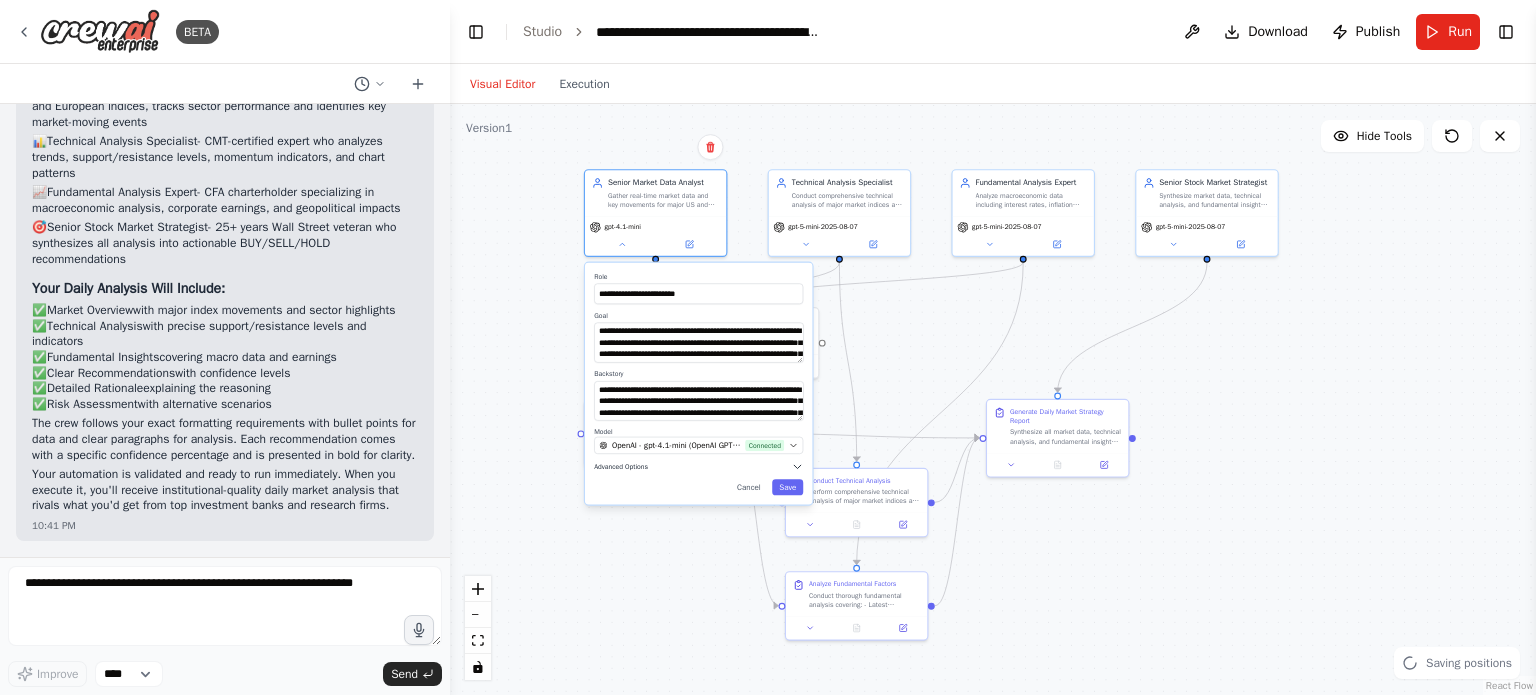 click on "Advanced Options" at bounding box center (621, 466) 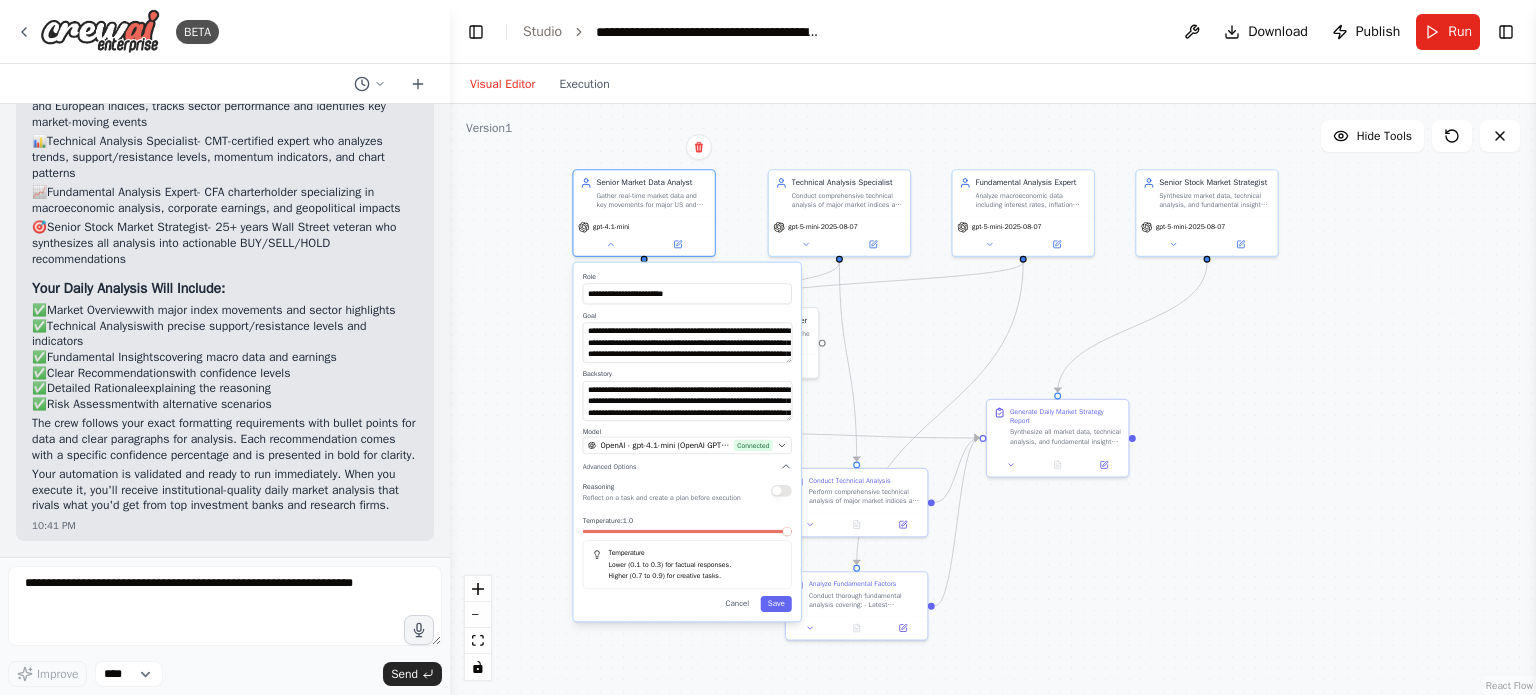drag, startPoint x: 768, startPoint y: 533, endPoint x: 751, endPoint y: 531, distance: 17.117243 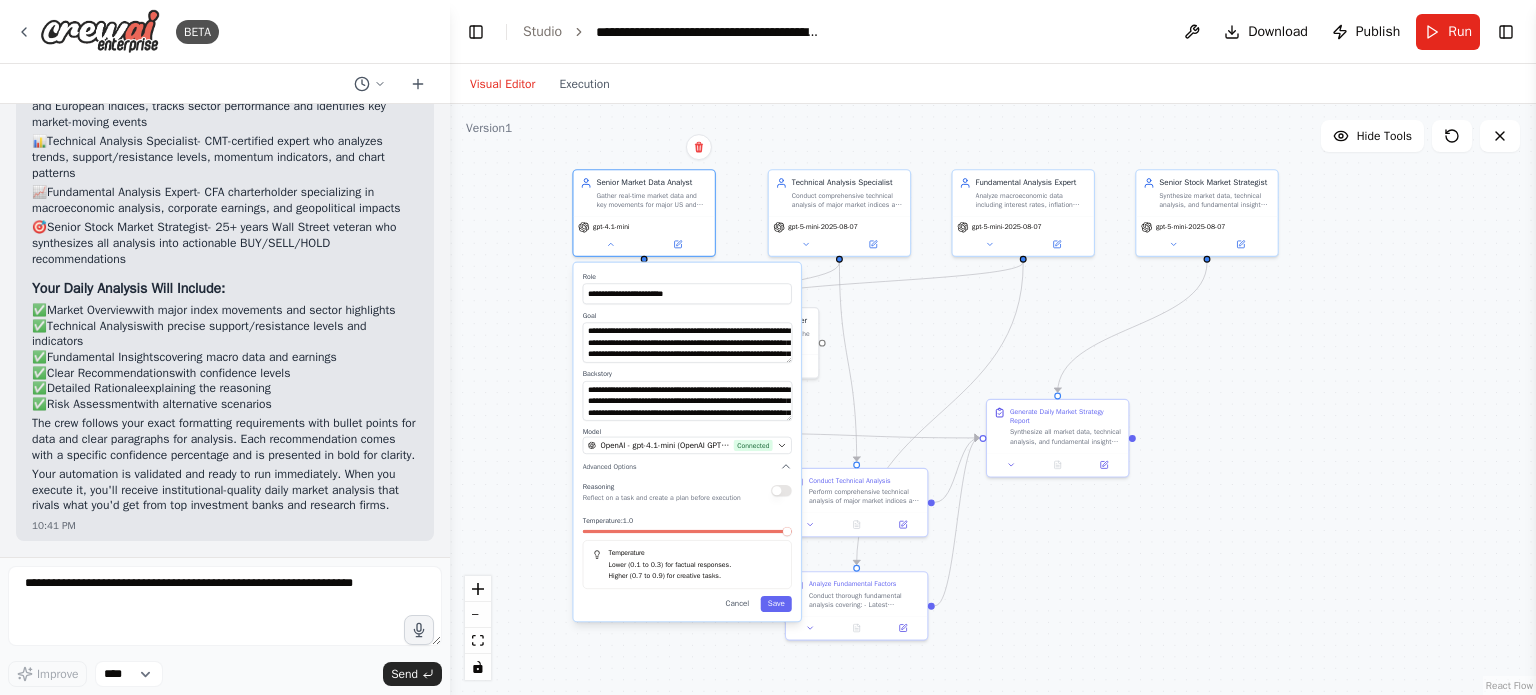 click at bounding box center (687, 534) 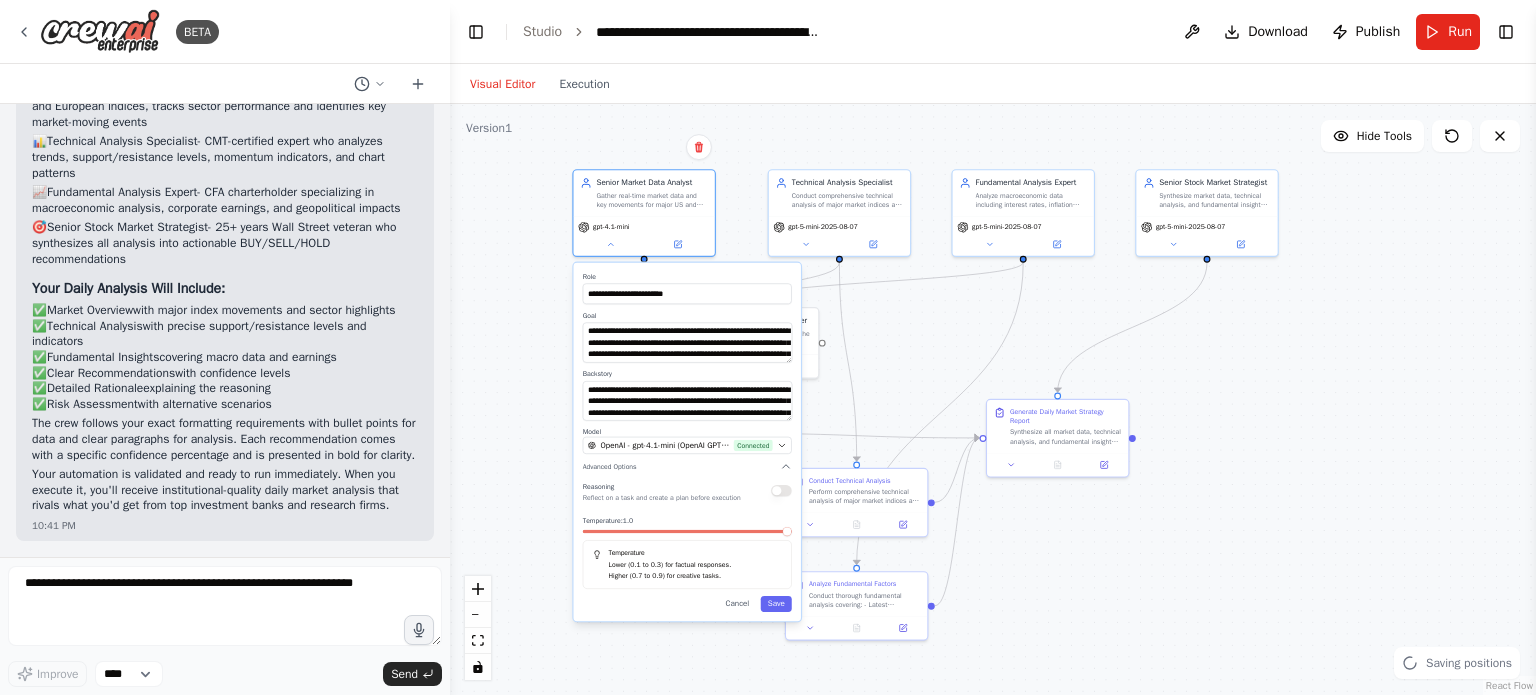 click at bounding box center [687, 531] 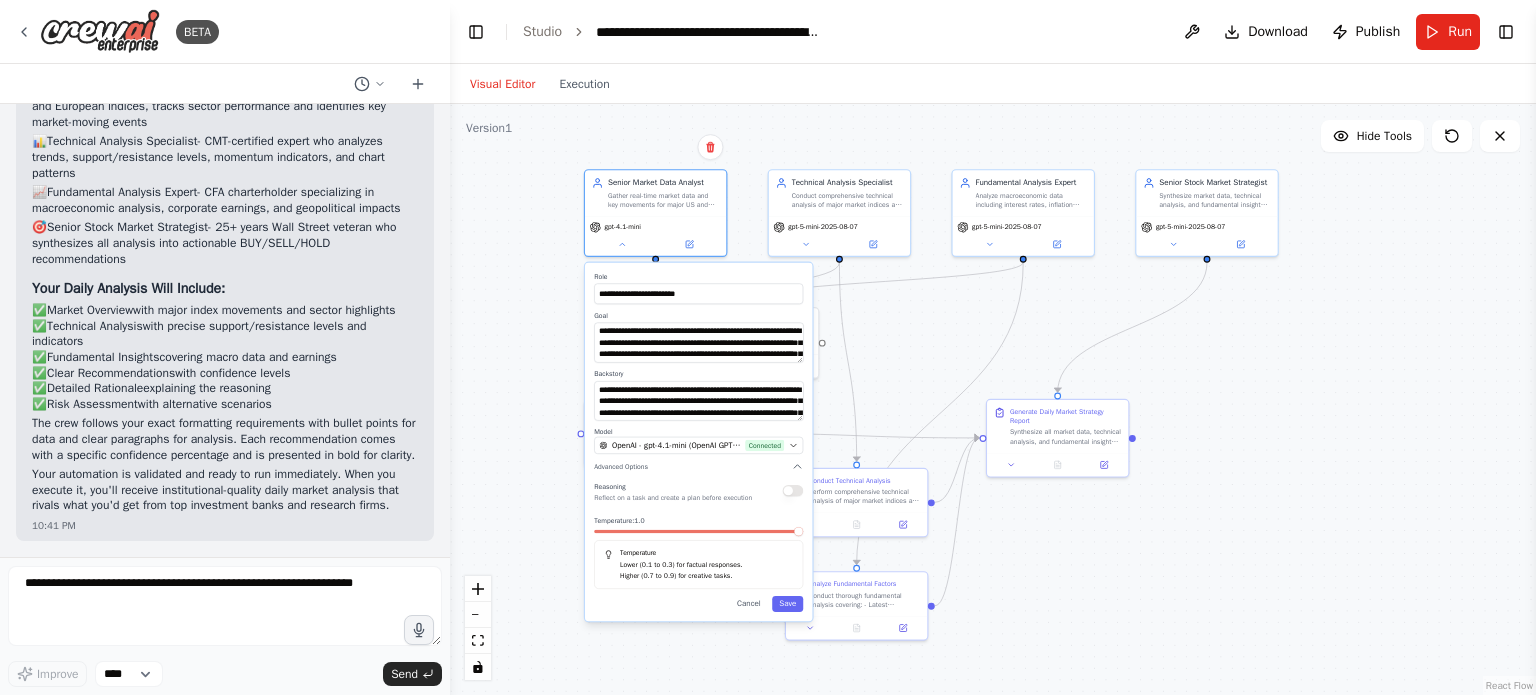 click on "Reasoning Reflect on a task and create a plan before execution Temperature:  1.0 Temperature Lower (0.1 to 0.3) for factual responses. Higher (0.7 to 0.9) for creative tasks." at bounding box center [698, 534] 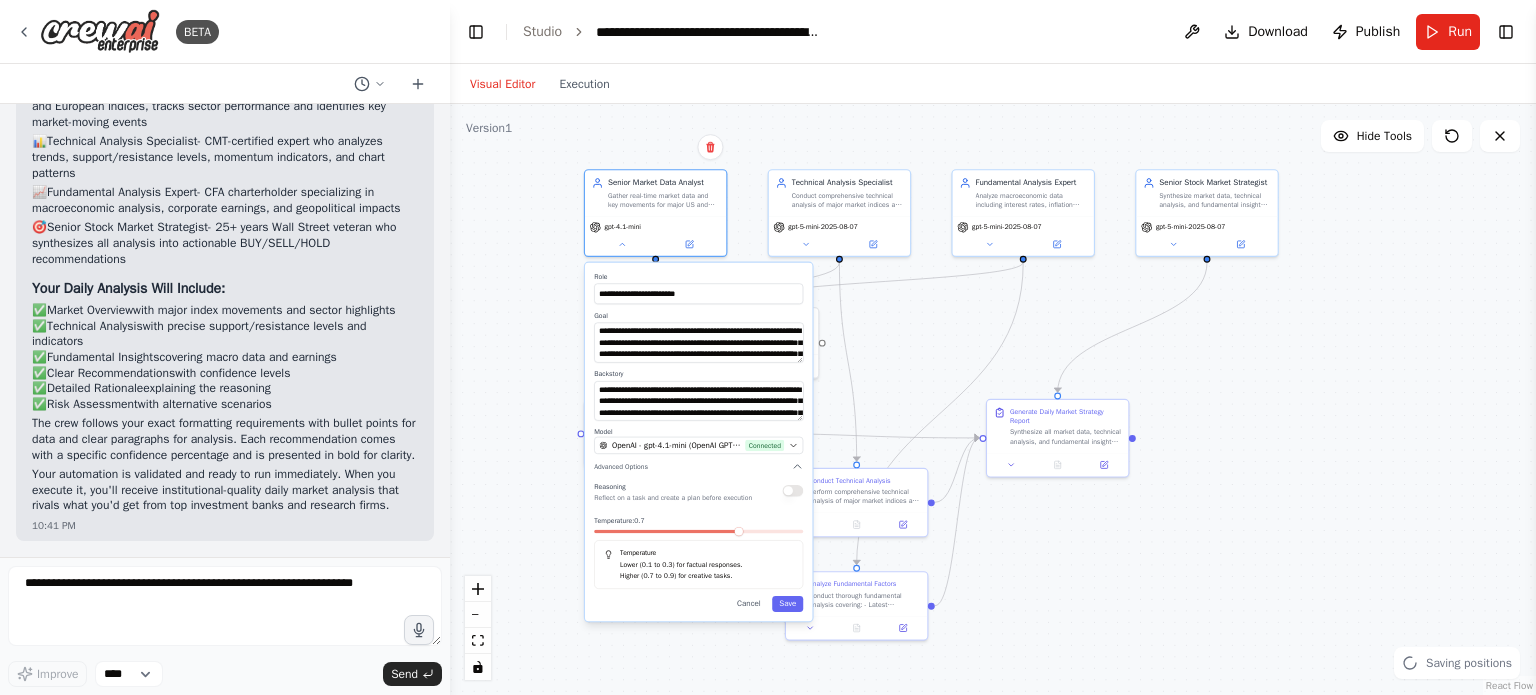 click at bounding box center (738, 531) 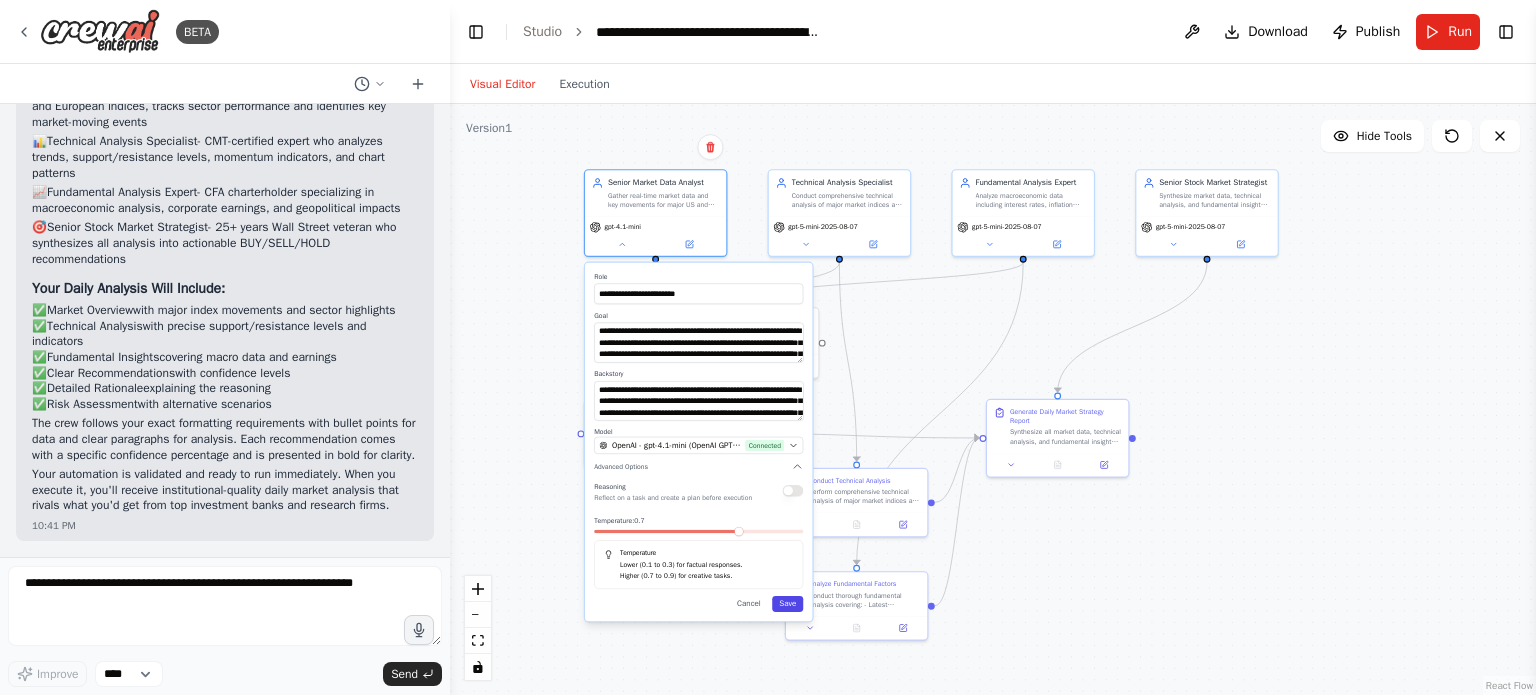 click on "Save" at bounding box center (787, 604) 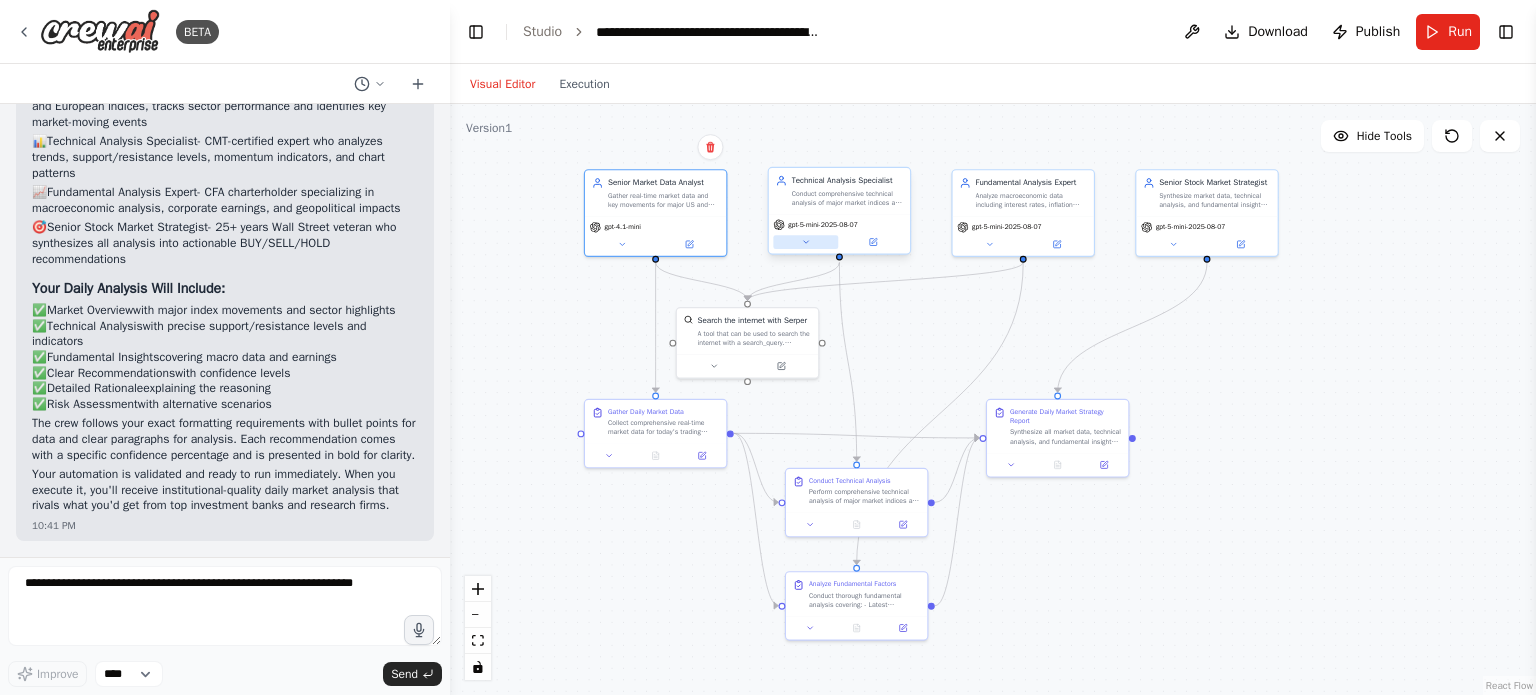 click 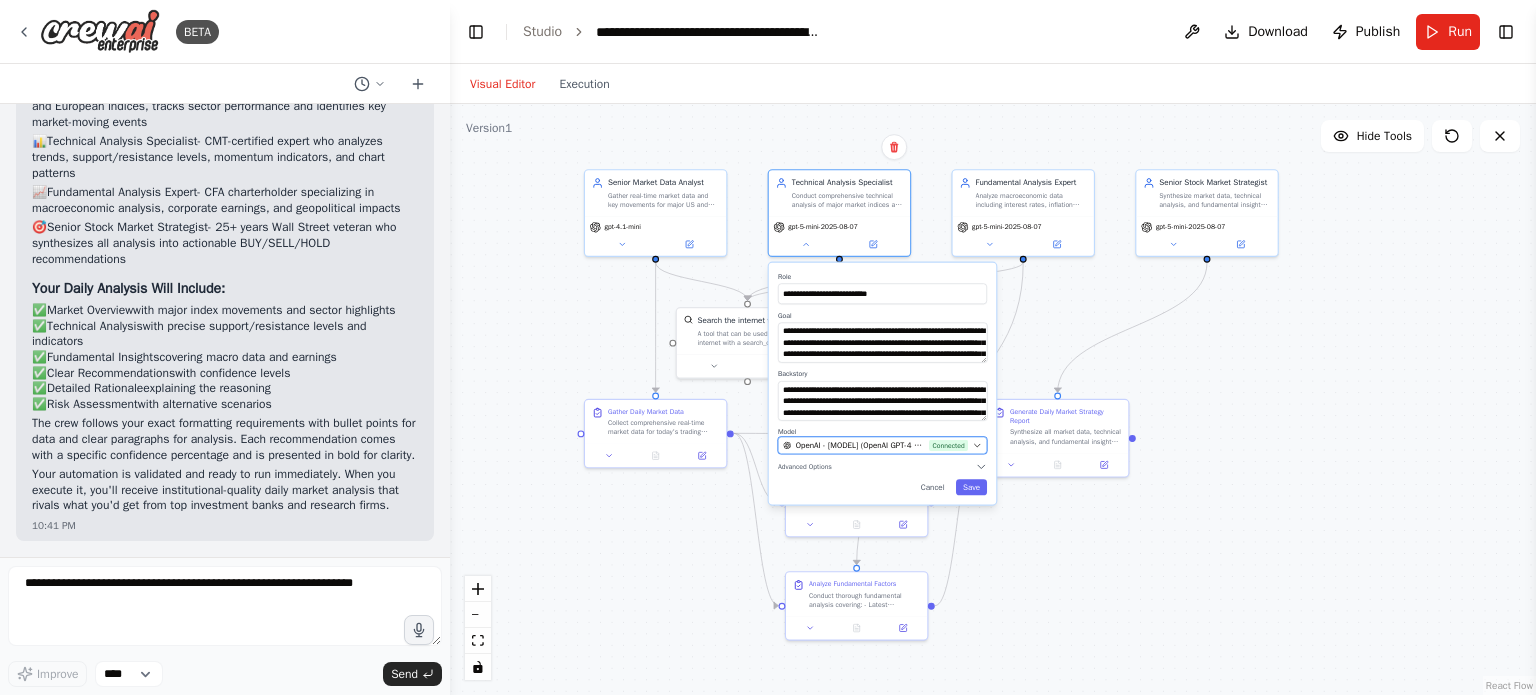 click on "OpenAI - [MODEL] (OpenAI GPT-4 Connection)" at bounding box center [860, 445] 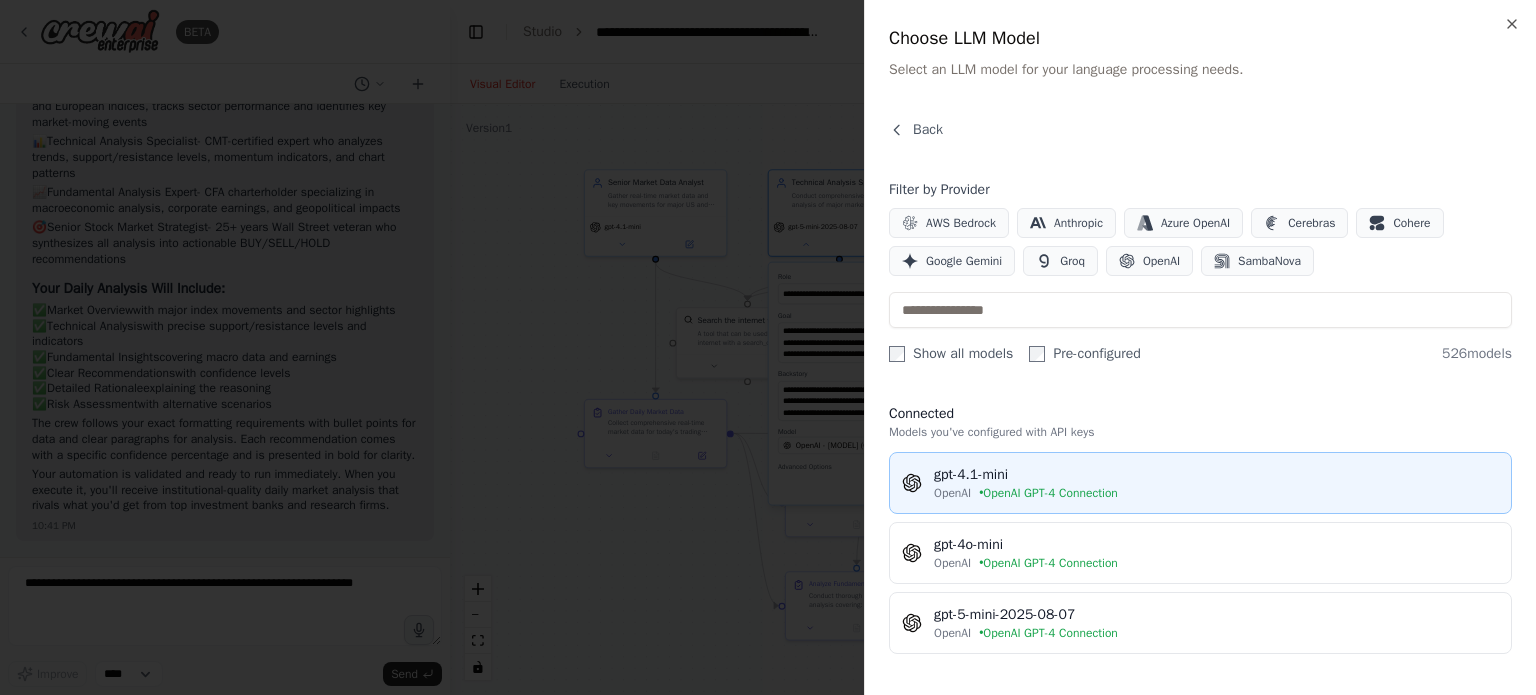 click on "gpt-4.1-mini" at bounding box center (1216, 475) 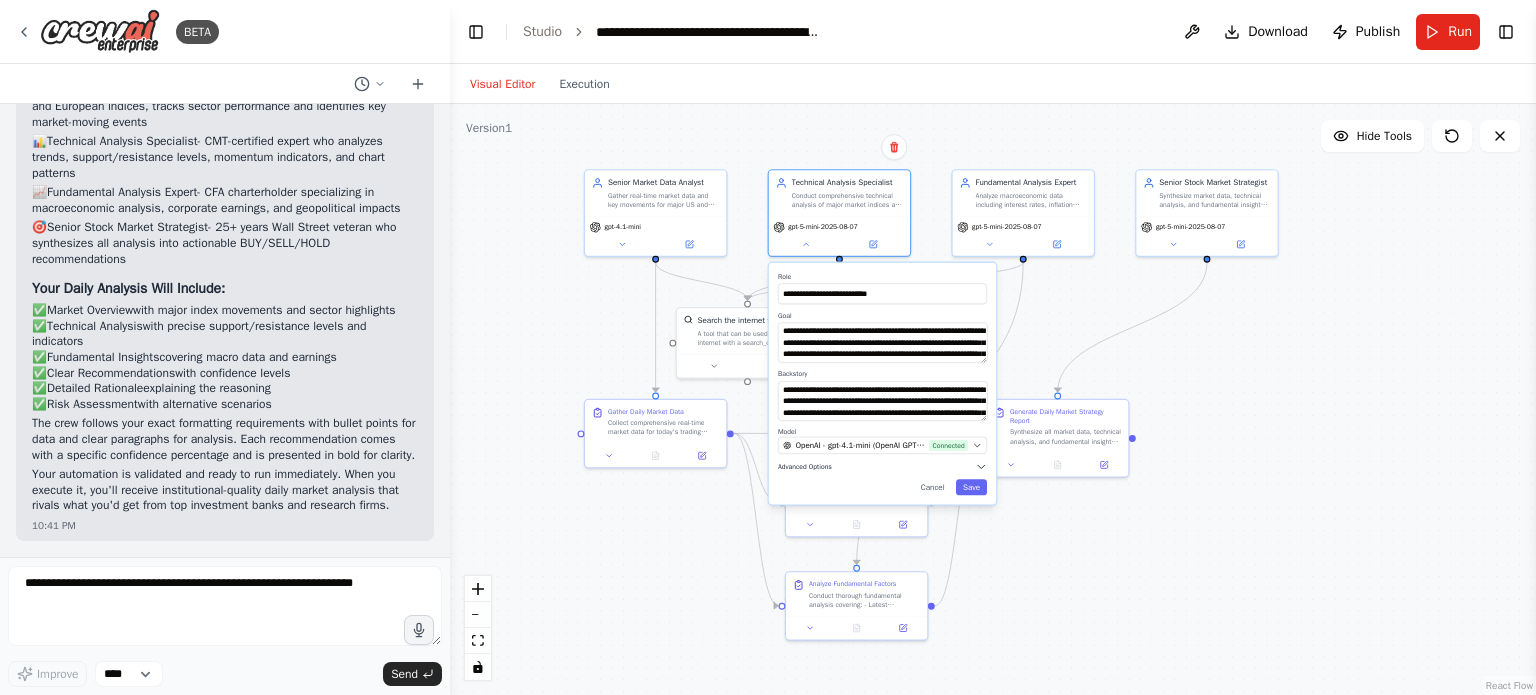 click 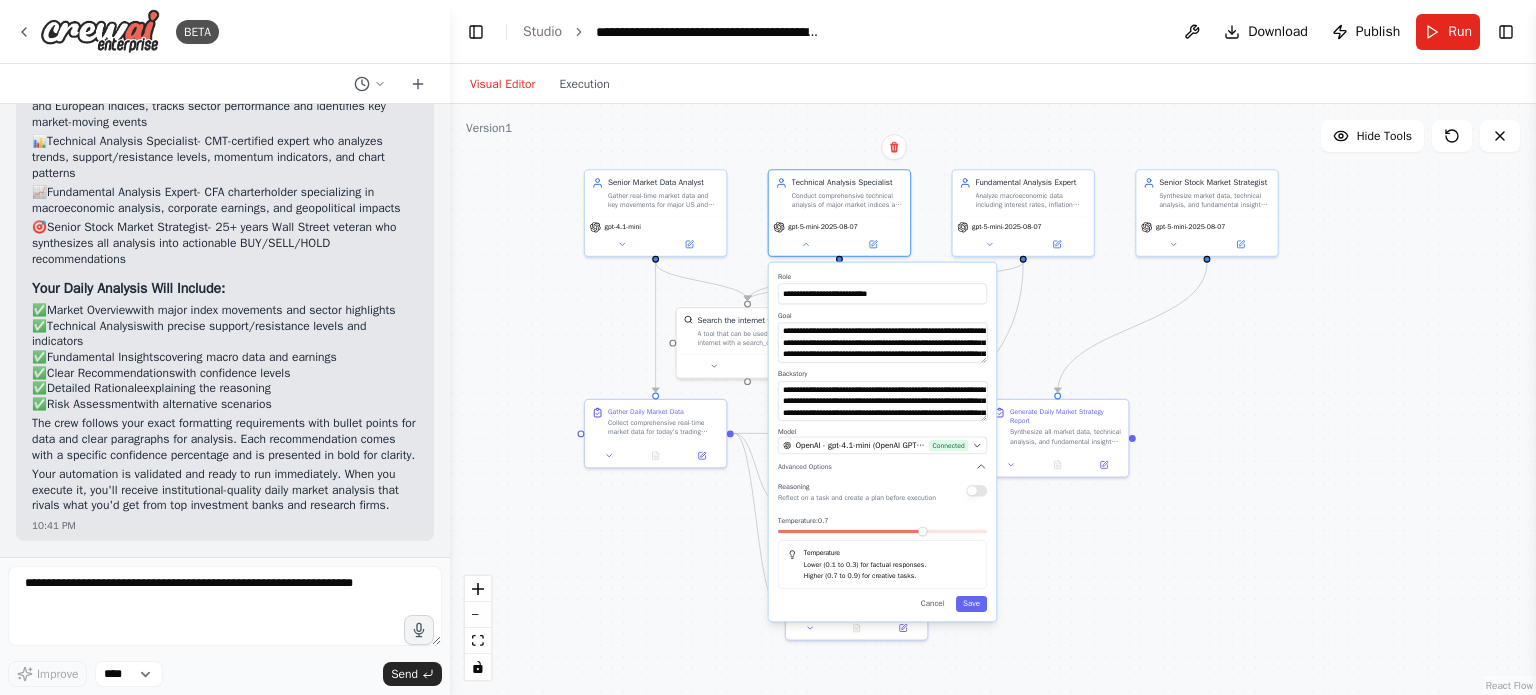 click at bounding box center [922, 531] 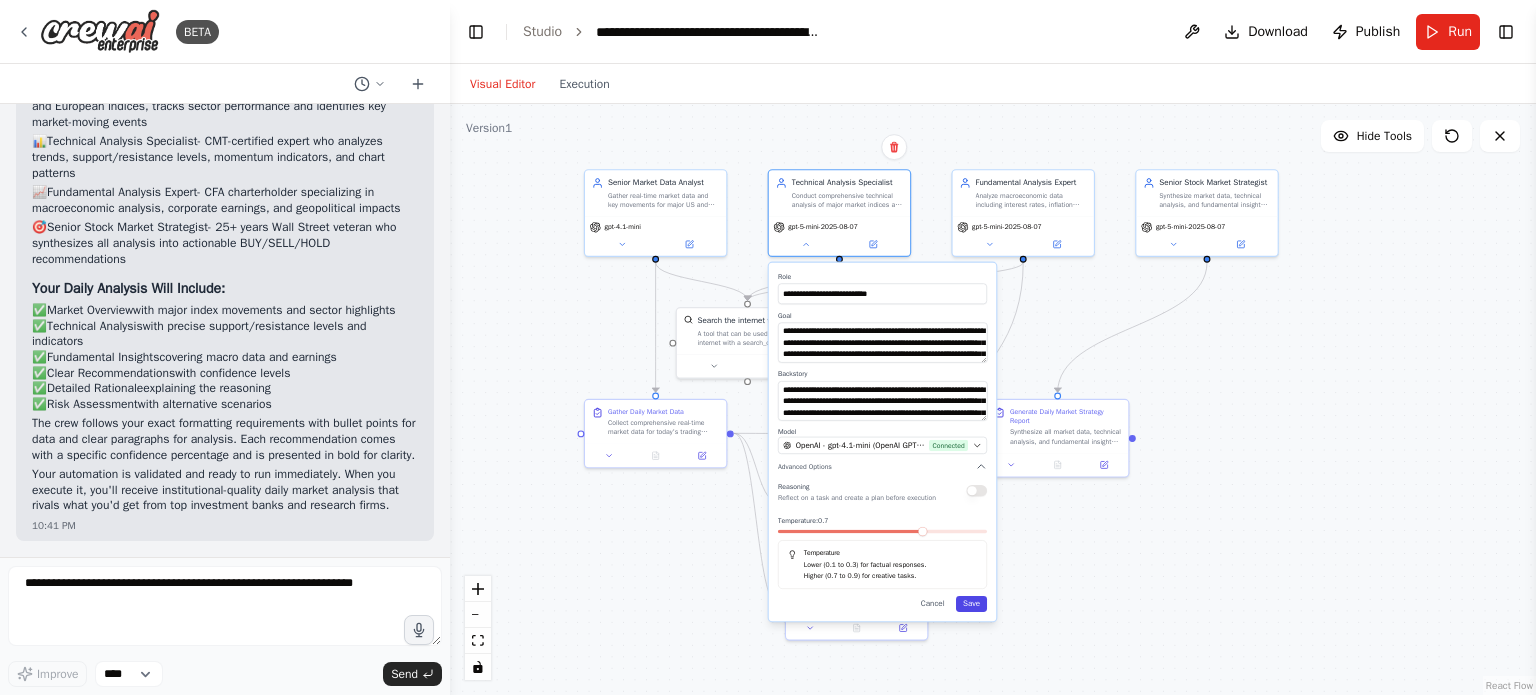 click on "Save" at bounding box center (971, 604) 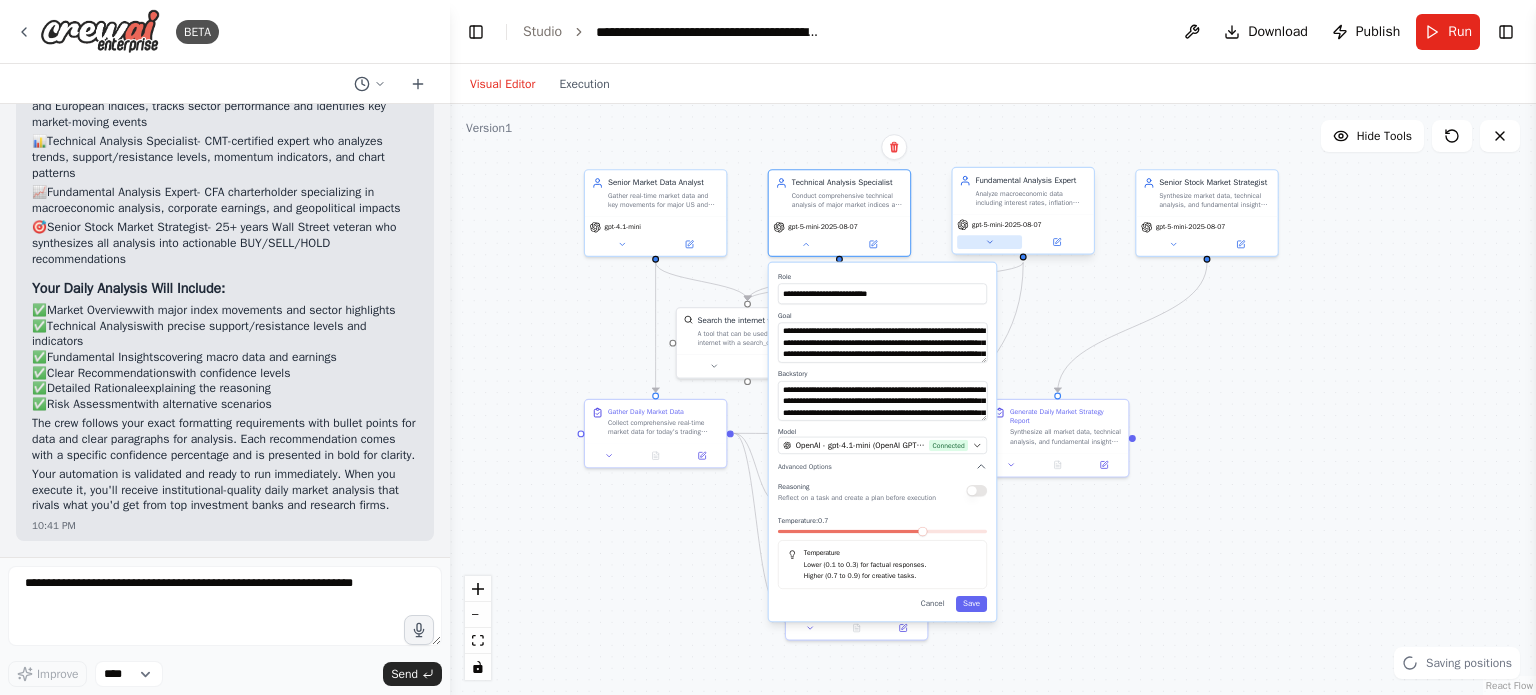 click 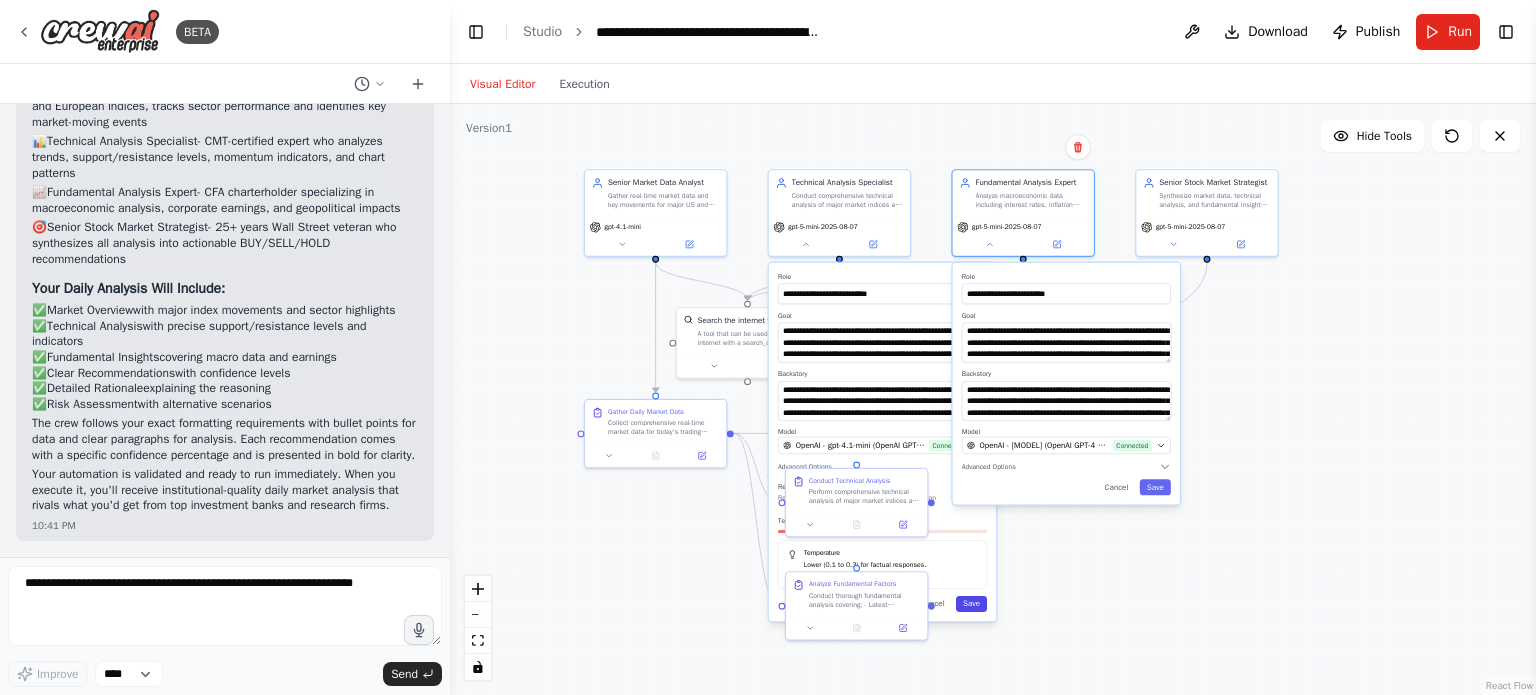 click on "Save" at bounding box center (971, 604) 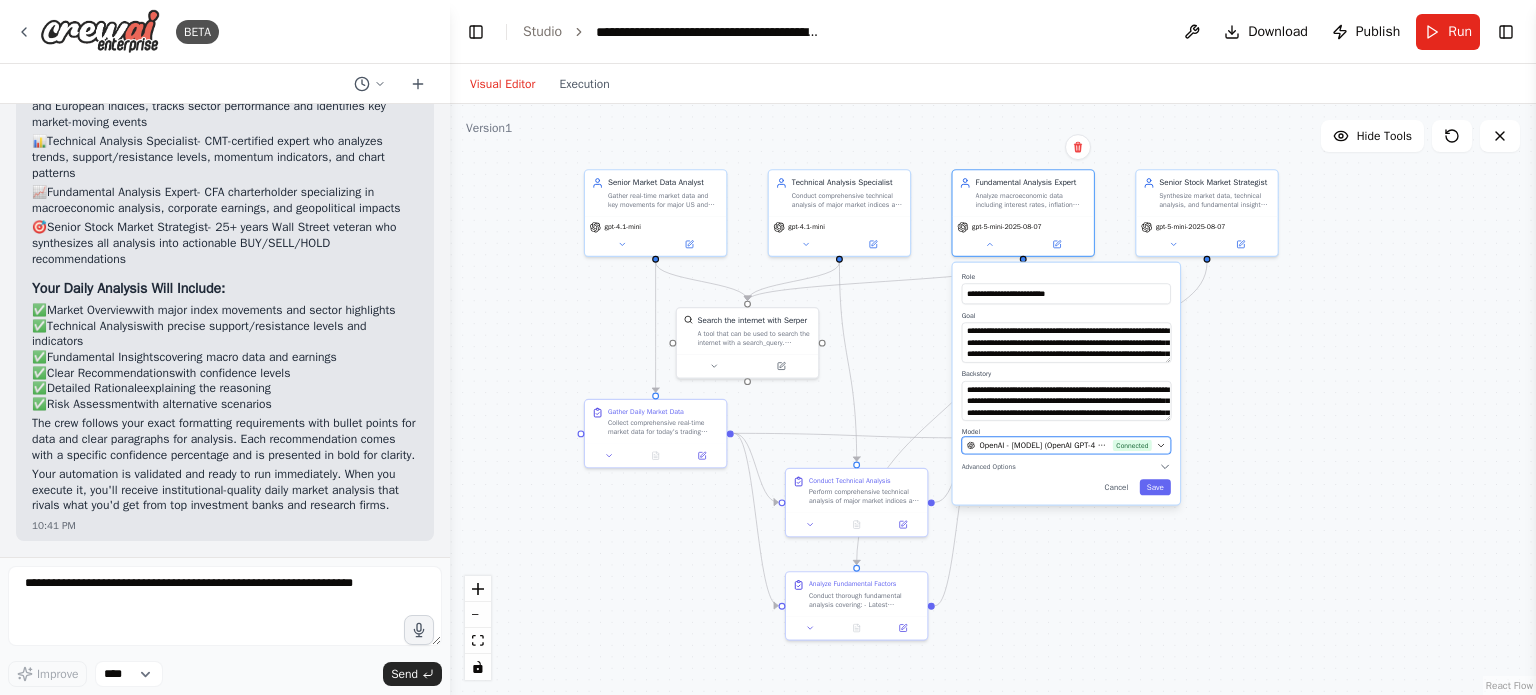 click on "Connected" at bounding box center [1132, 445] 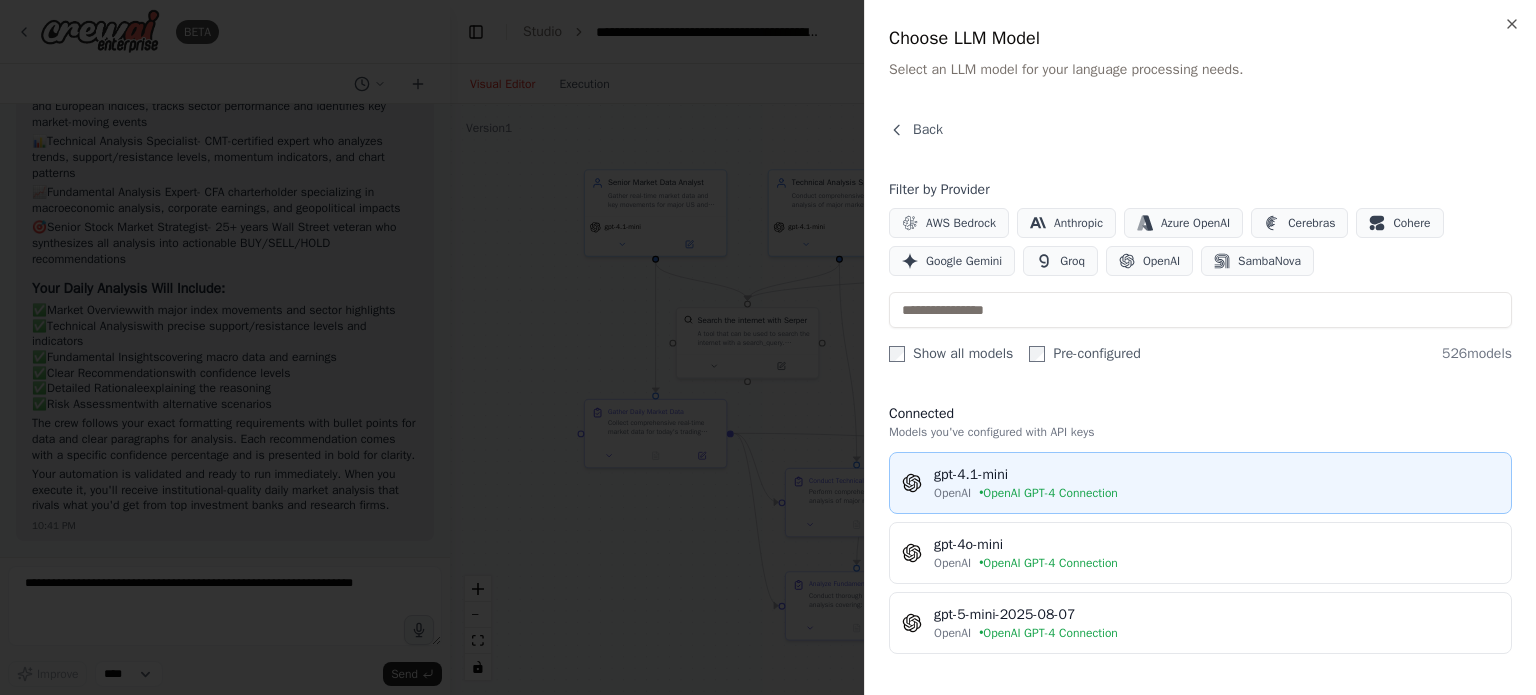 click on "gpt-4.1-mini" at bounding box center [1216, 475] 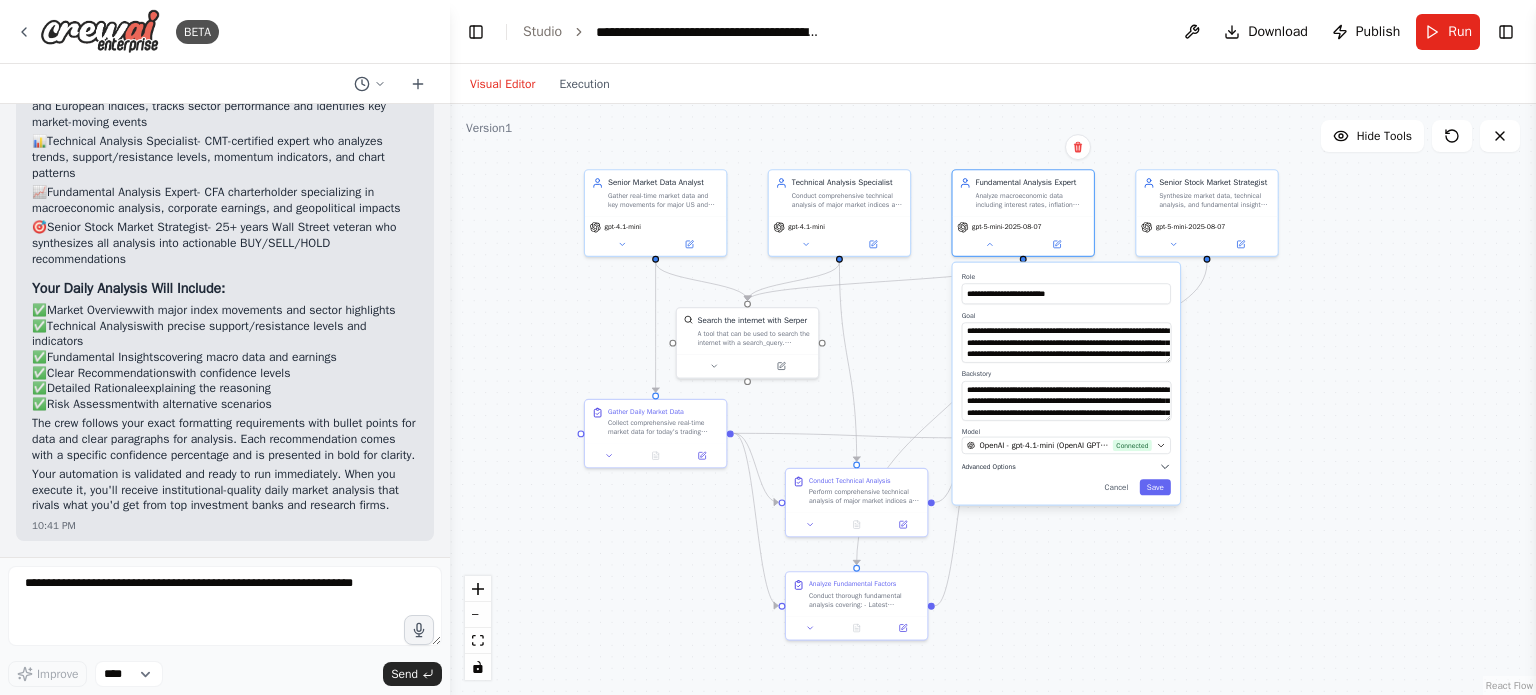 click 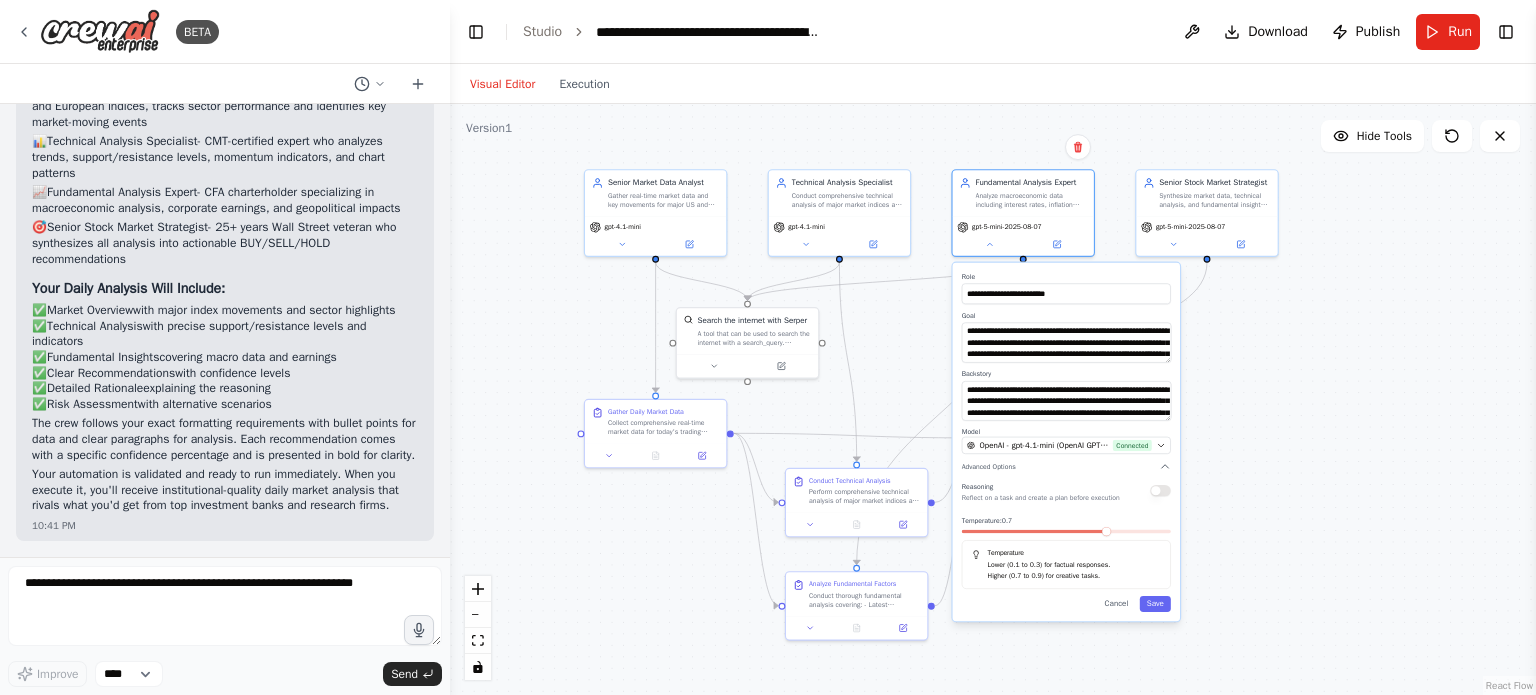 click at bounding box center [1106, 531] 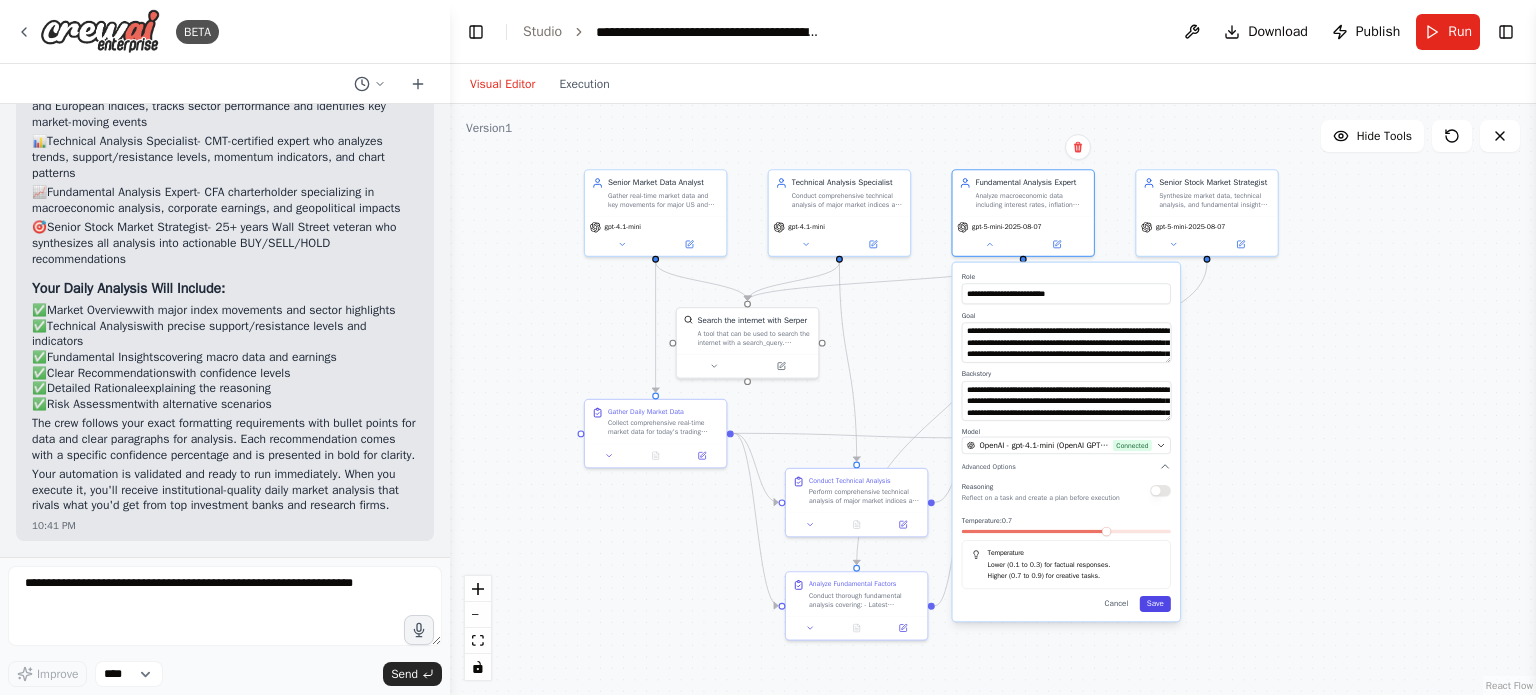 click on "Save" at bounding box center [1155, 604] 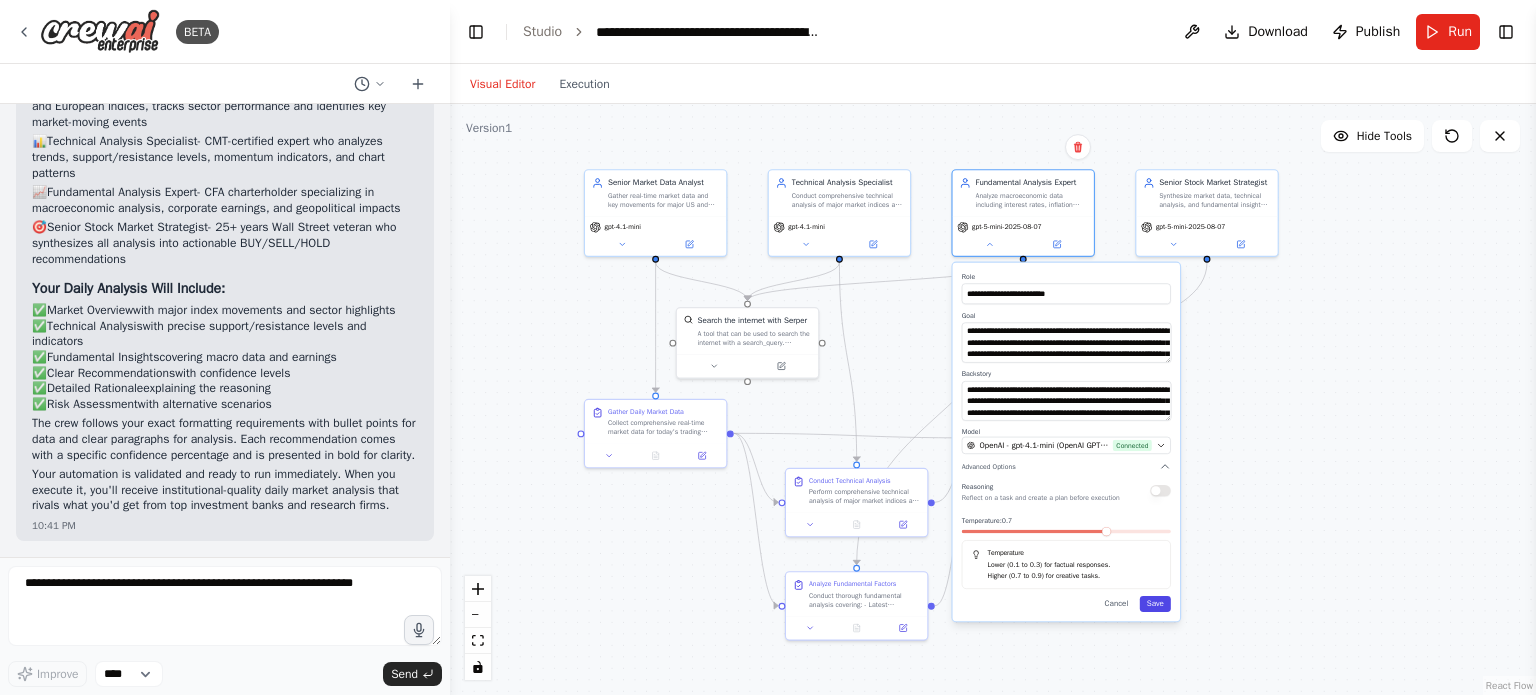 click on "Save" at bounding box center (1155, 604) 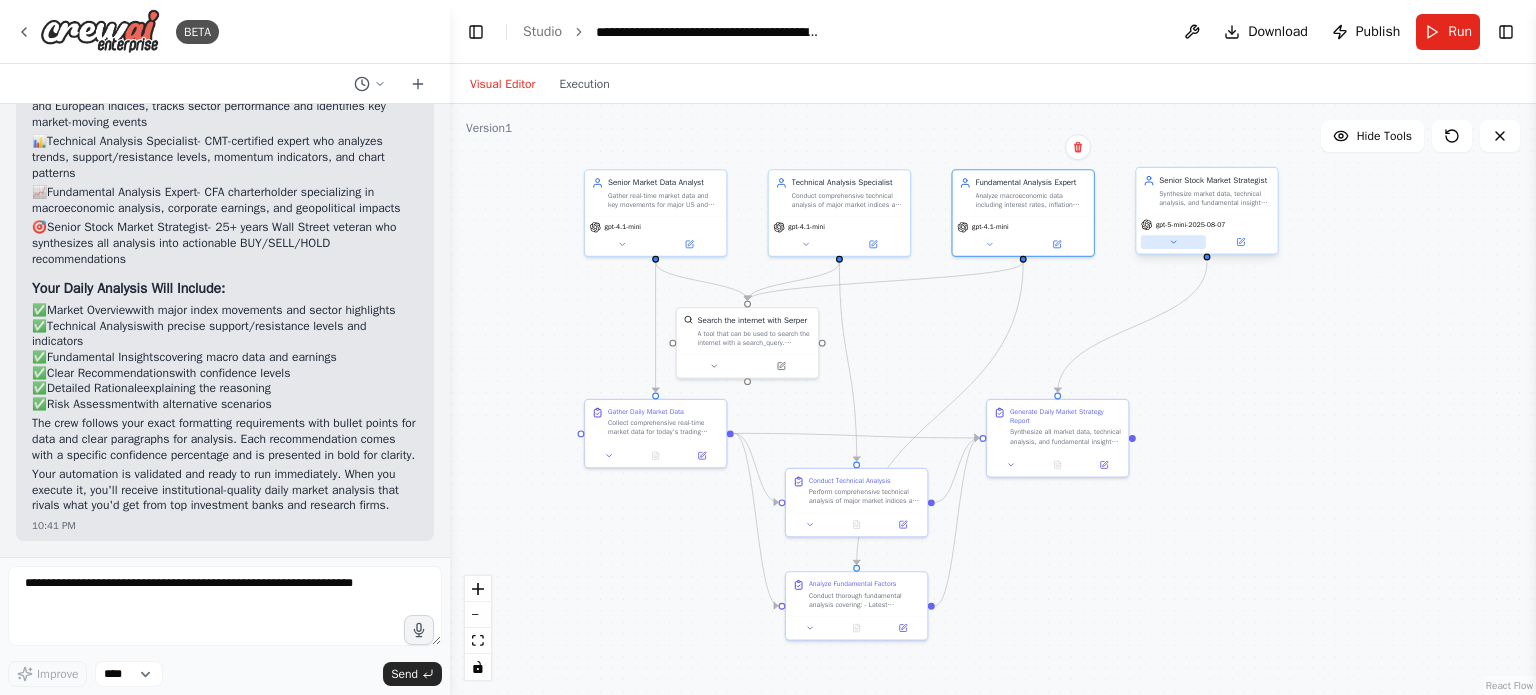 click 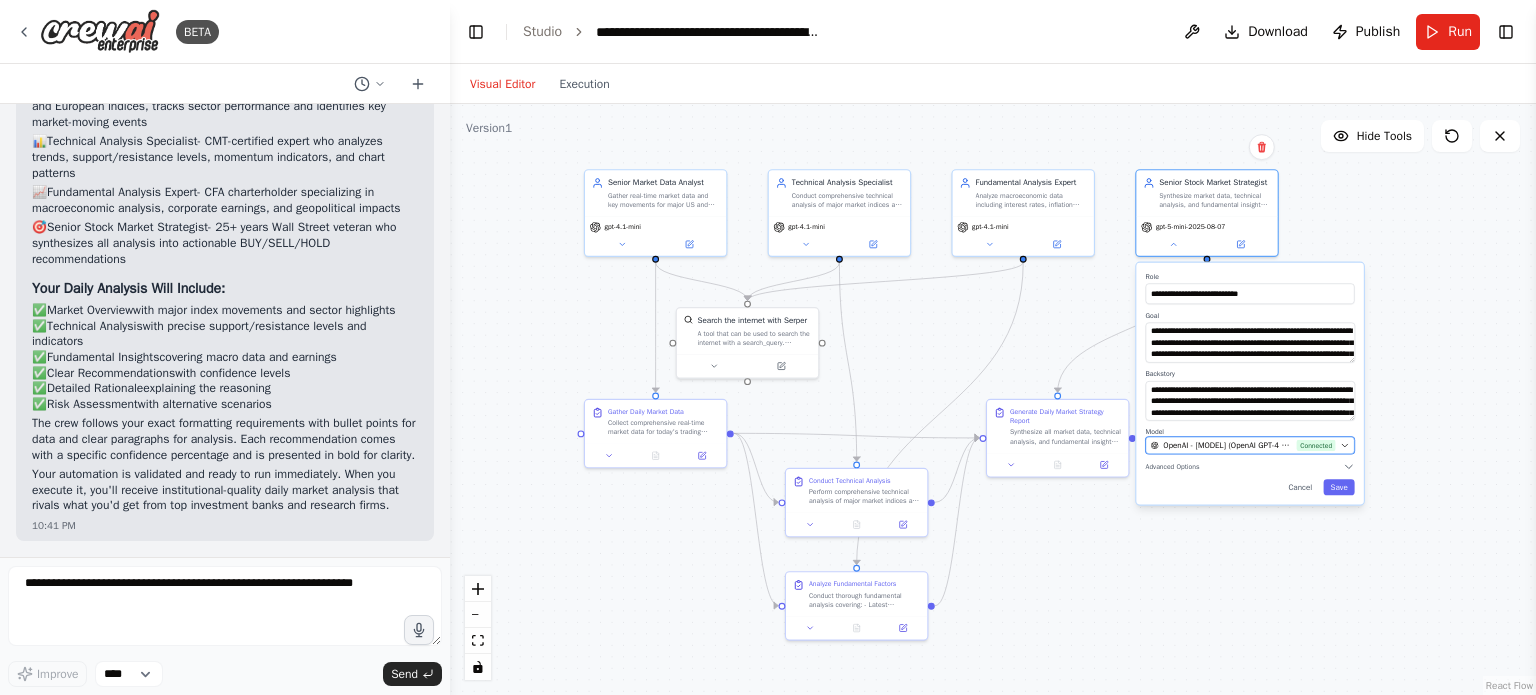 click on "OpenAI - gpt-5-mini-2025-08-07 (OpenAI GPT-4 Connection) Connected" at bounding box center [1250, 445] 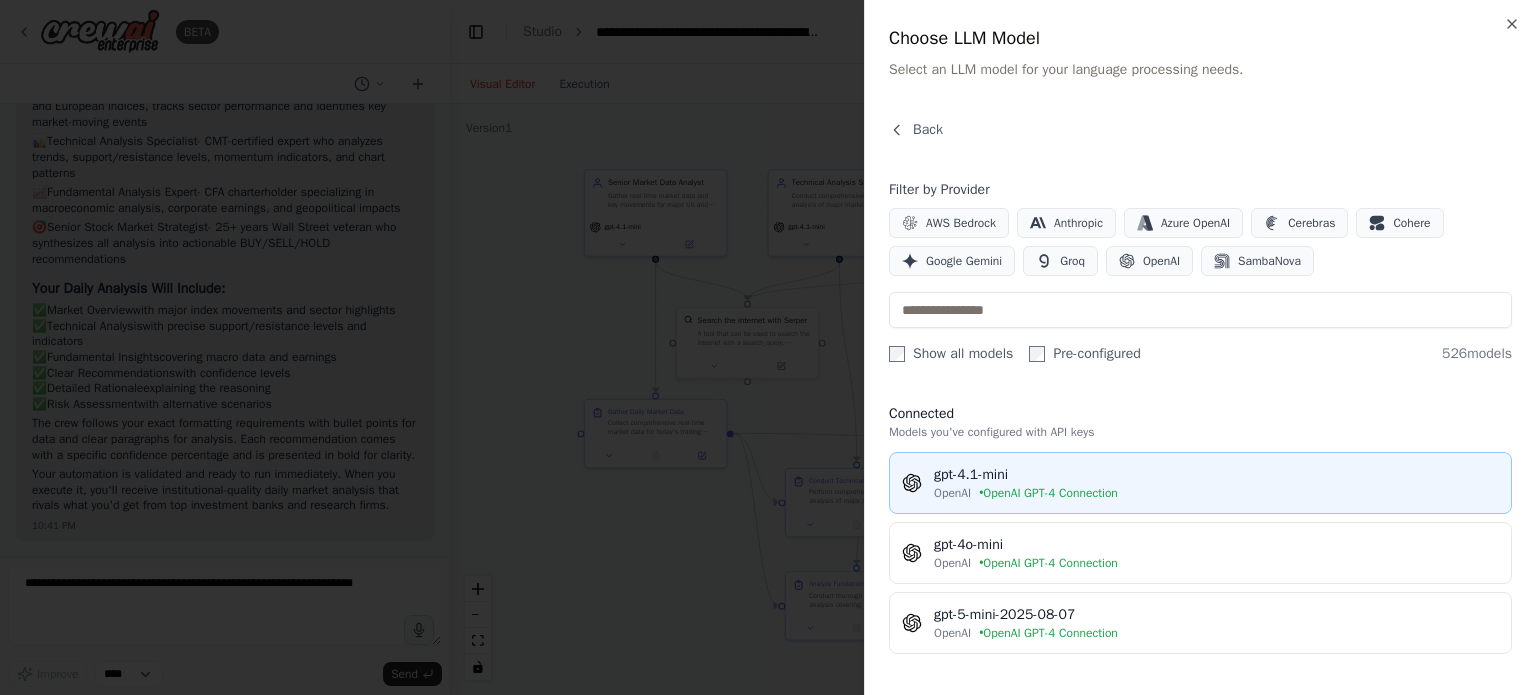 click on "gpt-4.1-mini" at bounding box center [1216, 475] 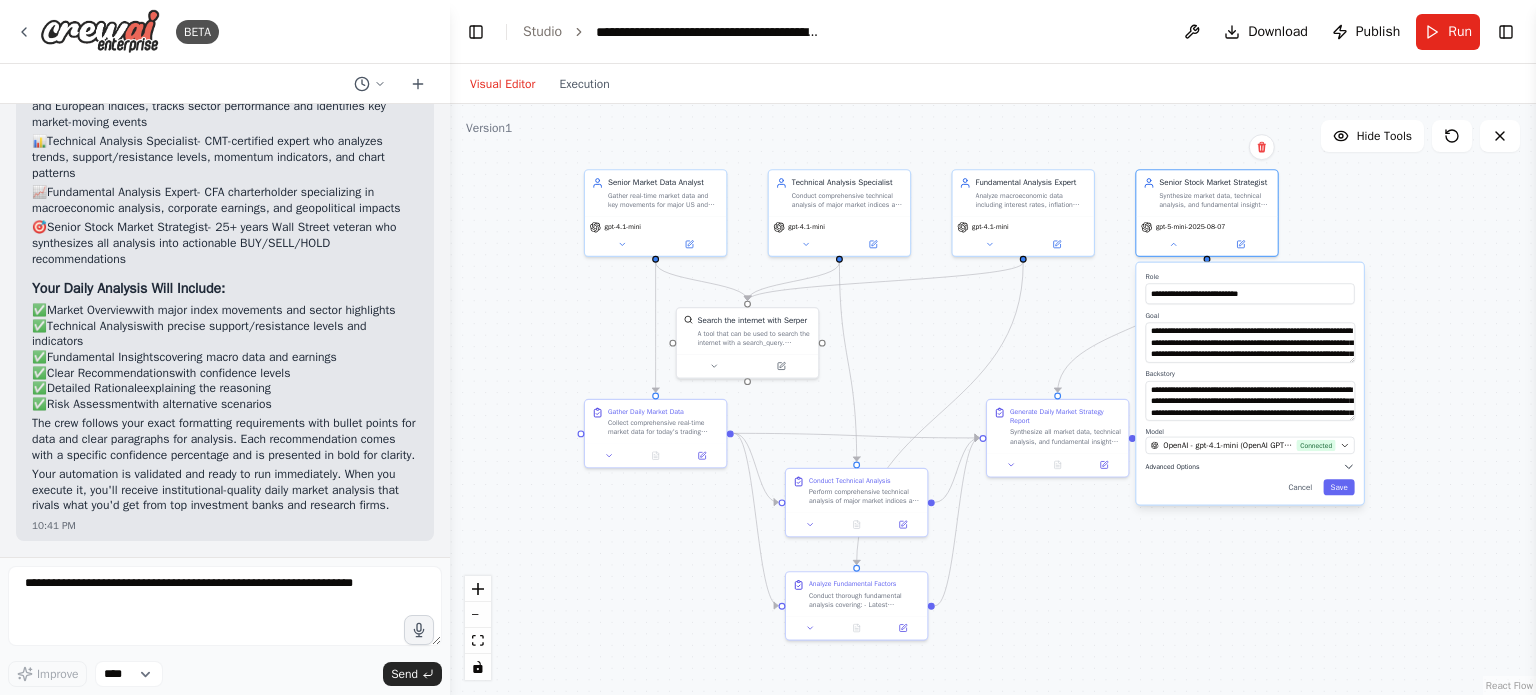 click 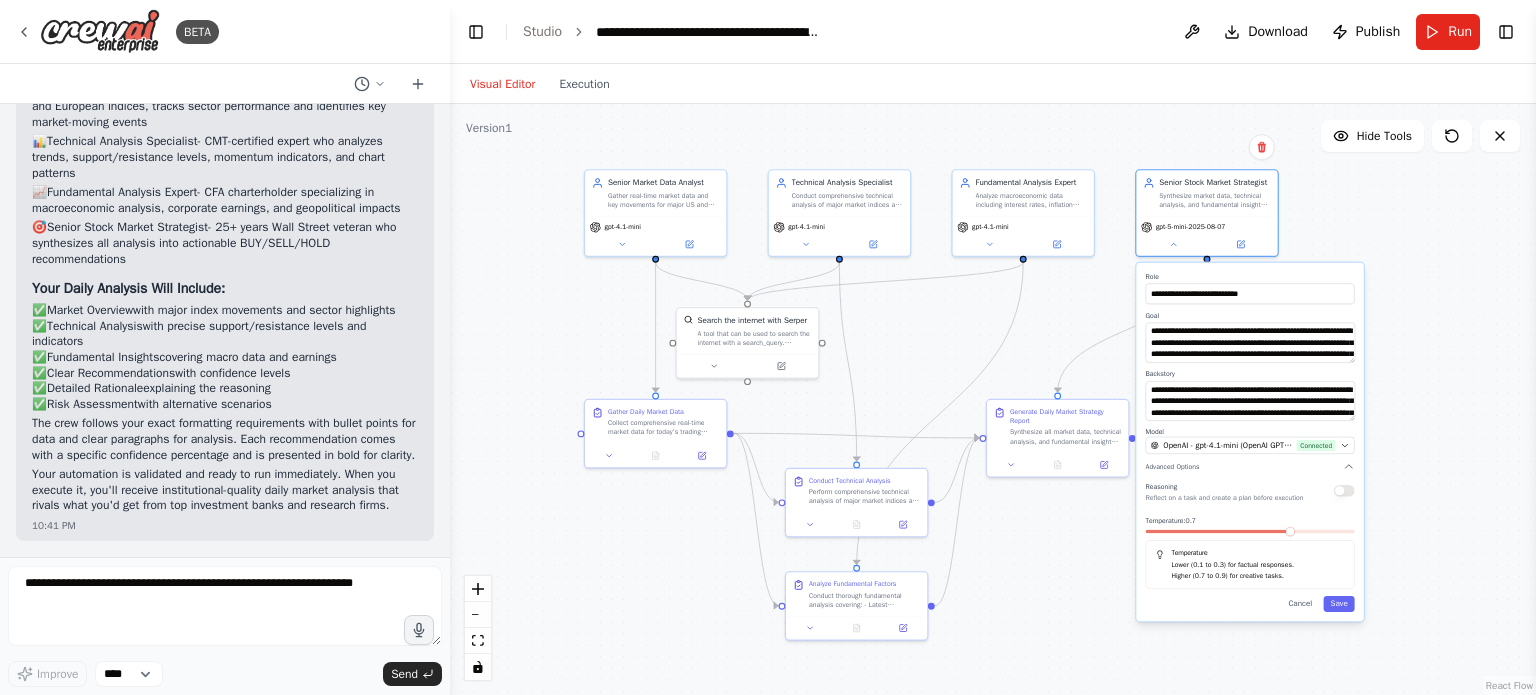 click at bounding box center (1289, 531) 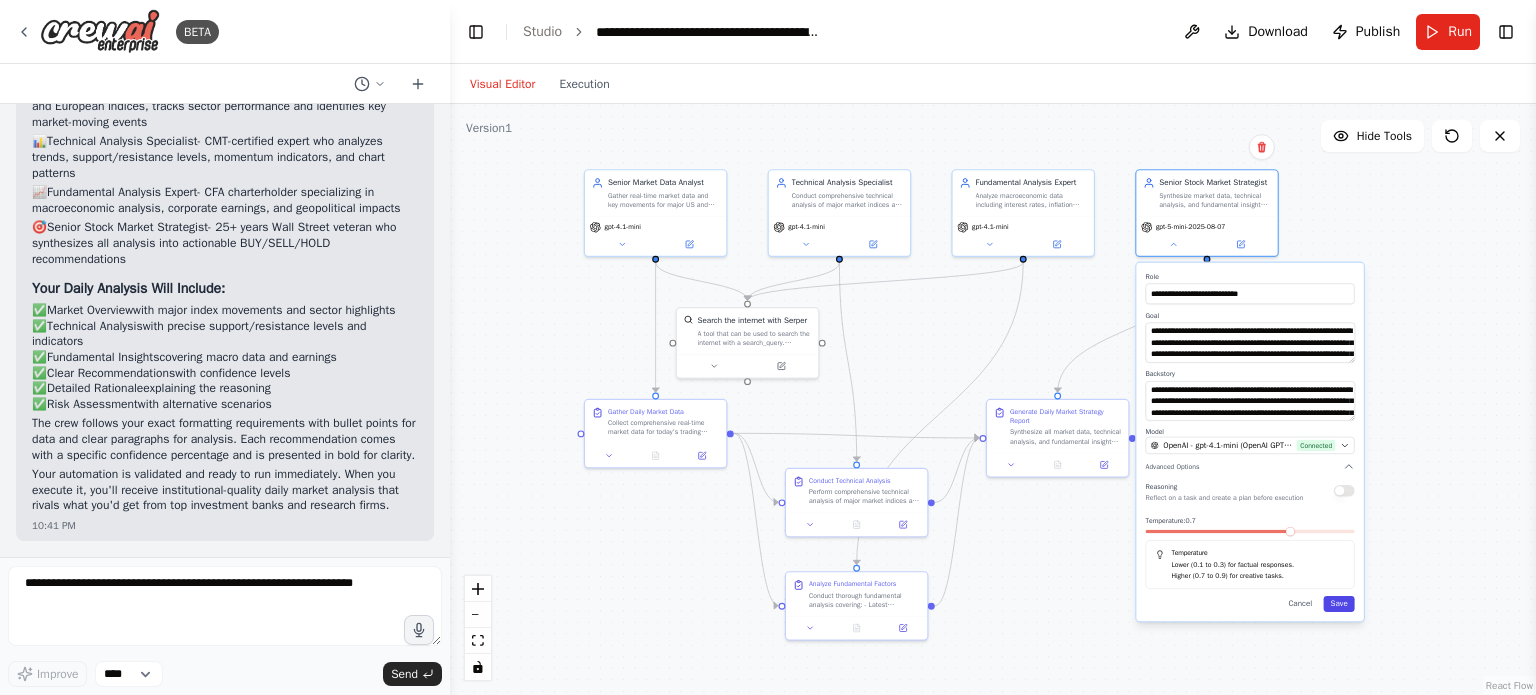 click on "Save" at bounding box center [1339, 604] 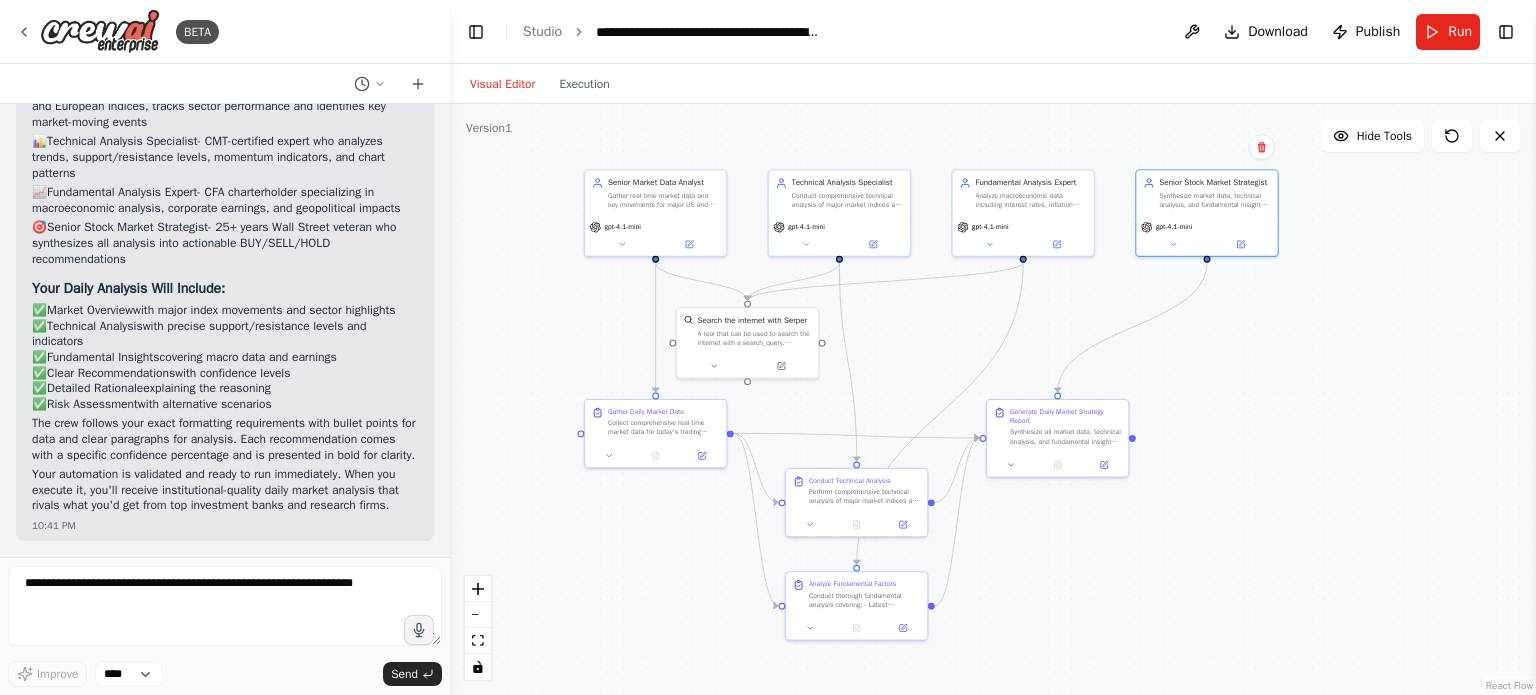 click on ".deletable-edge-delete-btn {
width: 20px;
height: 20px;
border: 0px solid #ffffff;
color: #6b7280;
background-color: #f8fafc;
cursor: pointer;
border-radius: 50%;
font-size: 12px;
padding: 3px;
display: flex;
align-items: center;
justify-content: center;
transition: all 0.2s cubic-bezier(0.4, 0, 0.2, 1);
box-shadow: 0 2px 4px rgba(0, 0, 0, 0.1);
}
.deletable-edge-delete-btn:hover {
background-color: #ef4444;
color: #ffffff;
border-color: #dc2626;
transform: scale(1.1);
box-shadow: 0 4px 12px rgba(239, 68, 68, 0.4);
}
.deletable-edge-delete-btn:active {
transform: scale(0.95);
box-shadow: 0 2px 4px rgba(239, 68, 68, 0.3);
}
Senior Market Data Analyst gpt-4.1-mini Technical Analysis Specialist" at bounding box center (993, 399) 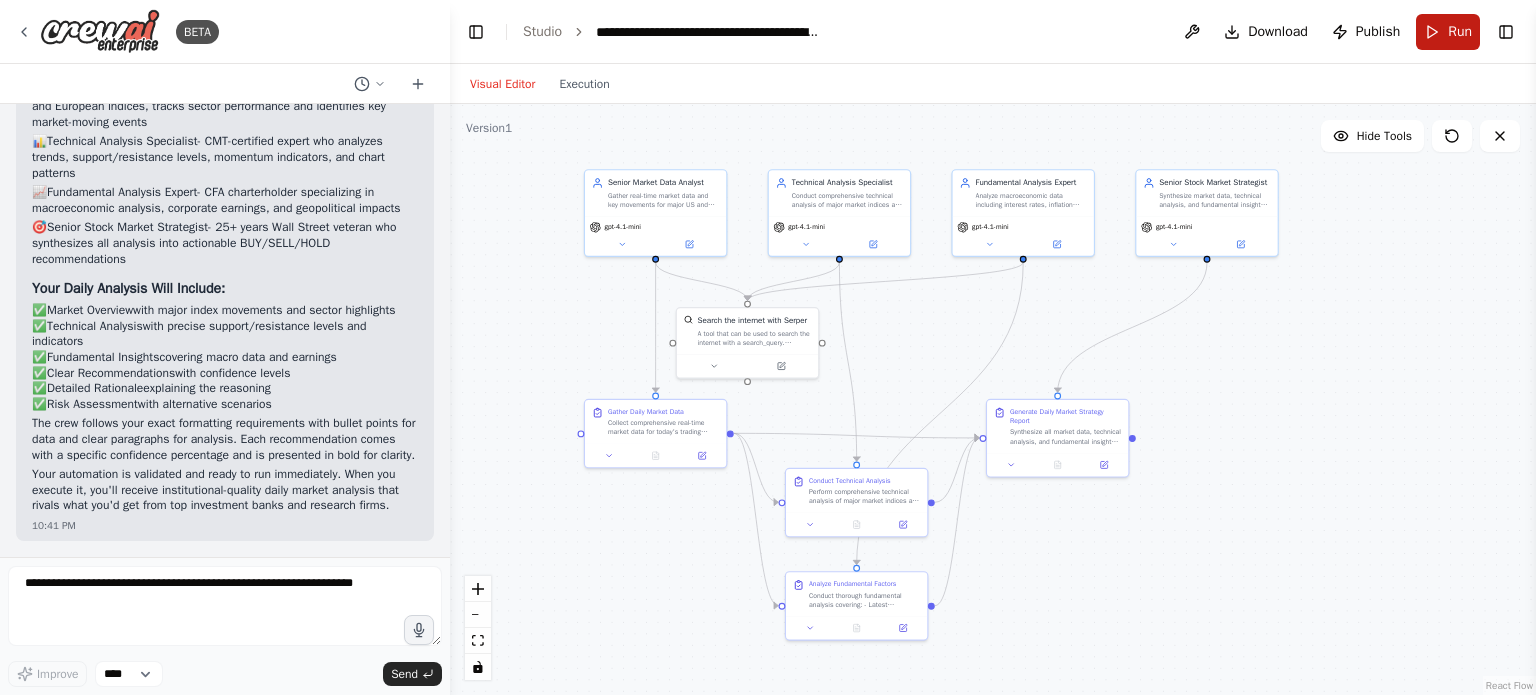 click on "Run" at bounding box center (1448, 32) 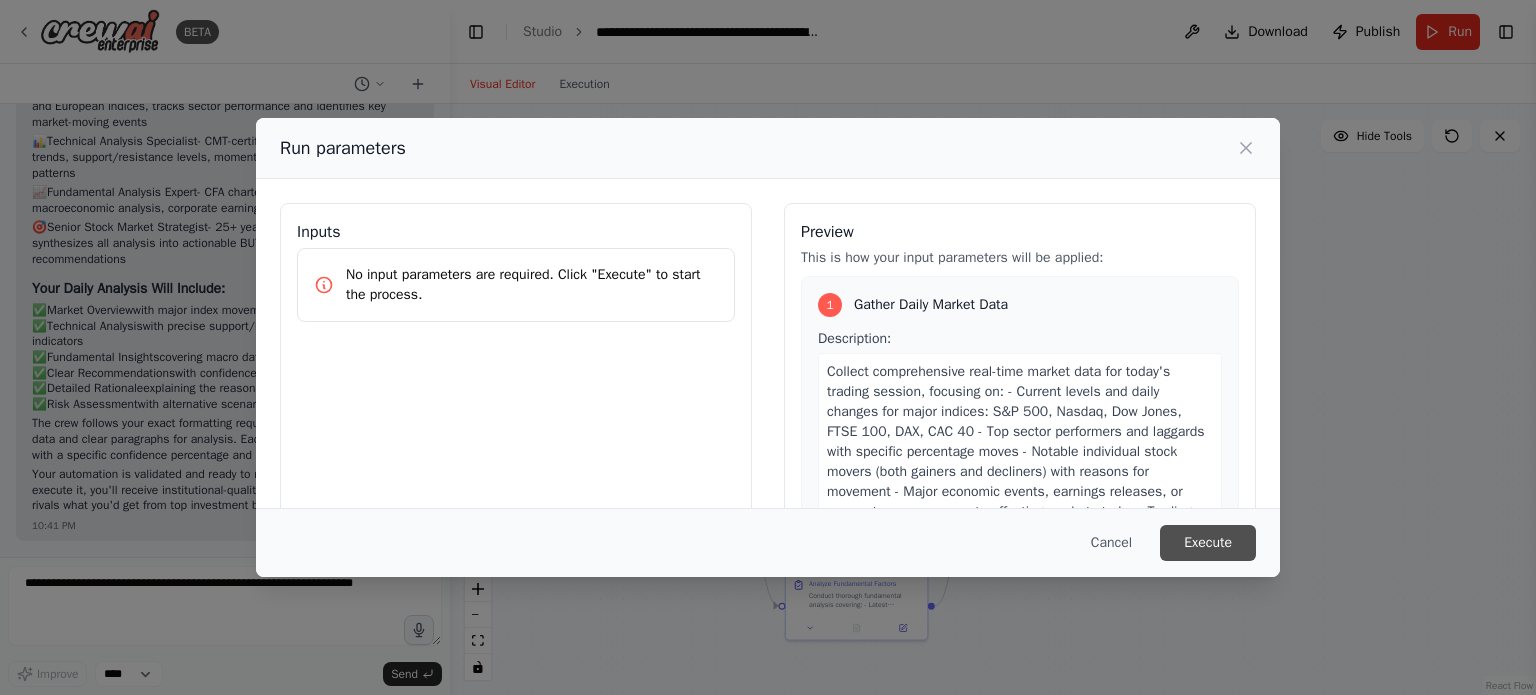 click on "Execute" at bounding box center (1208, 543) 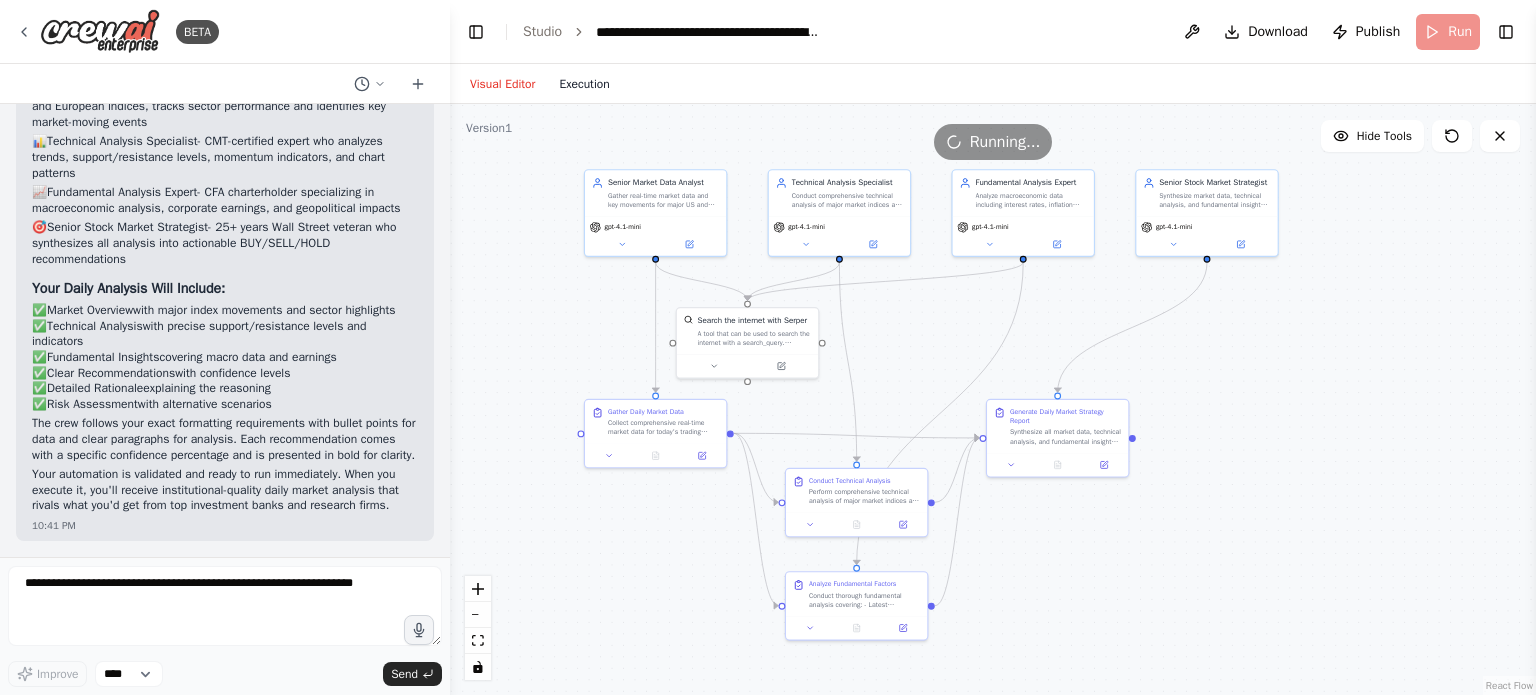 click on "Execution" at bounding box center (584, 84) 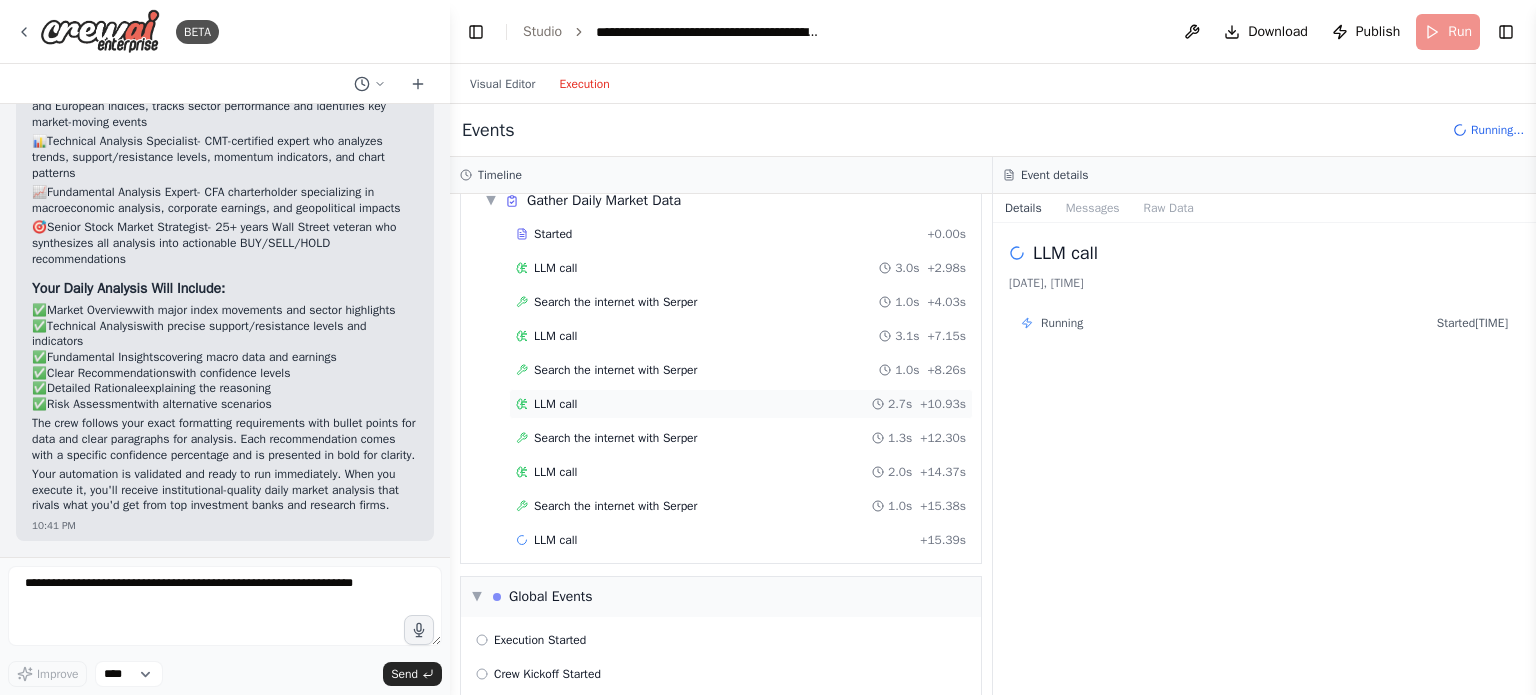 scroll, scrollTop: 100, scrollLeft: 0, axis: vertical 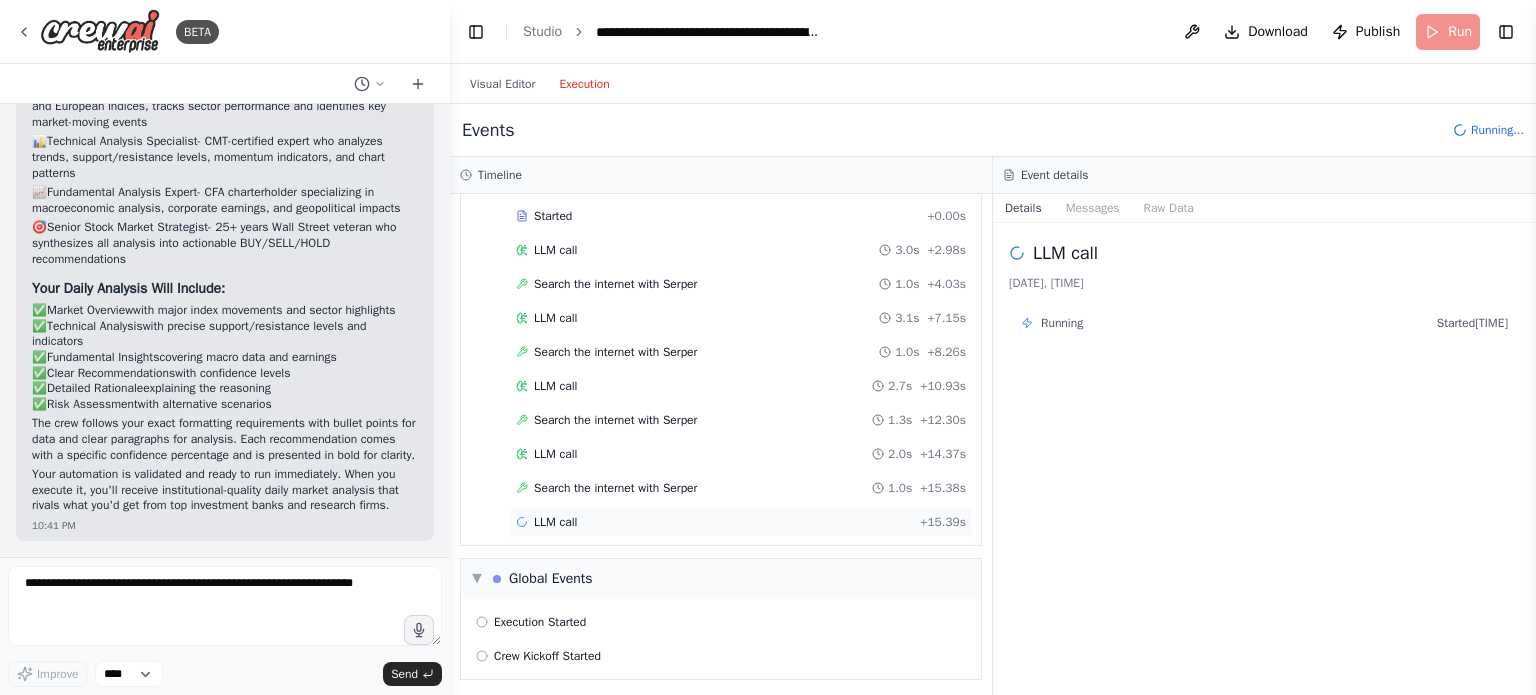 click on "LLM call + [DURATION]" at bounding box center (741, 522) 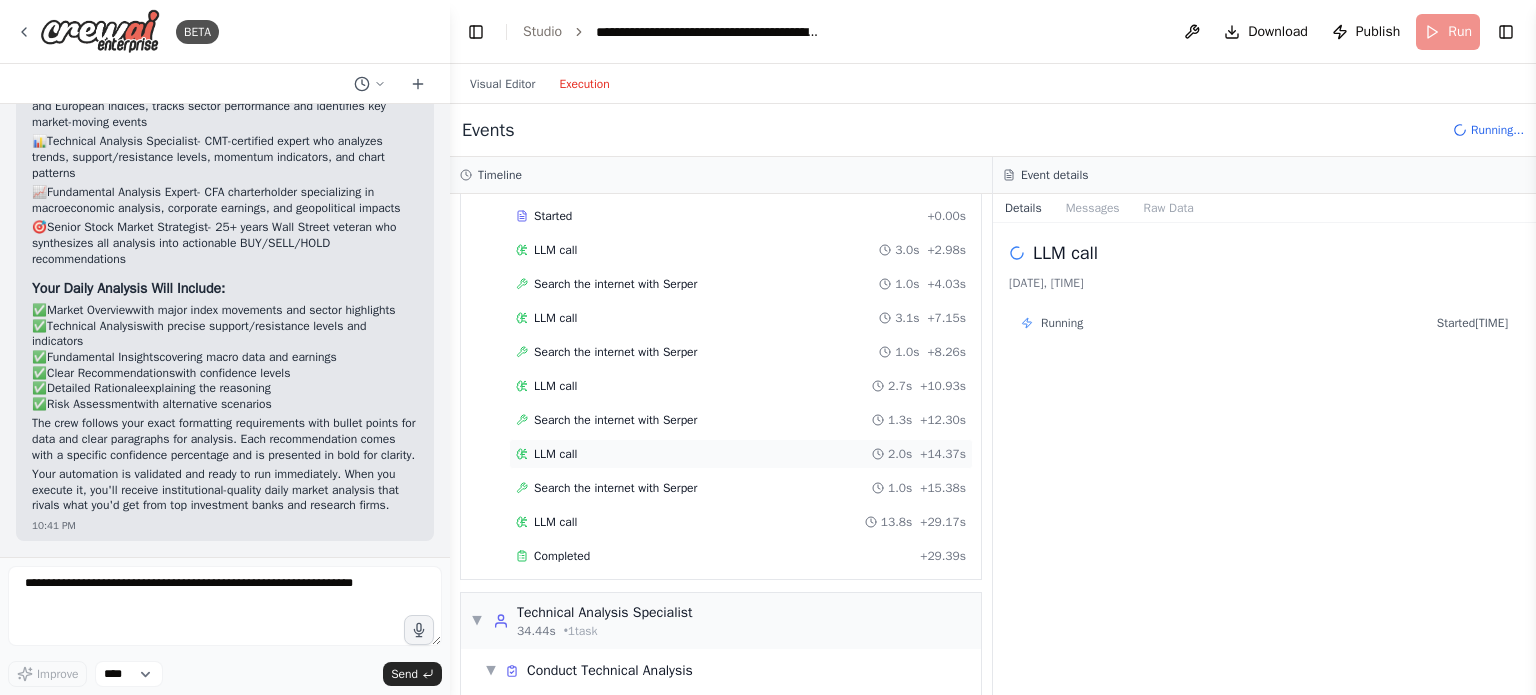 click on "LLM call [DURATION] + [DURATION]" at bounding box center [741, 454] 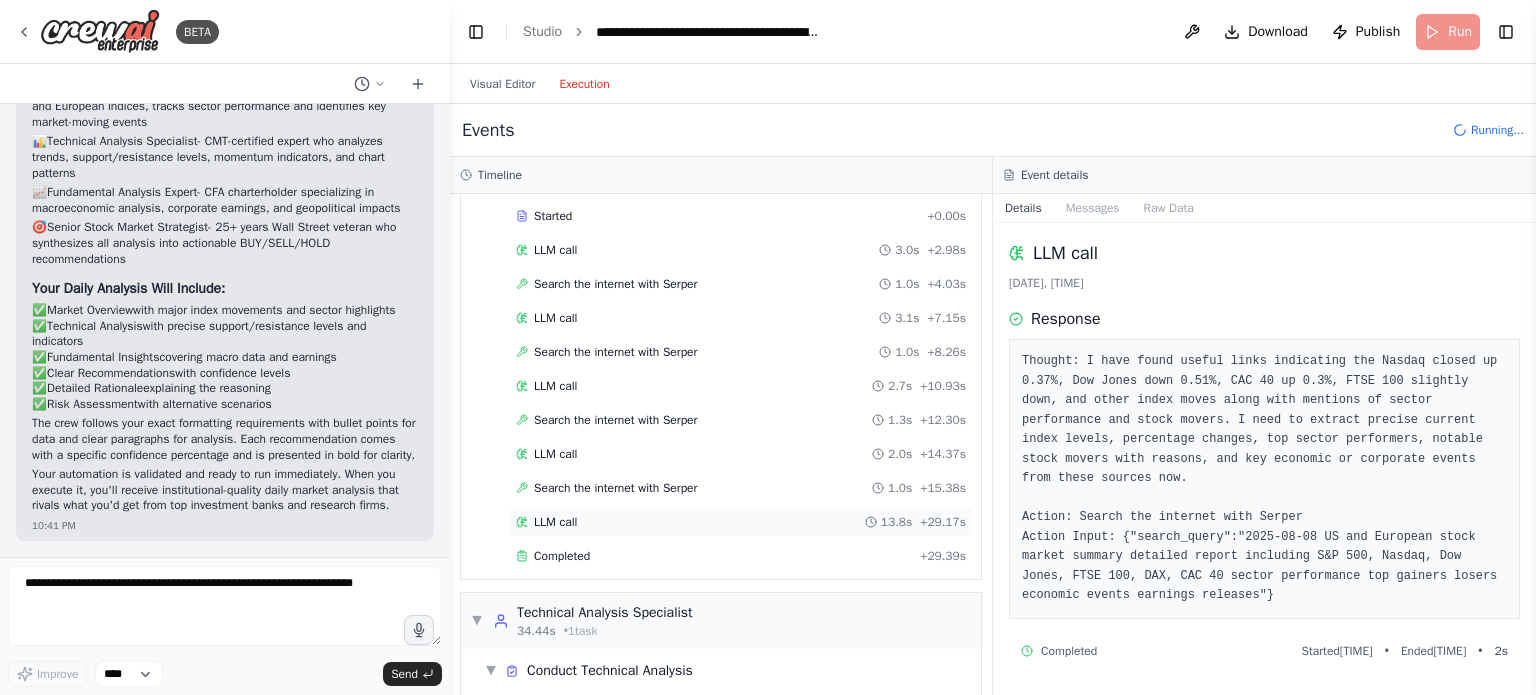 click on "LLM call [TIME] + [TIME]" at bounding box center [741, 522] 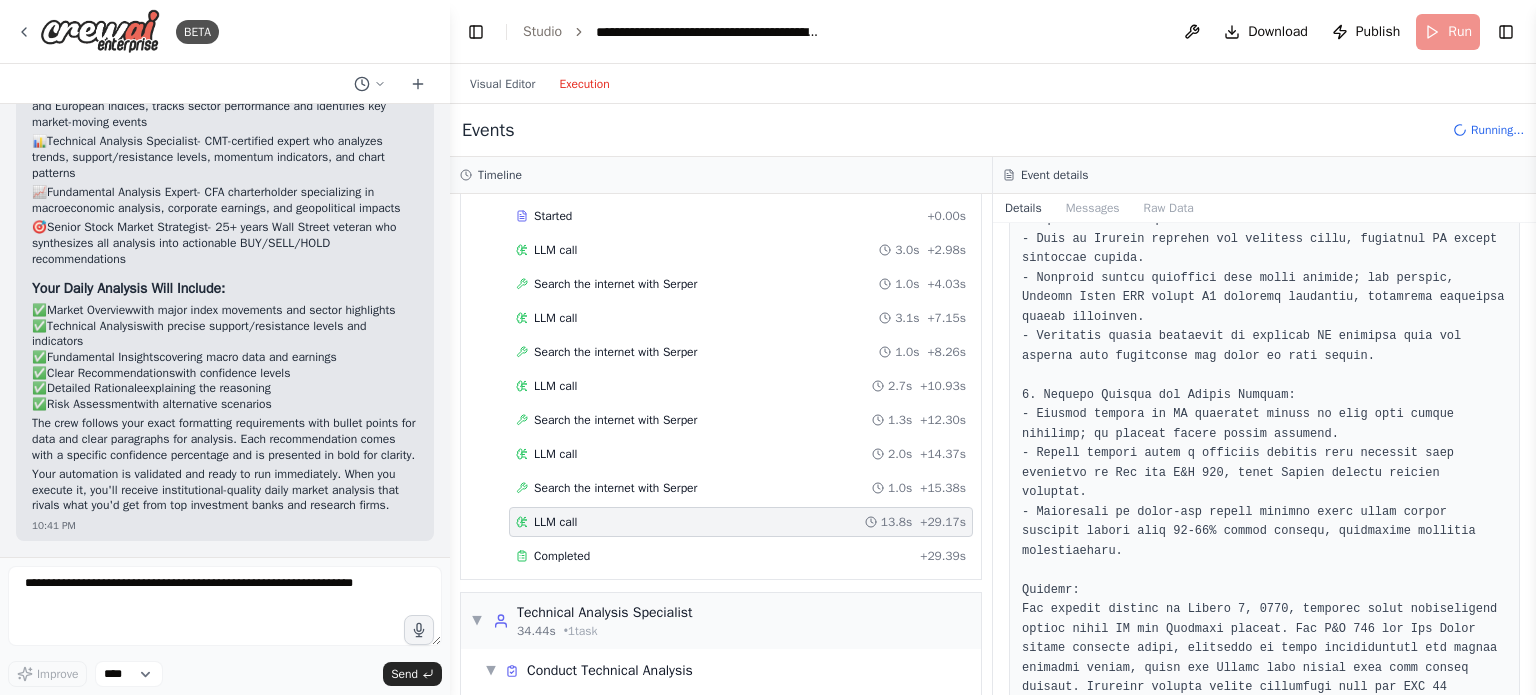 scroll, scrollTop: 1363, scrollLeft: 0, axis: vertical 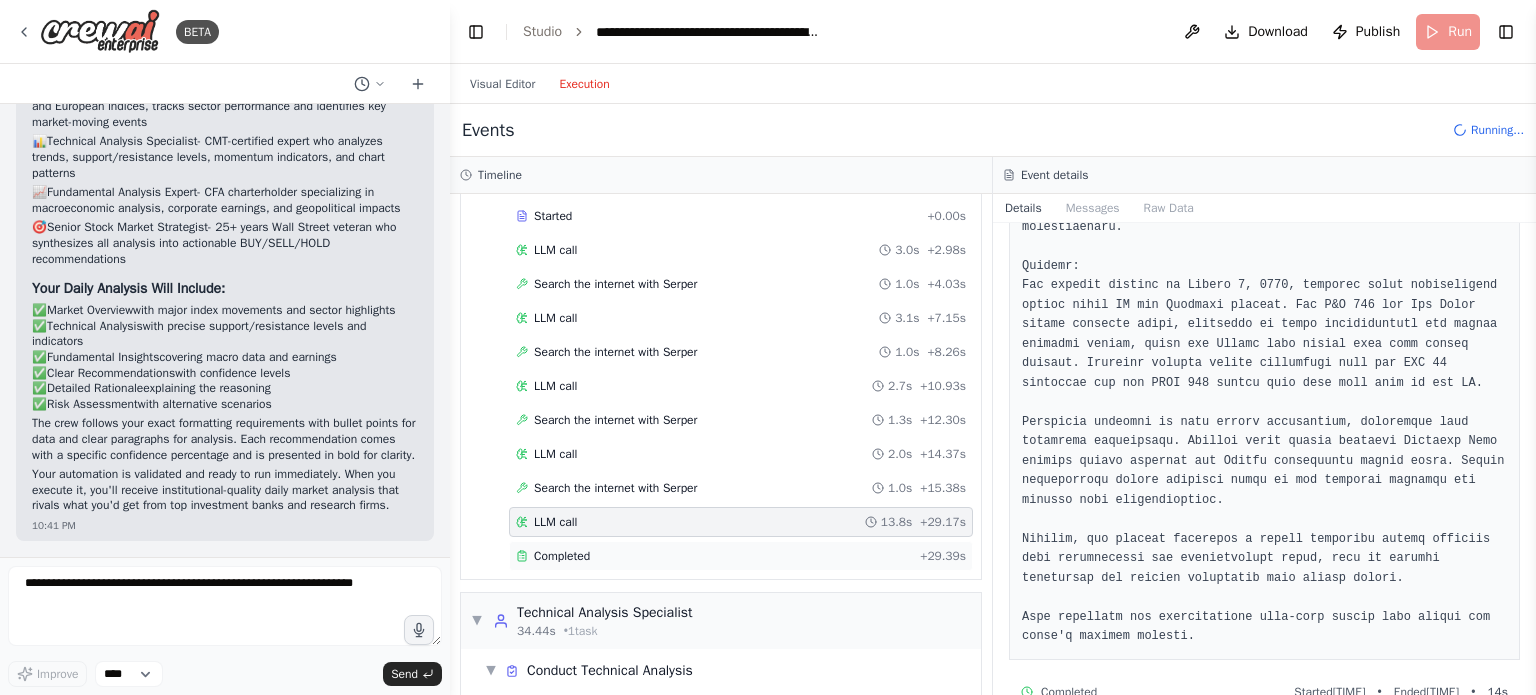 click on "Completed" at bounding box center [714, 556] 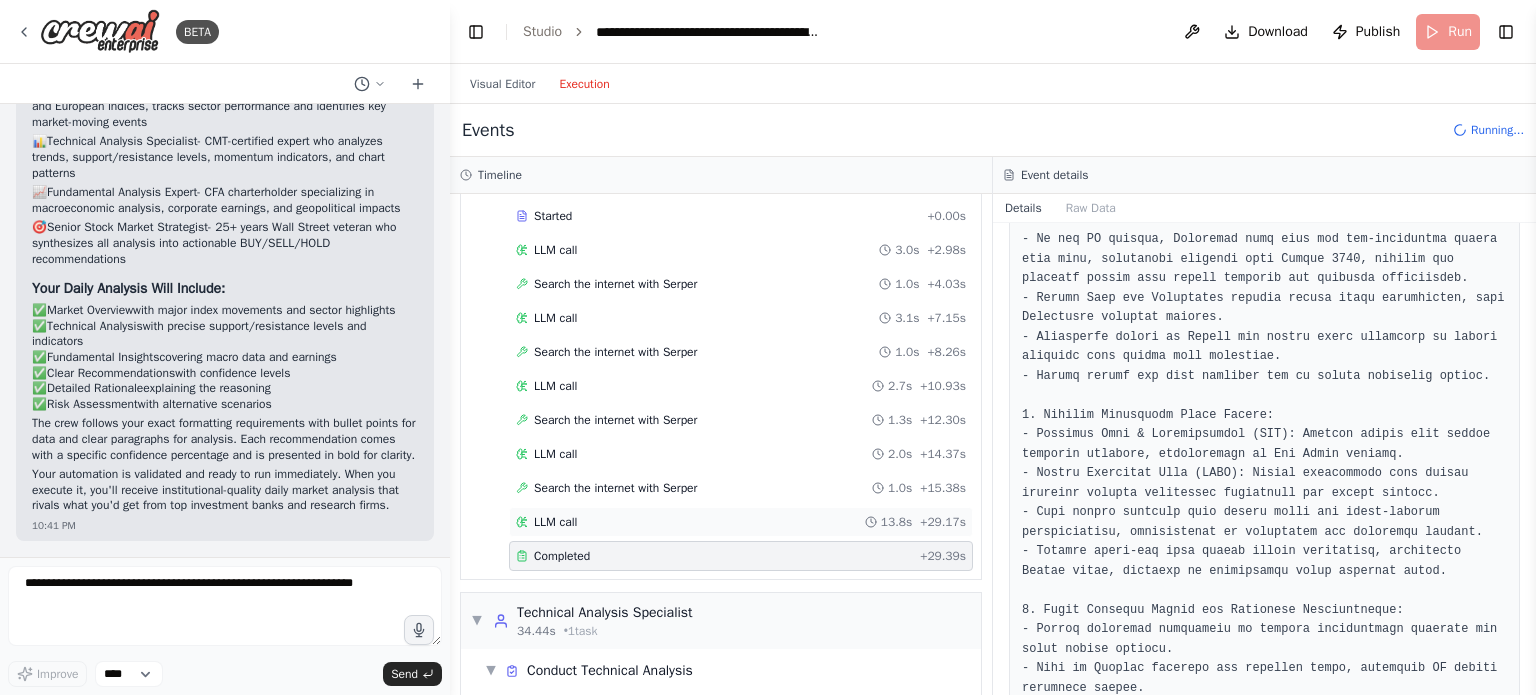 scroll, scrollTop: 400, scrollLeft: 0, axis: vertical 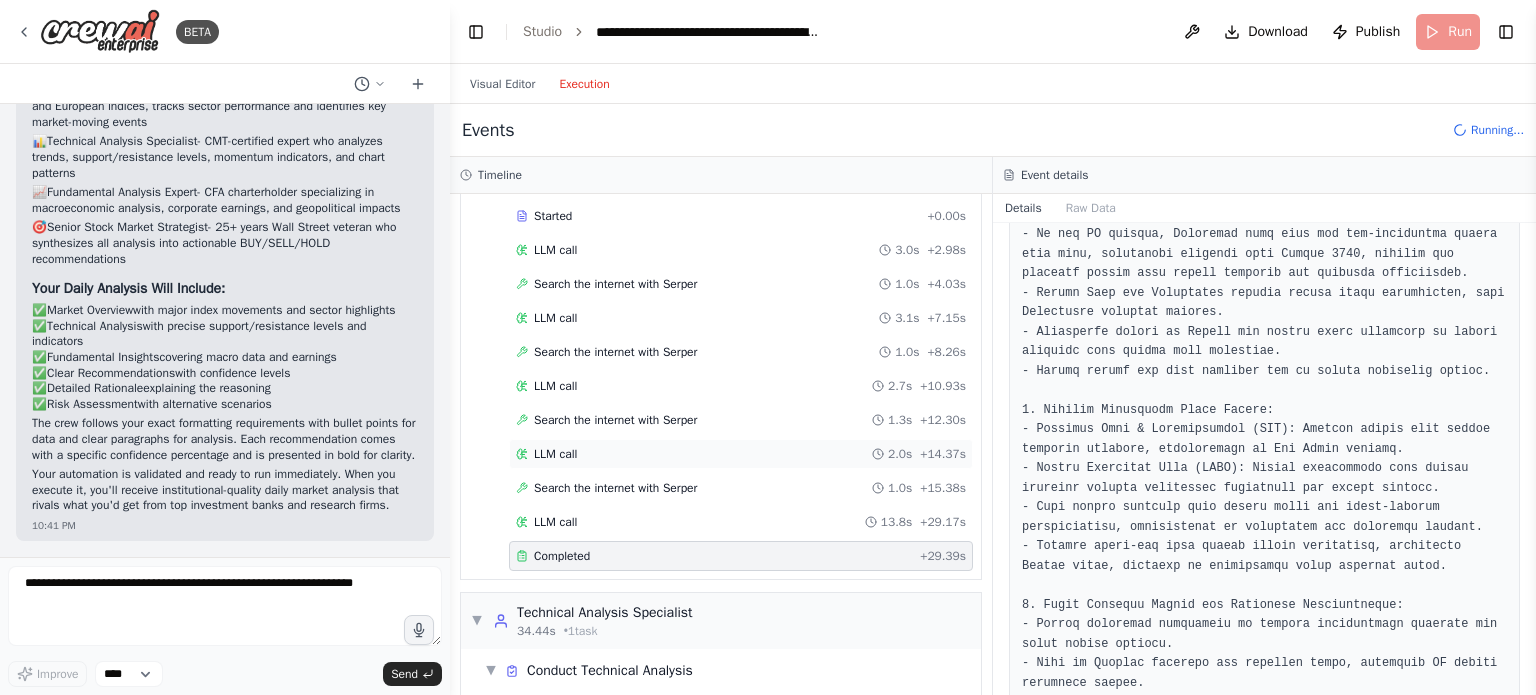 click on "LLM call [DURATION] + [DURATION]" at bounding box center [741, 454] 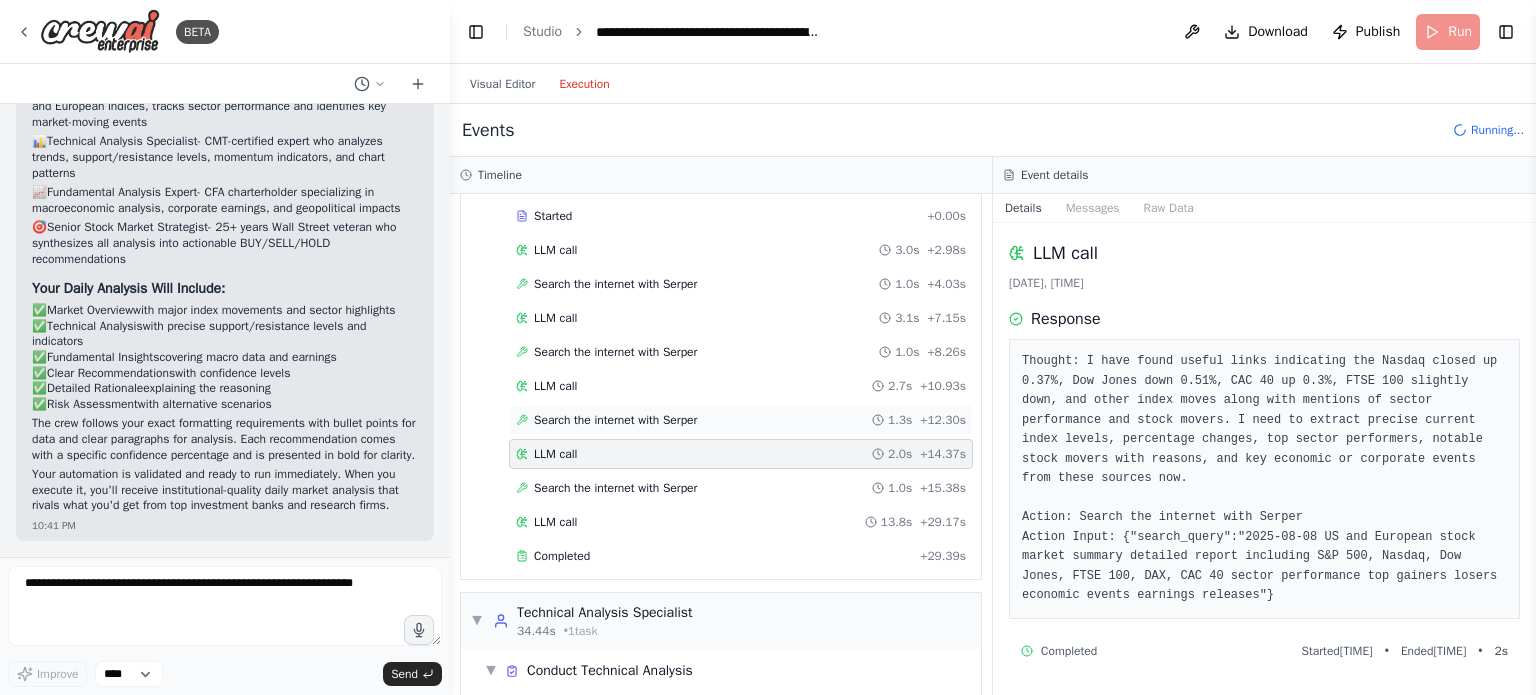 click on "Search the internet with Serper" at bounding box center [615, 420] 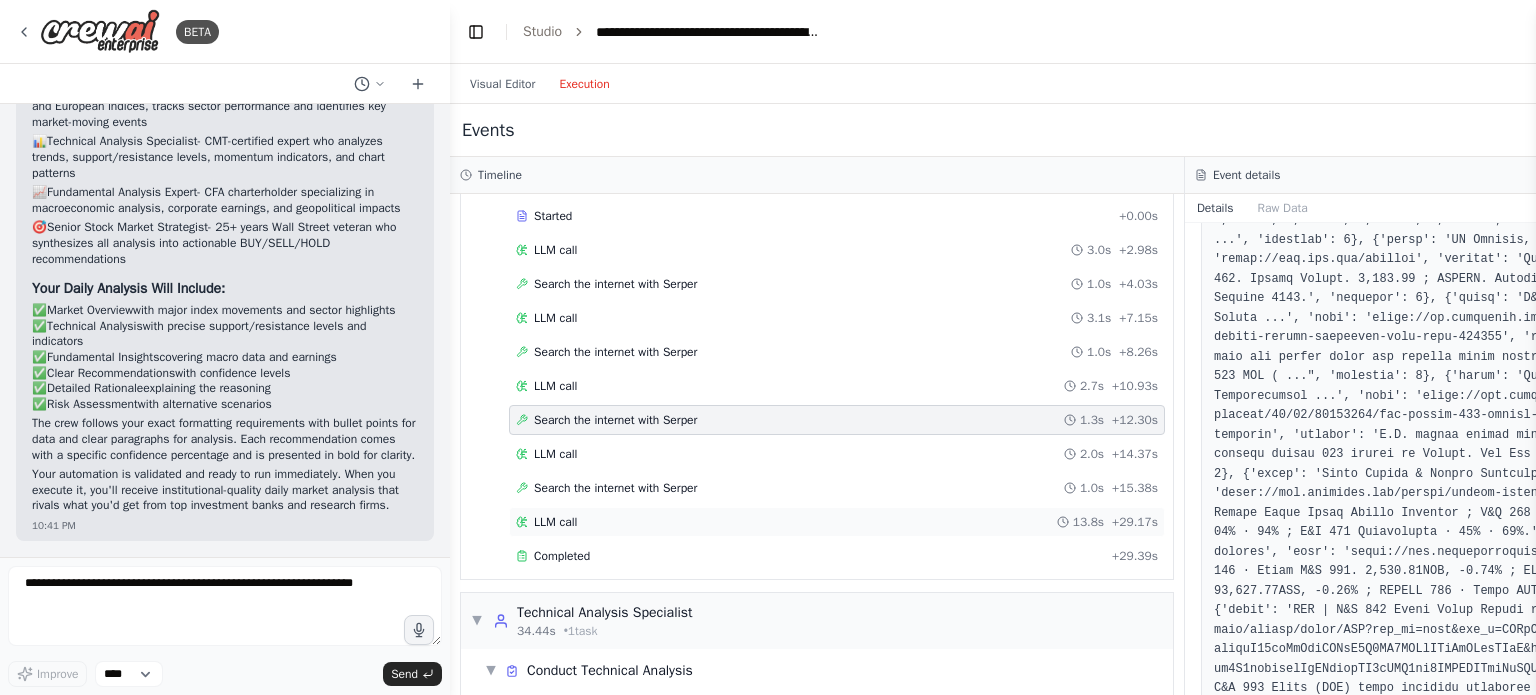 scroll, scrollTop: 600, scrollLeft: 0, axis: vertical 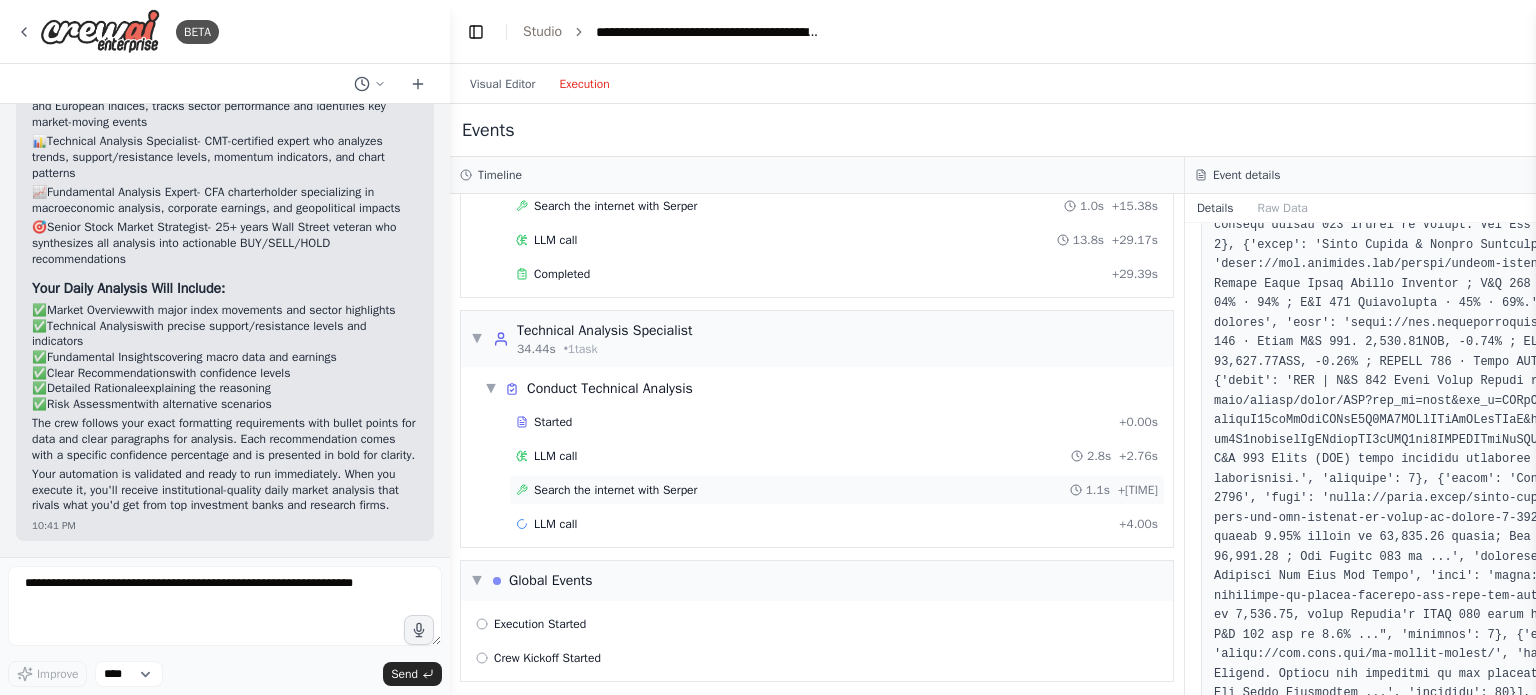 click on "Search the internet with Serper [TIME] + [TIME]" at bounding box center [837, 490] 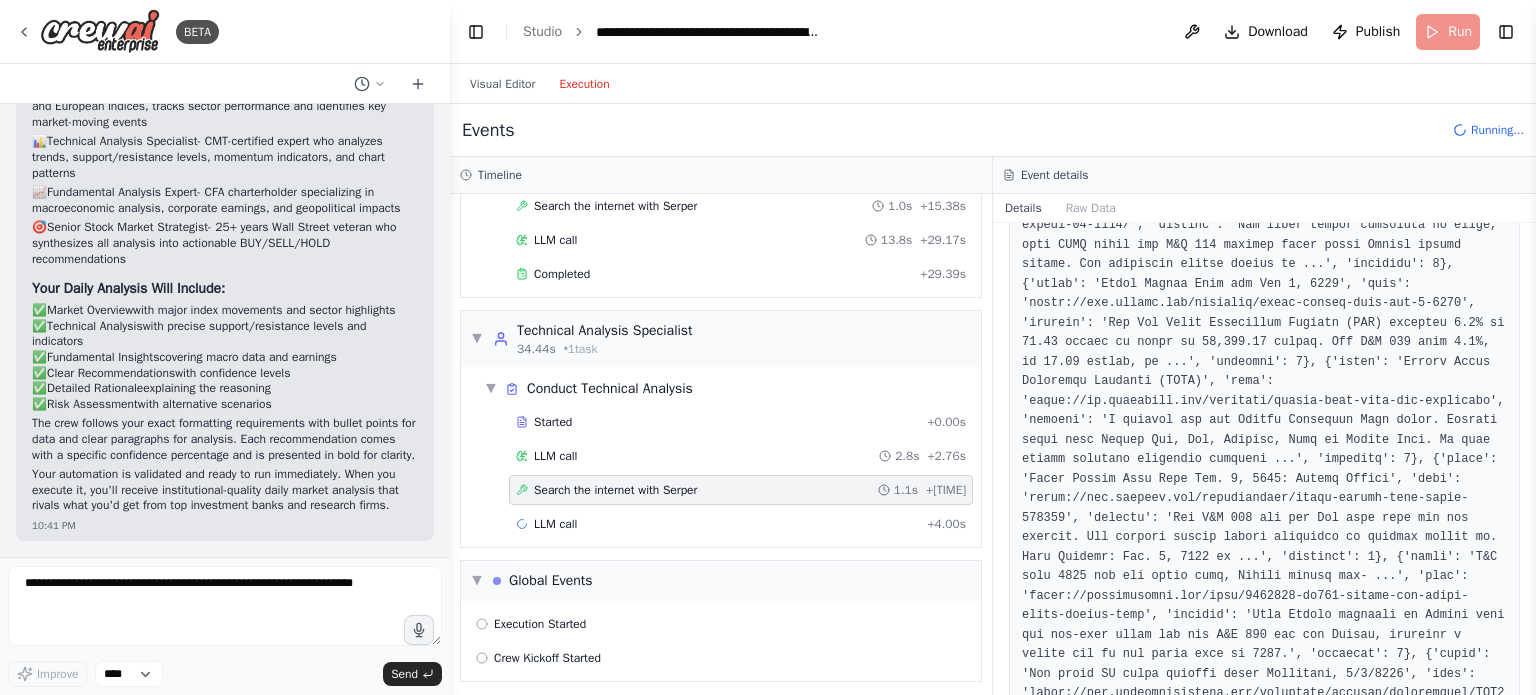 scroll, scrollTop: 0, scrollLeft: 0, axis: both 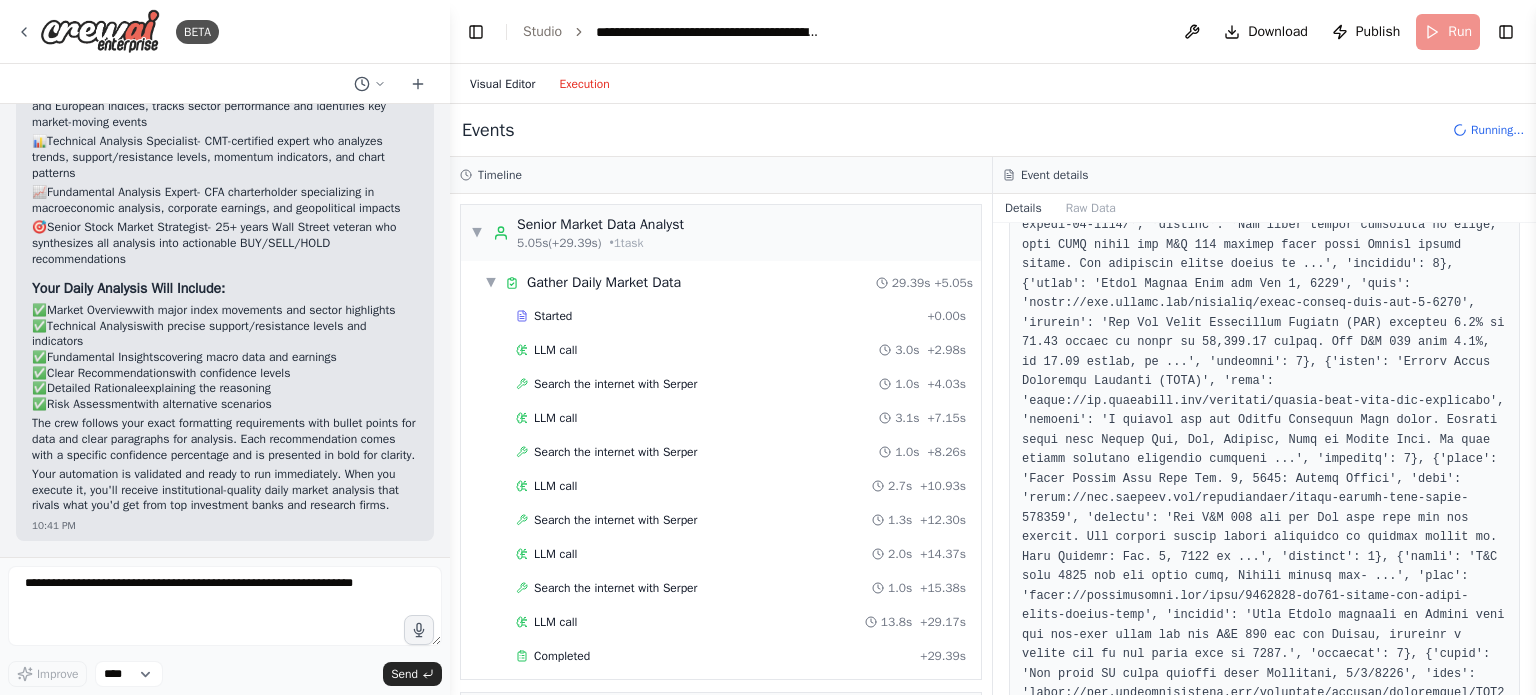 click on "Visual Editor" at bounding box center [502, 84] 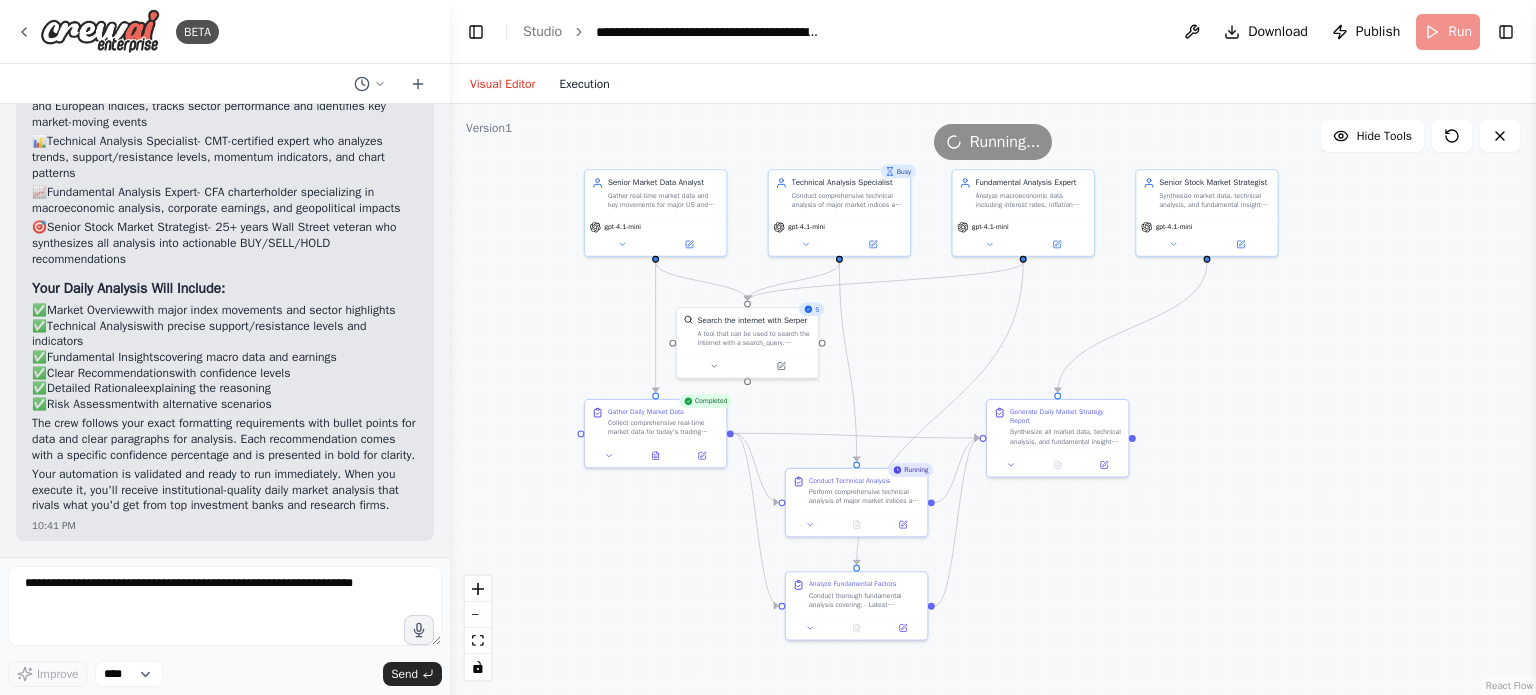 click on "Execution" at bounding box center [584, 84] 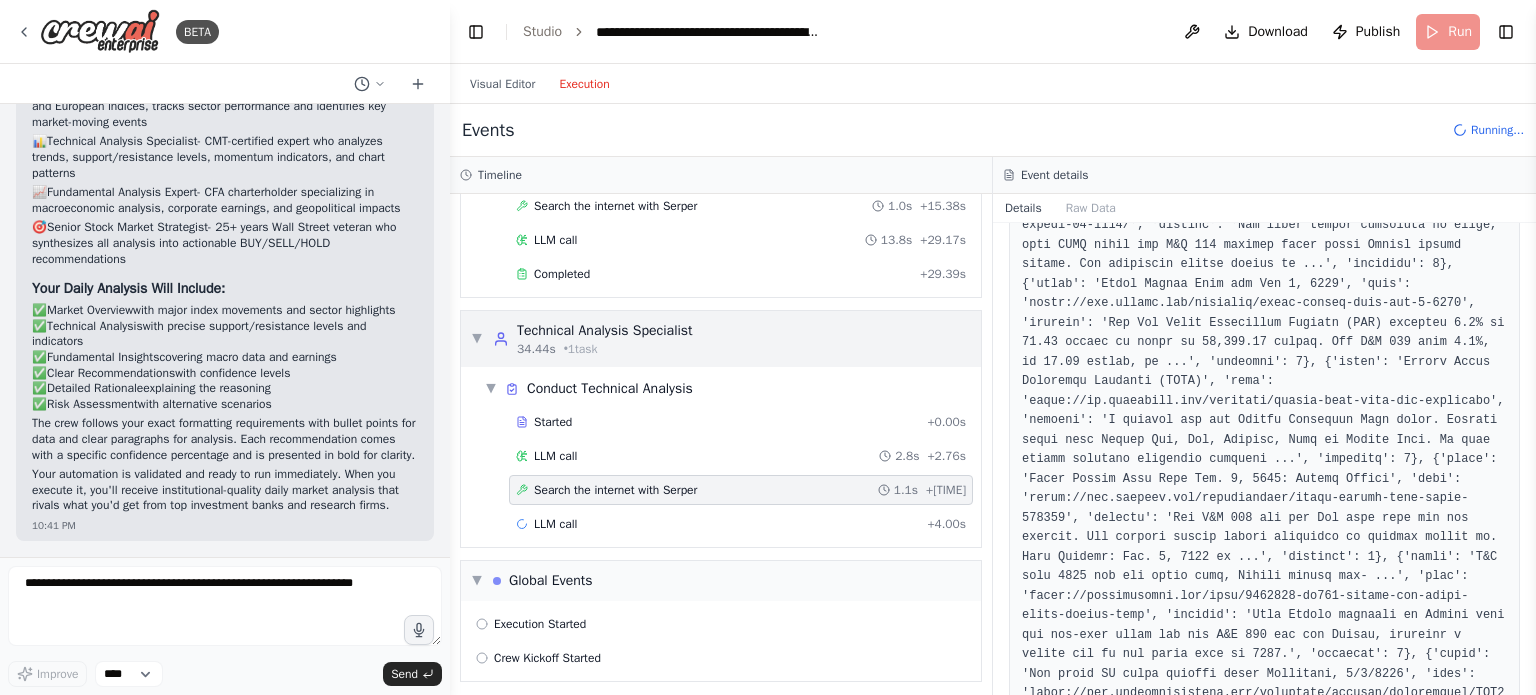 scroll, scrollTop: 0, scrollLeft: 0, axis: both 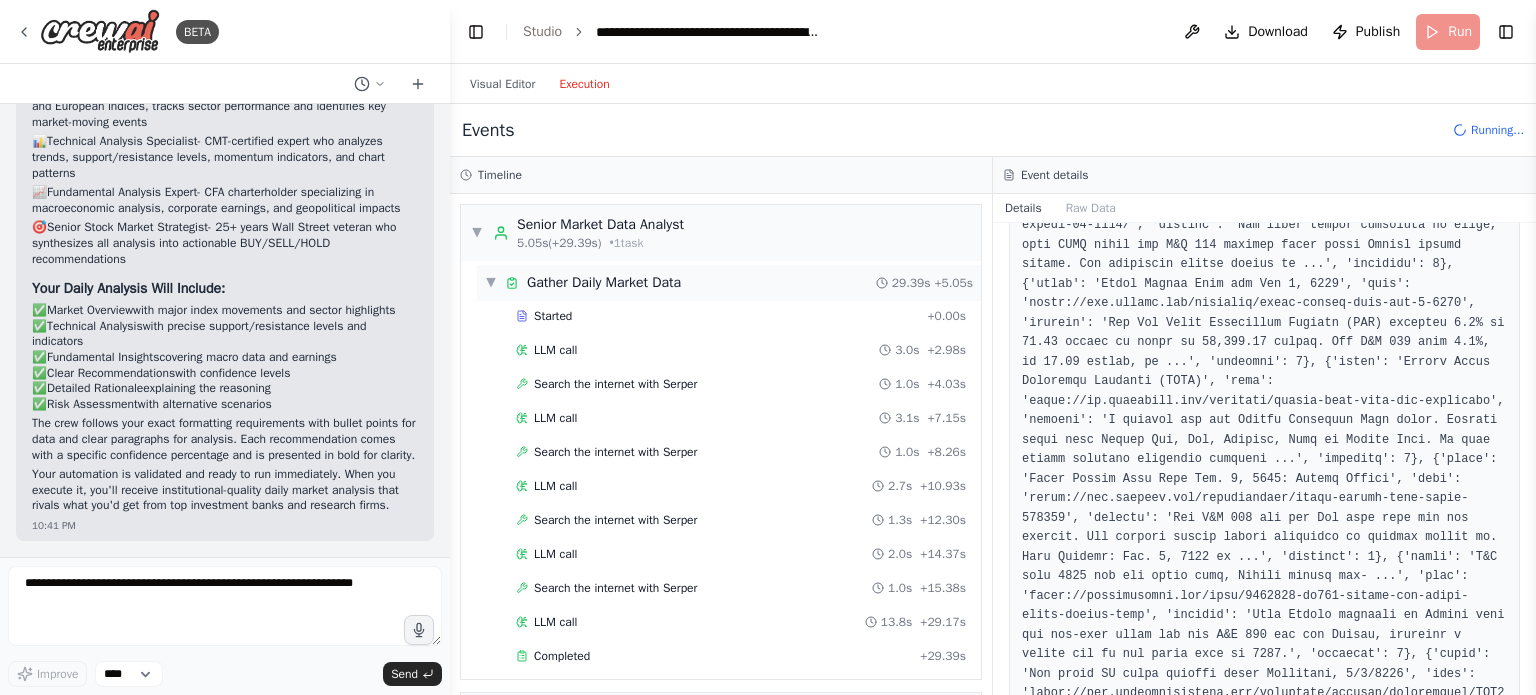 click on "▼" at bounding box center [491, 283] 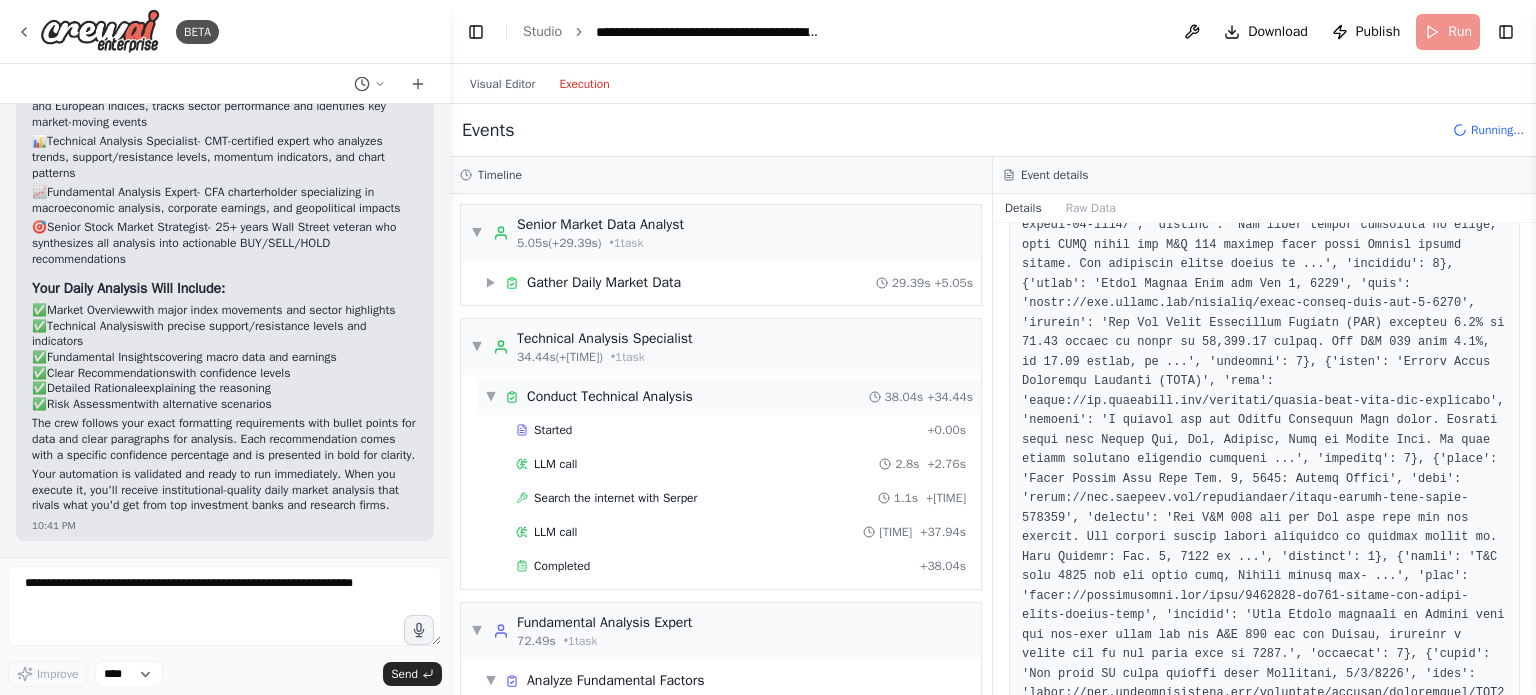 click on "▼" at bounding box center (491, 397) 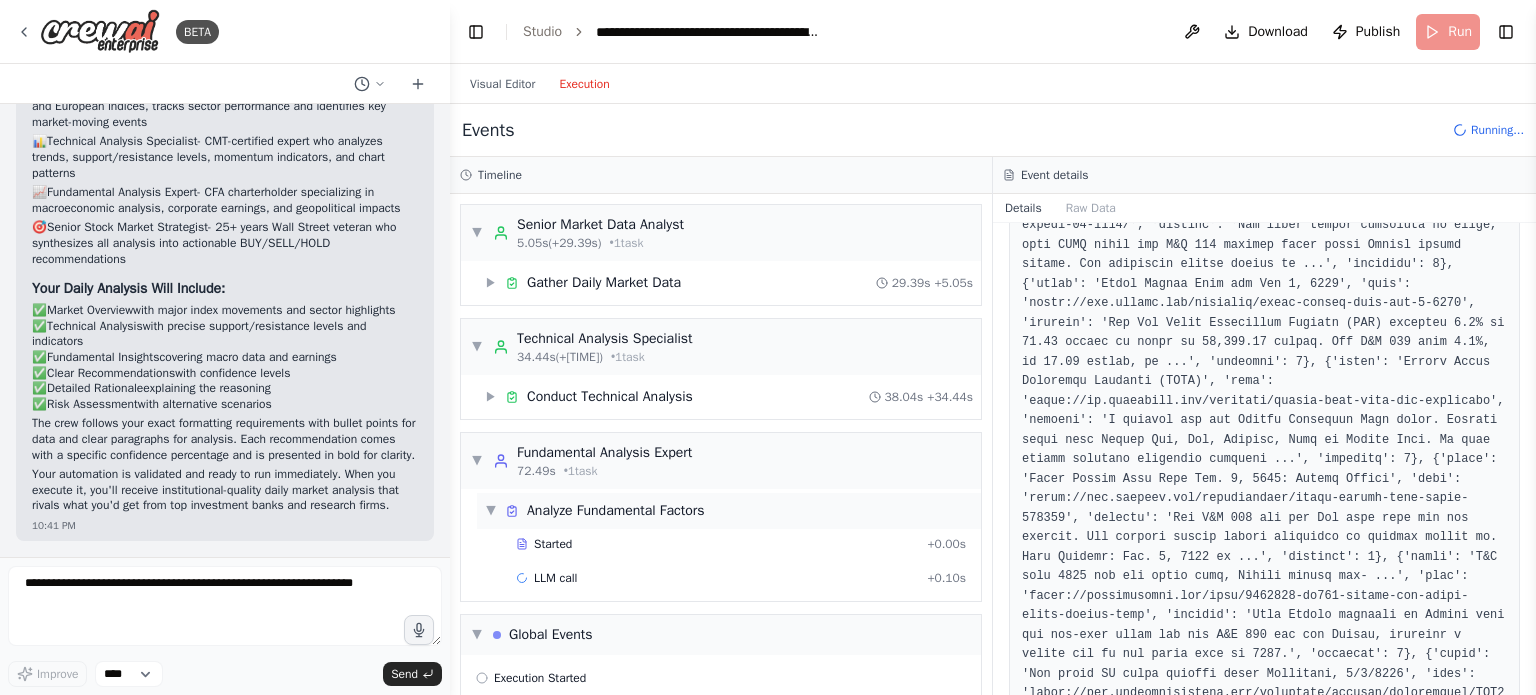 click on "▼ Analyze Fundamental Factors" at bounding box center (595, 511) 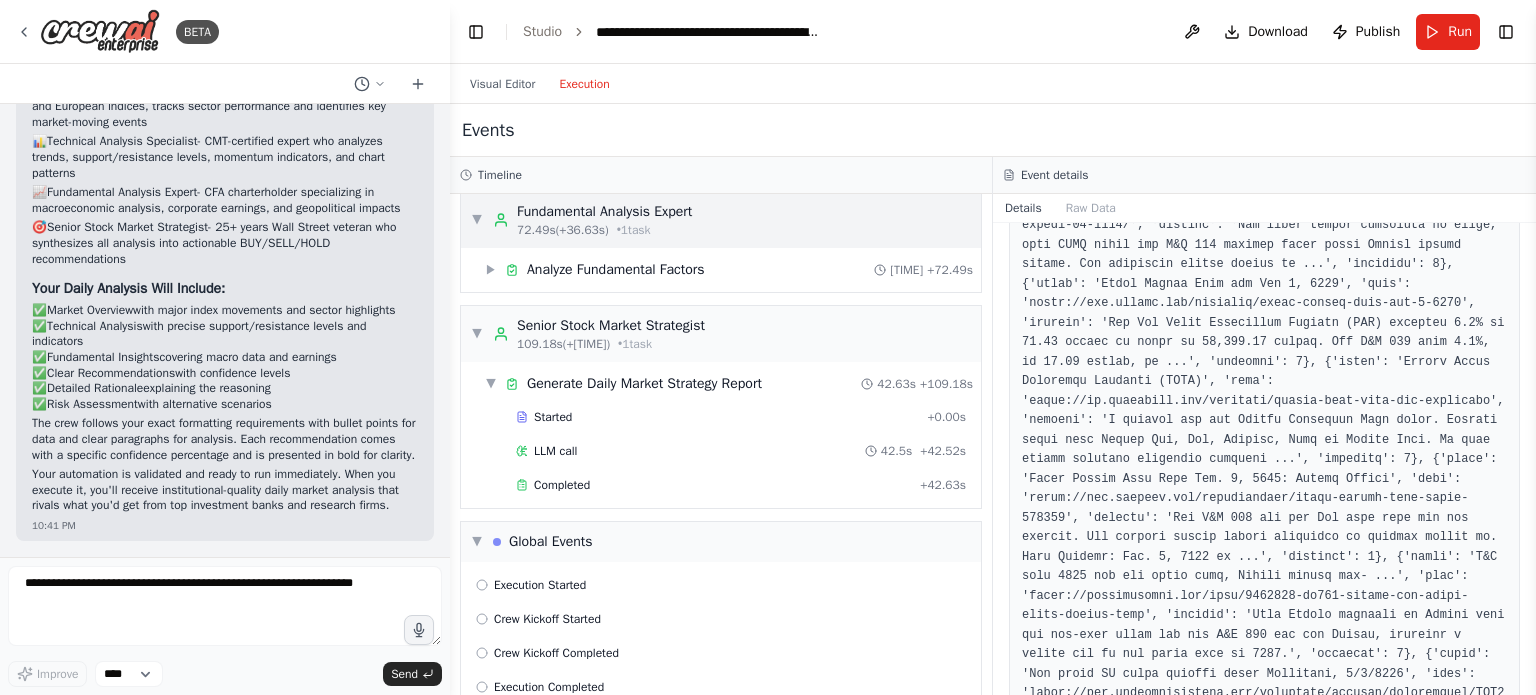scroll, scrollTop: 273, scrollLeft: 0, axis: vertical 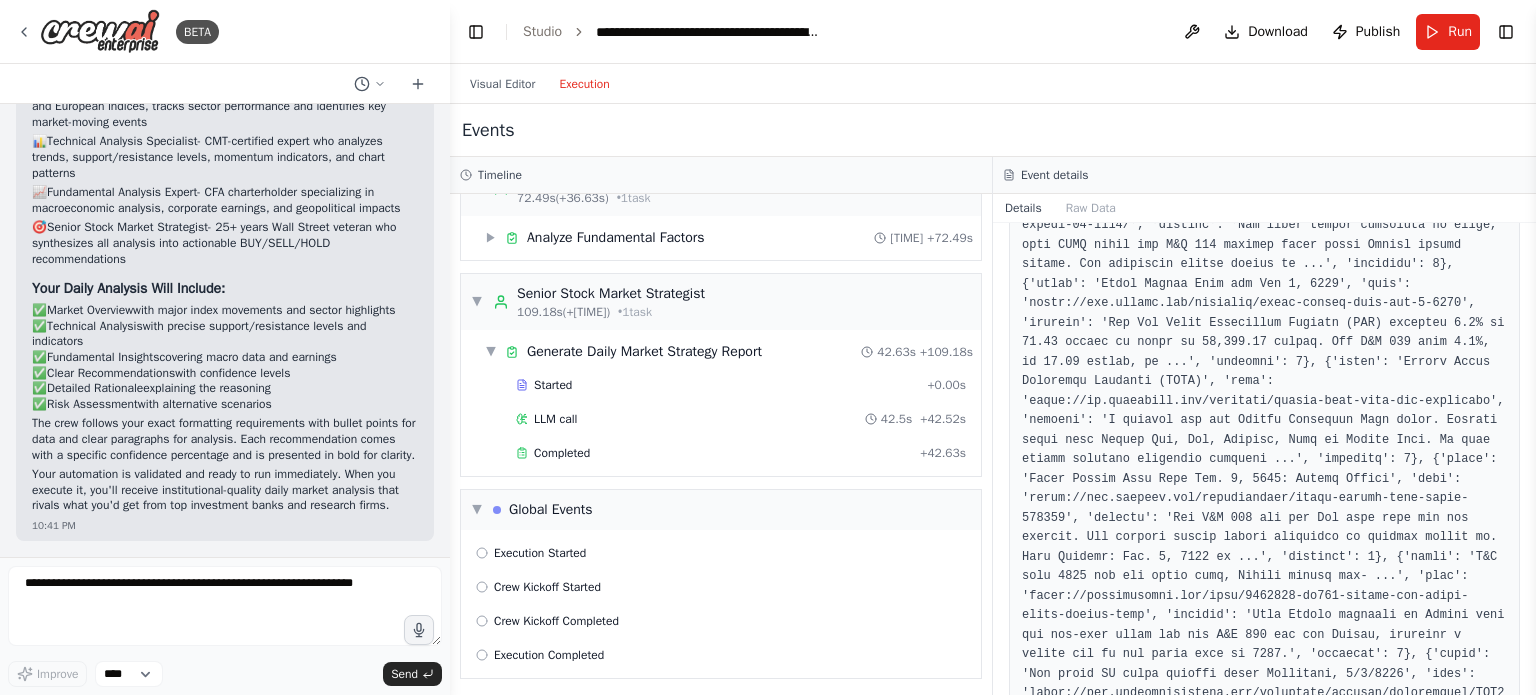 click on "Visual Editor Execution" at bounding box center (540, 84) 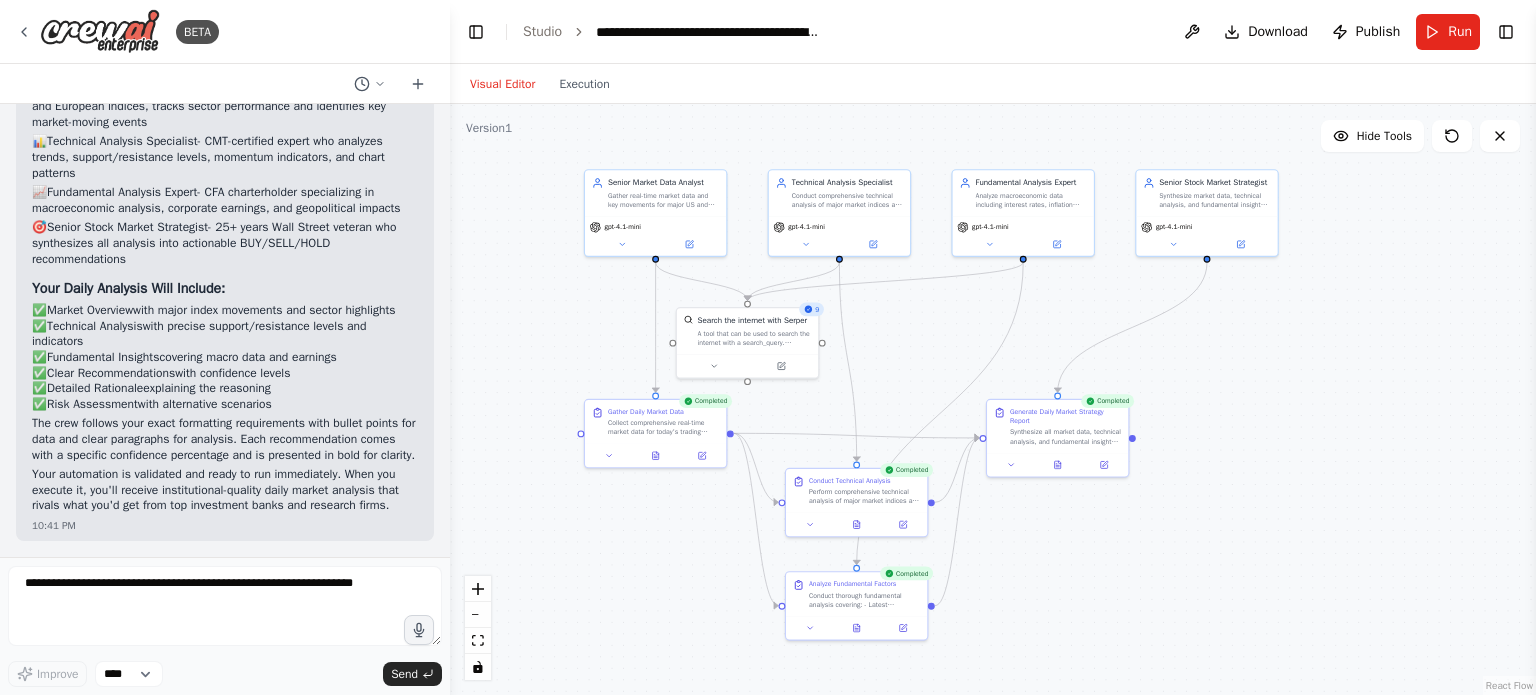 click on "Visual Editor" at bounding box center (502, 84) 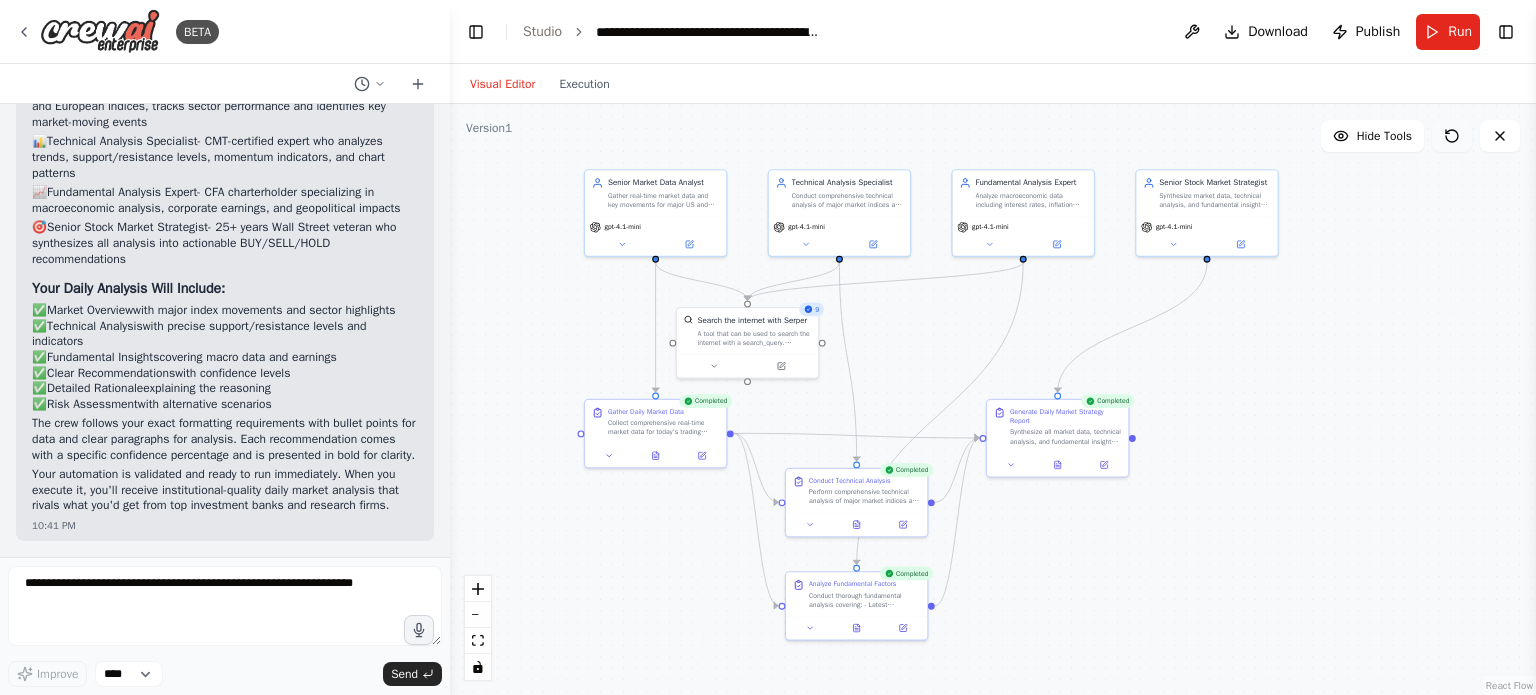 click 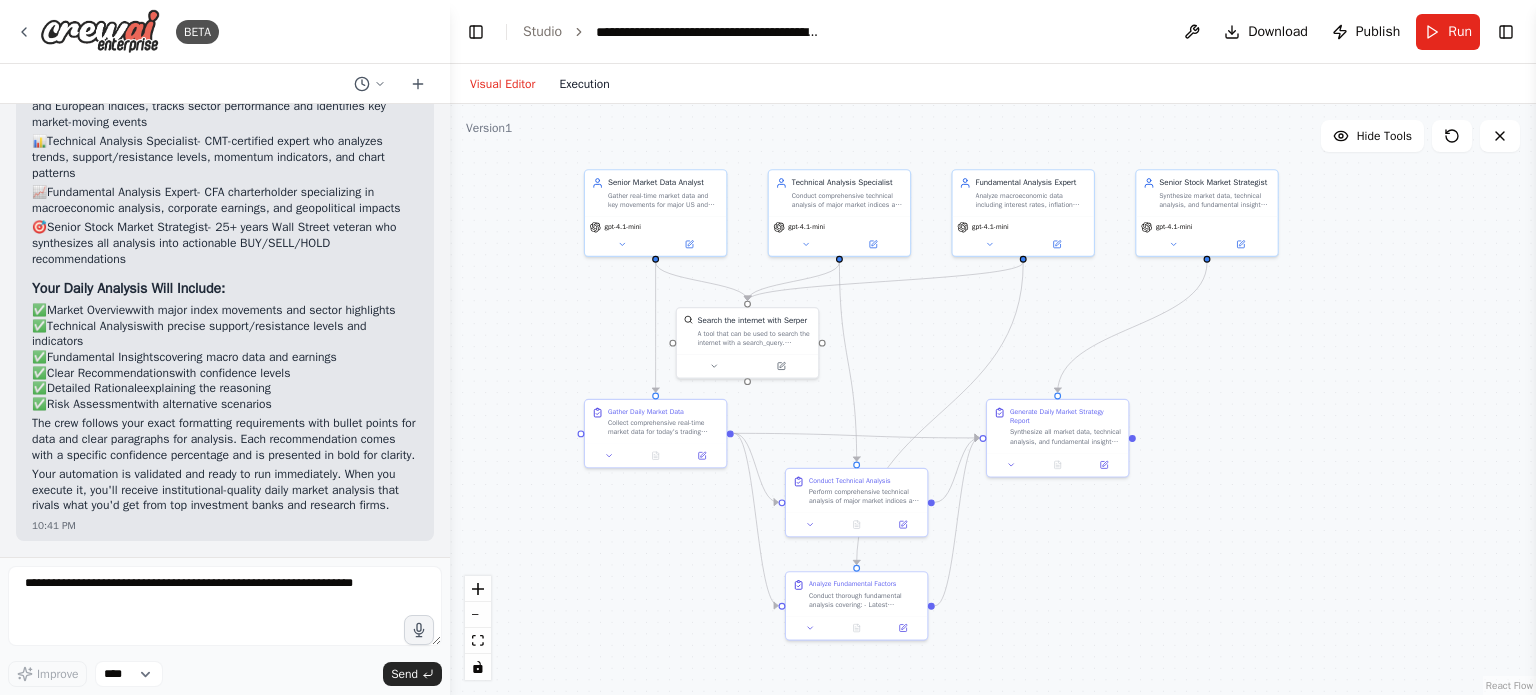 click on "Execution" at bounding box center (584, 84) 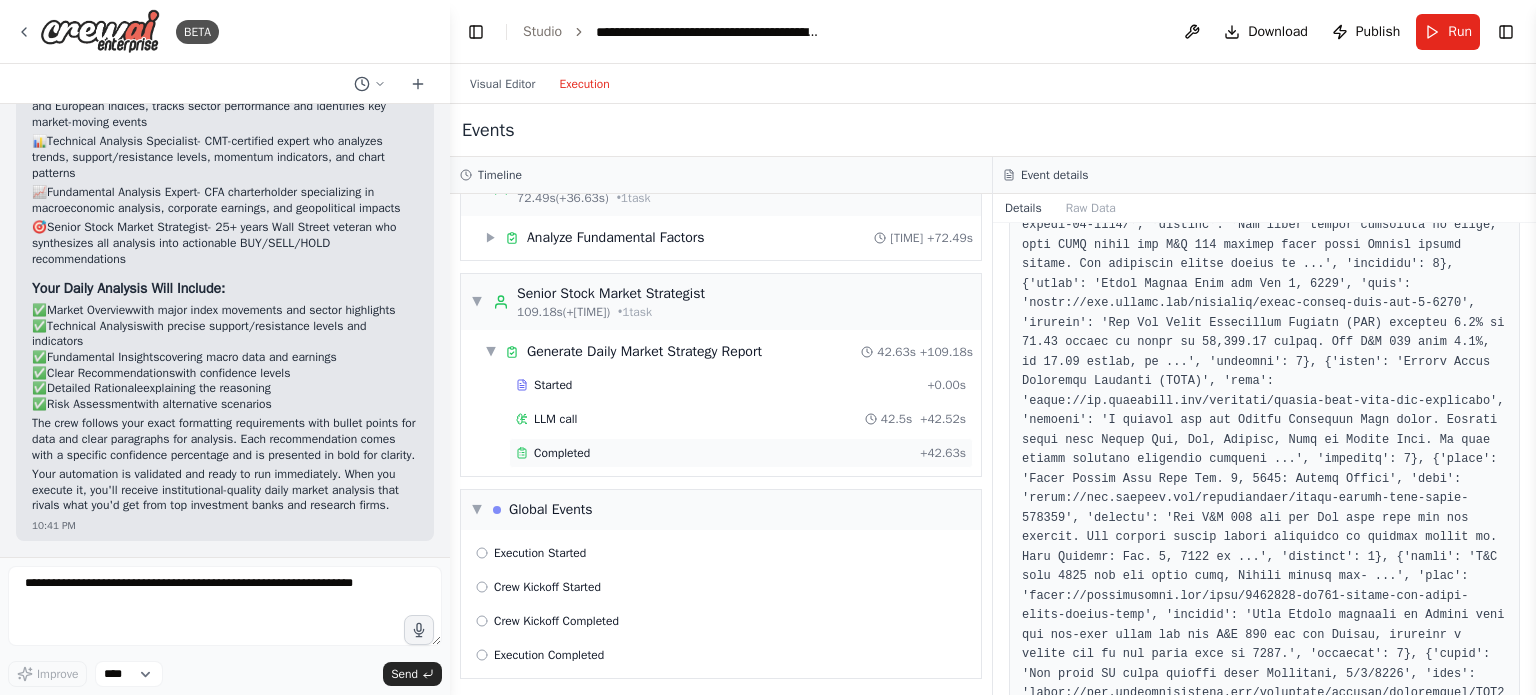 click on "Completed" at bounding box center [714, 453] 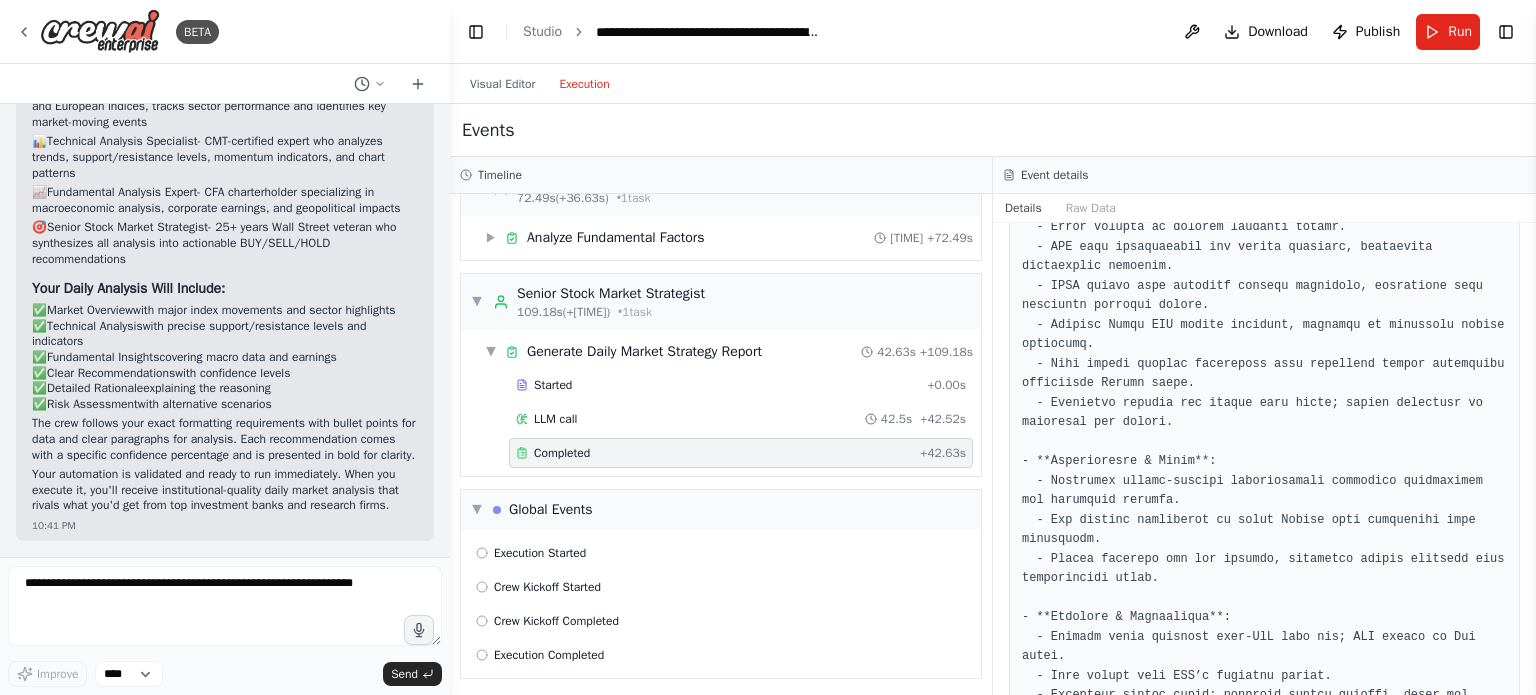 scroll, scrollTop: 2110, scrollLeft: 0, axis: vertical 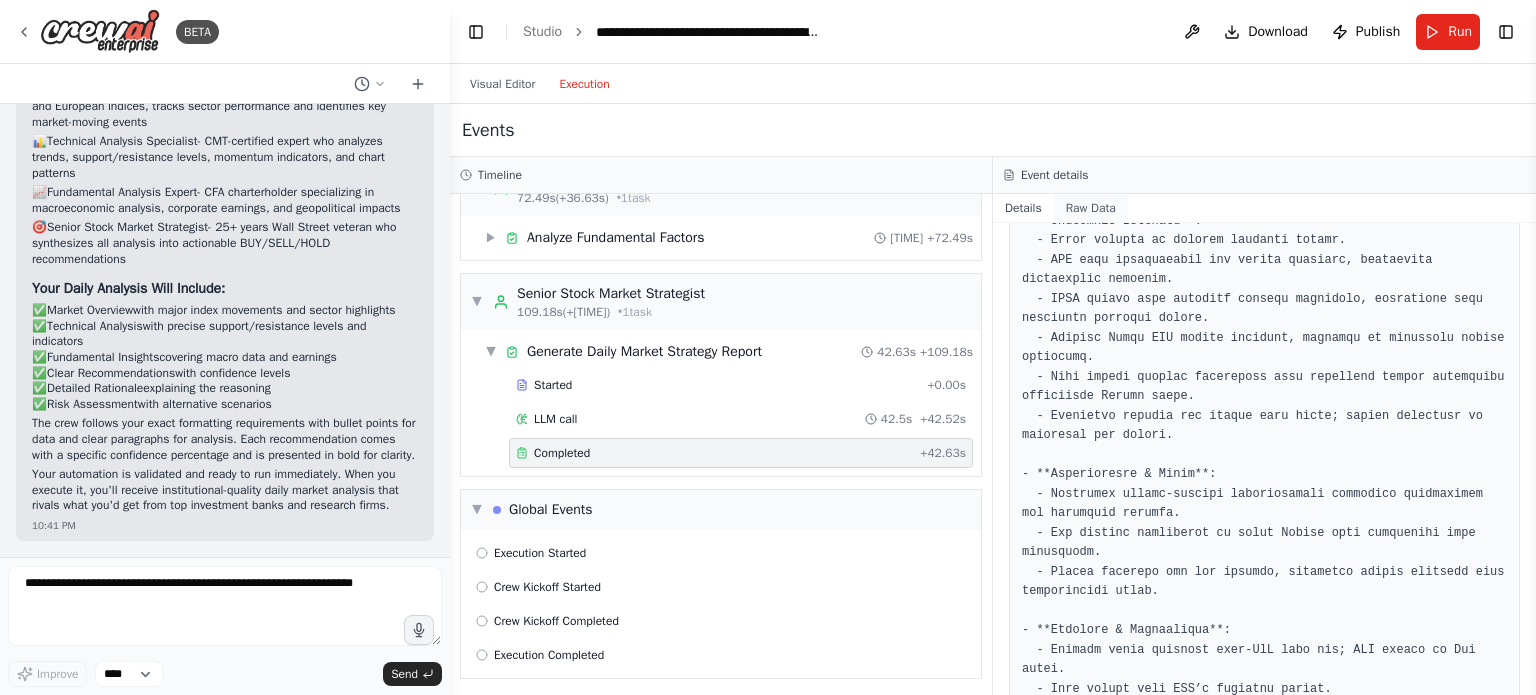 click on "Raw Data" at bounding box center [1091, 208] 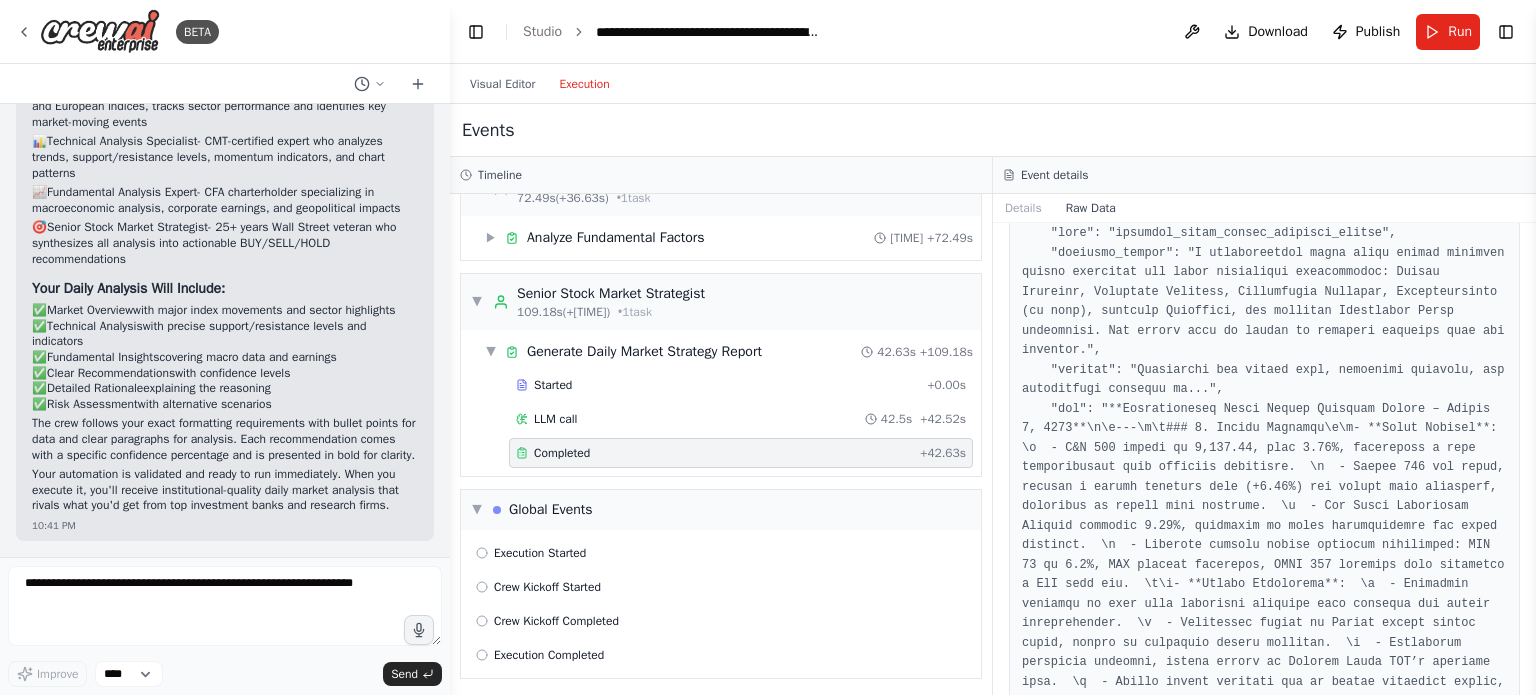 scroll, scrollTop: 500, scrollLeft: 0, axis: vertical 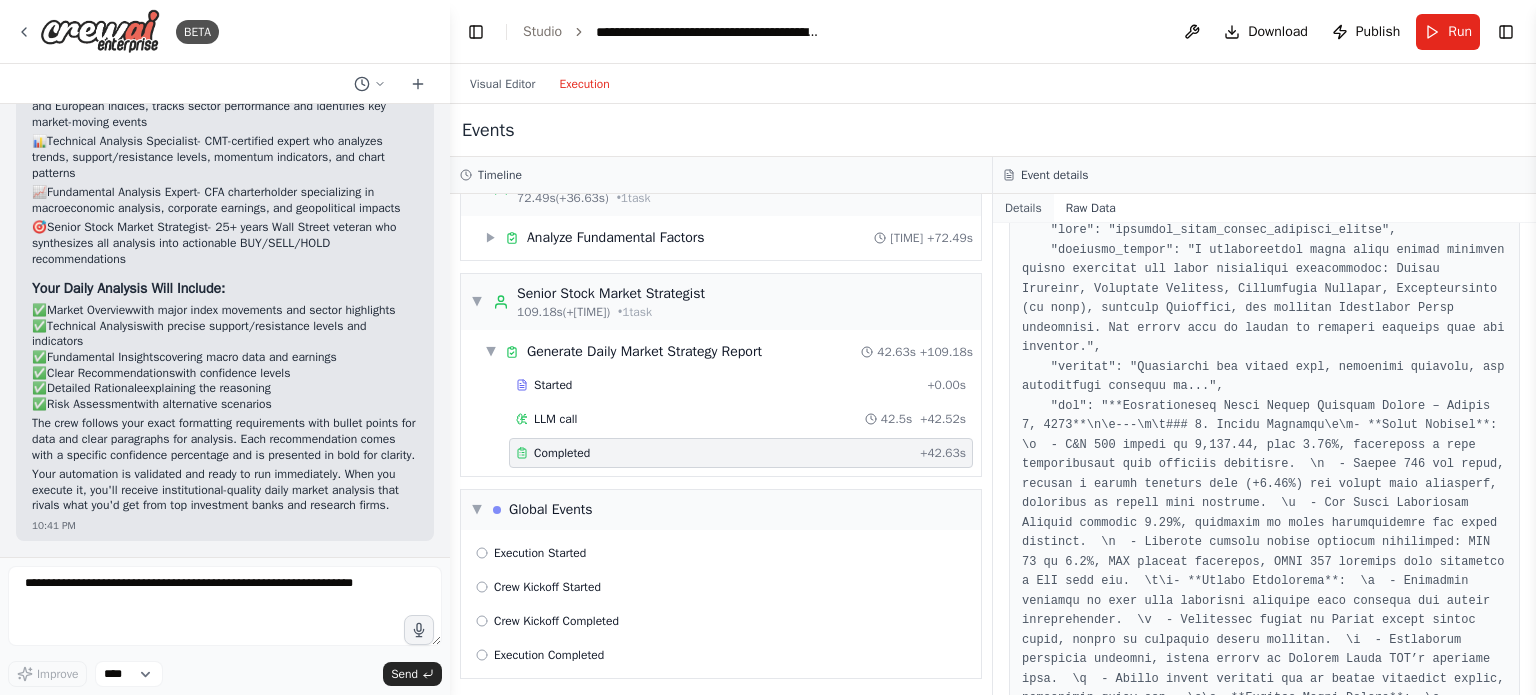click on "Details" at bounding box center (1023, 208) 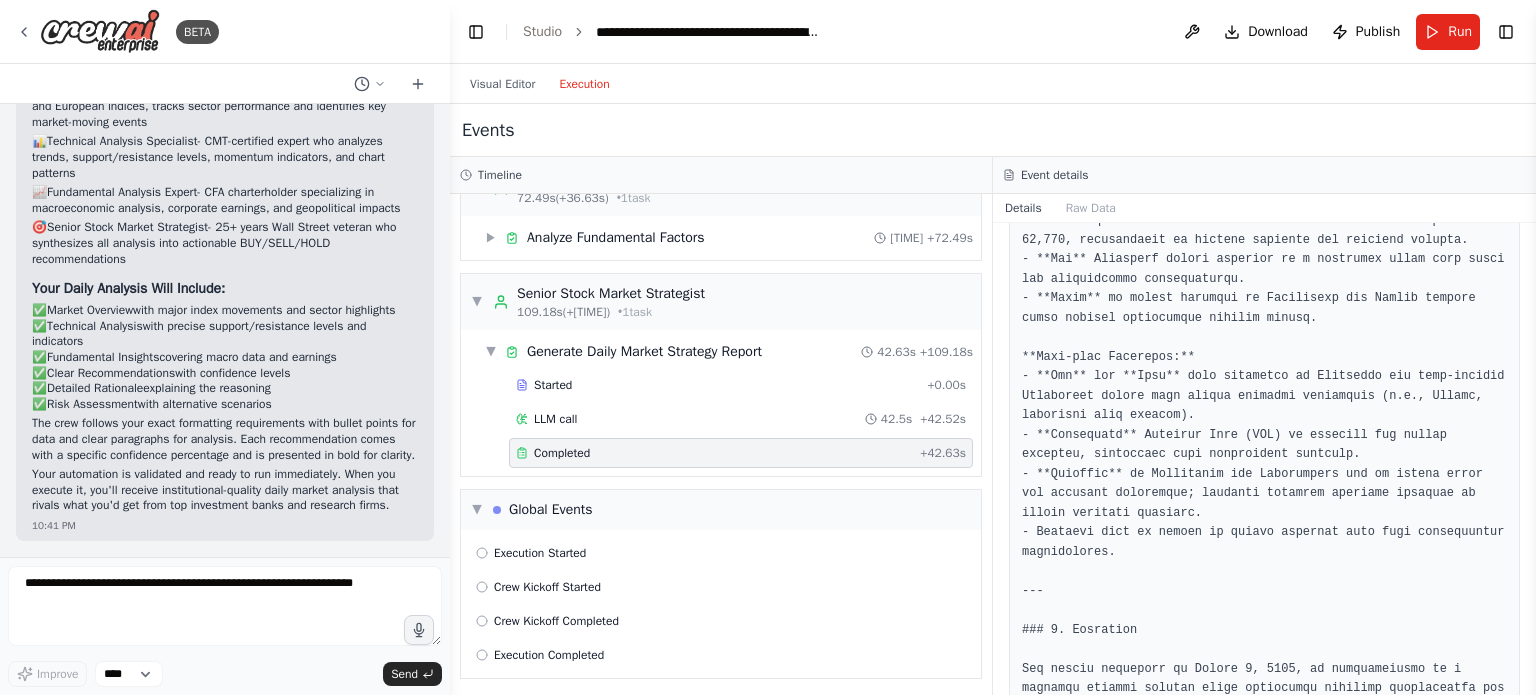scroll, scrollTop: 2410, scrollLeft: 0, axis: vertical 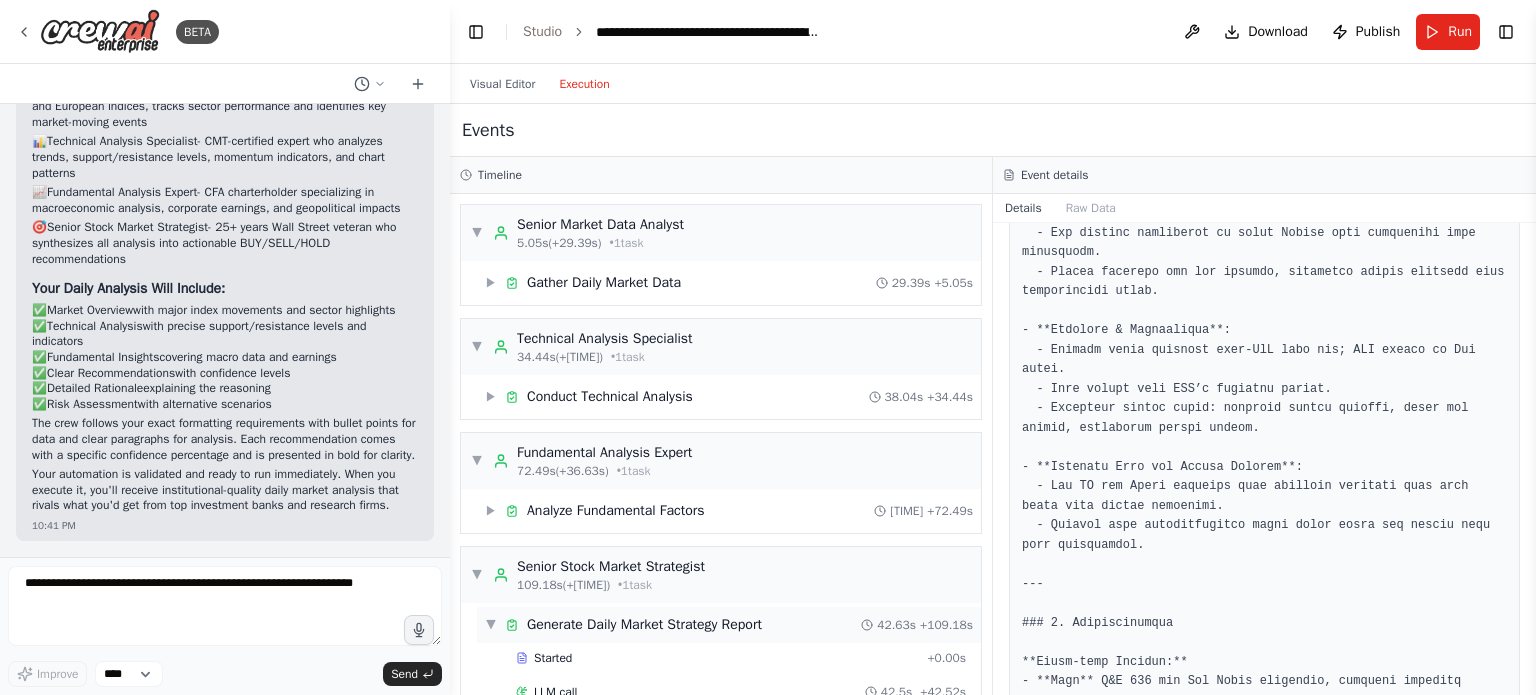 click on "Generate Daily Market Strategy Report" at bounding box center (644, 625) 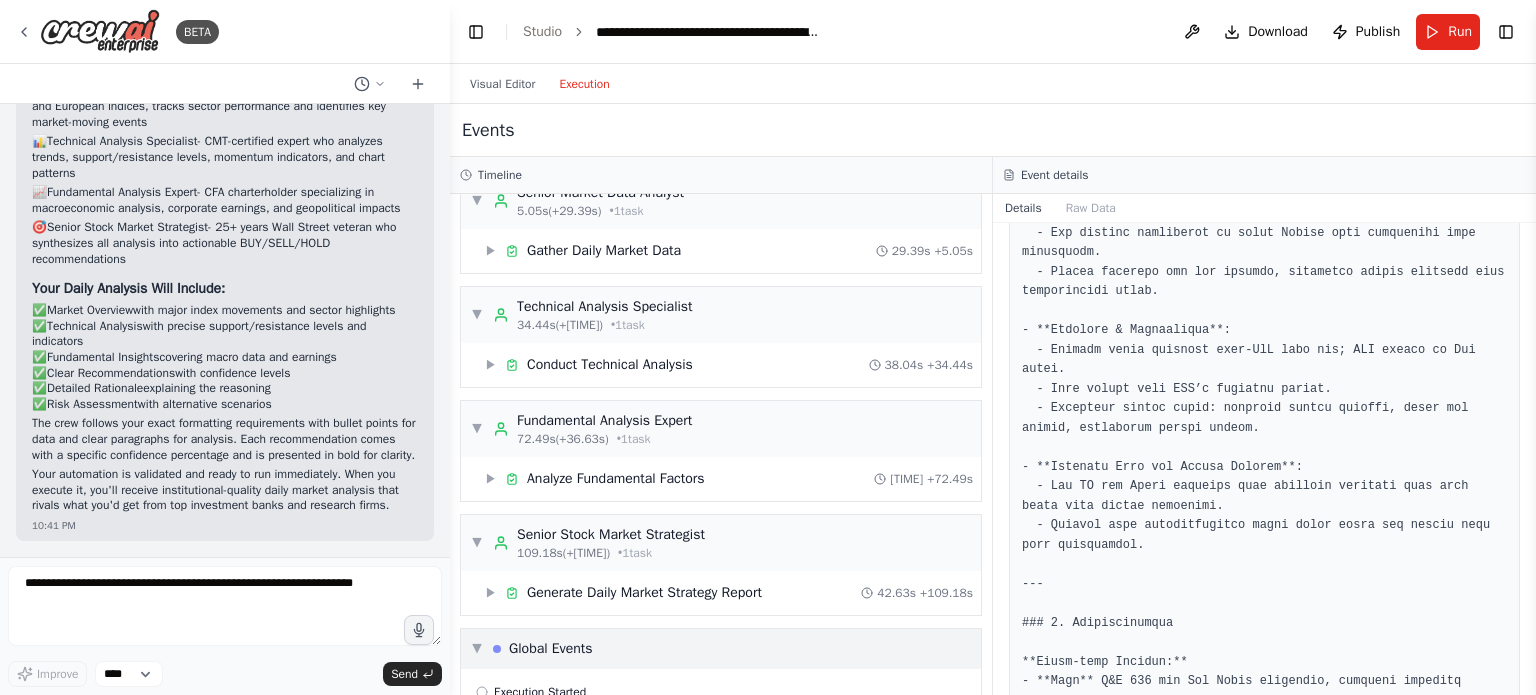 scroll, scrollTop: 0, scrollLeft: 0, axis: both 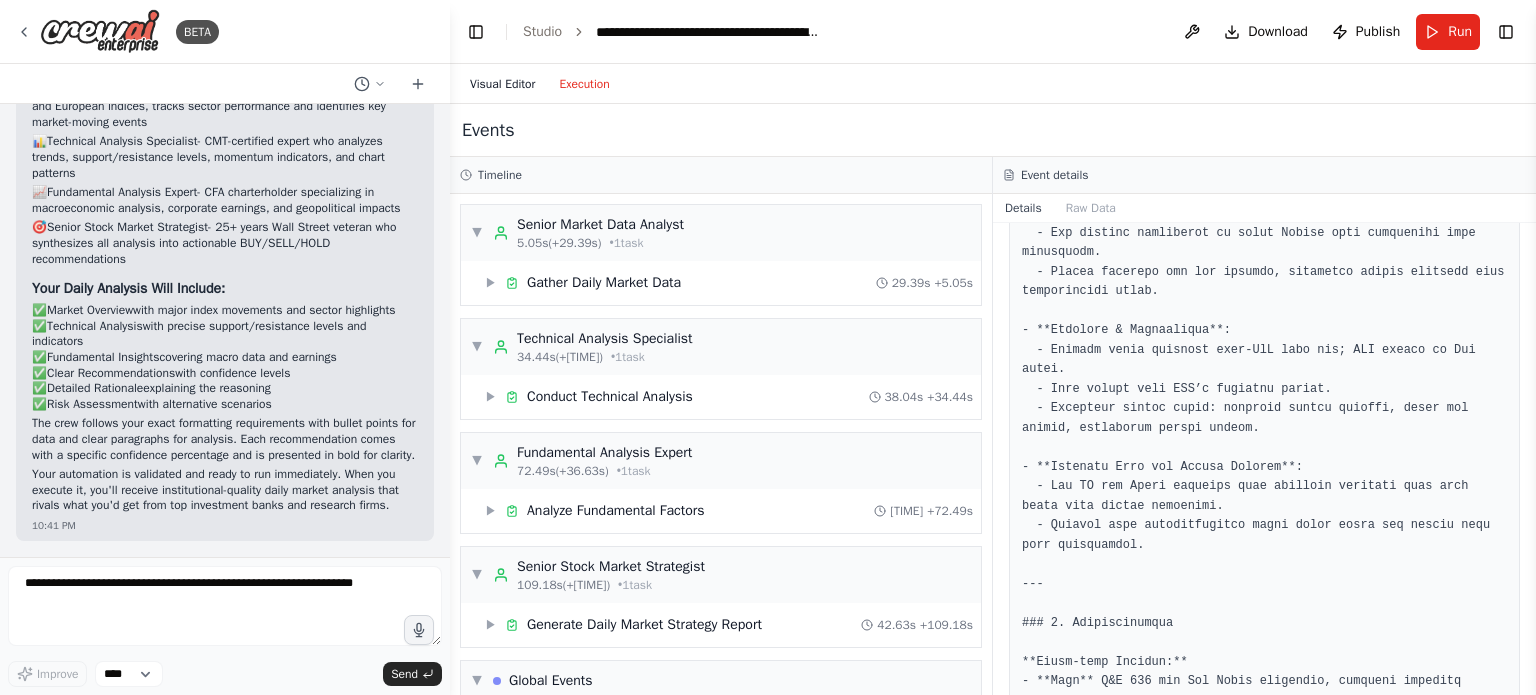 click on "Visual Editor" at bounding box center (502, 84) 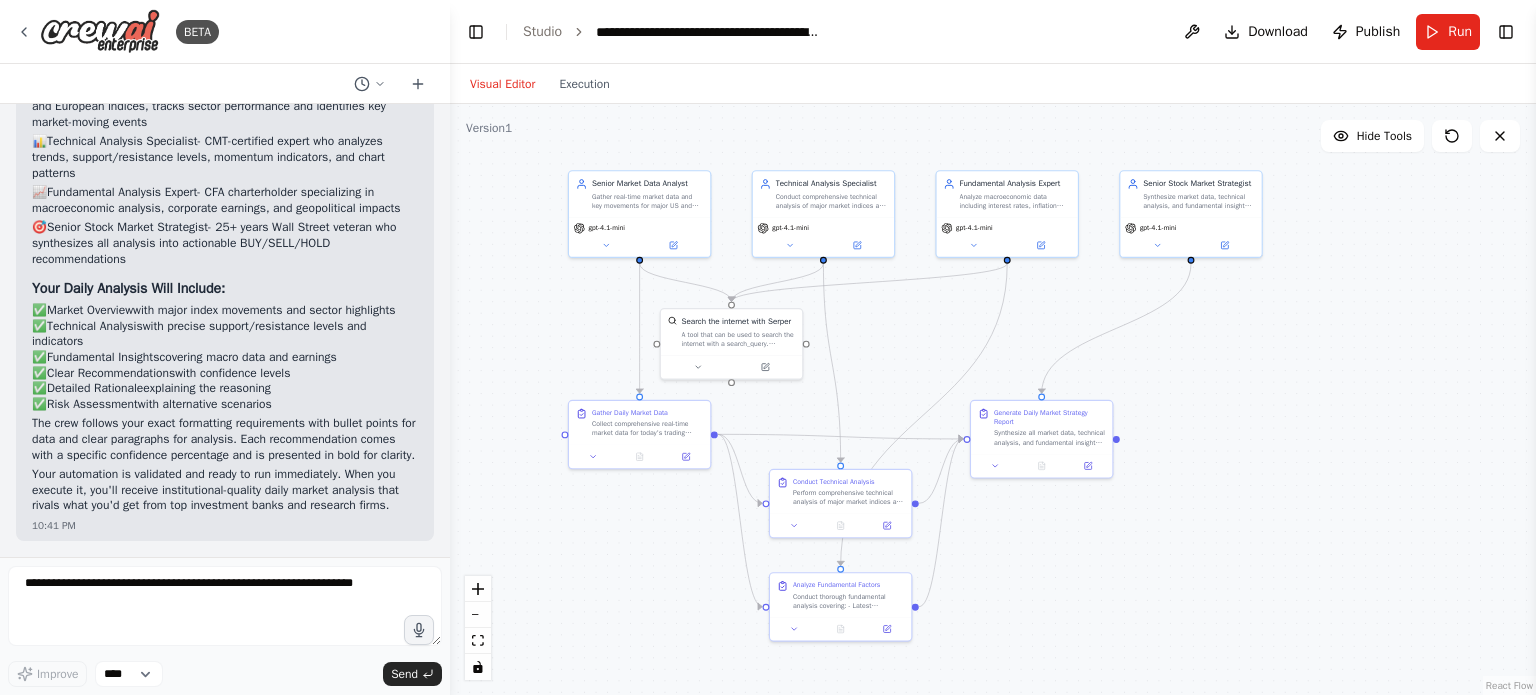 drag, startPoint x: 1227, startPoint y: 356, endPoint x: 1211, endPoint y: 357, distance: 16.03122 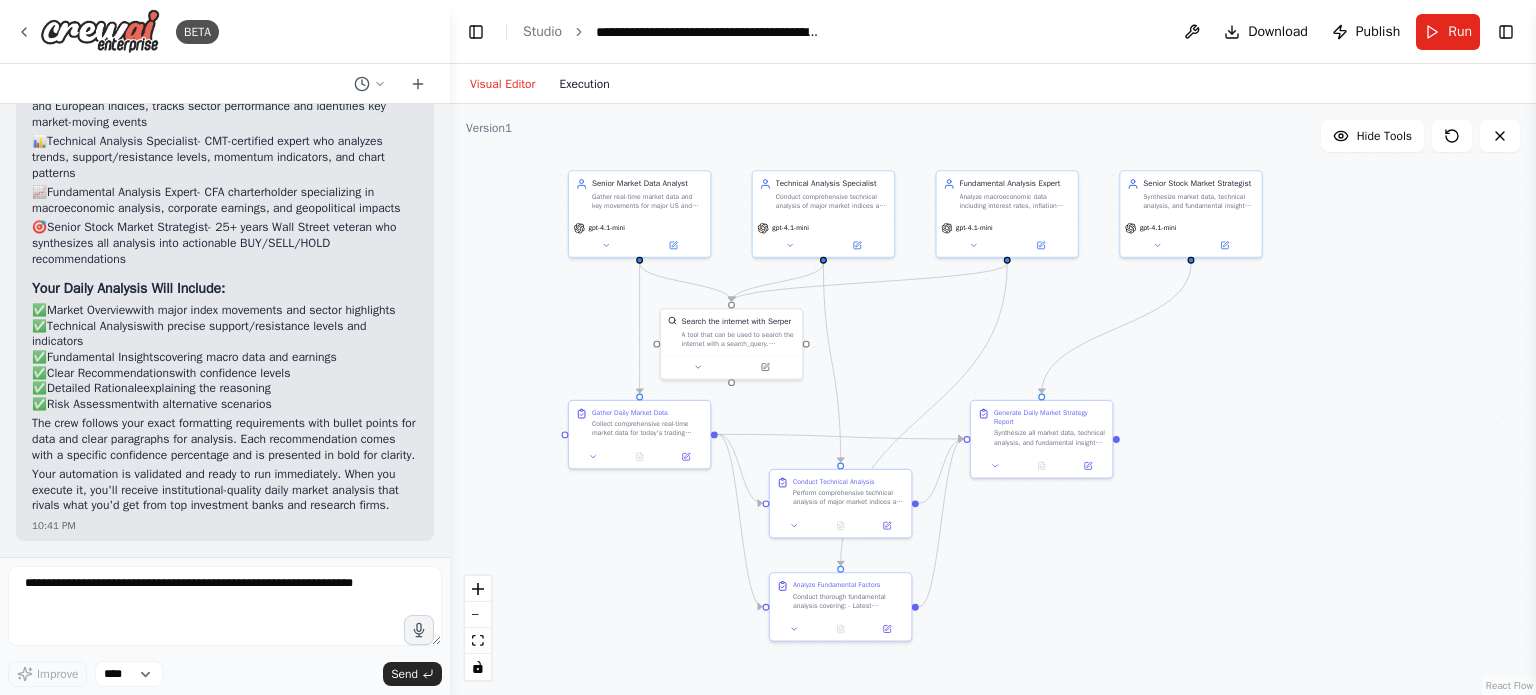 click on "Execution" at bounding box center [584, 84] 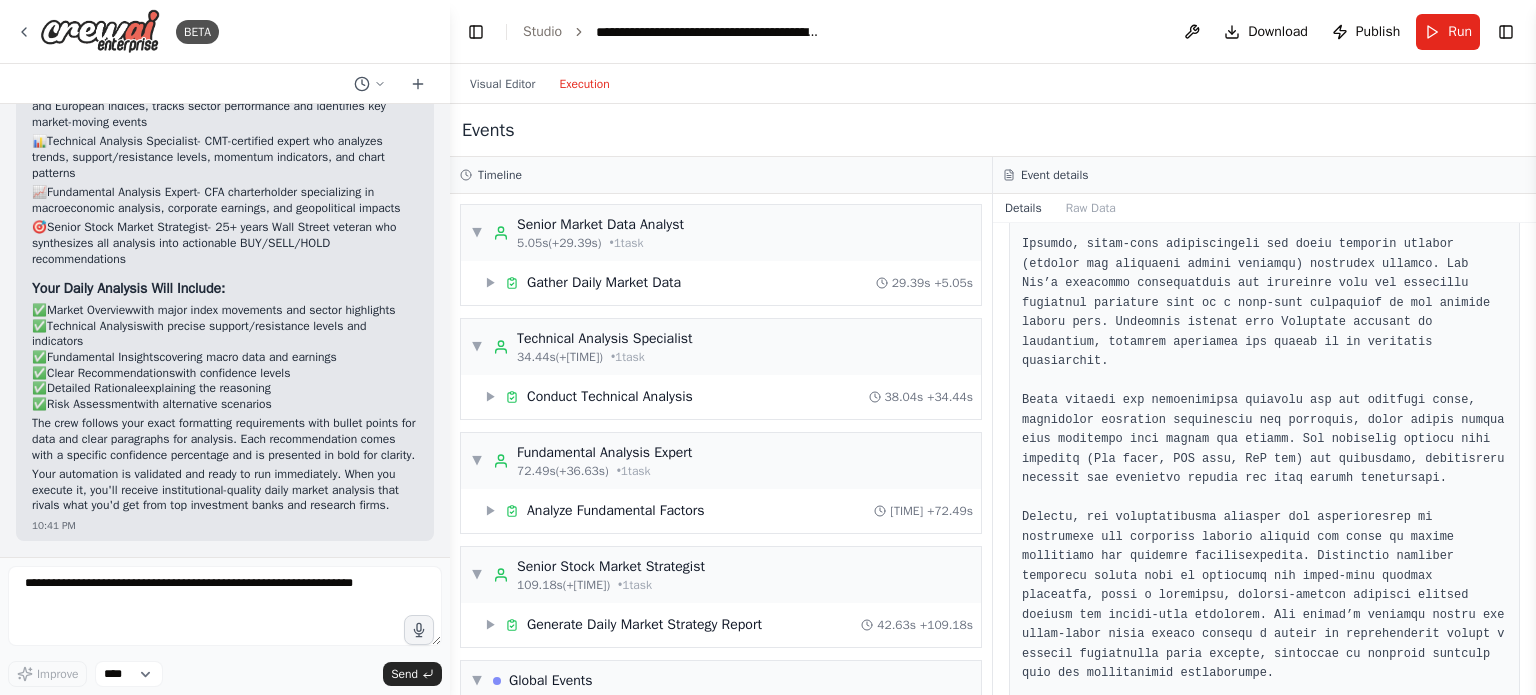 scroll, scrollTop: 4010, scrollLeft: 0, axis: vertical 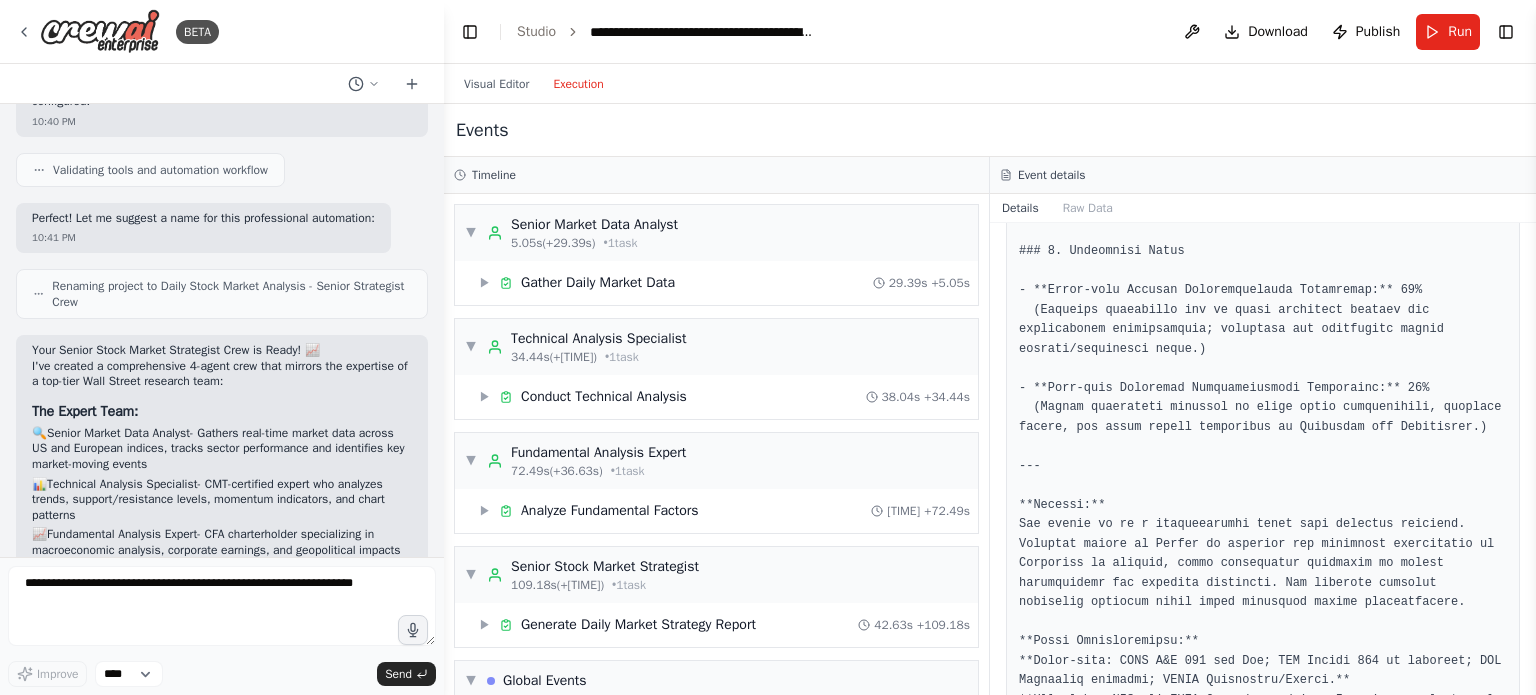 drag, startPoint x: 446, startPoint y: 411, endPoint x: 444, endPoint y: 451, distance: 40.04997 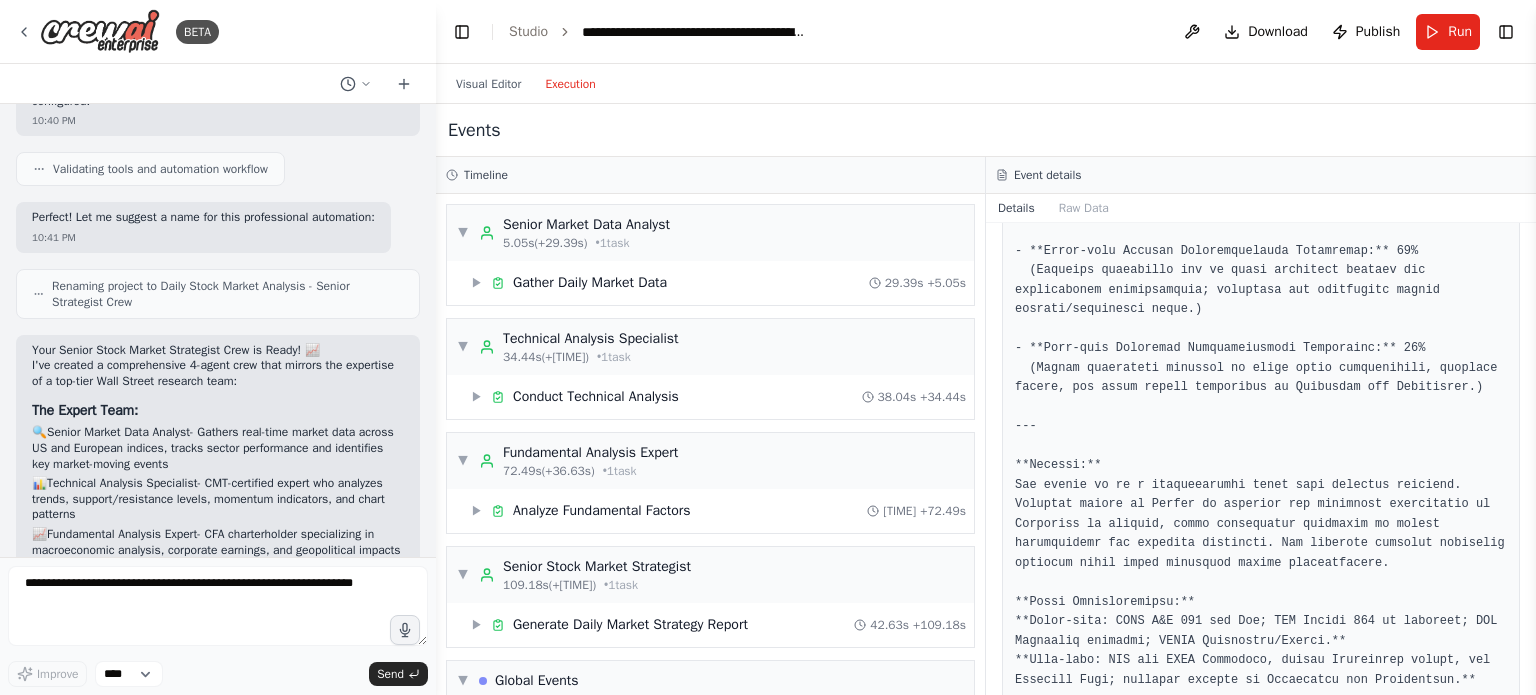 drag, startPoint x: 436, startPoint y: 438, endPoint x: 436, endPoint y: 487, distance: 49 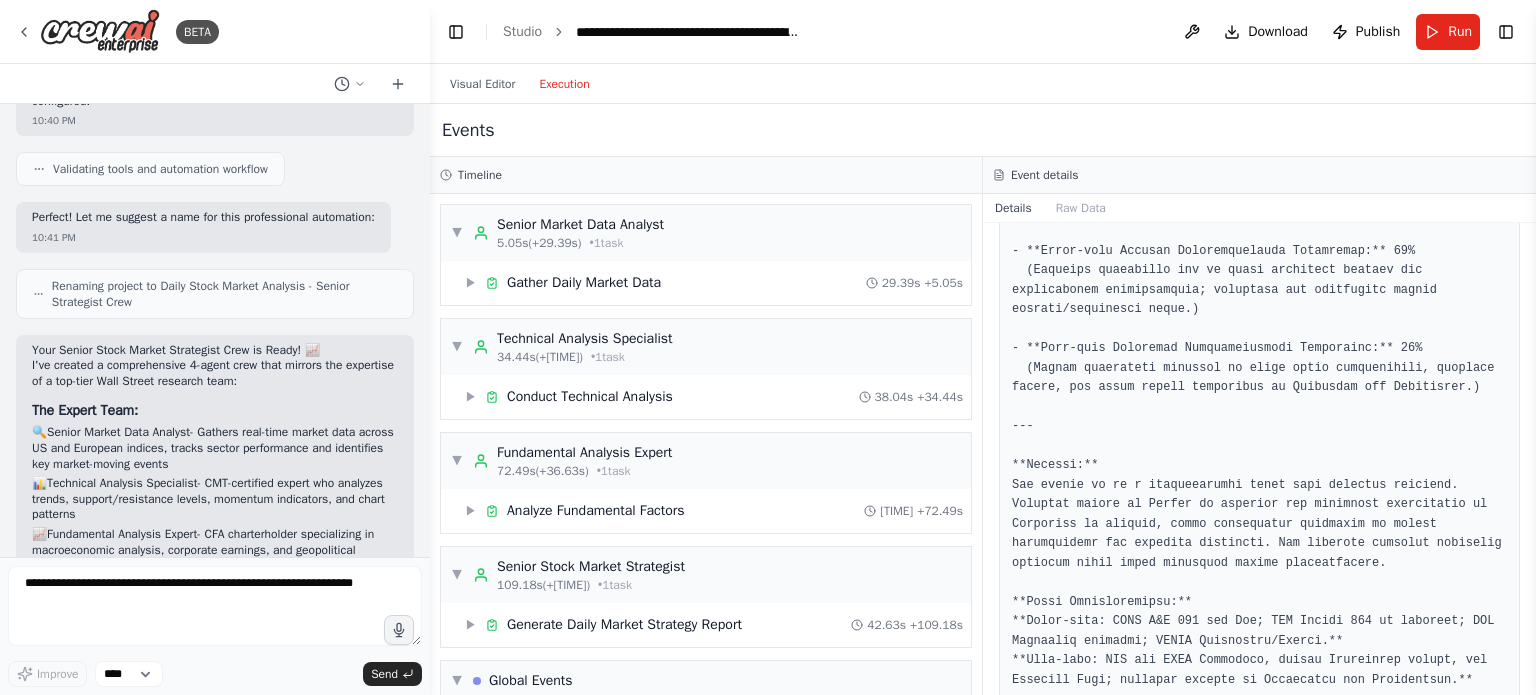 drag, startPoint x: 430, startPoint y: 447, endPoint x: 430, endPoint y: 466, distance: 19 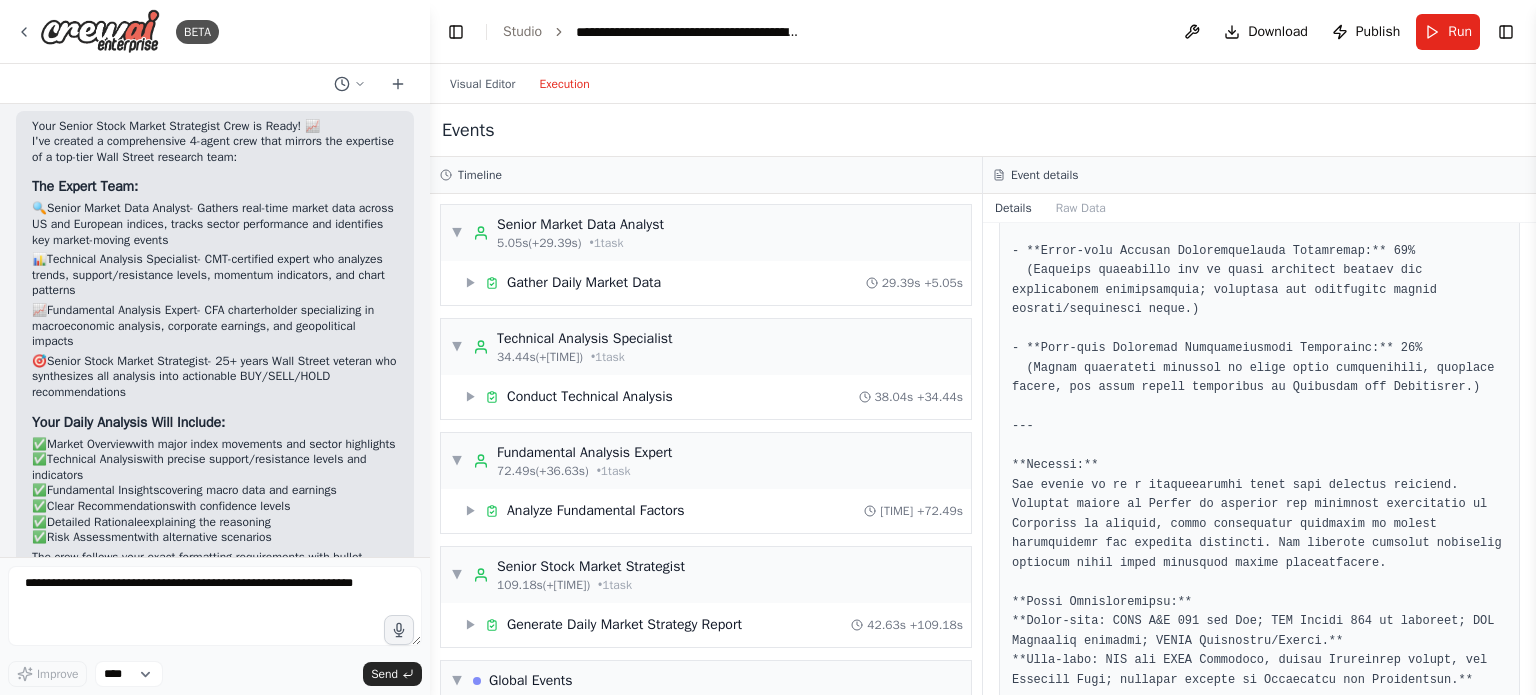scroll, scrollTop: 2192, scrollLeft: 0, axis: vertical 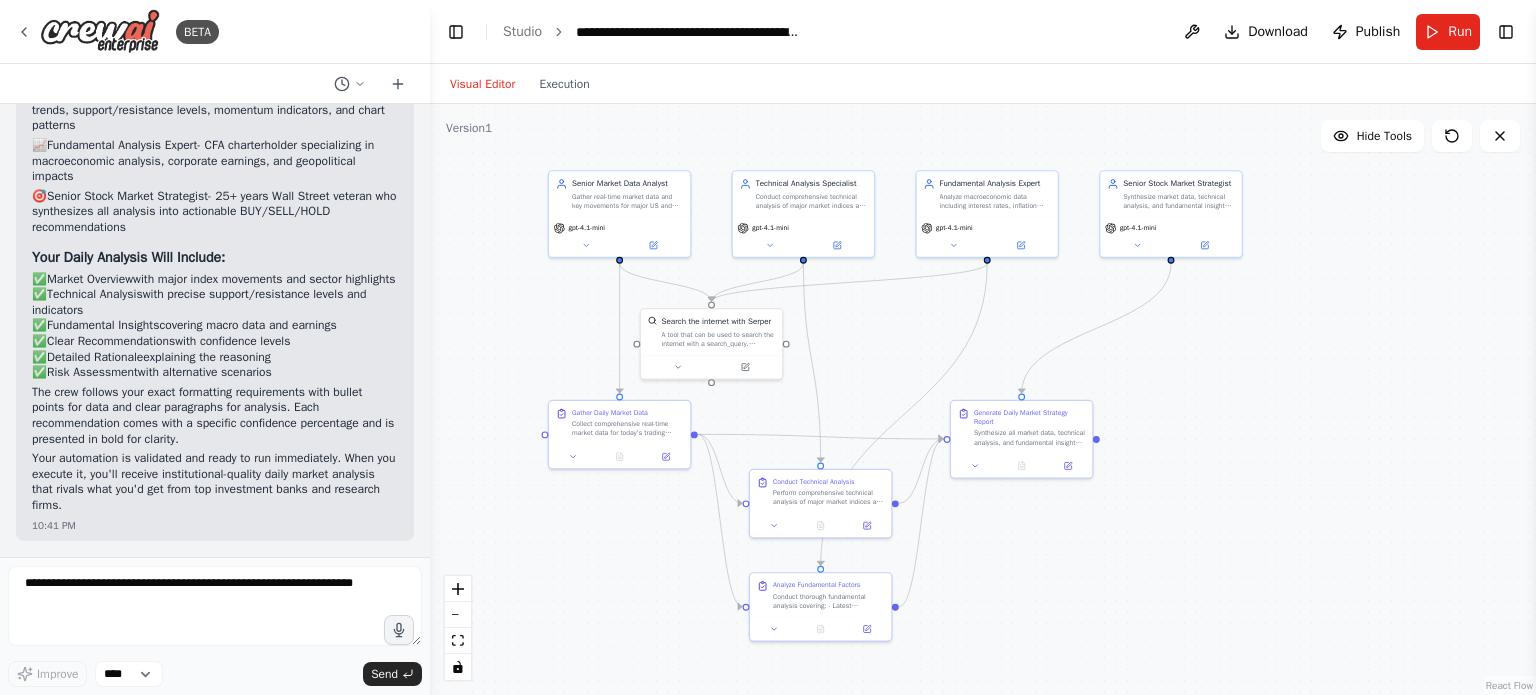 click on "Visual Editor" at bounding box center (482, 84) 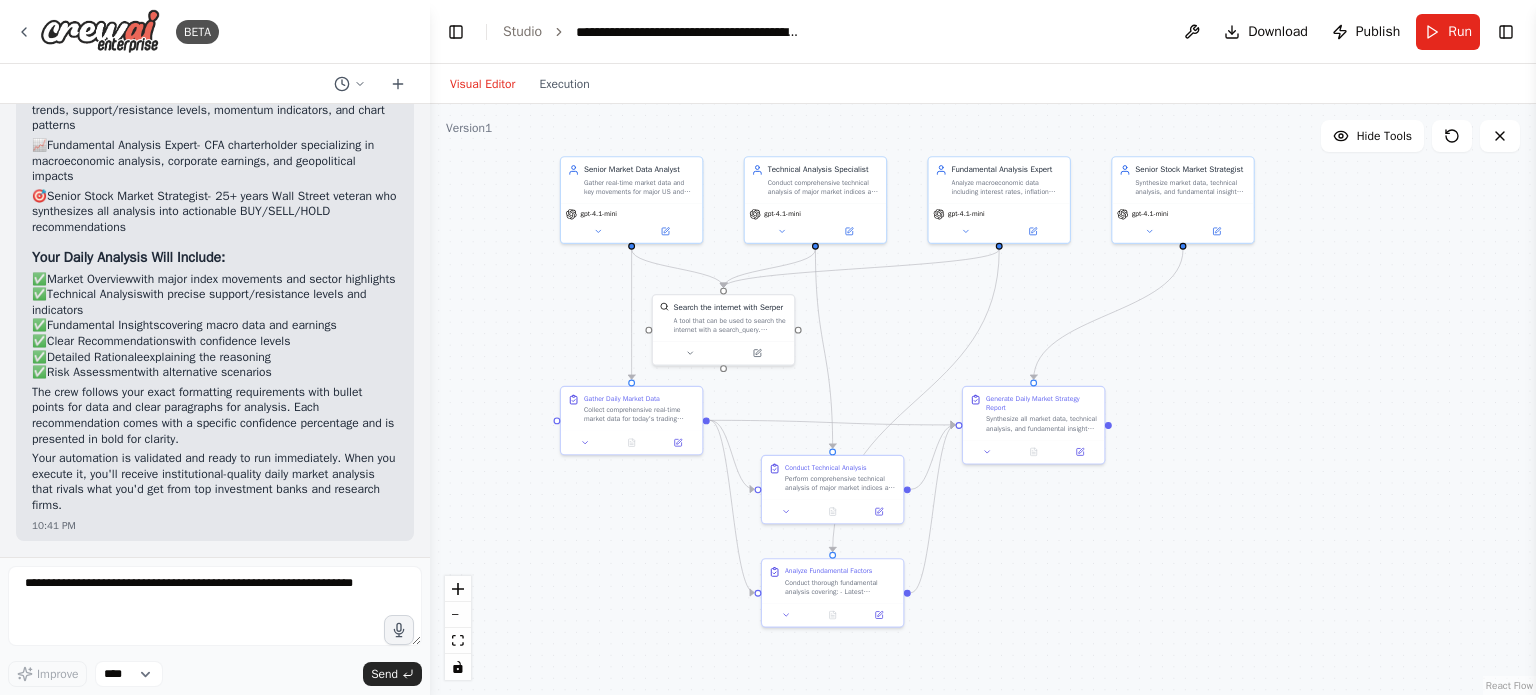 drag, startPoint x: 521, startPoint y: 306, endPoint x: 532, endPoint y: 295, distance: 15.556349 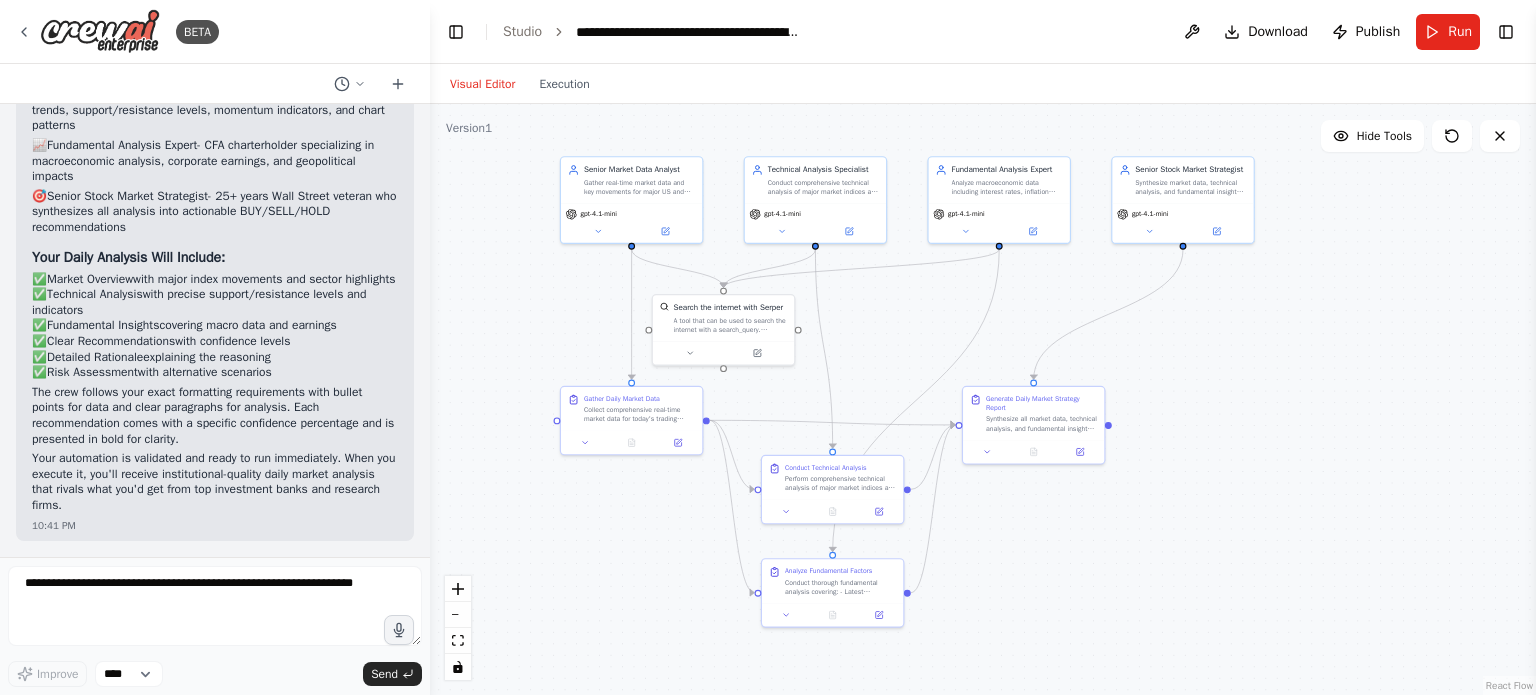 click on ".deletable-edge-delete-btn {
width: 20px;
height: 20px;
border: 0px solid #ffffff;
color: #6b7280;
background-color: #f8fafc;
cursor: pointer;
border-radius: 50%;
font-size: 12px;
padding: 3px;
display: flex;
align-items: center;
justify-content: center;
transition: all 0.2s cubic-bezier(0.4, 0, 0.2, 1);
box-shadow: 0 2px 4px rgba(0, 0, 0, 0.1);
}
.deletable-edge-delete-btn:hover {
background-color: #ef4444;
color: #ffffff;
border-color: #dc2626;
transform: scale(1.1);
box-shadow: 0 4px 12px rgba(239, 68, 68, 0.4);
}
.deletable-edge-delete-btn:active {
transform: scale(0.95);
box-shadow: 0 2px 4px rgba(239, 68, 68, 0.3);
}
Senior Market Data Analyst gpt-4.1-mini Technical Analysis Specialist" at bounding box center (983, 399) 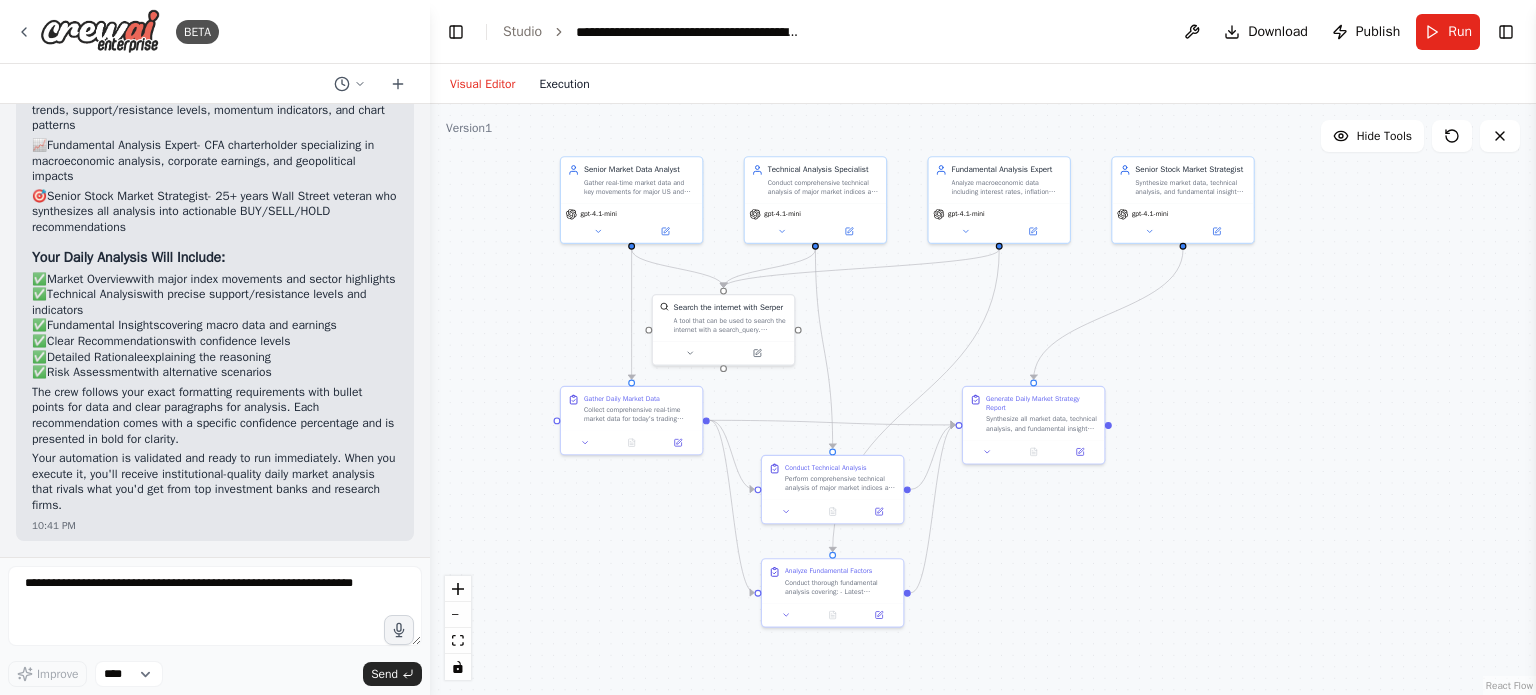 click on "Execution" at bounding box center (564, 84) 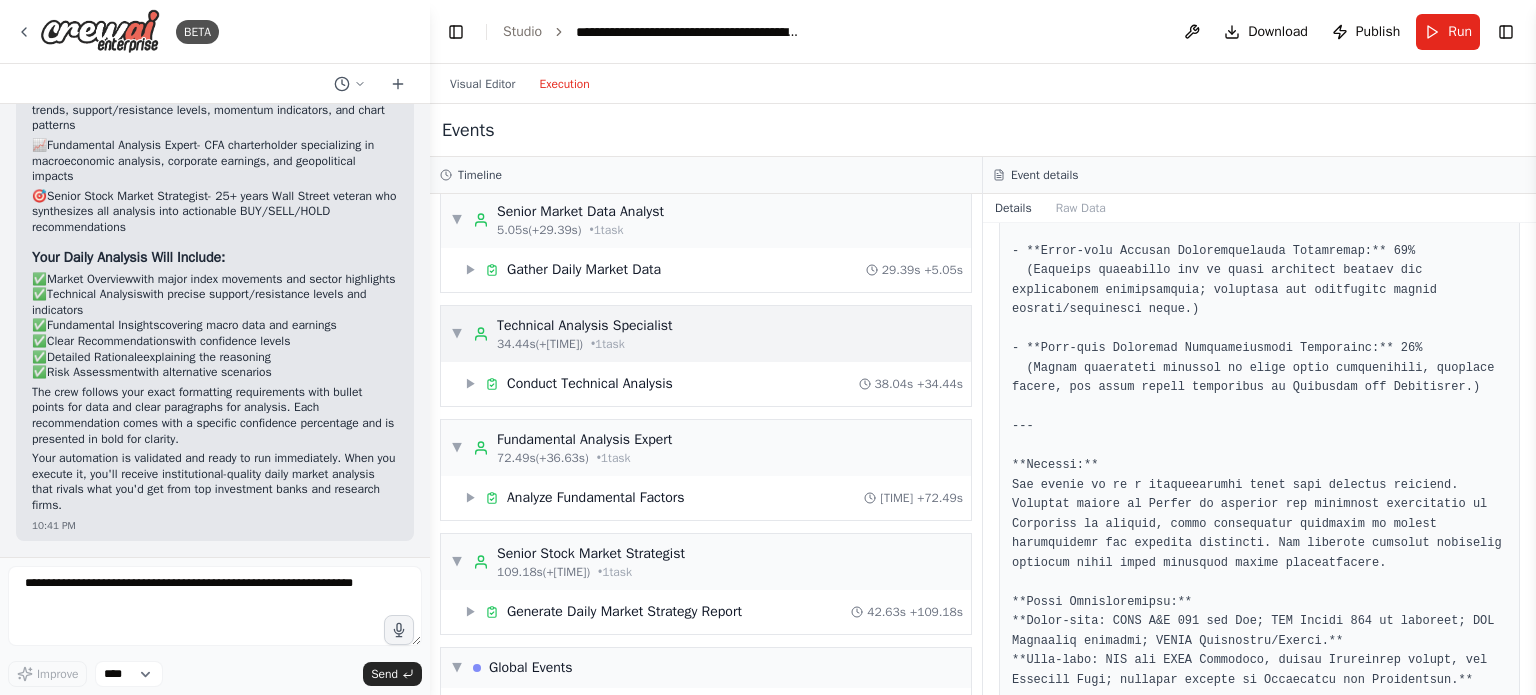 scroll, scrollTop: 0, scrollLeft: 0, axis: both 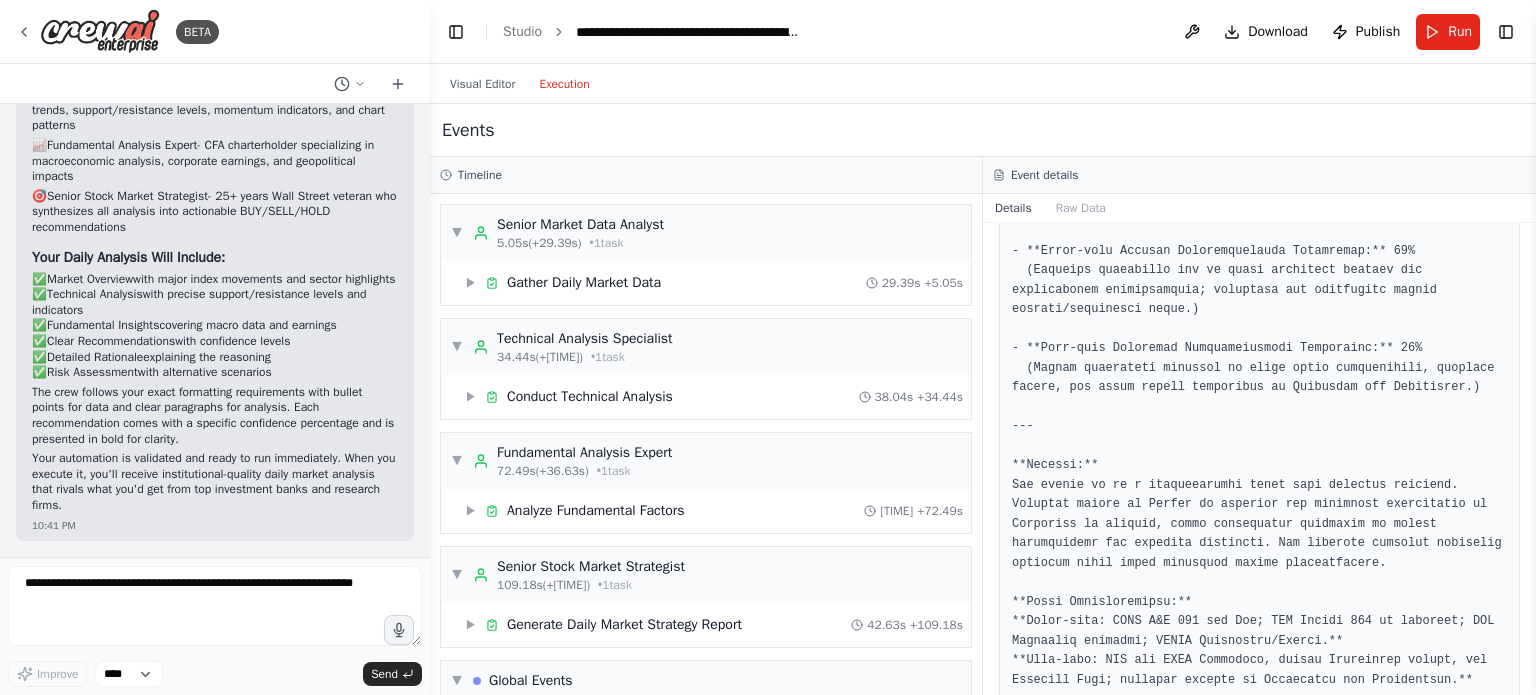 click on "Events" at bounding box center [983, 130] 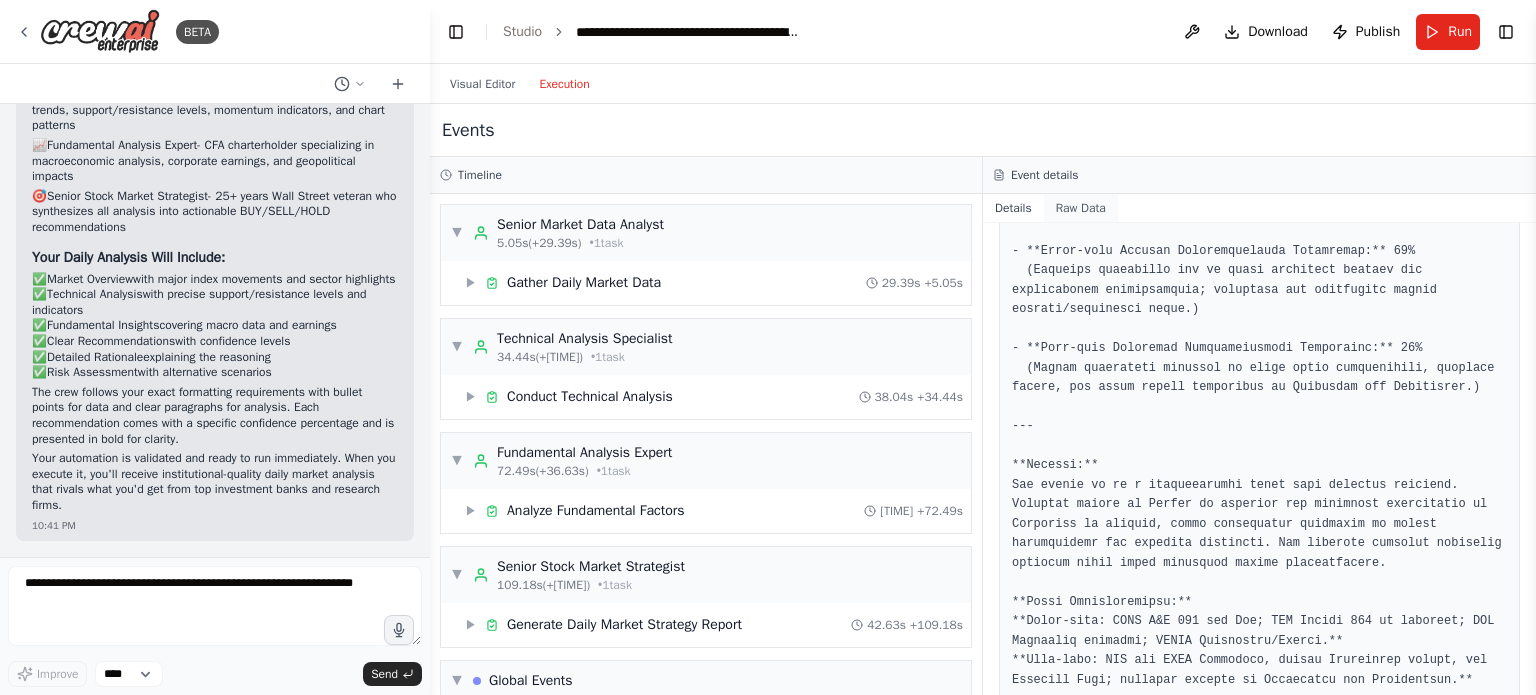 click on "Raw Data" at bounding box center (1081, 208) 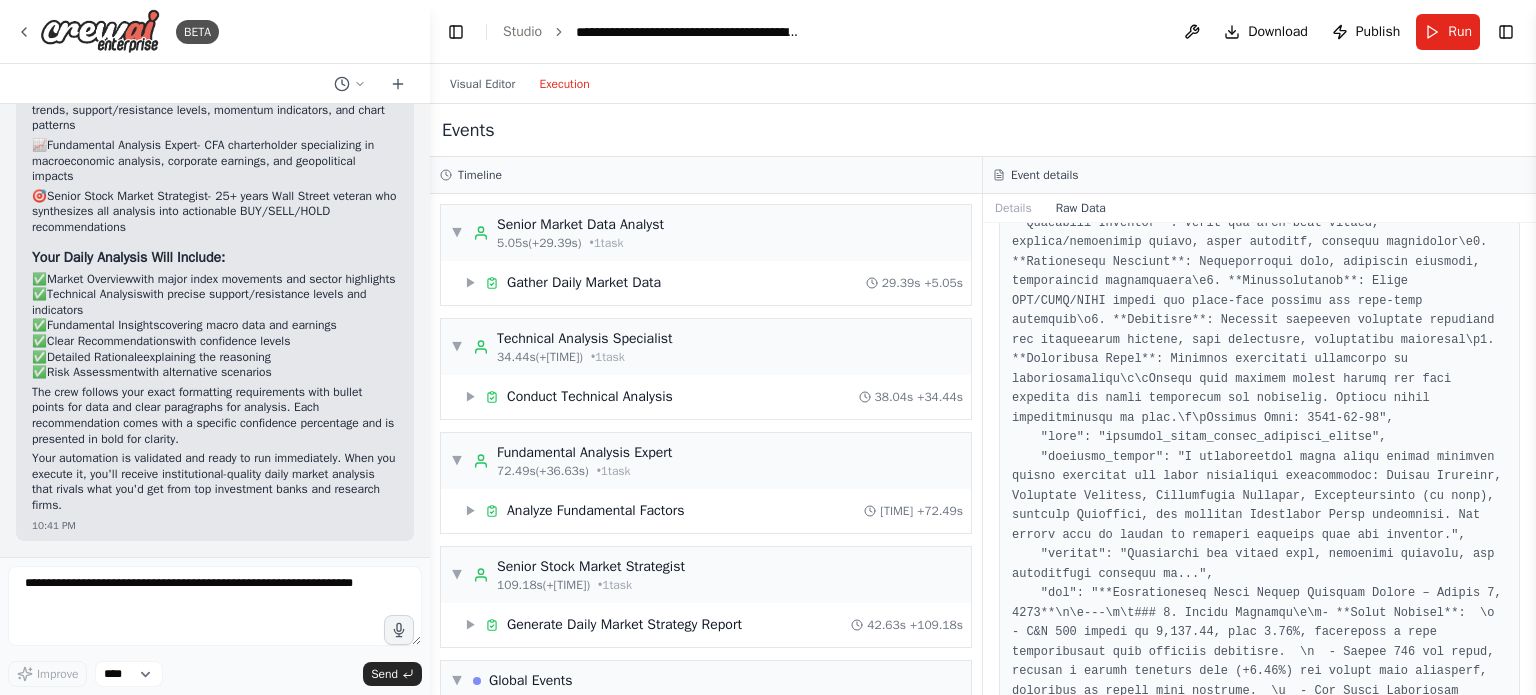 scroll, scrollTop: 0, scrollLeft: 0, axis: both 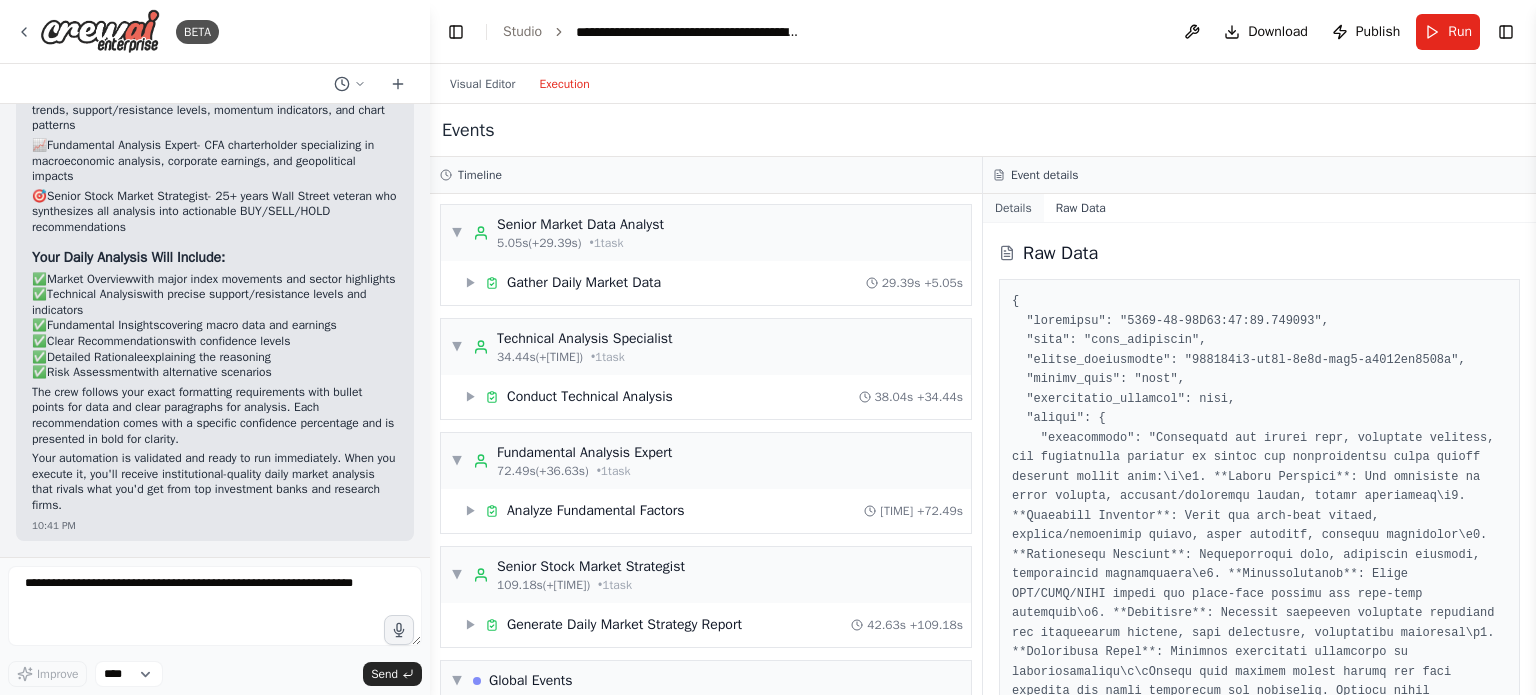 click on "Details" at bounding box center [1013, 208] 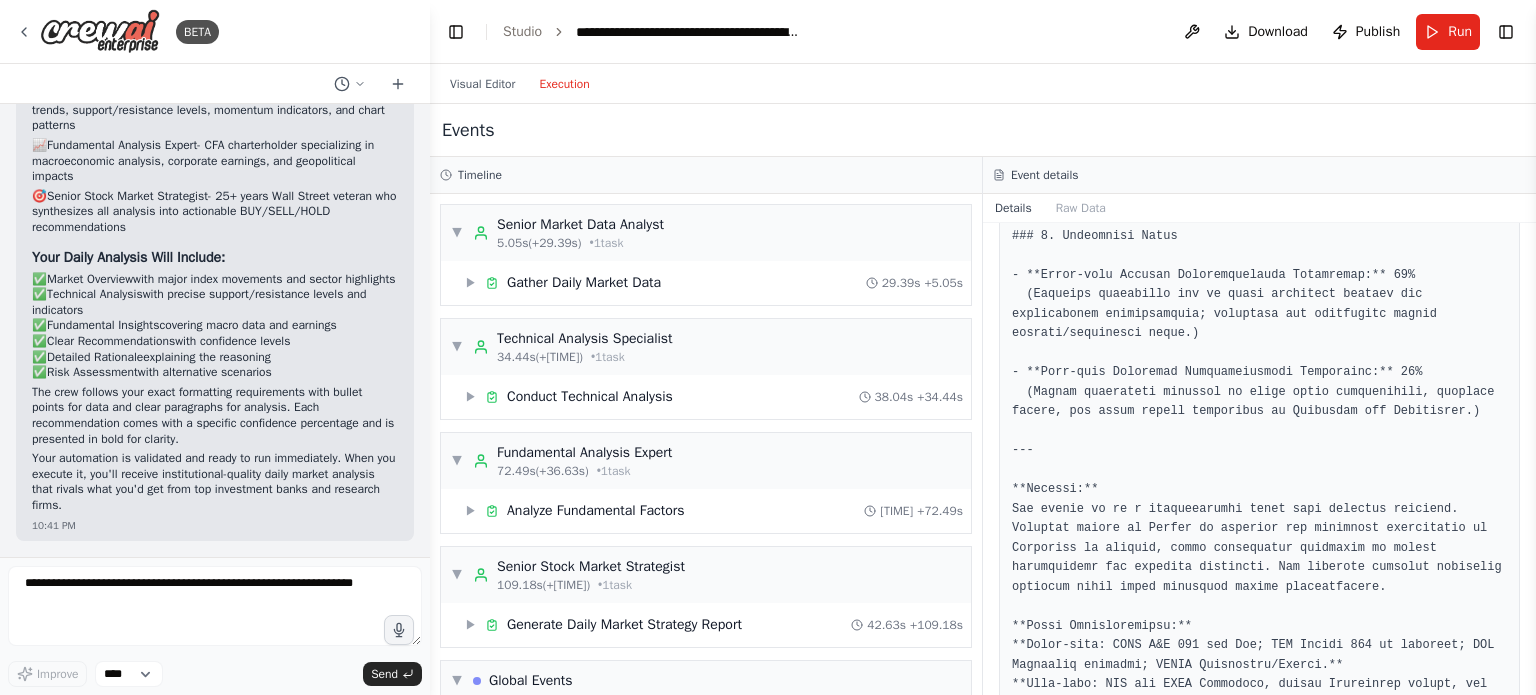 scroll, scrollTop: 3991, scrollLeft: 0, axis: vertical 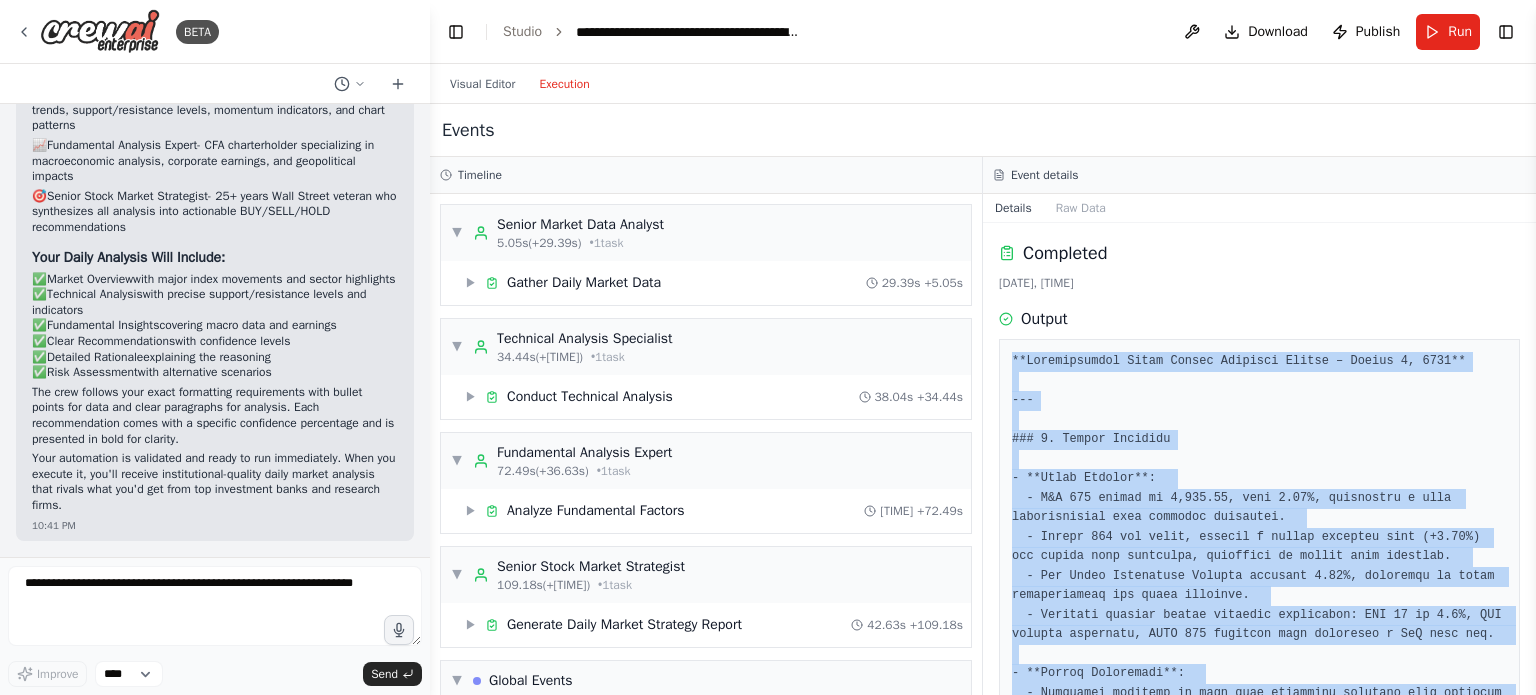 drag, startPoint x: 1452, startPoint y: 644, endPoint x: 992, endPoint y: 354, distance: 543.783 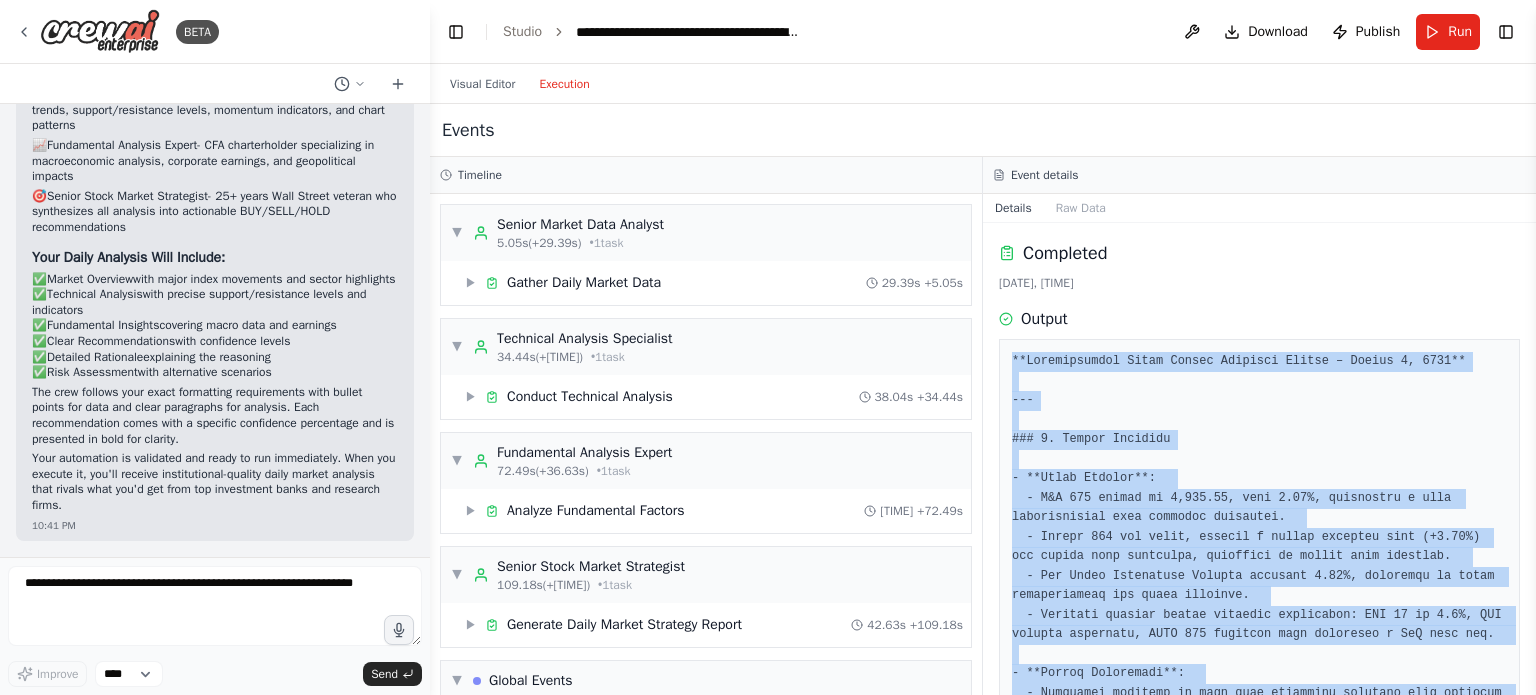 click at bounding box center [1259, 2516] 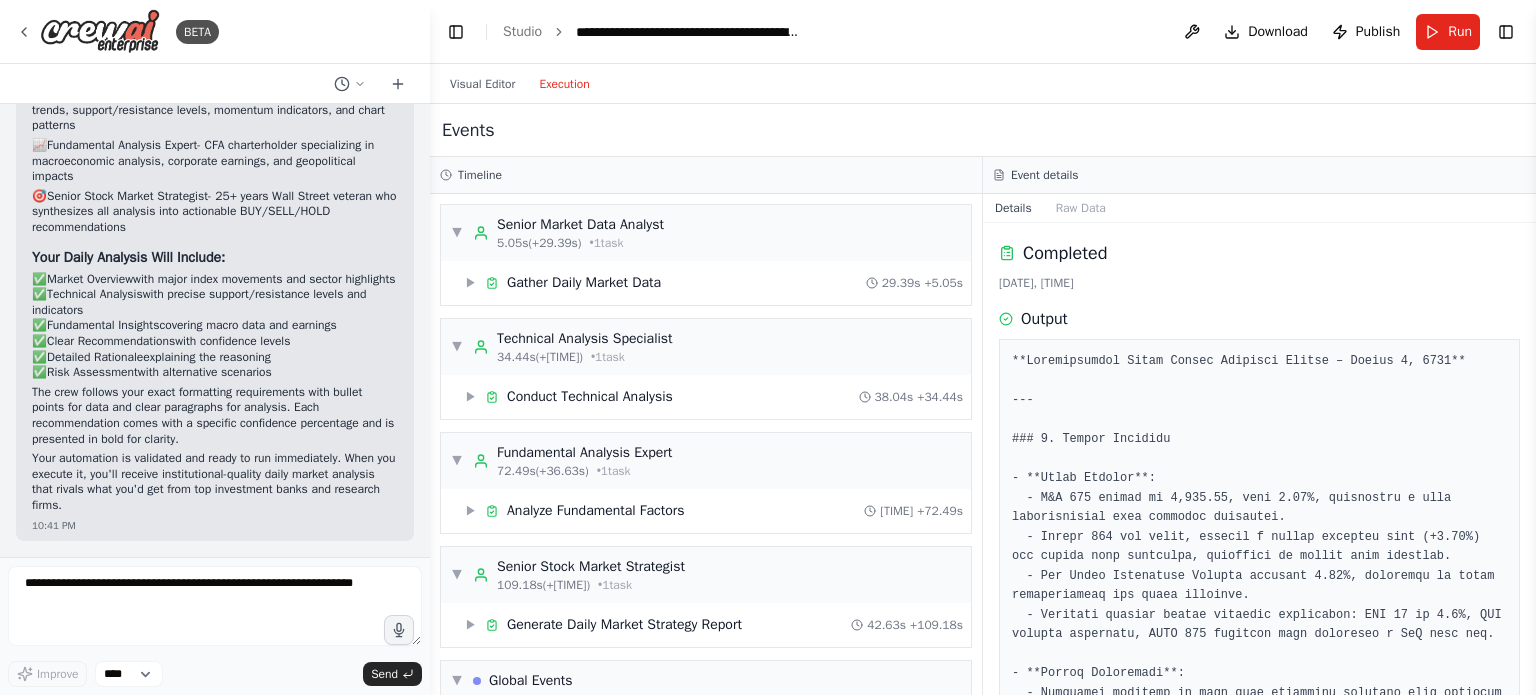 click at bounding box center (1259, 2516) 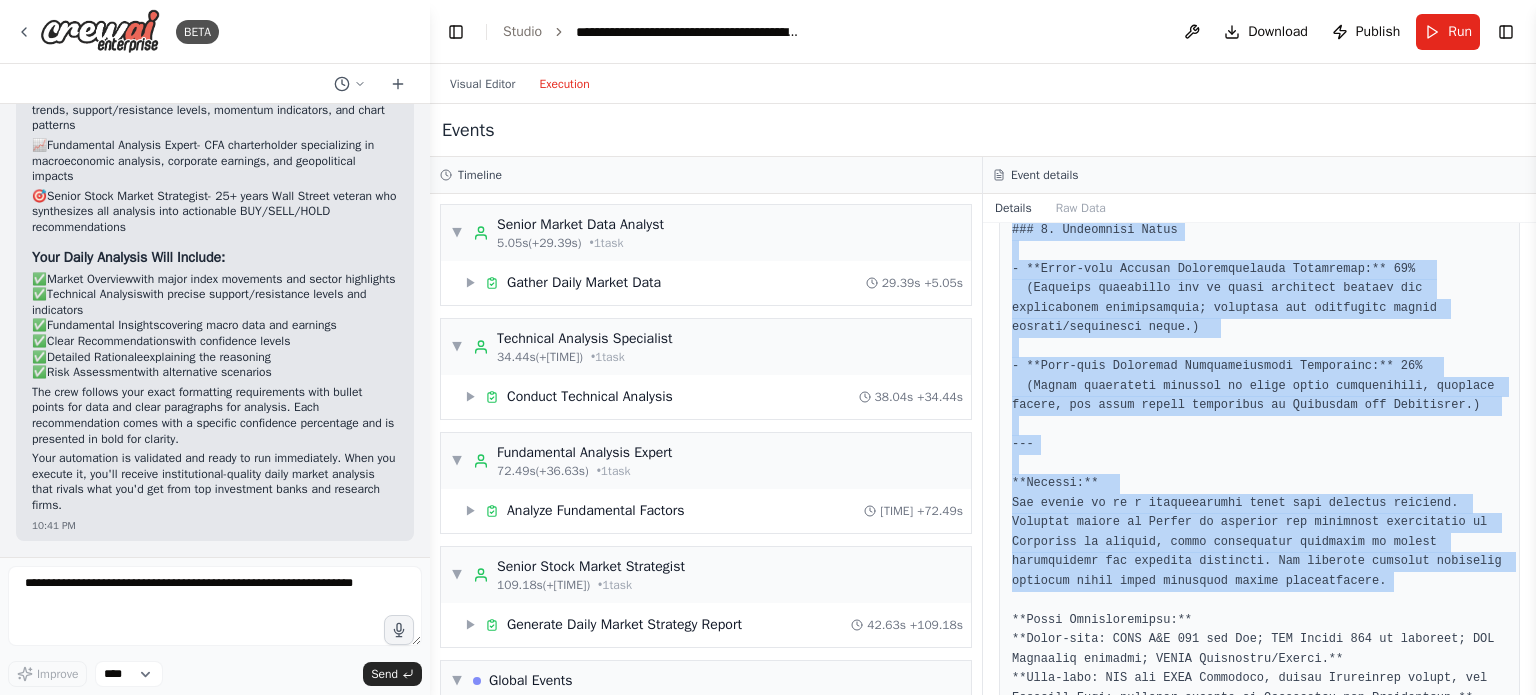 scroll, scrollTop: 3991, scrollLeft: 0, axis: vertical 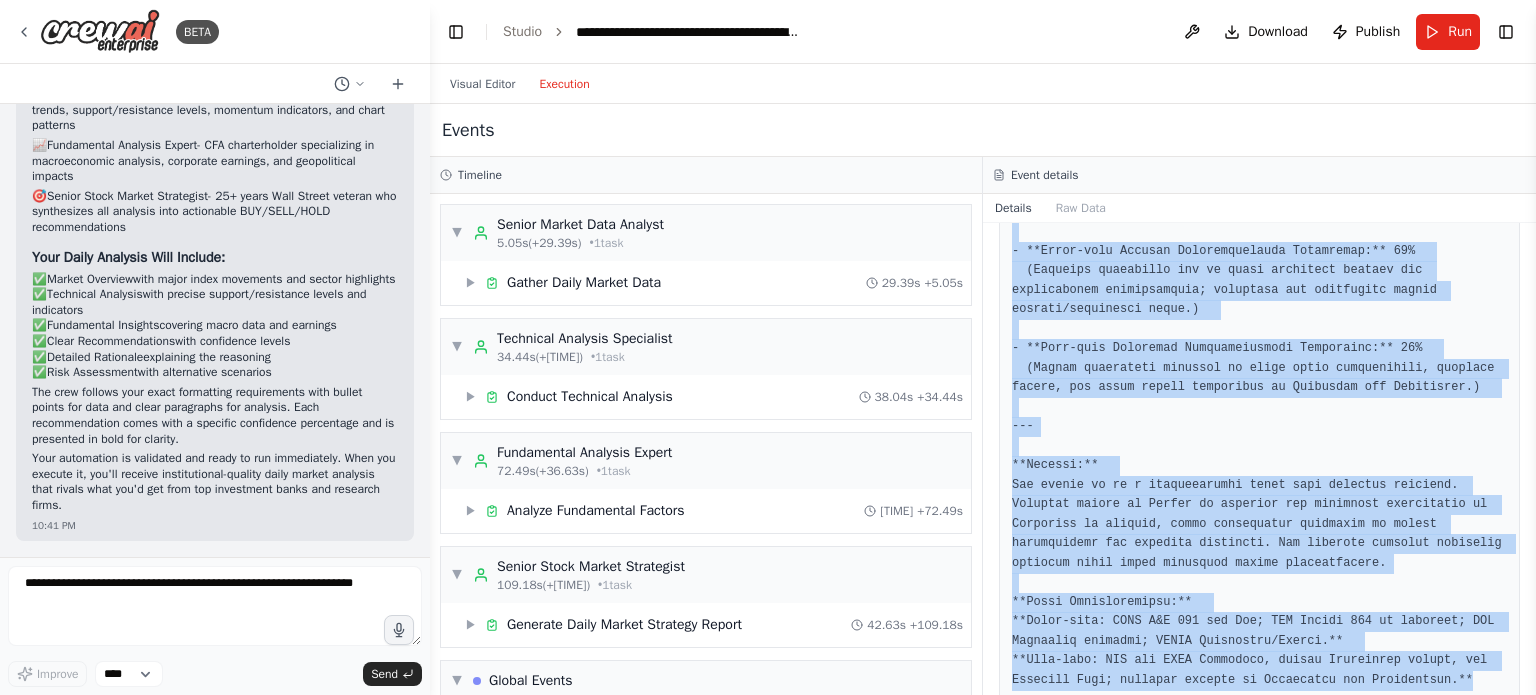 drag, startPoint x: 1012, startPoint y: 359, endPoint x: 1472, endPoint y: 654, distance: 546.46594 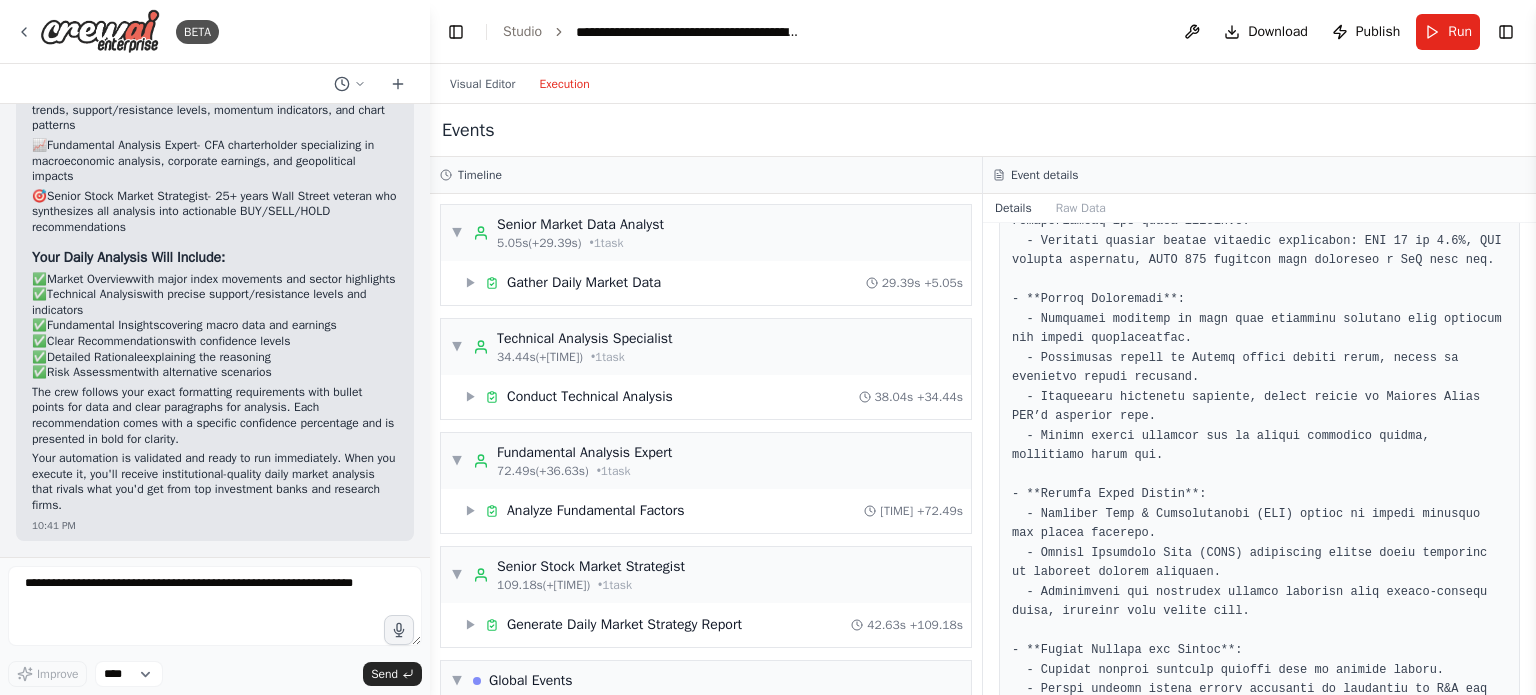 scroll, scrollTop: 0, scrollLeft: 0, axis: both 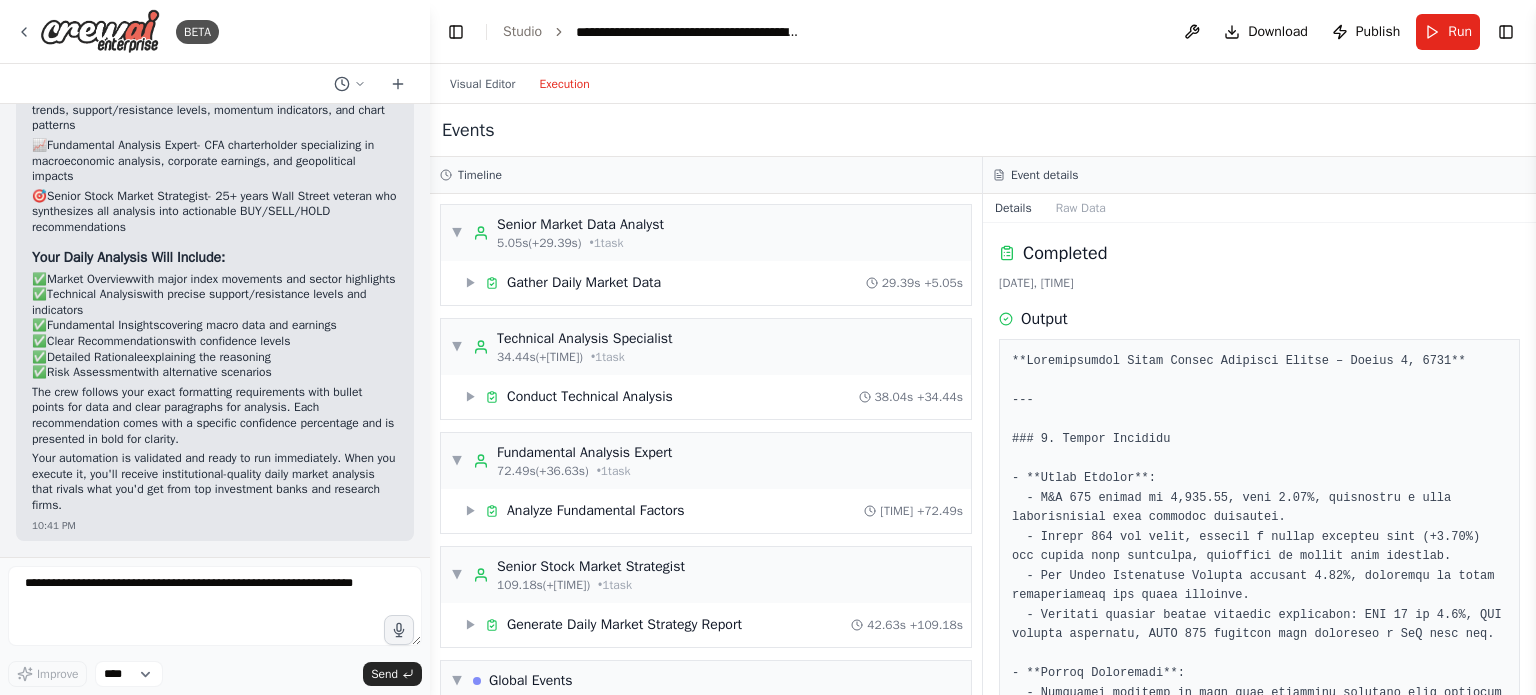 click at bounding box center [1259, 2516] 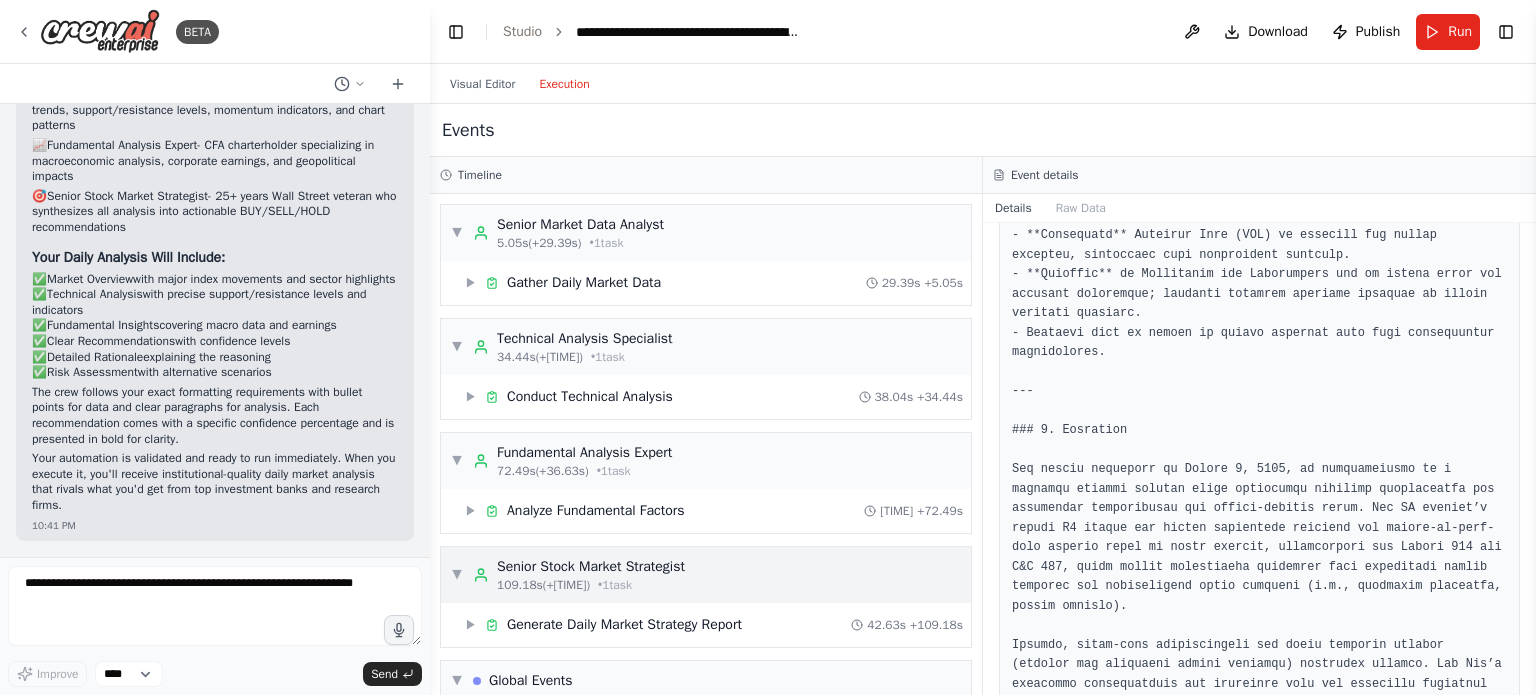 scroll, scrollTop: 3500, scrollLeft: 0, axis: vertical 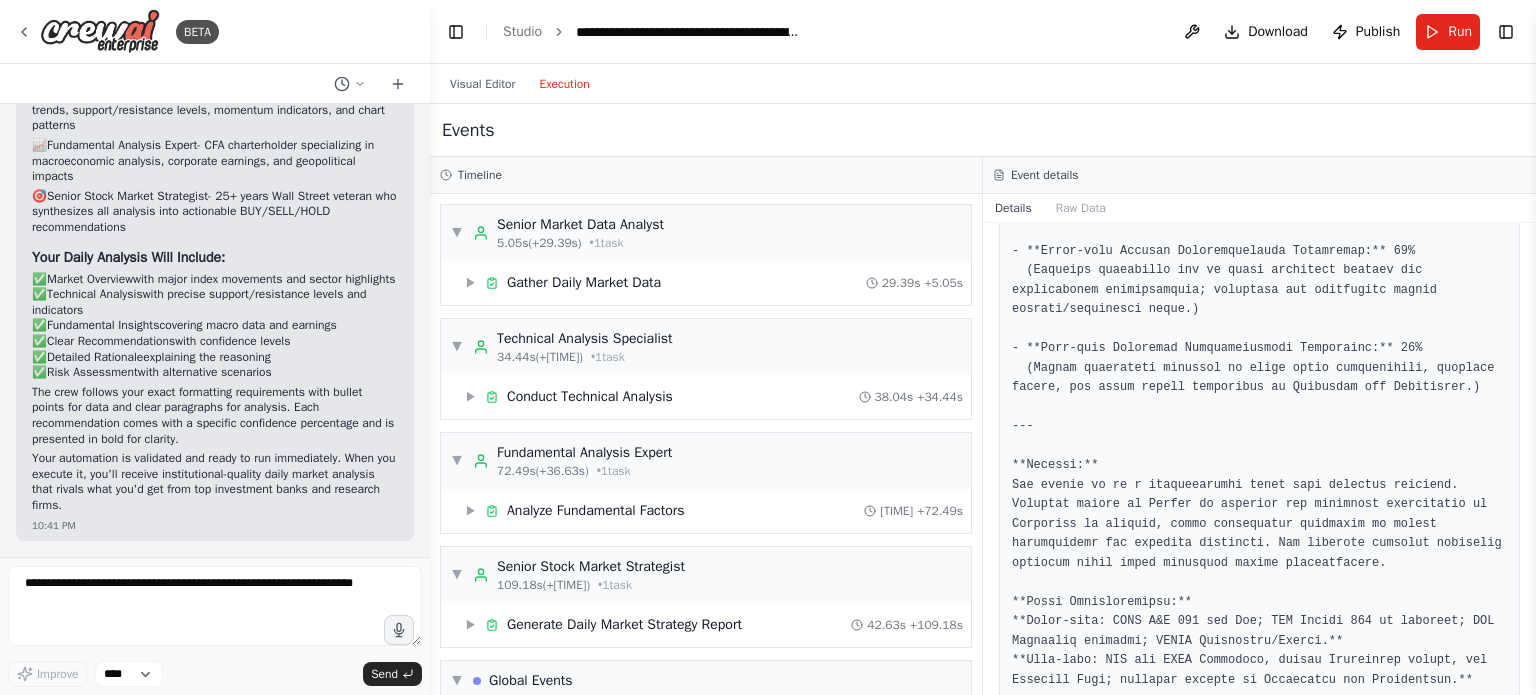 click at bounding box center (1259, -1475) 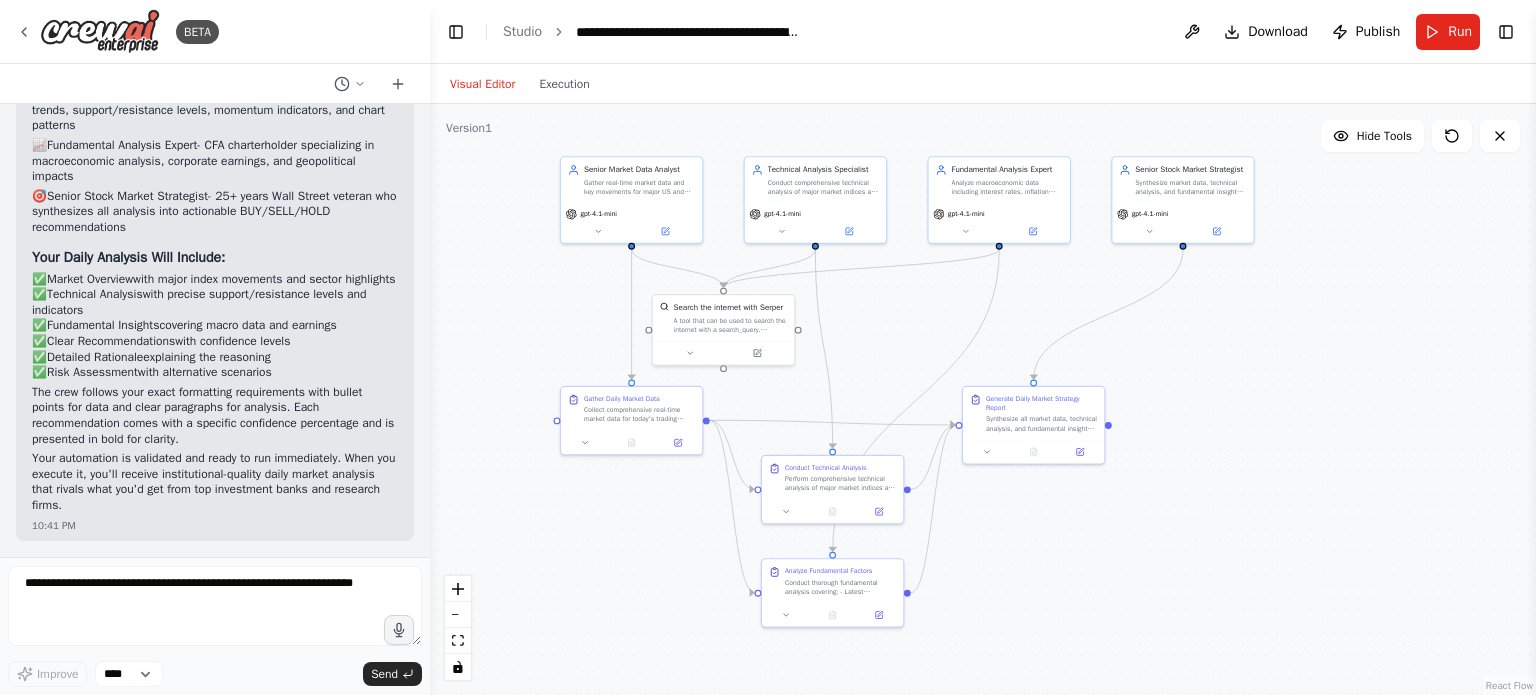 click on "Visual Editor" at bounding box center (482, 84) 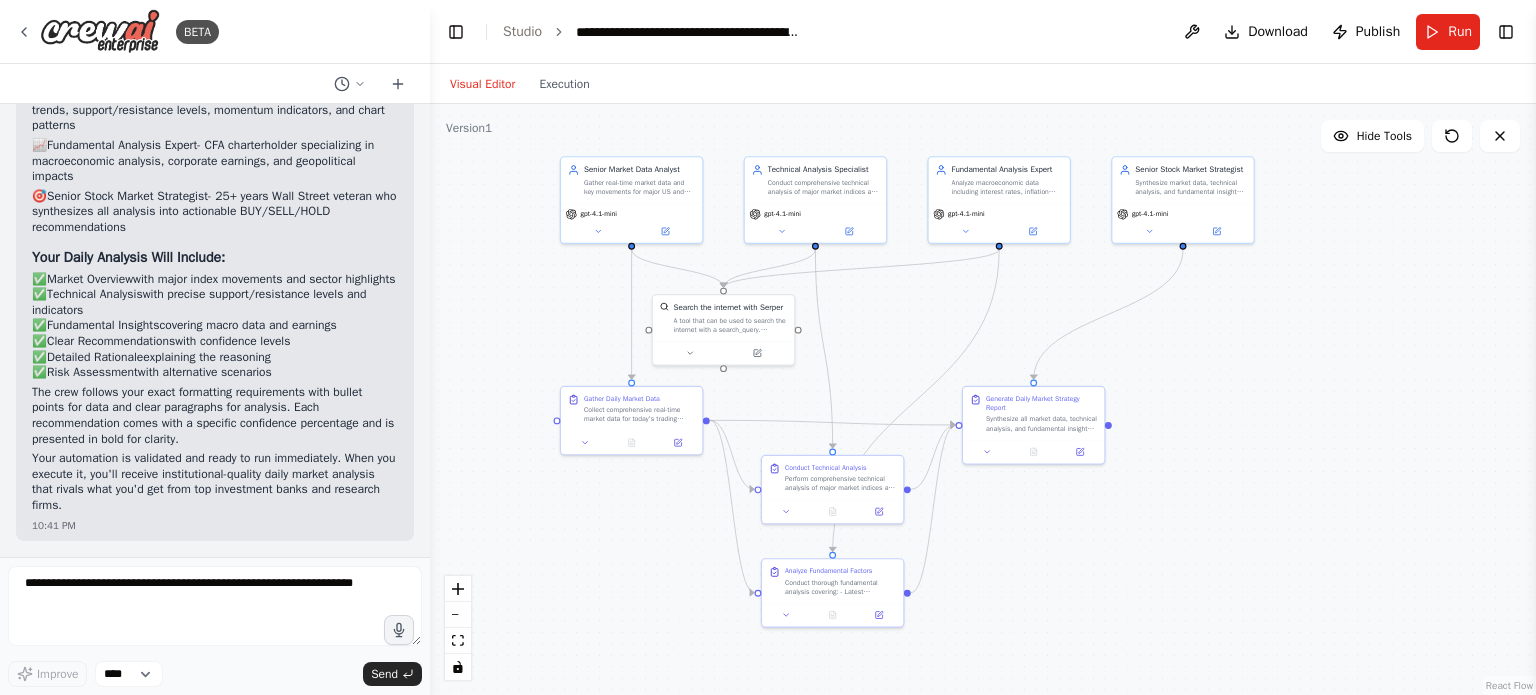 click on ".deletable-edge-delete-btn {
width: 20px;
height: 20px;
border: 0px solid #ffffff;
color: #6b7280;
background-color: #f8fafc;
cursor: pointer;
border-radius: 50%;
font-size: 12px;
padding: 3px;
display: flex;
align-items: center;
justify-content: center;
transition: all 0.2s cubic-bezier(0.4, 0, 0.2, 1);
box-shadow: 0 2px 4px rgba(0, 0, 0, 0.1);
}
.deletable-edge-delete-btn:hover {
background-color: #ef4444;
color: #ffffff;
border-color: #dc2626;
transform: scale(1.1);
box-shadow: 0 4px 12px rgba(239, 68, 68, 0.4);
}
.deletable-edge-delete-btn:active {
transform: scale(0.95);
box-shadow: 0 2px 4px rgba(239, 68, 68, 0.3);
}
Senior Market Data Analyst gpt-4.1-mini Technical Analysis Specialist" at bounding box center (983, 399) 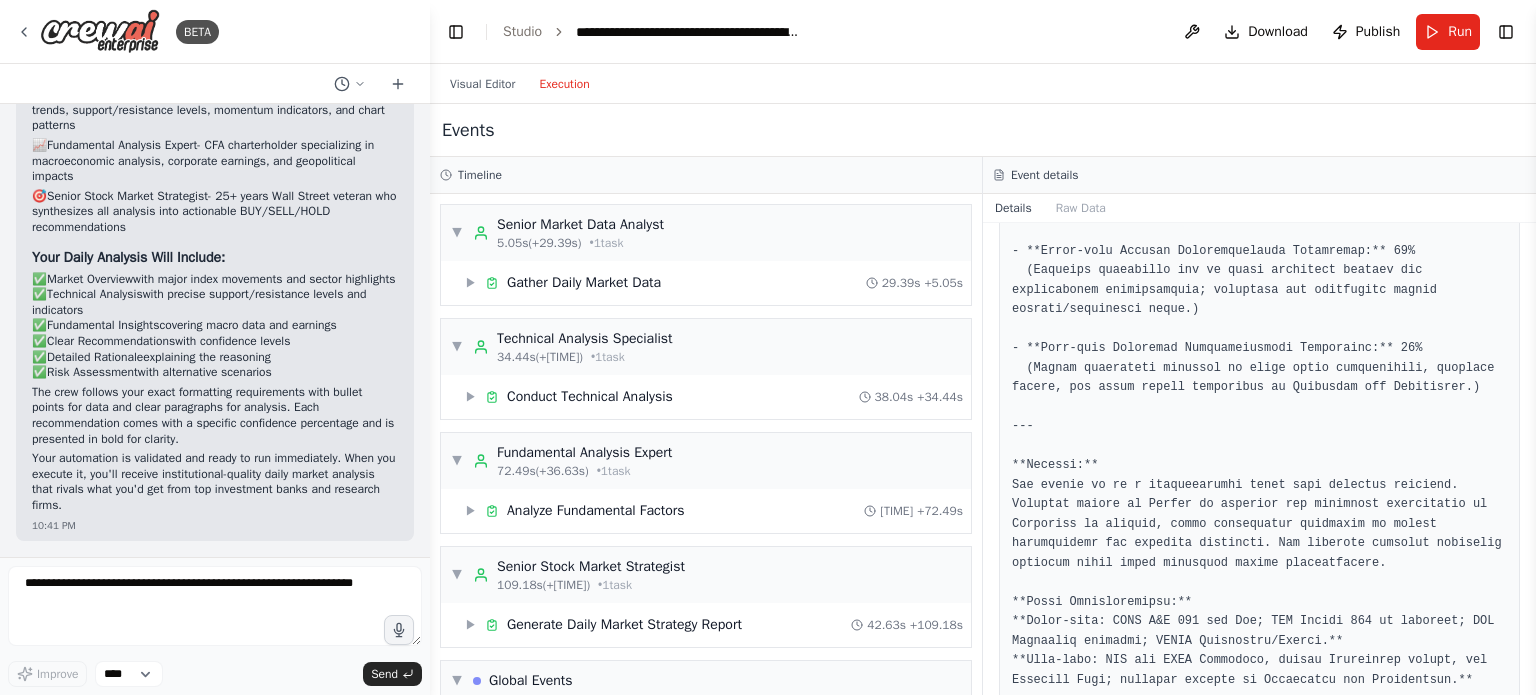 click on "Execution" at bounding box center (564, 84) 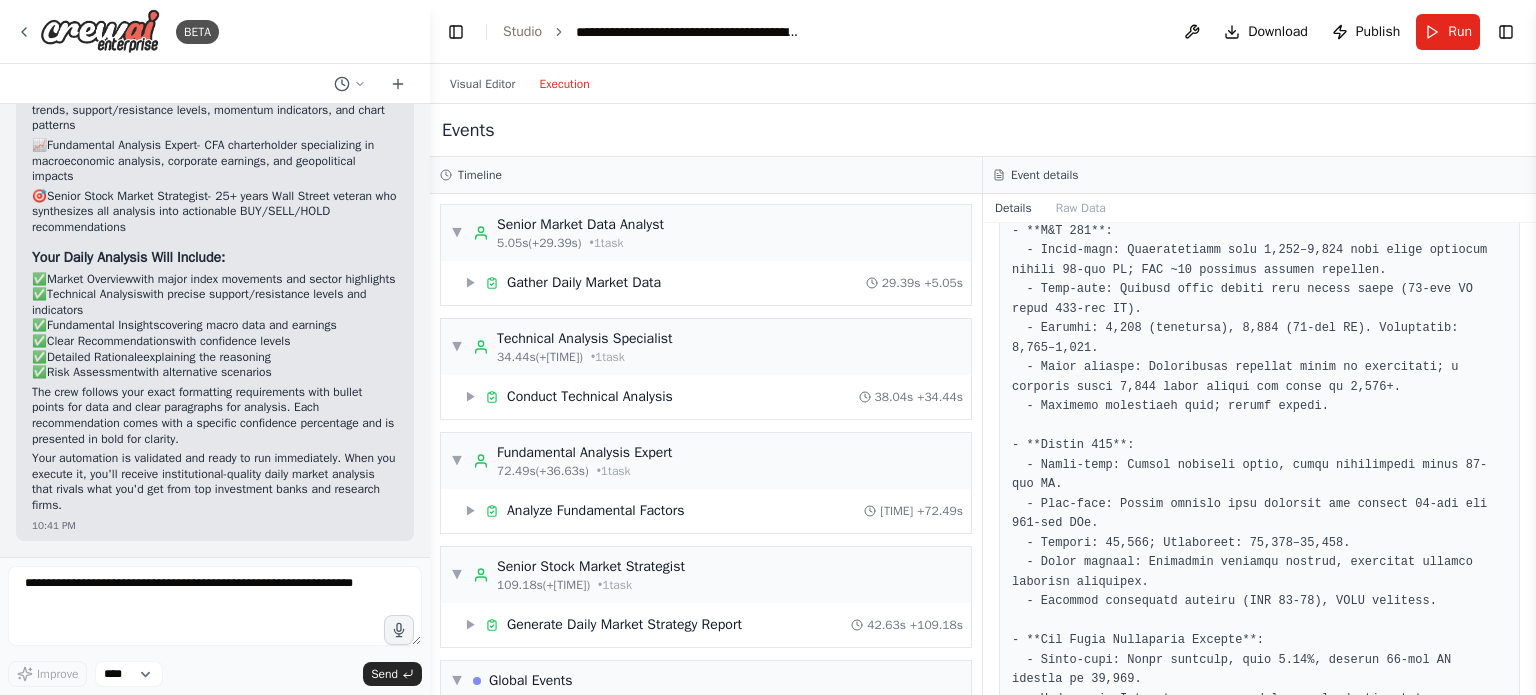 scroll, scrollTop: 0, scrollLeft: 0, axis: both 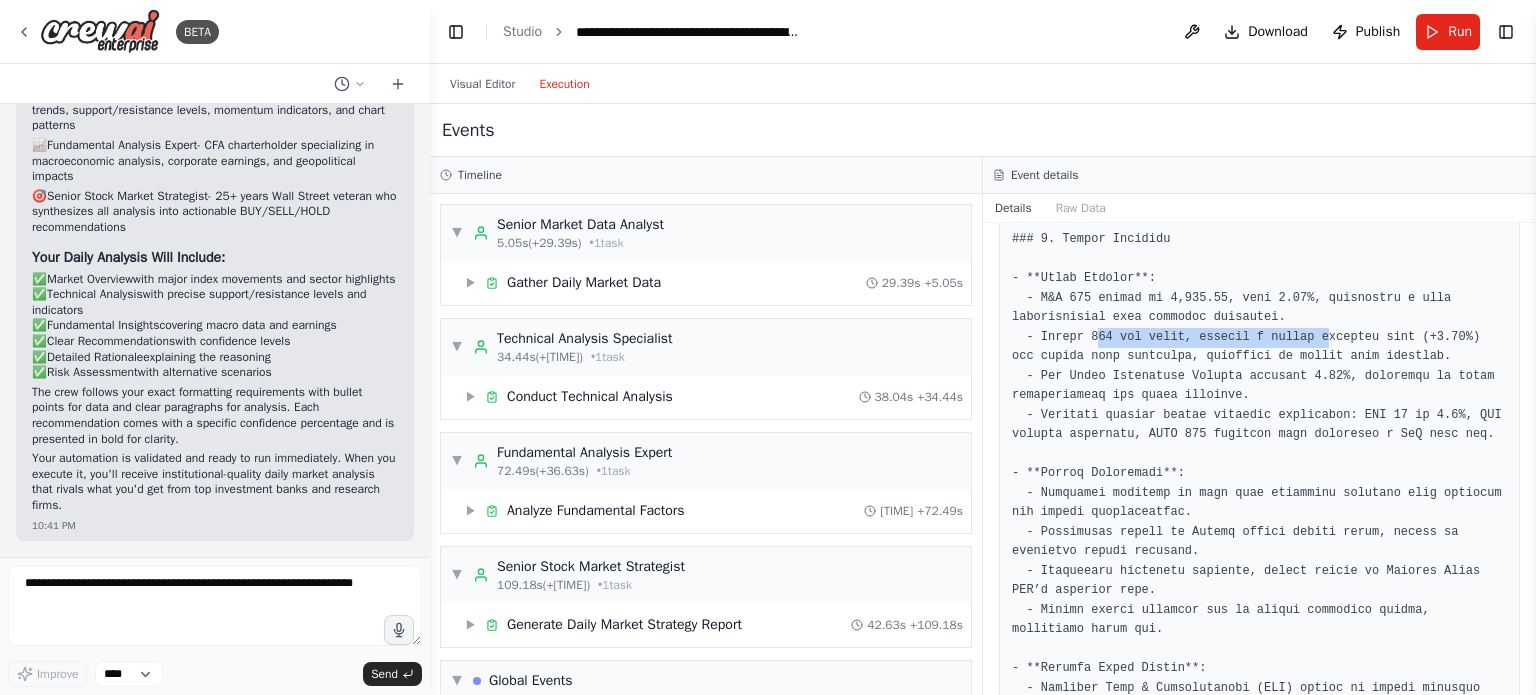 drag, startPoint x: 1093, startPoint y: 333, endPoint x: 1304, endPoint y: 334, distance: 211.00237 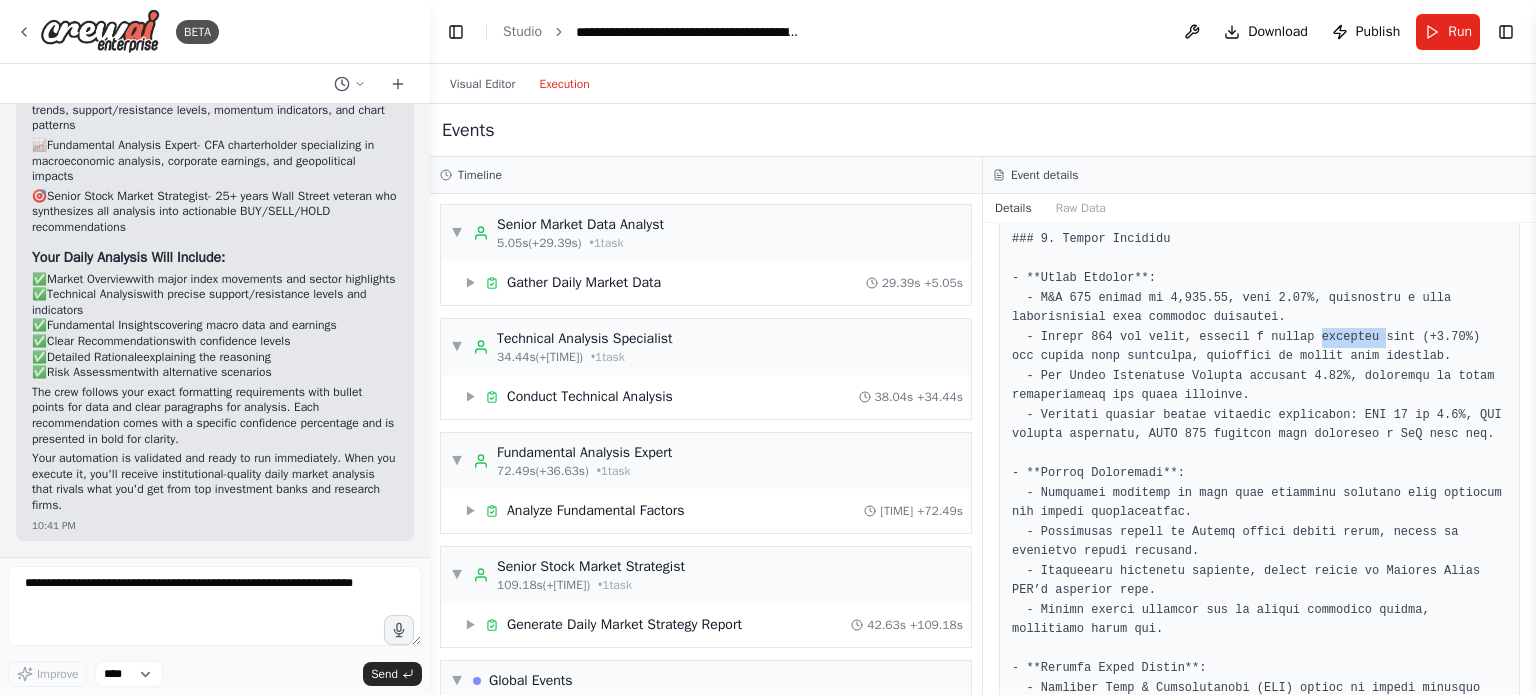 click at bounding box center (1259, 2316) 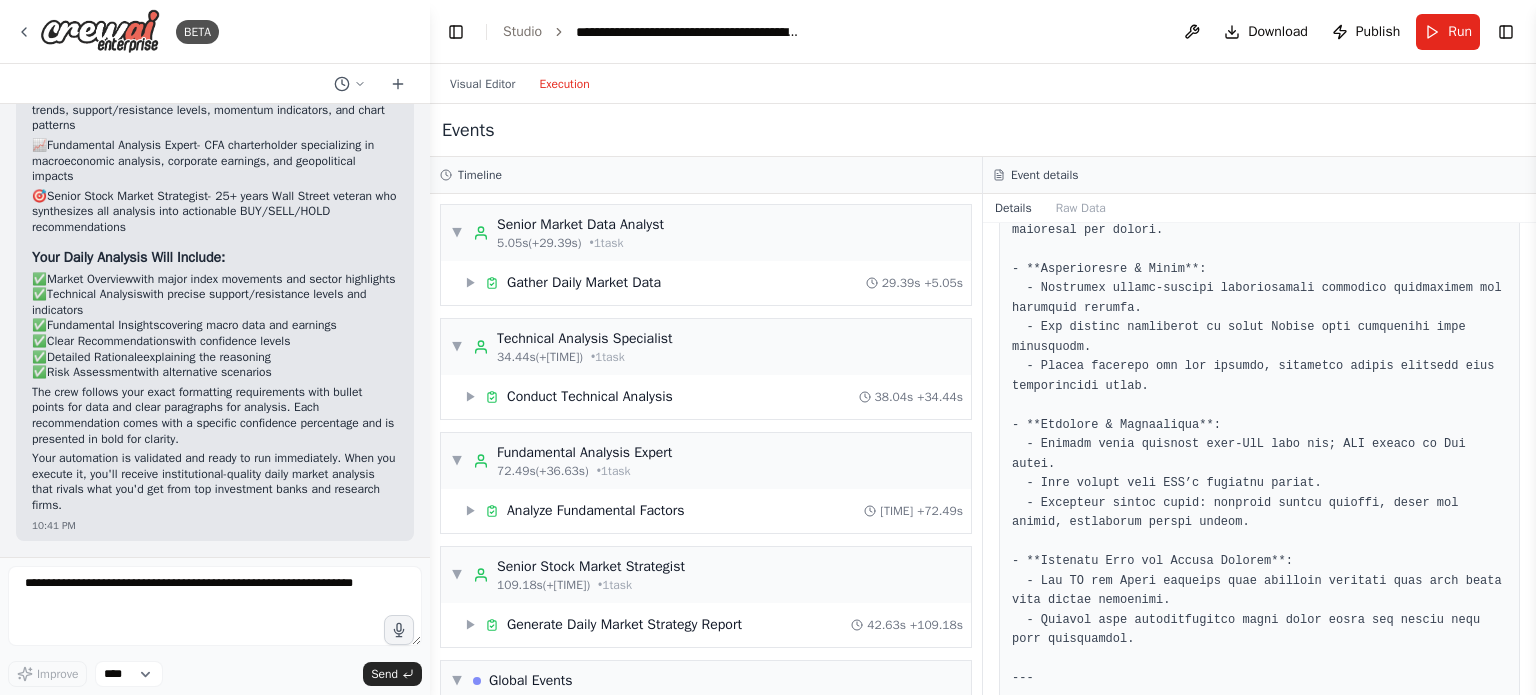 scroll, scrollTop: 2300, scrollLeft: 0, axis: vertical 